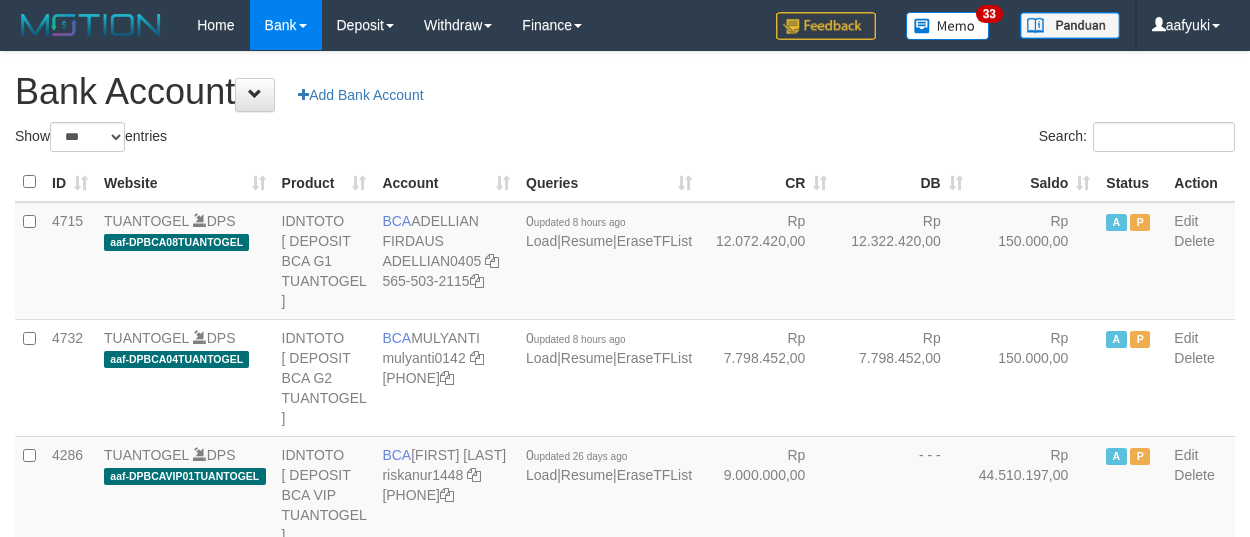 select on "***" 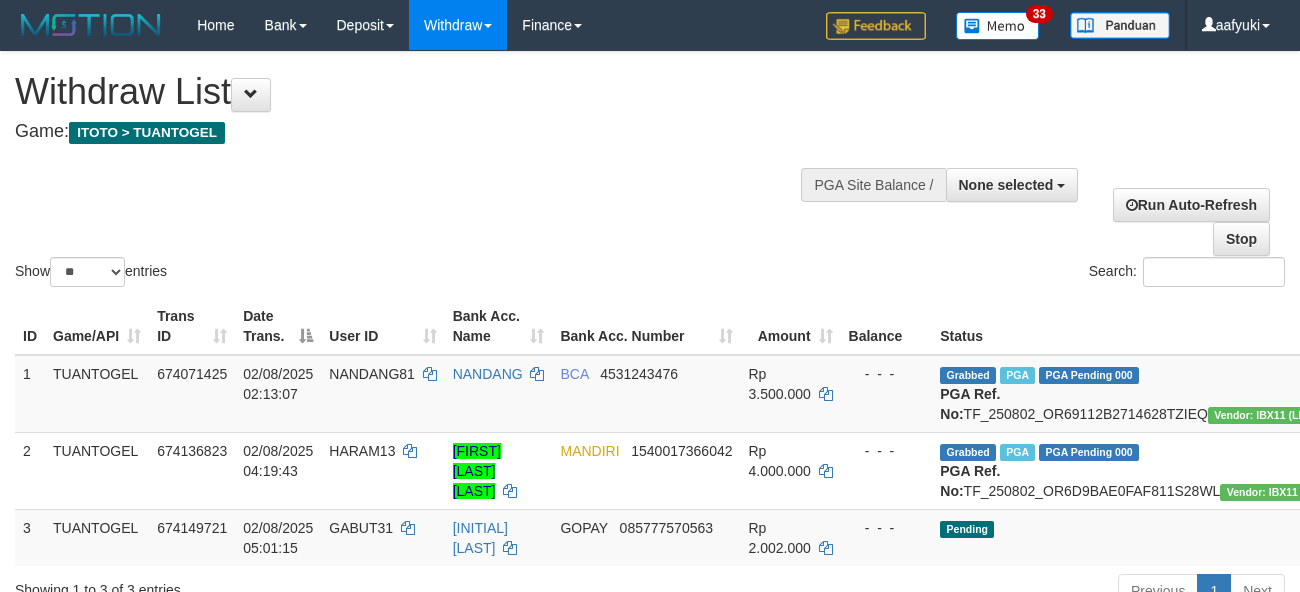 select 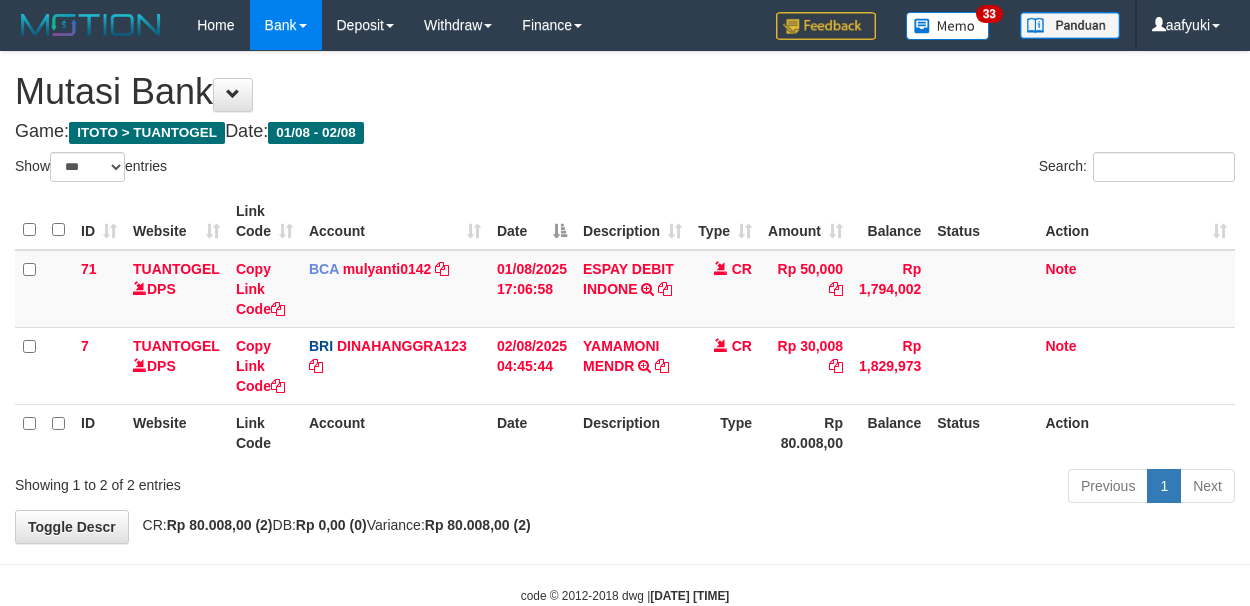 select on "***" 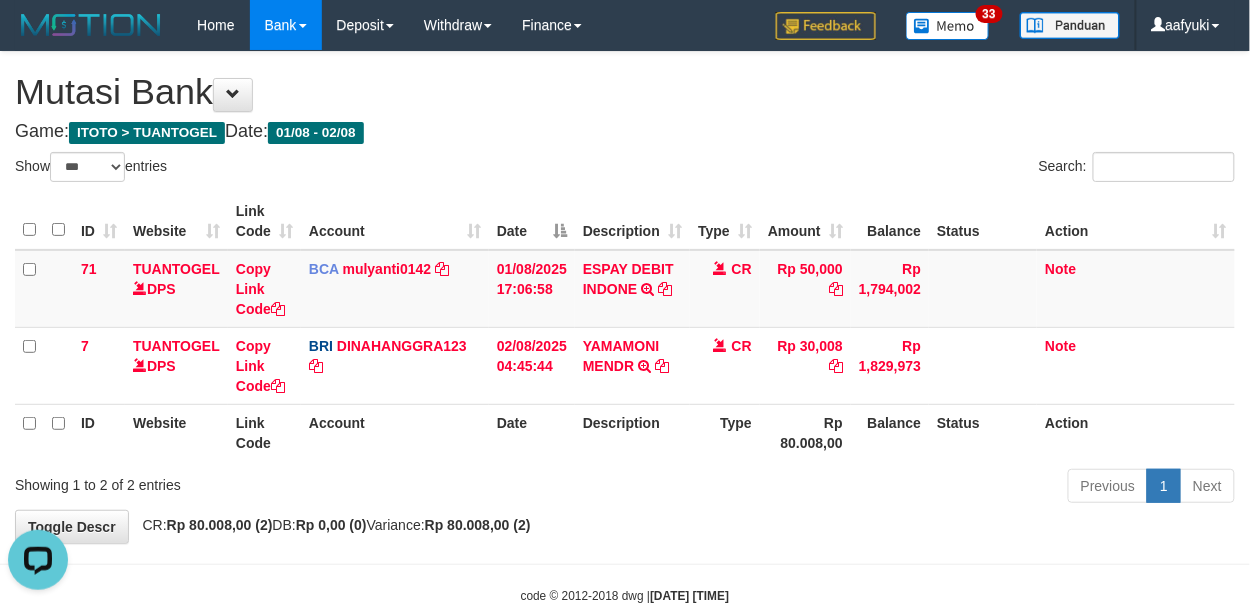 scroll, scrollTop: 0, scrollLeft: 0, axis: both 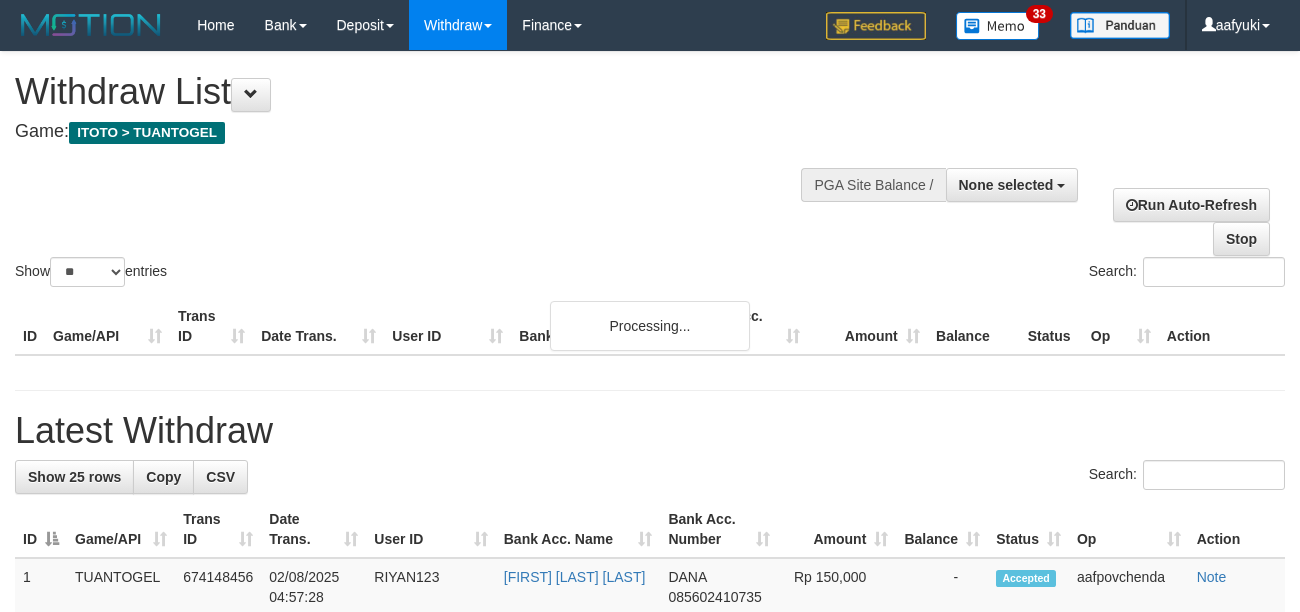 select 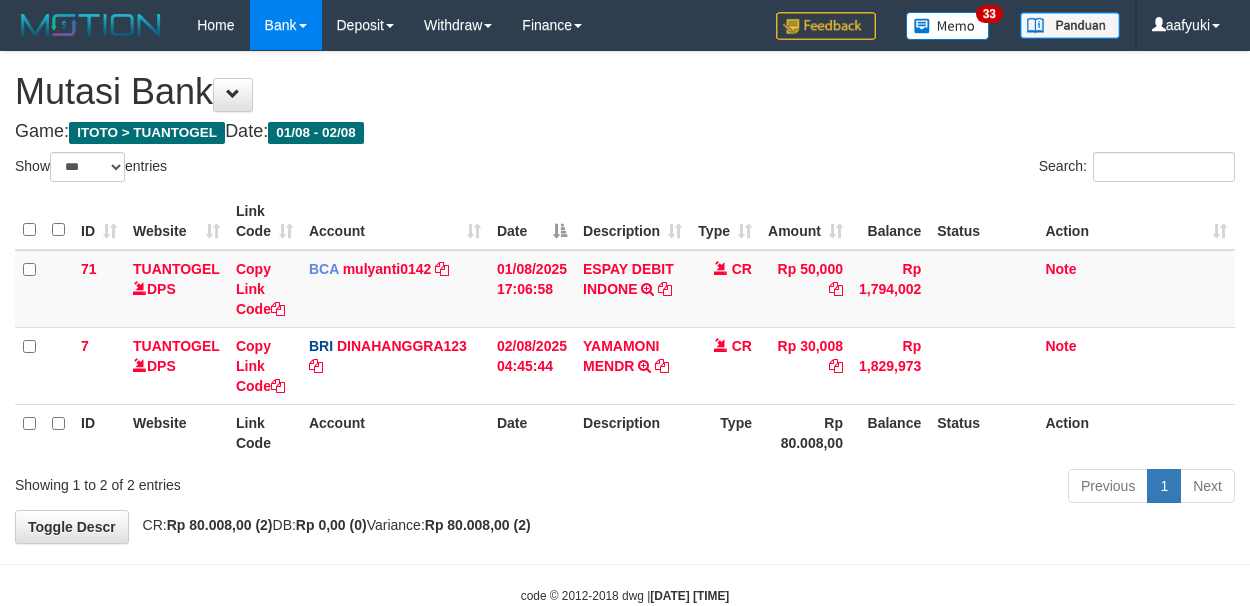 select on "***" 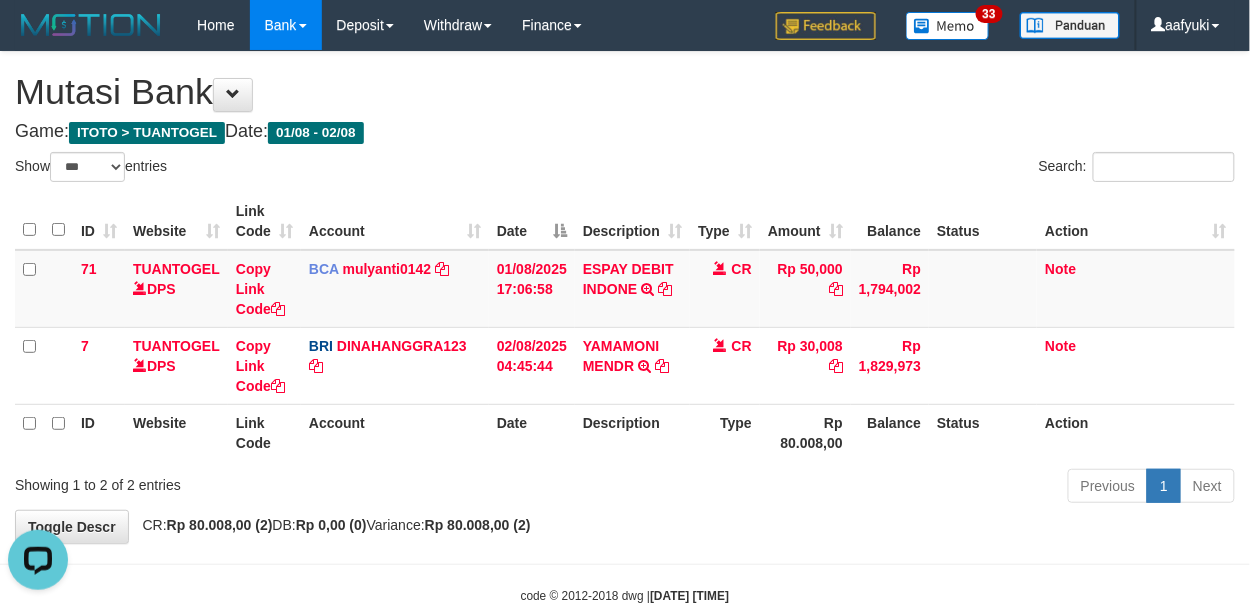 scroll, scrollTop: 0, scrollLeft: 0, axis: both 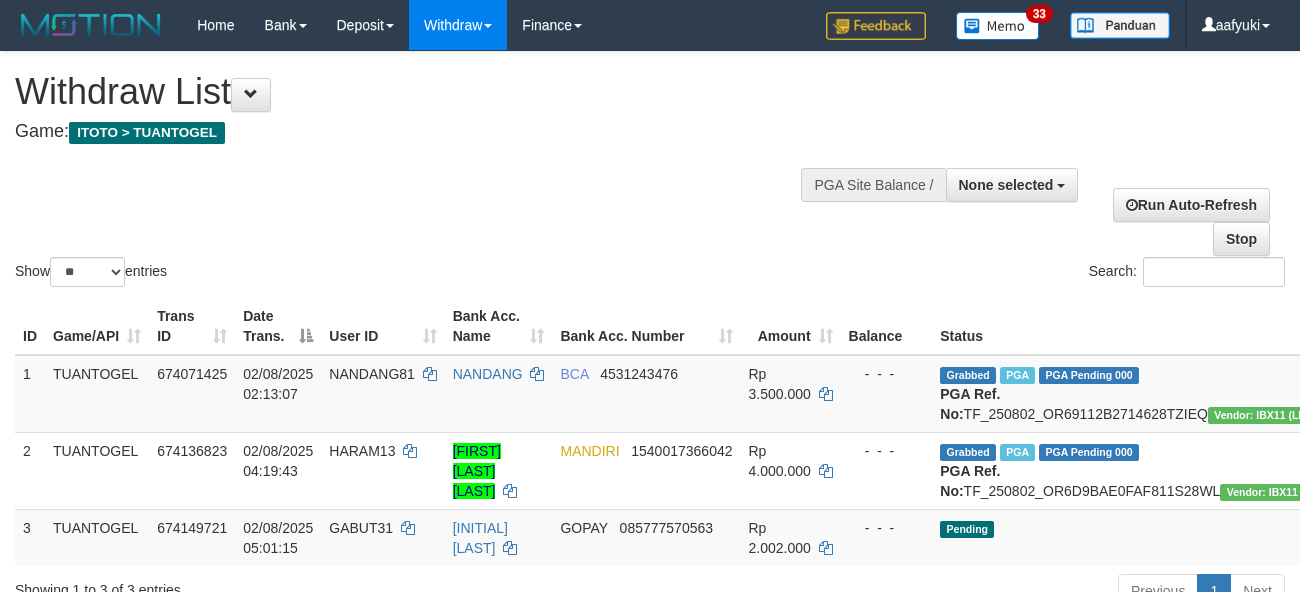 select 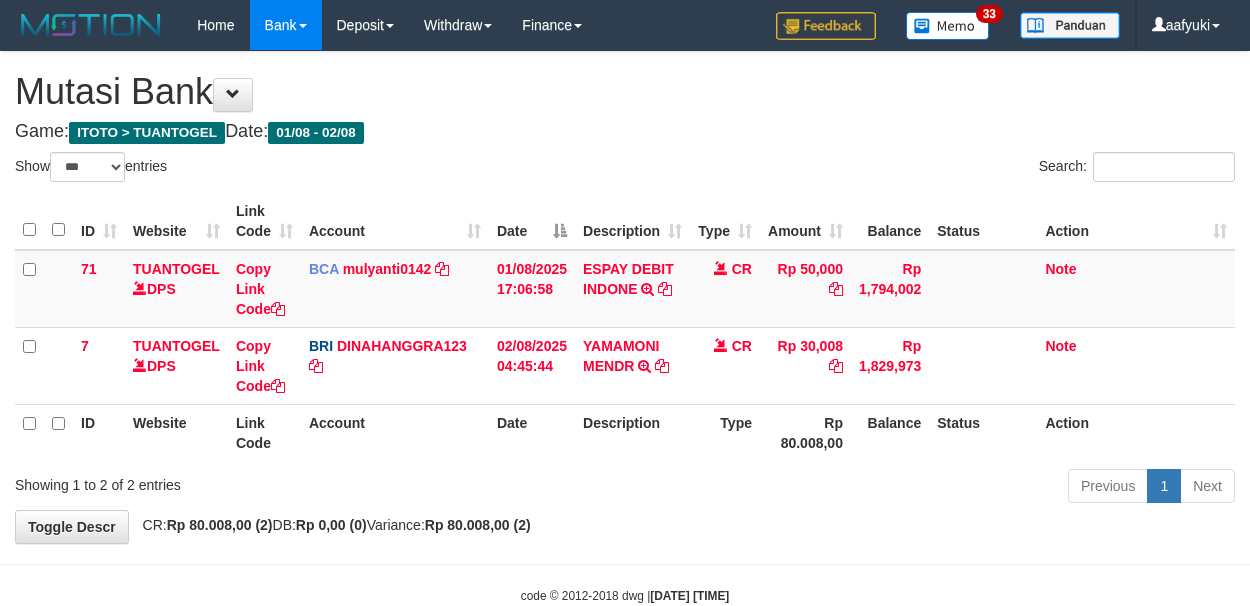 select on "***" 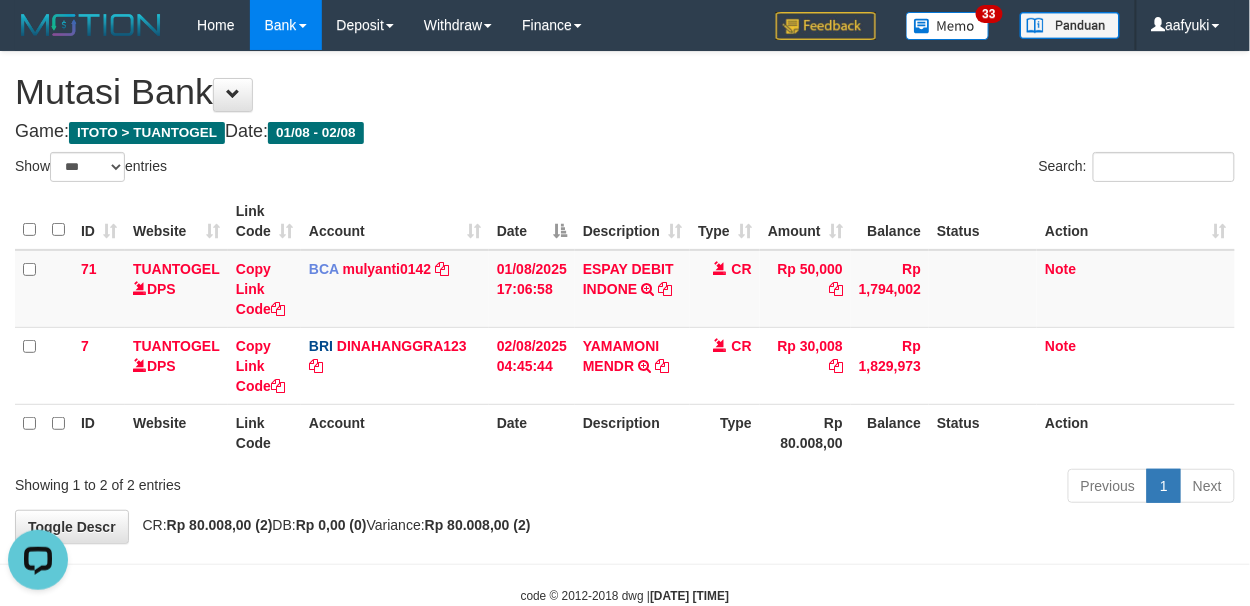scroll, scrollTop: 0, scrollLeft: 0, axis: both 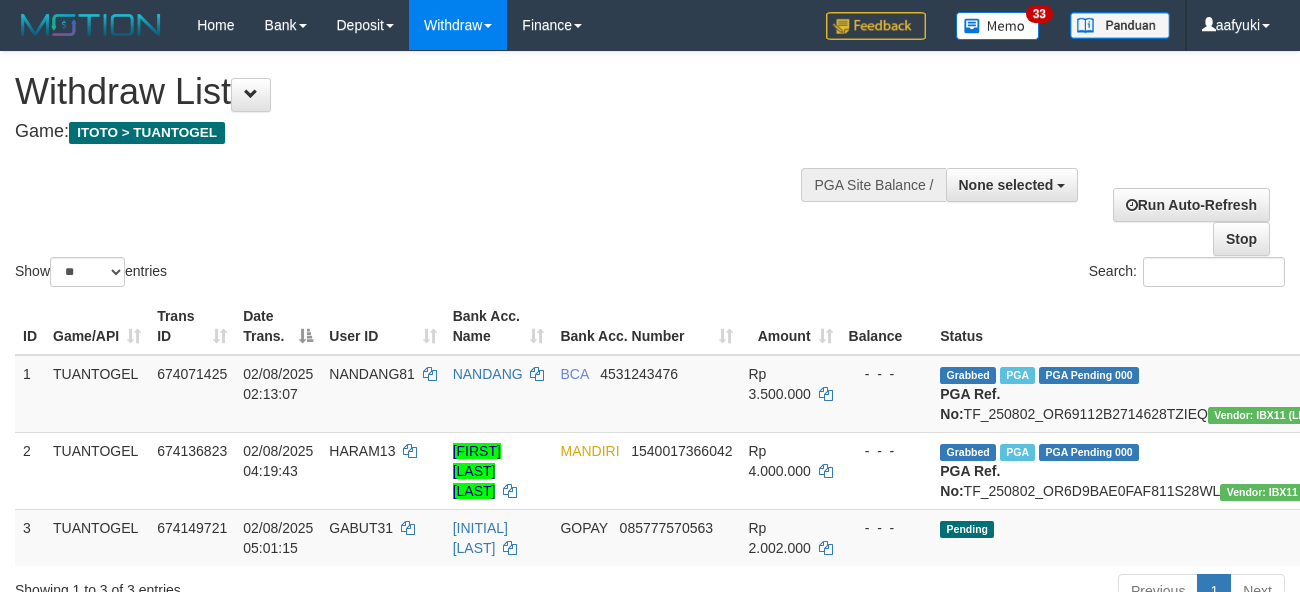 select 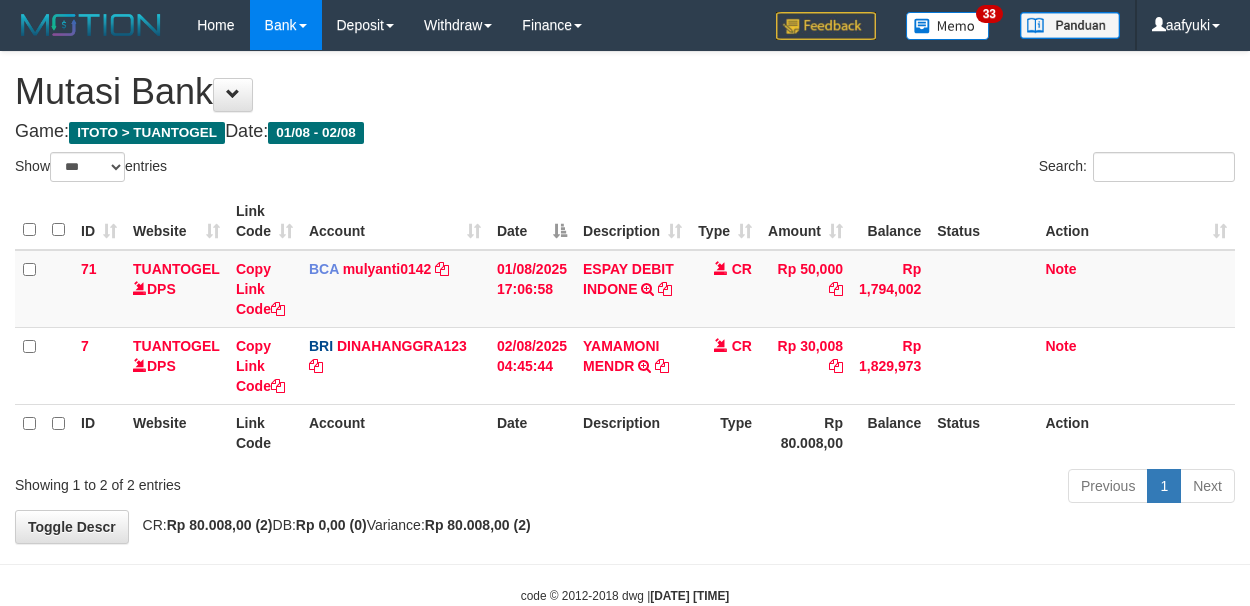 select on "***" 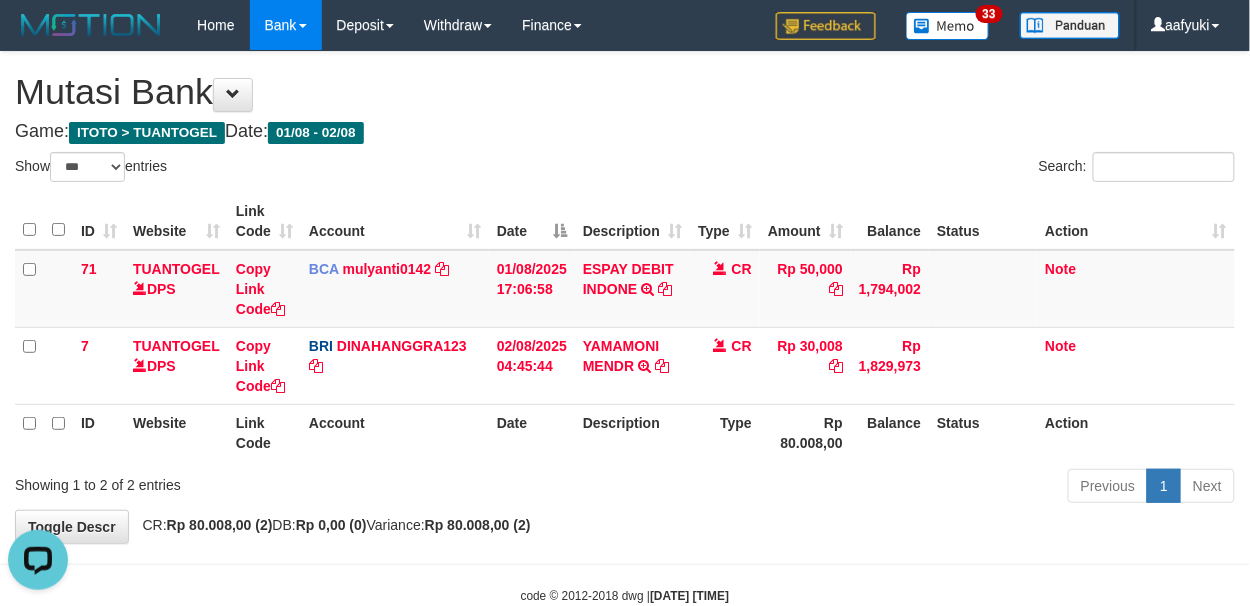 scroll, scrollTop: 0, scrollLeft: 0, axis: both 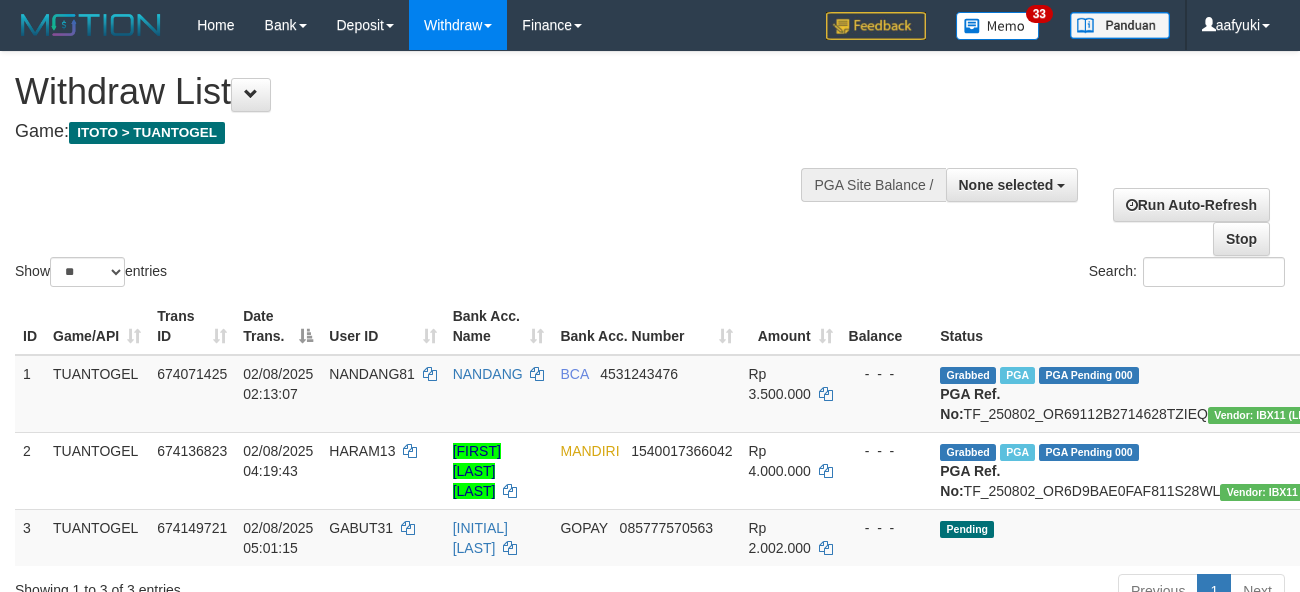 select 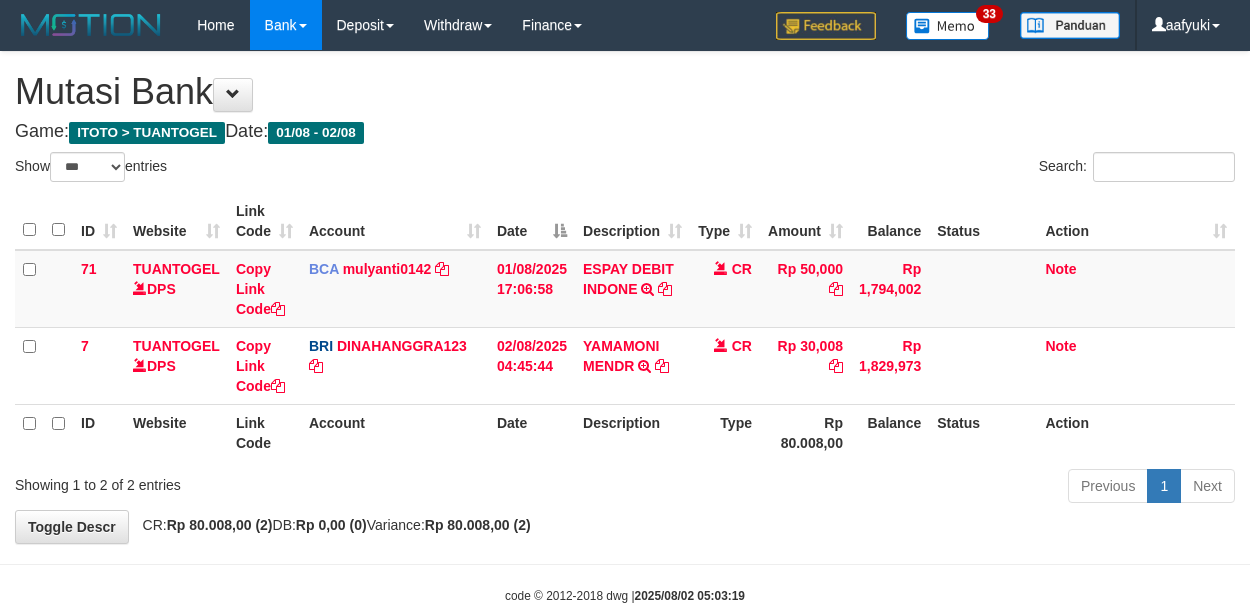 select on "***" 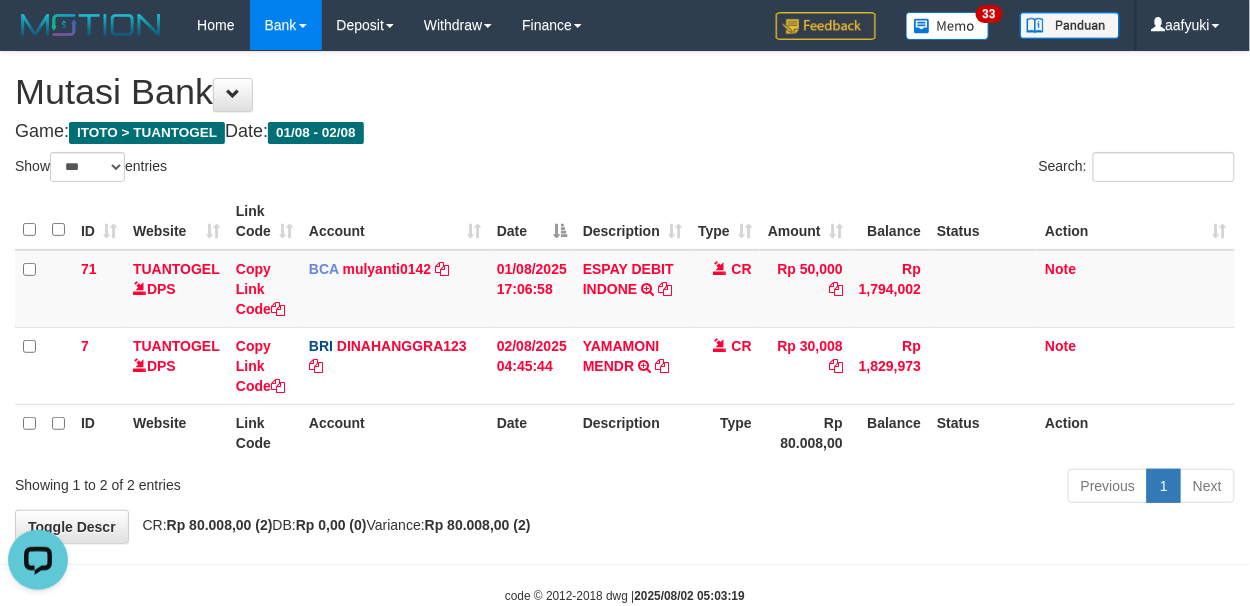 scroll, scrollTop: 0, scrollLeft: 0, axis: both 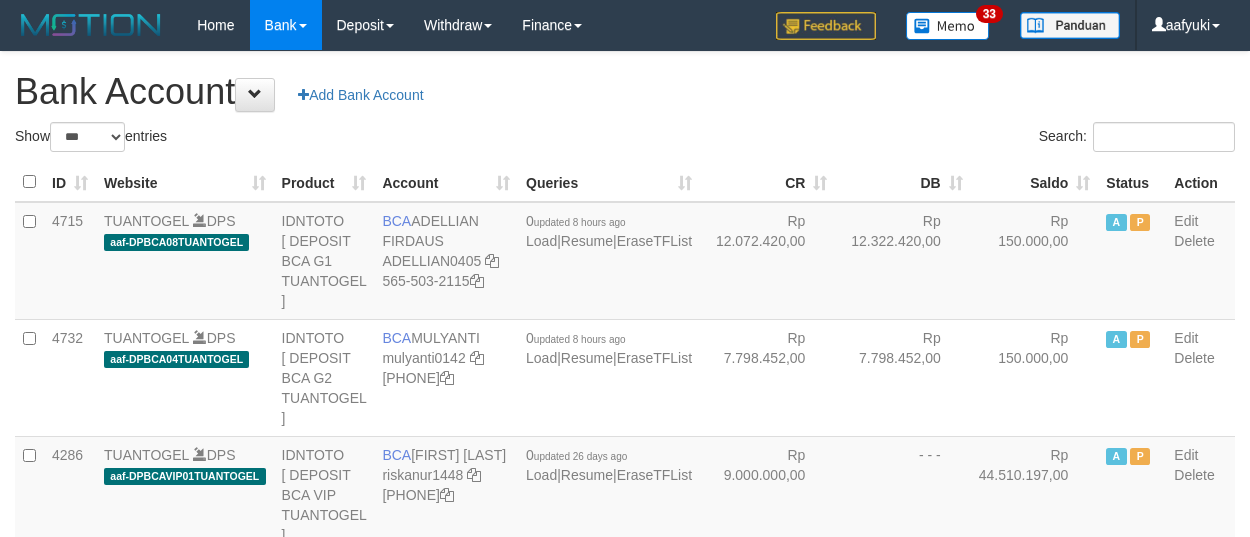 select on "***" 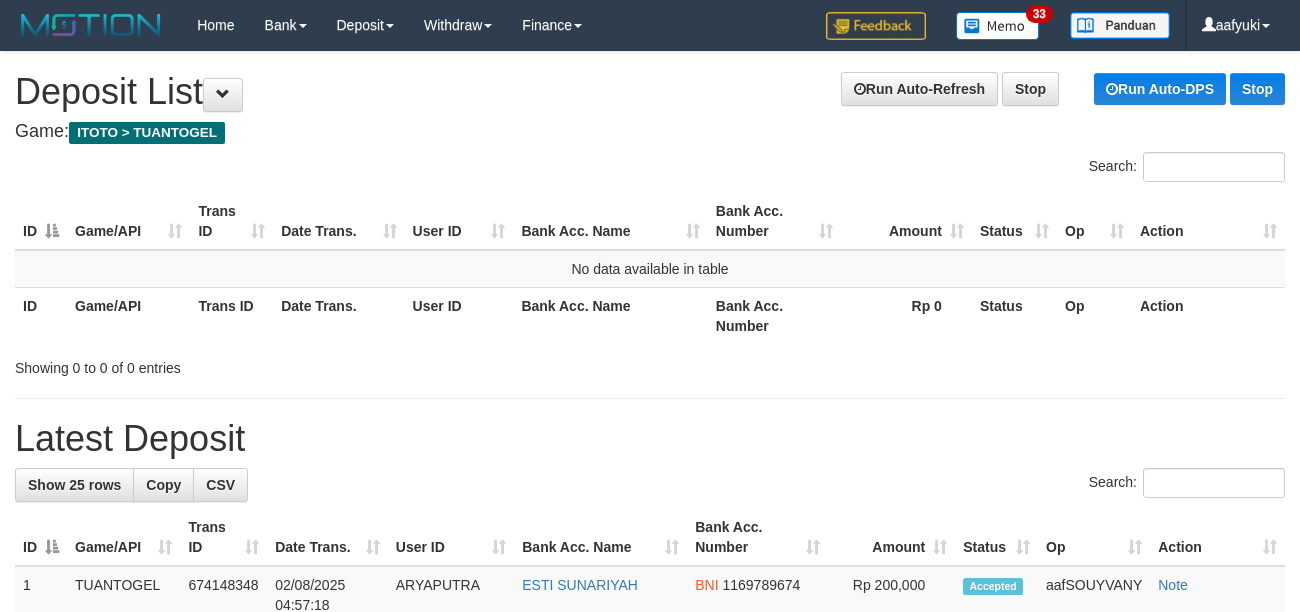 scroll, scrollTop: 0, scrollLeft: 0, axis: both 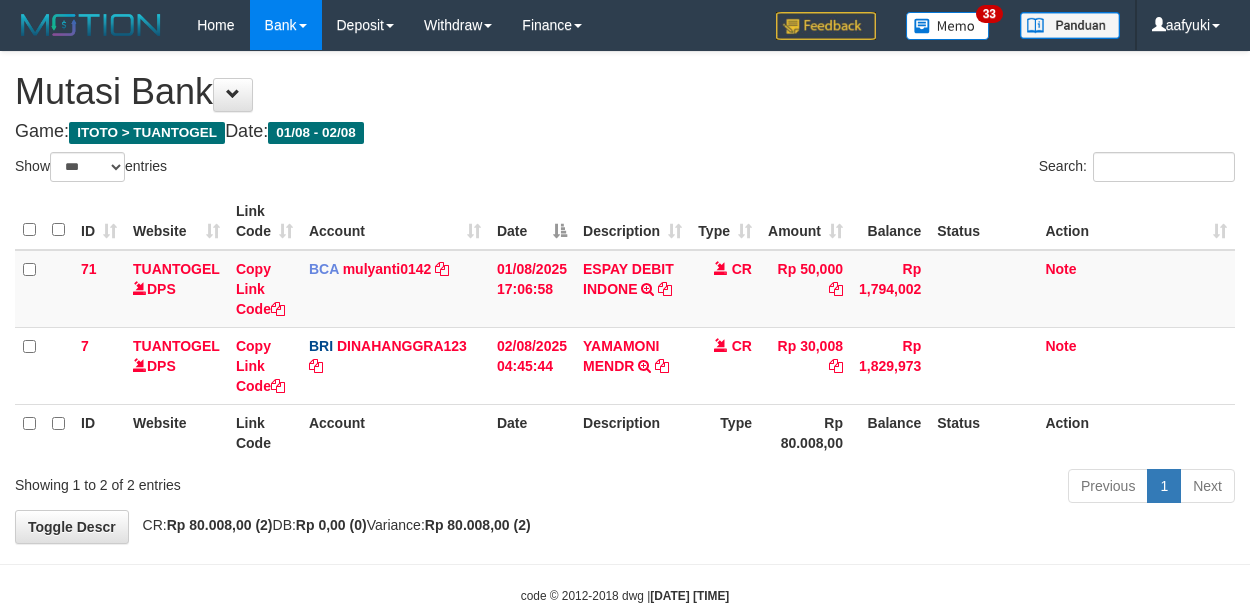 select on "***" 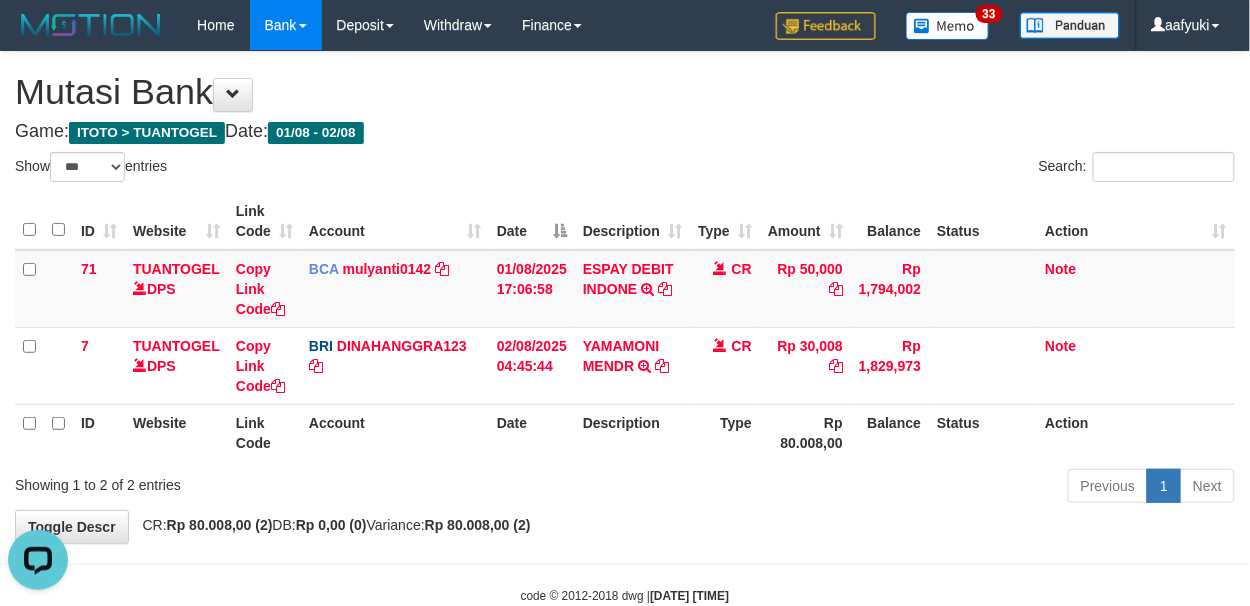 scroll, scrollTop: 0, scrollLeft: 0, axis: both 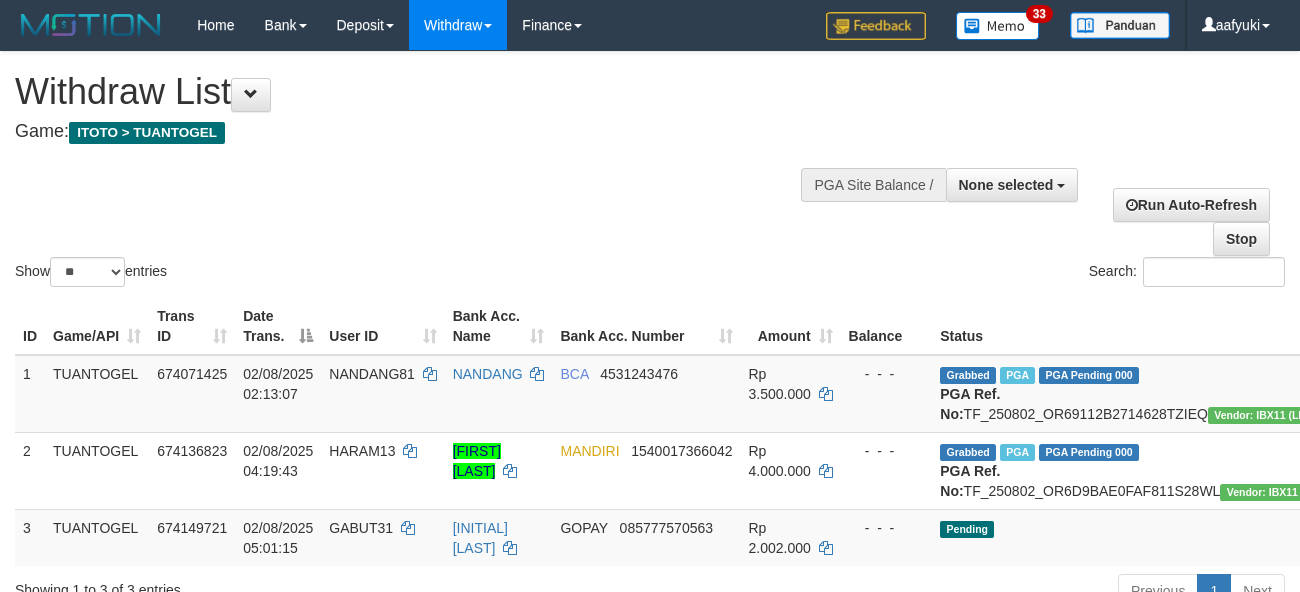 select 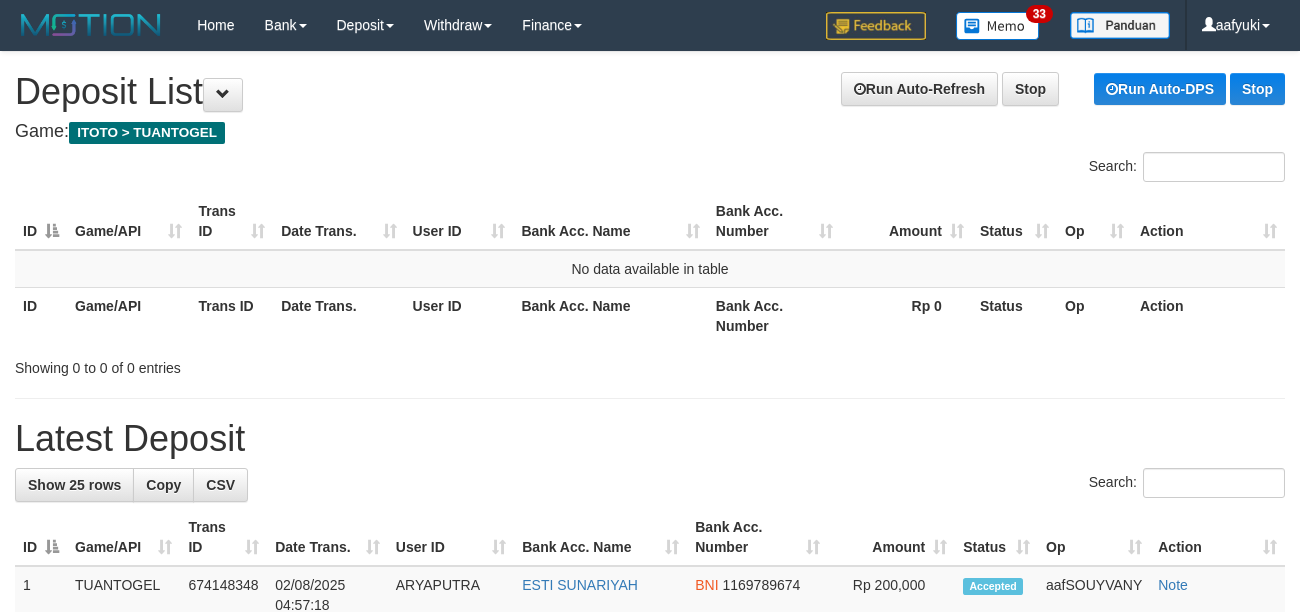 scroll, scrollTop: 0, scrollLeft: 0, axis: both 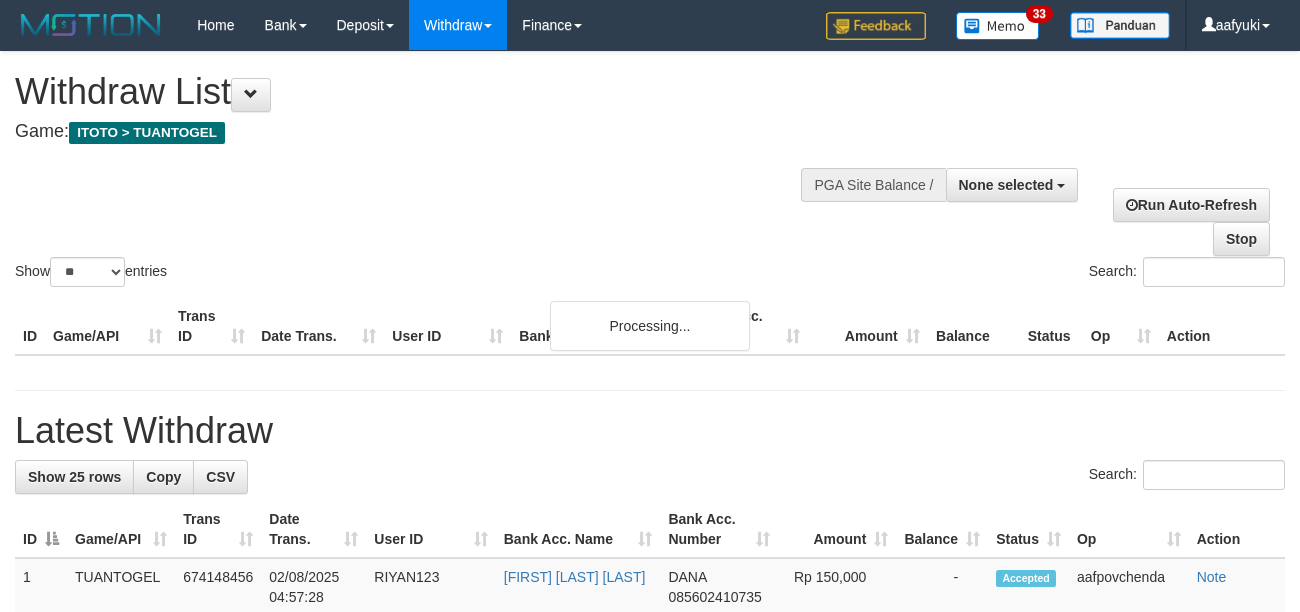 select 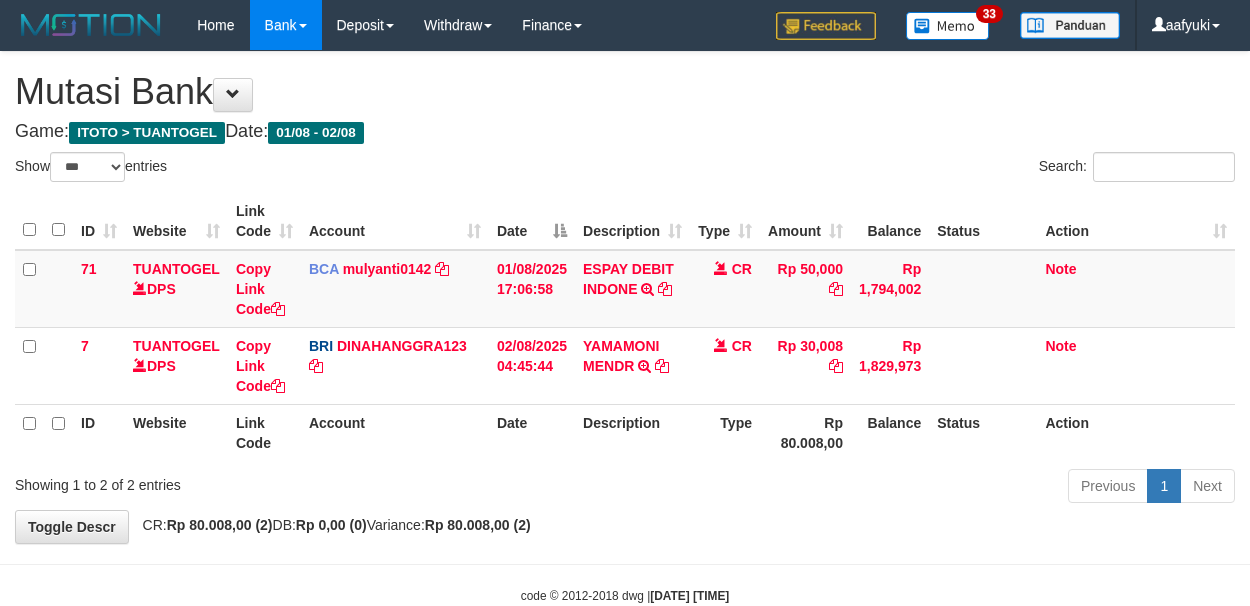 select on "***" 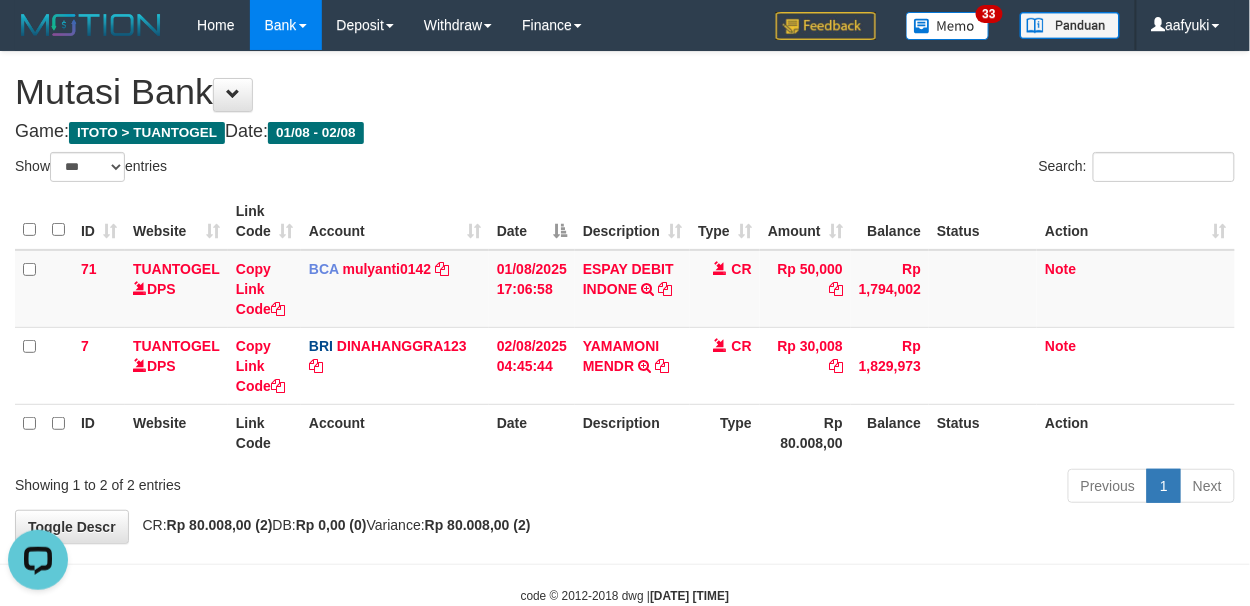 scroll, scrollTop: 0, scrollLeft: 0, axis: both 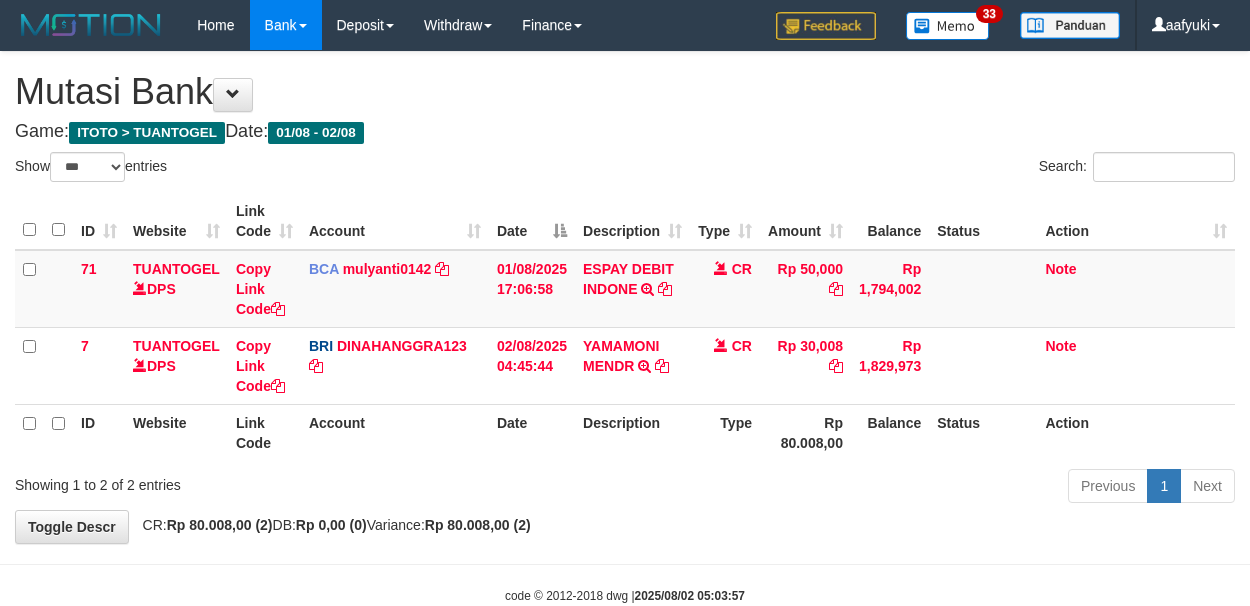 select on "***" 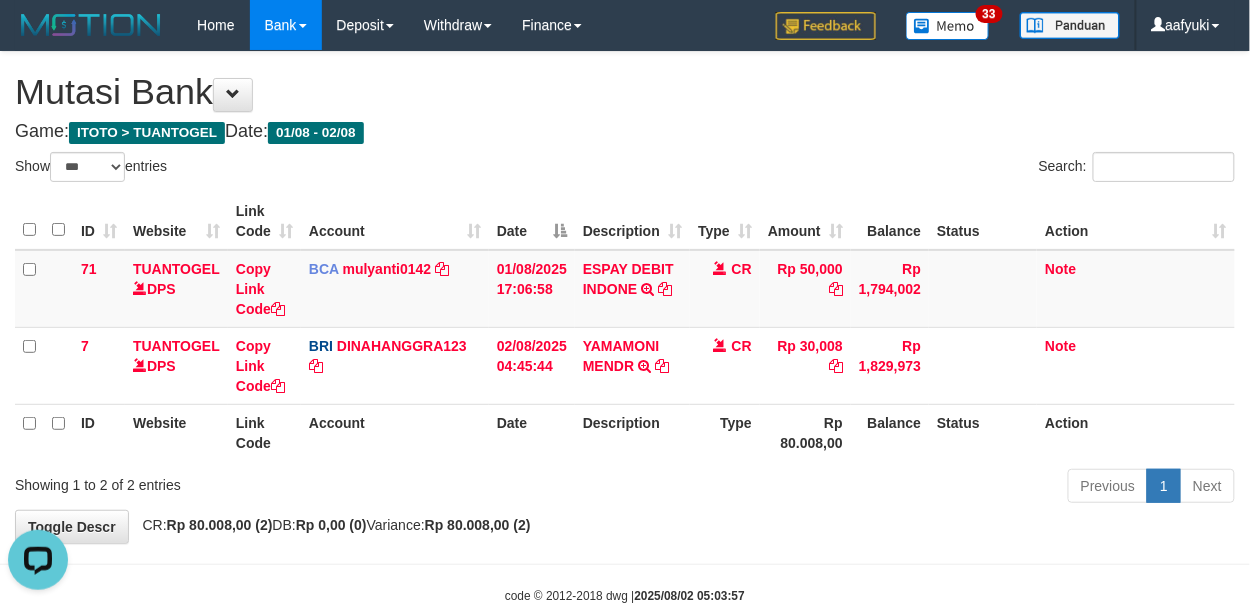 scroll, scrollTop: 0, scrollLeft: 0, axis: both 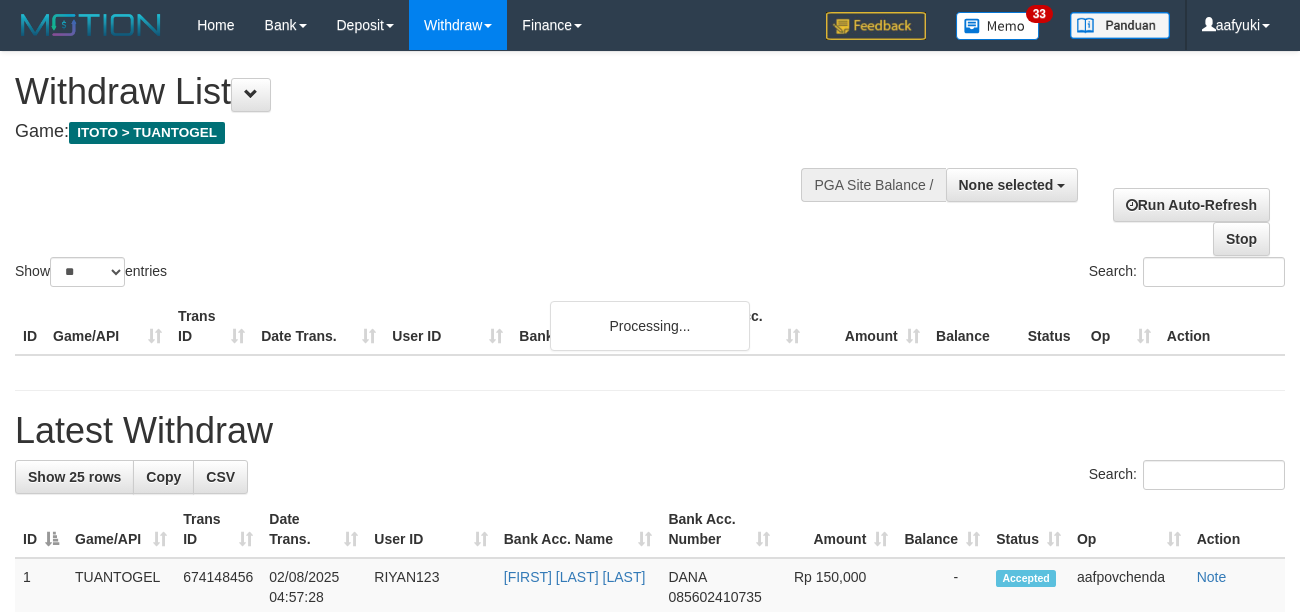 select 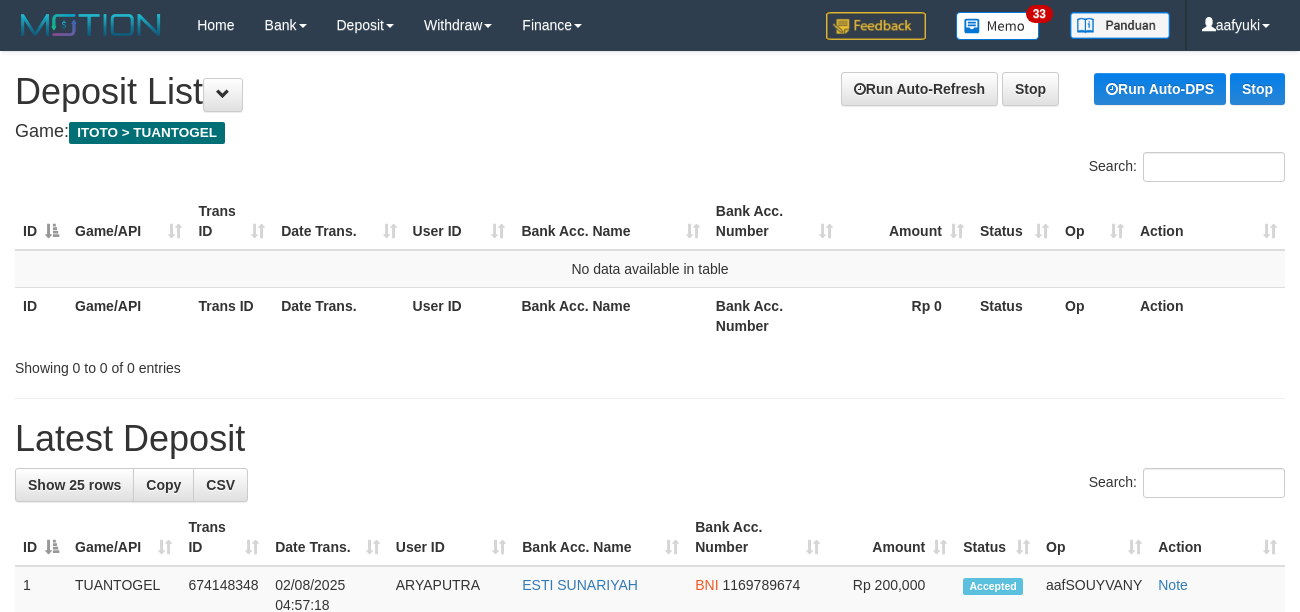 scroll, scrollTop: 0, scrollLeft: 0, axis: both 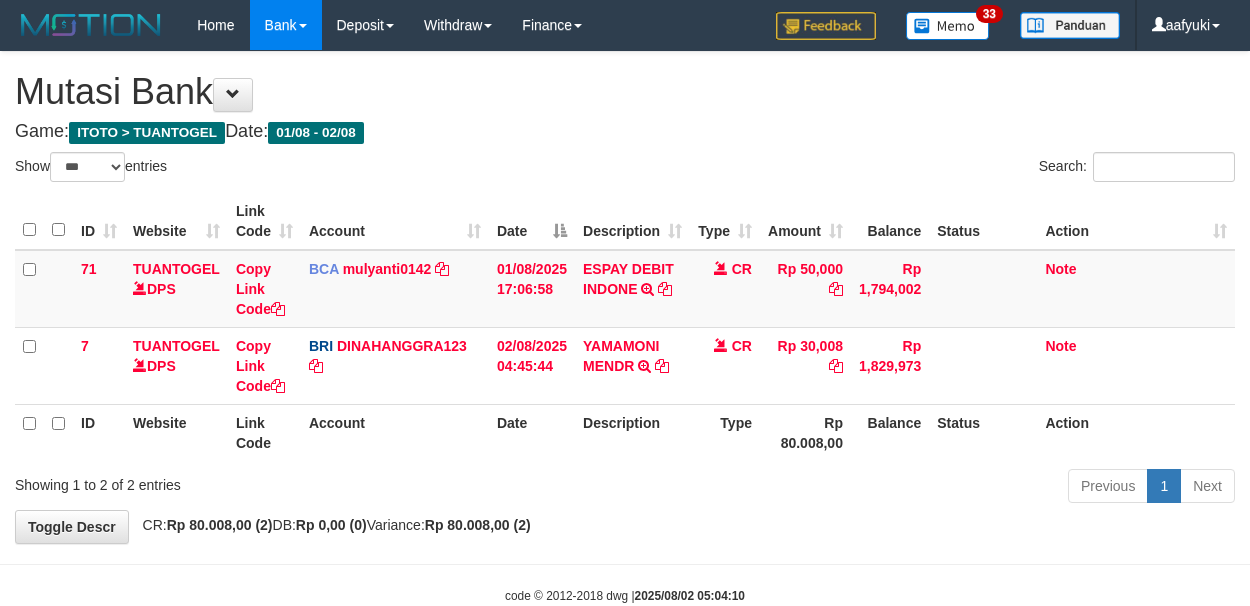 select on "***" 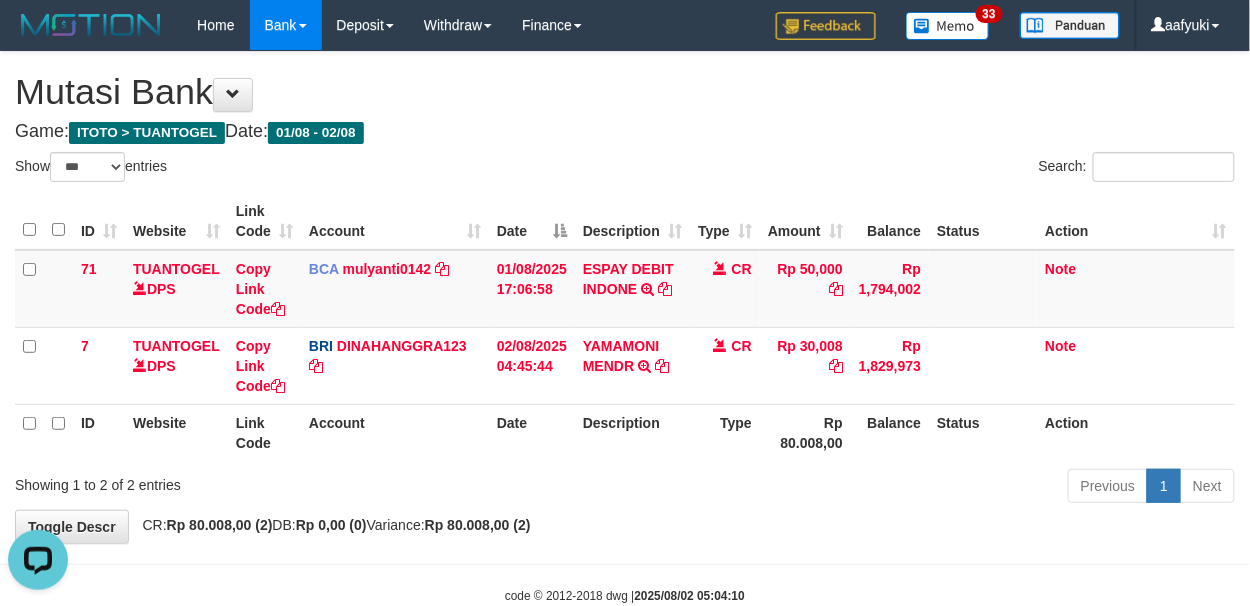 scroll, scrollTop: 0, scrollLeft: 0, axis: both 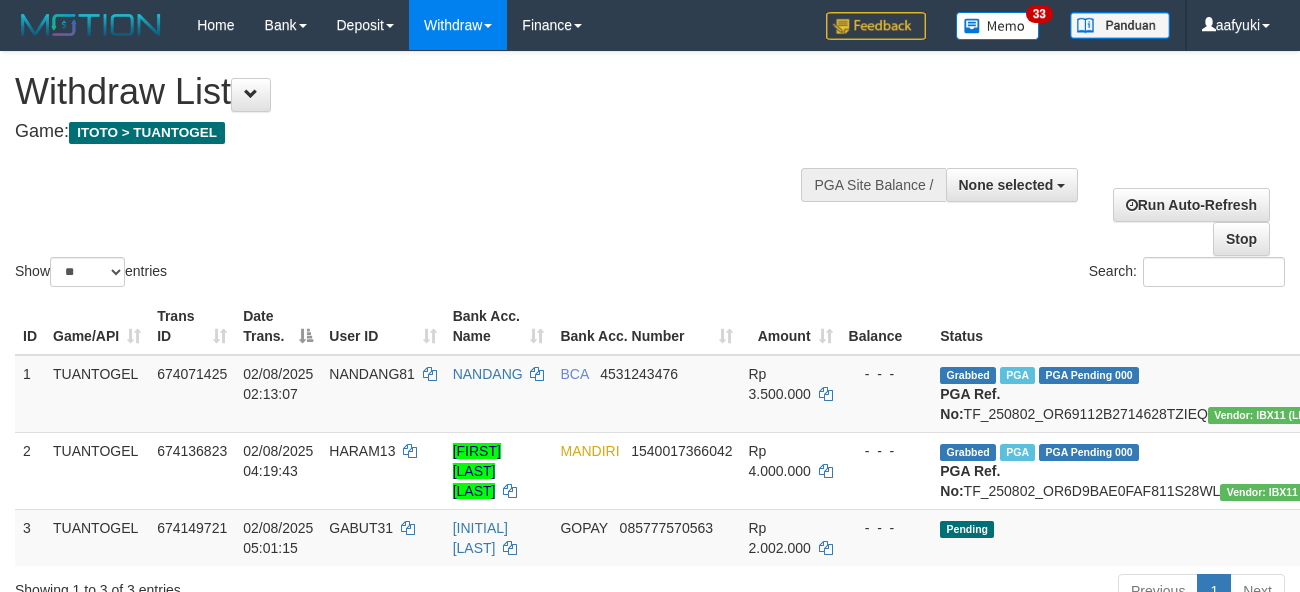 select 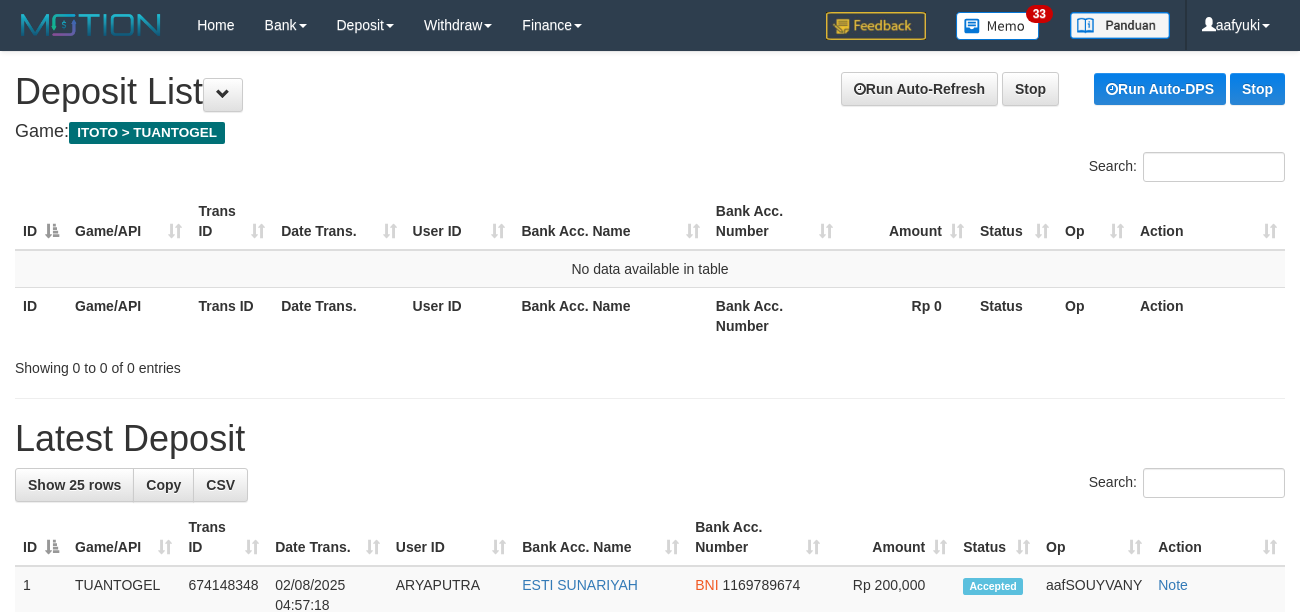 scroll, scrollTop: 0, scrollLeft: 0, axis: both 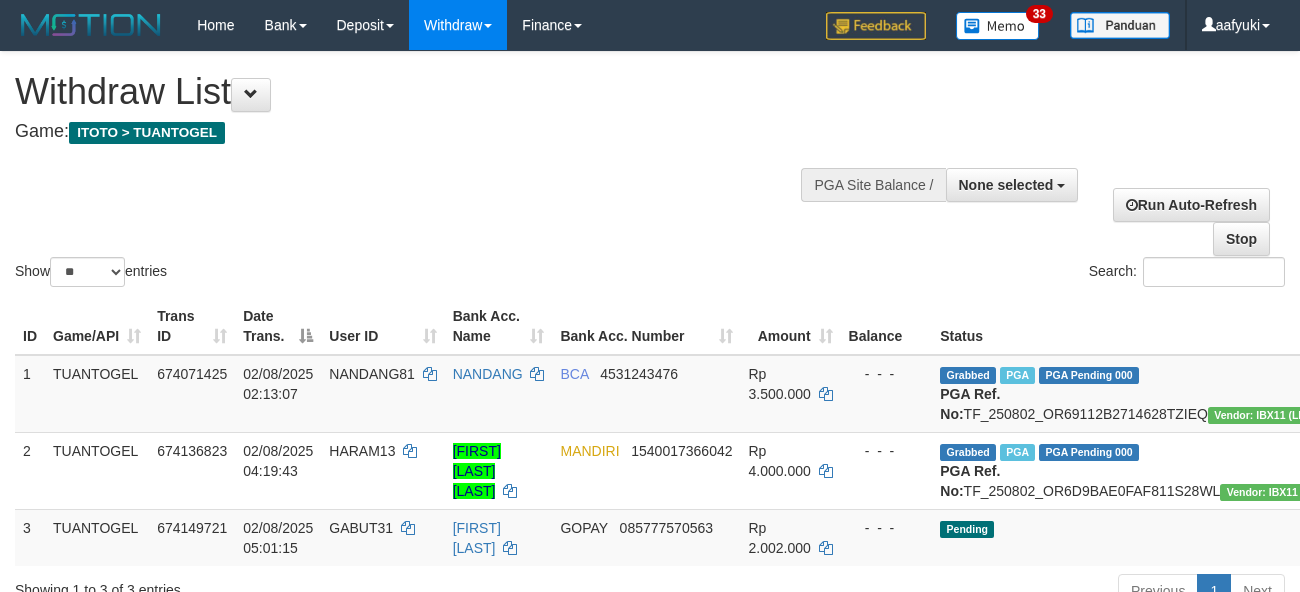 select 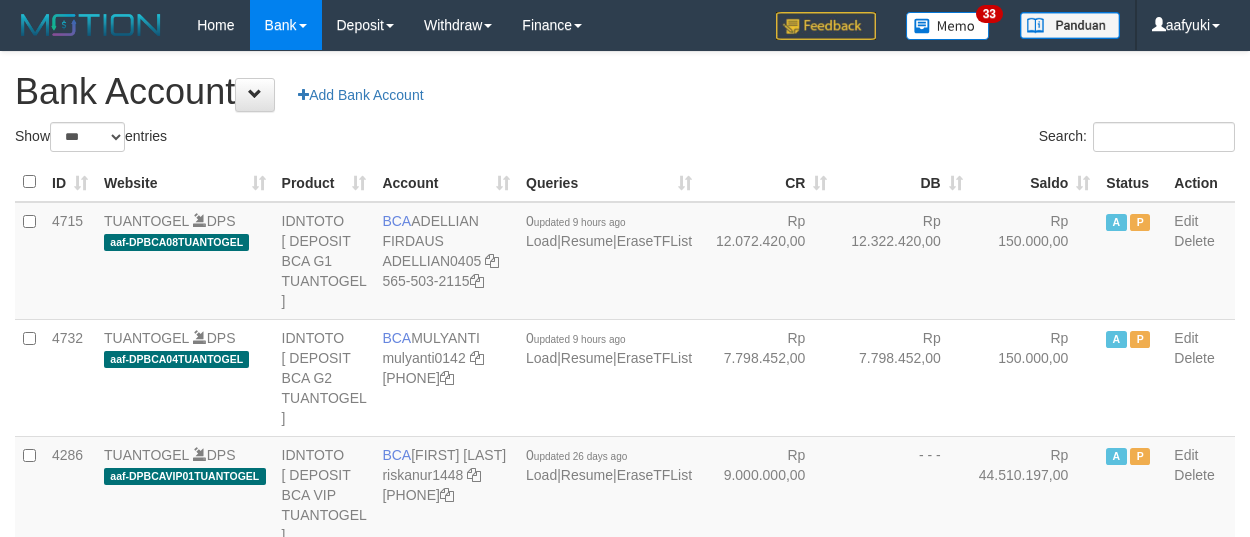 select on "***" 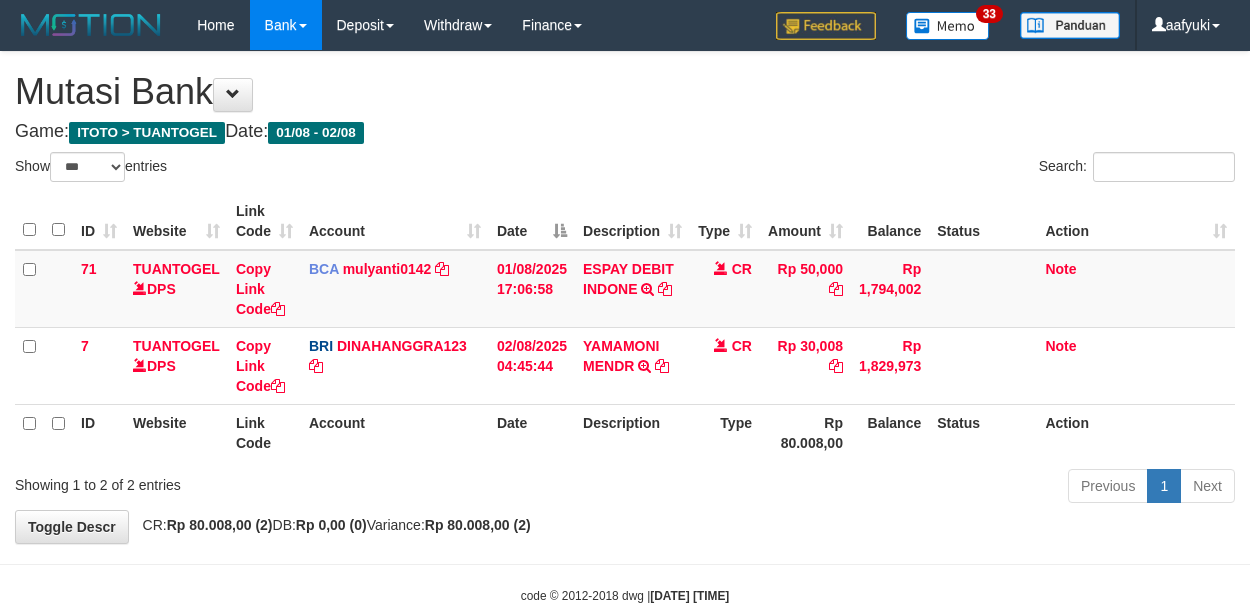 select on "***" 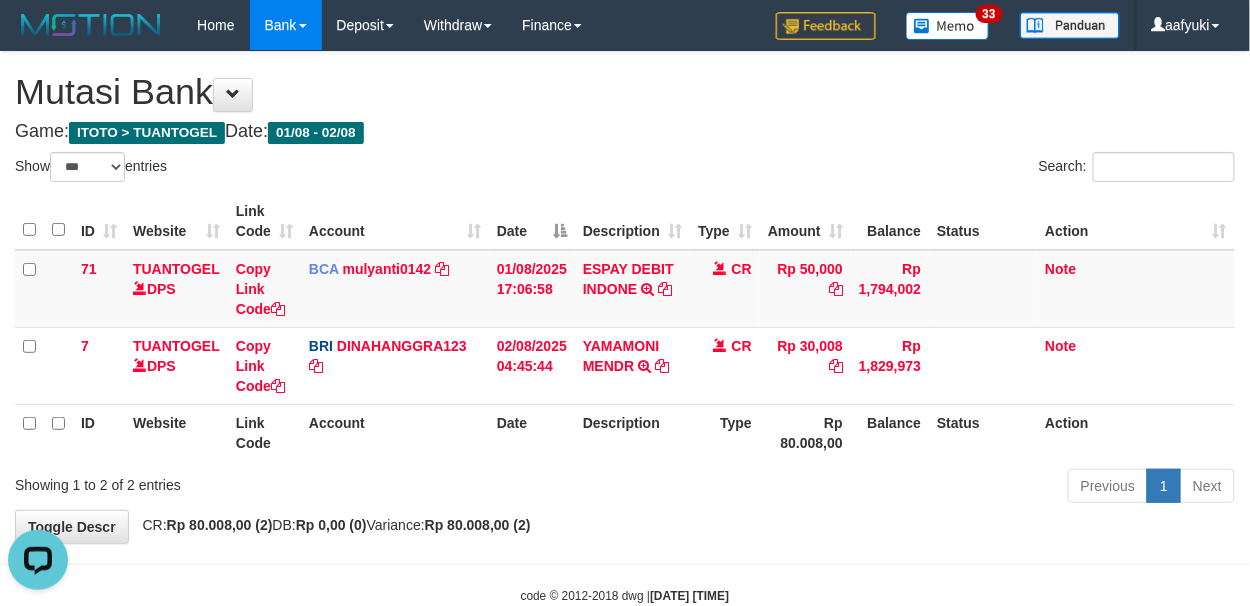 scroll, scrollTop: 0, scrollLeft: 0, axis: both 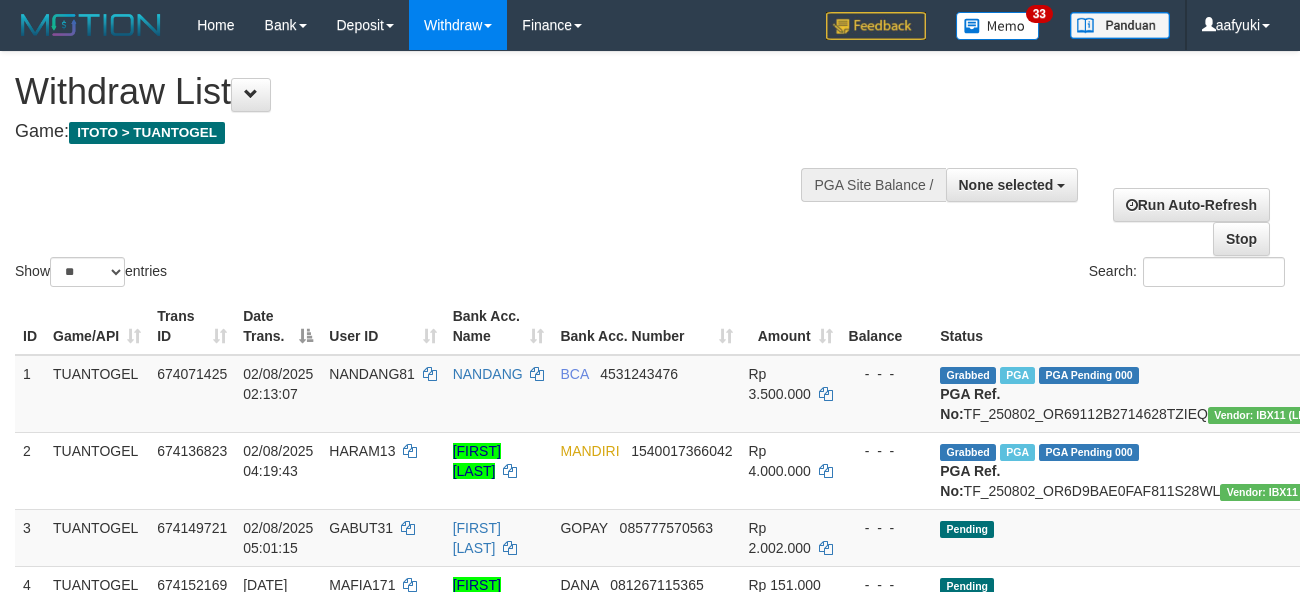 select 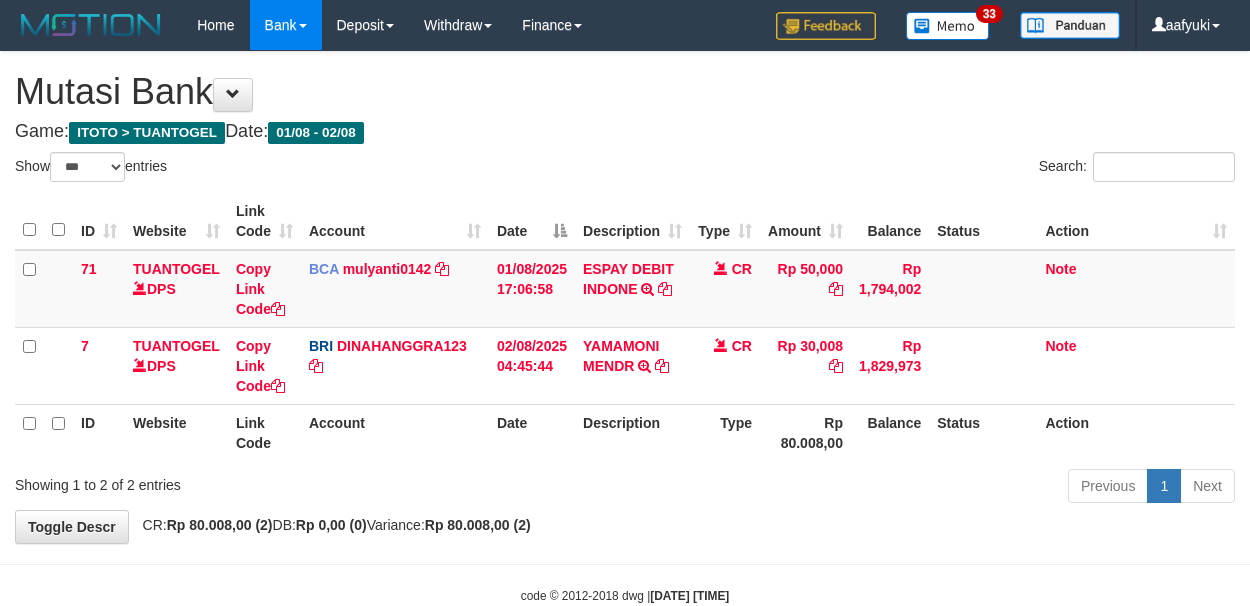 select on "***" 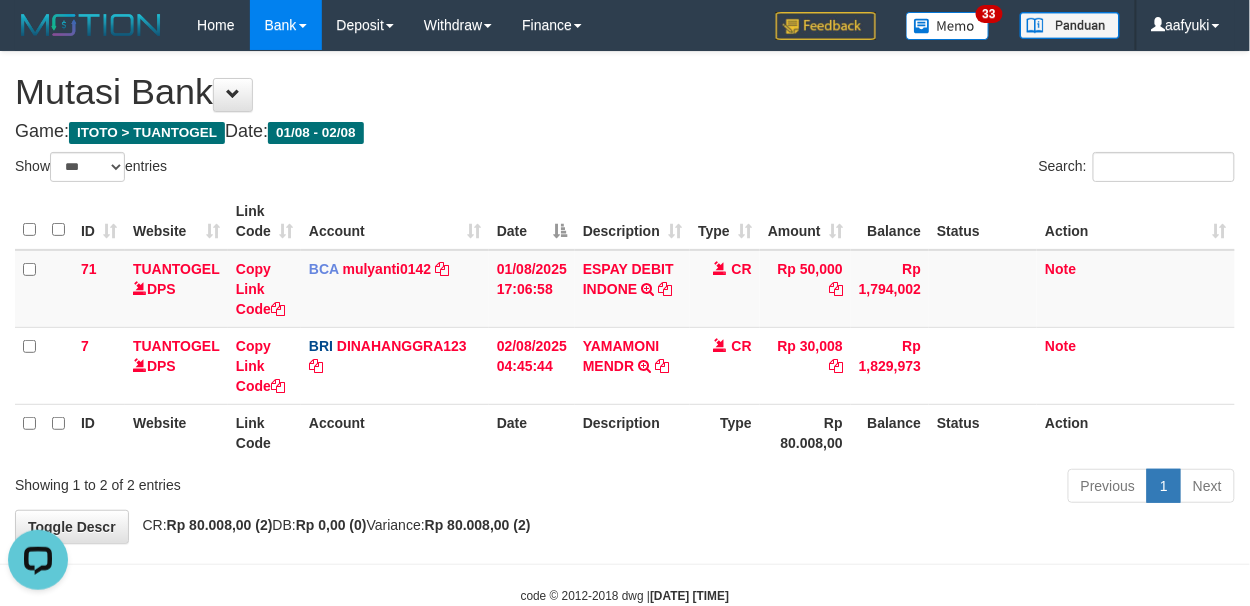 scroll, scrollTop: 0, scrollLeft: 0, axis: both 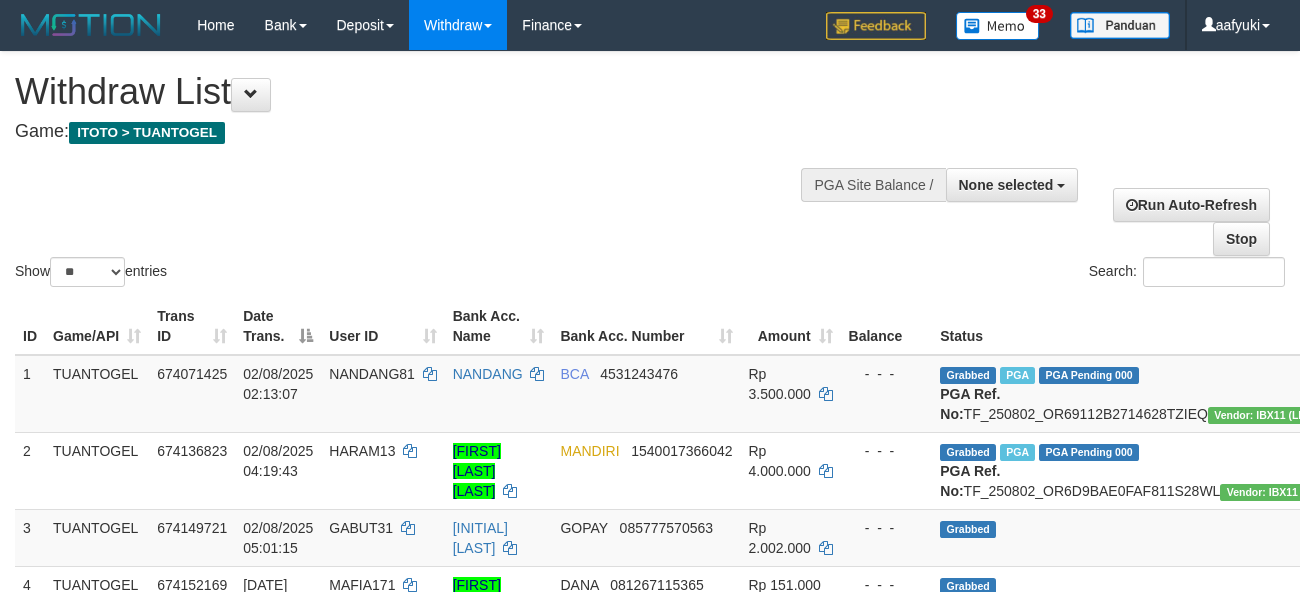 select 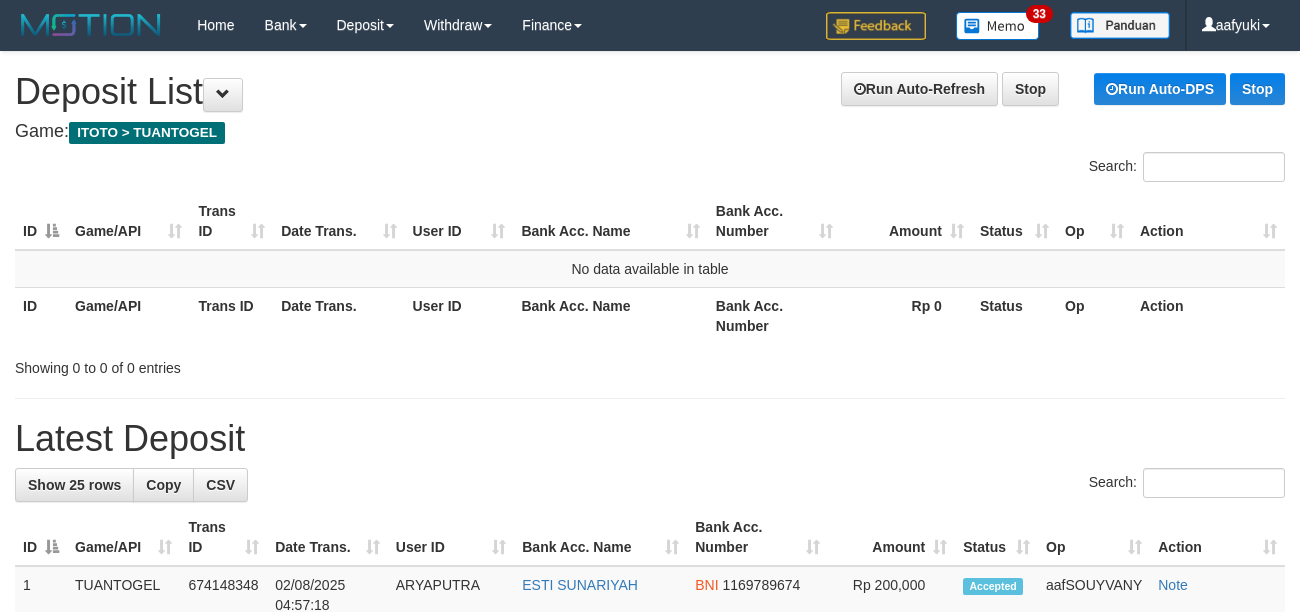 scroll, scrollTop: 0, scrollLeft: 0, axis: both 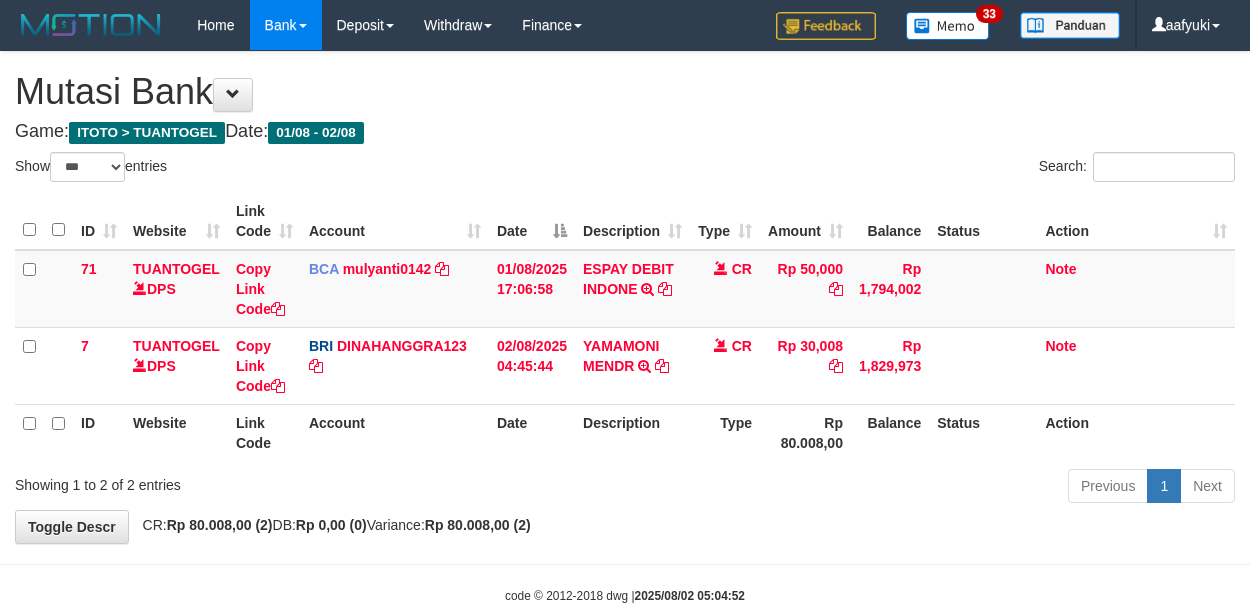 select on "***" 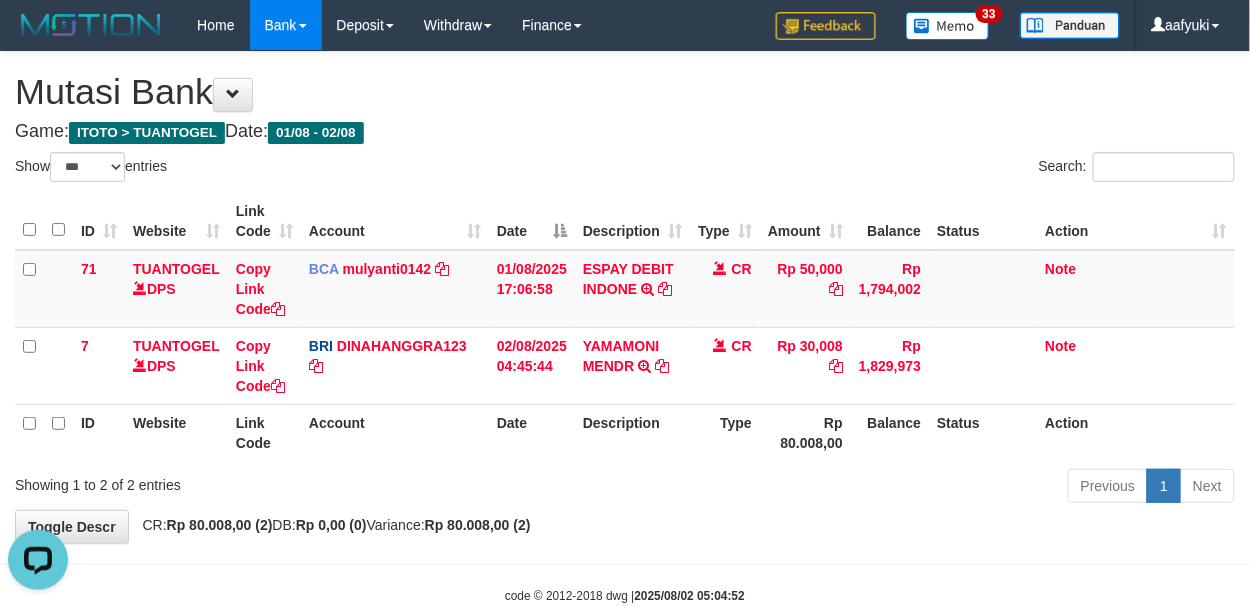 scroll, scrollTop: 0, scrollLeft: 0, axis: both 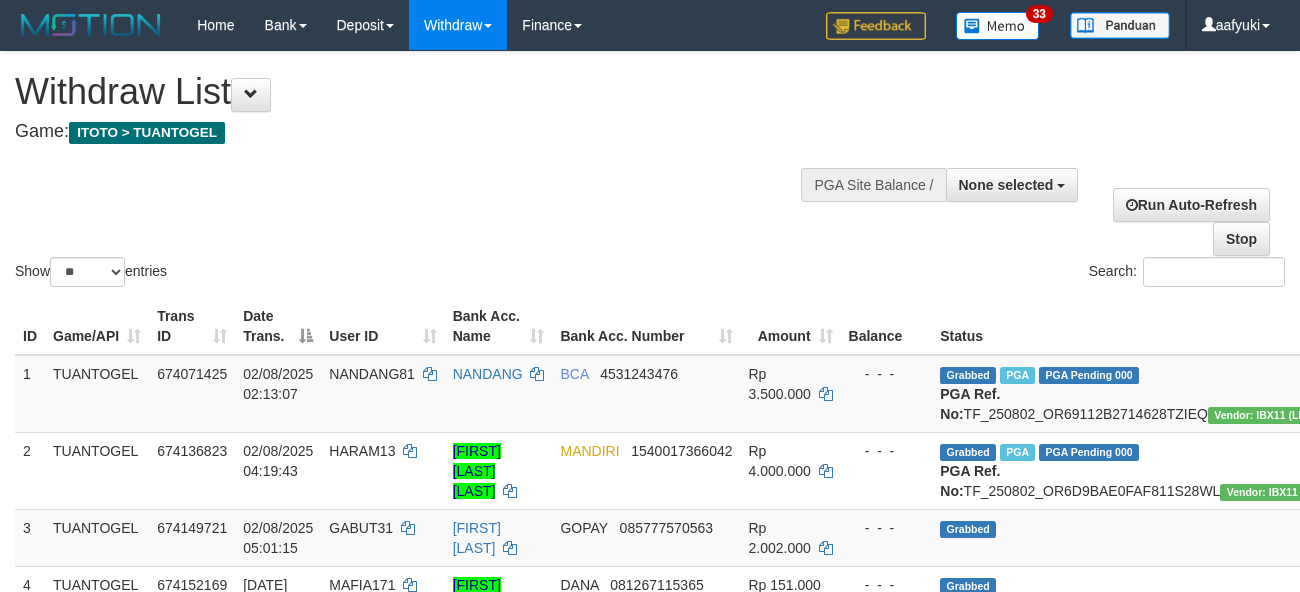 select 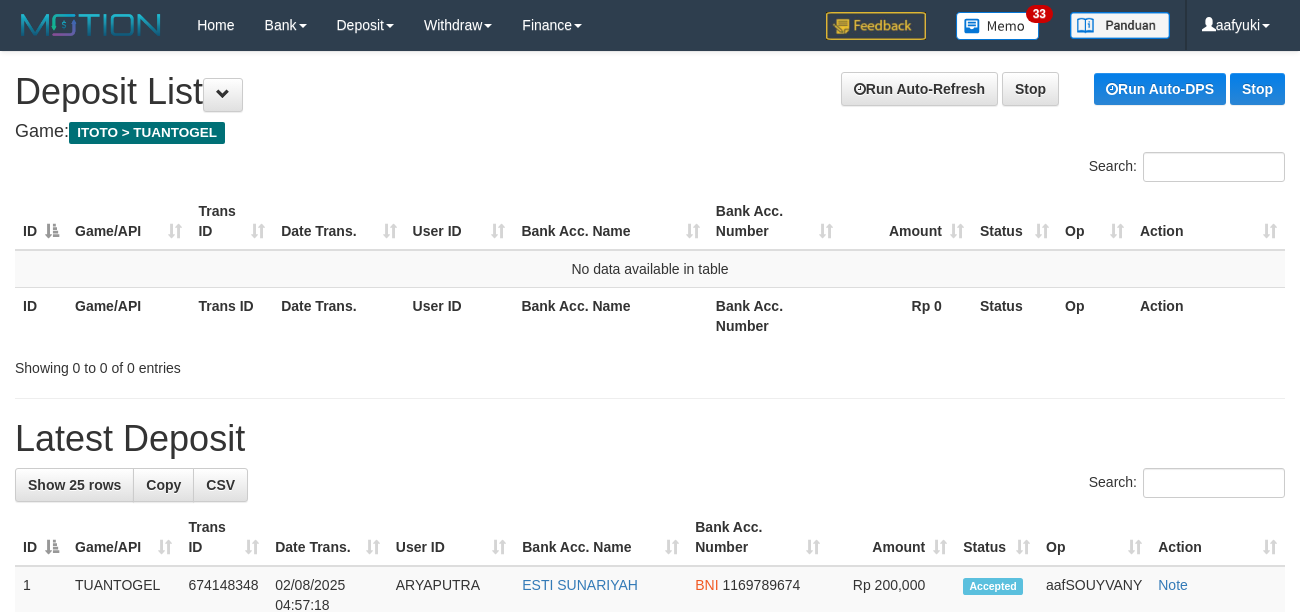 scroll, scrollTop: 0, scrollLeft: 0, axis: both 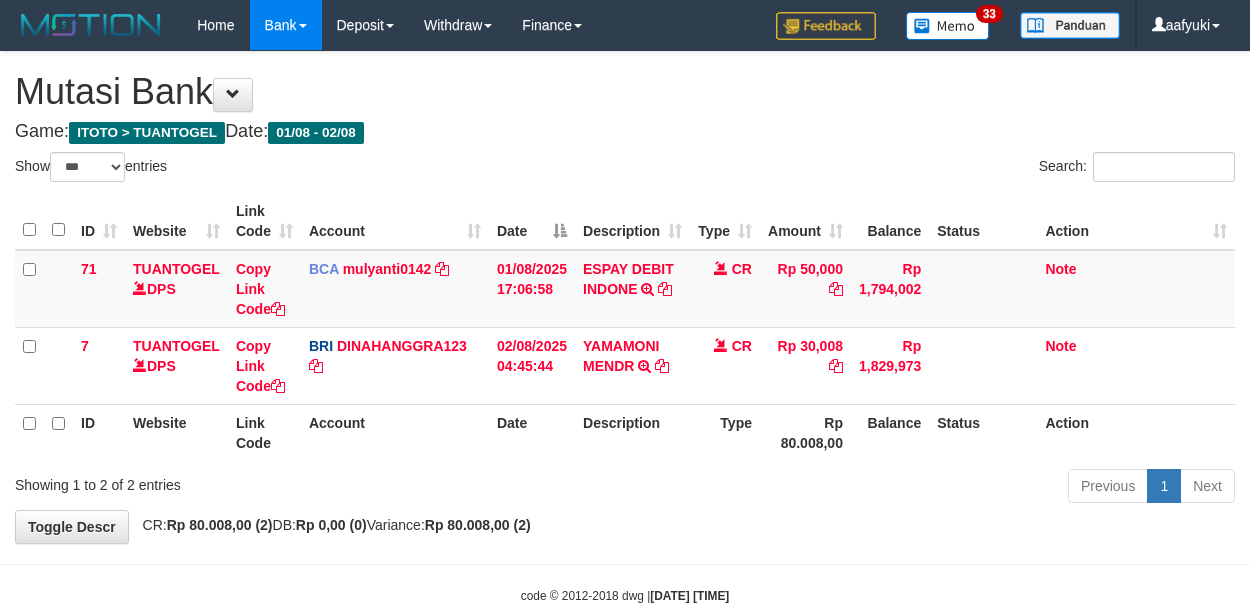 select on "***" 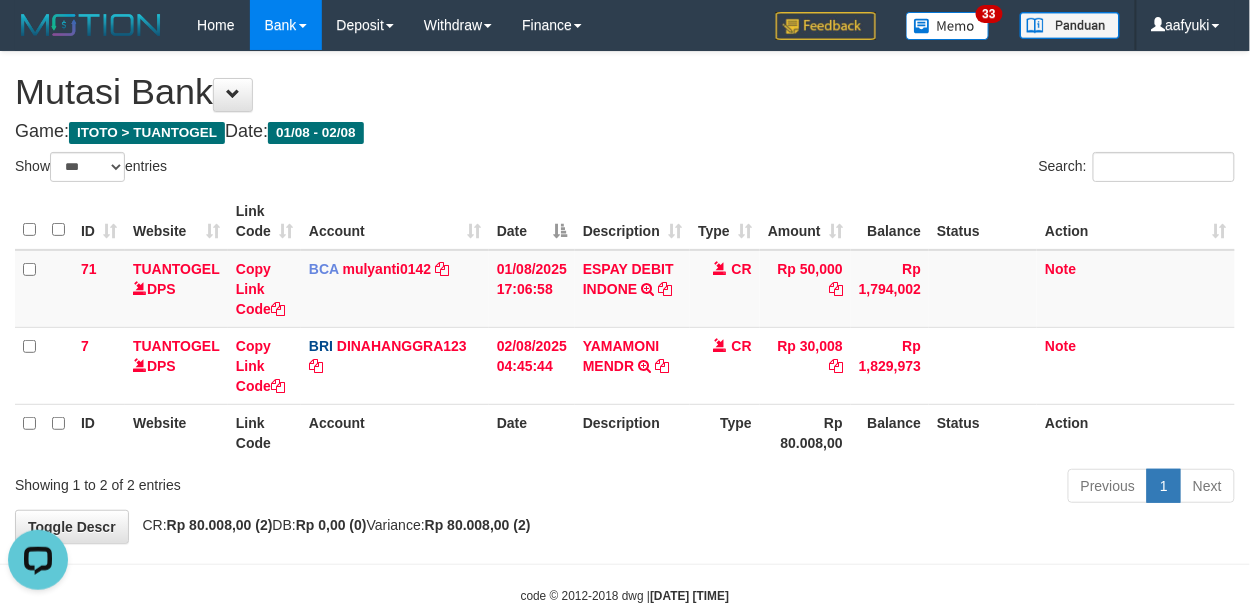 scroll, scrollTop: 0, scrollLeft: 0, axis: both 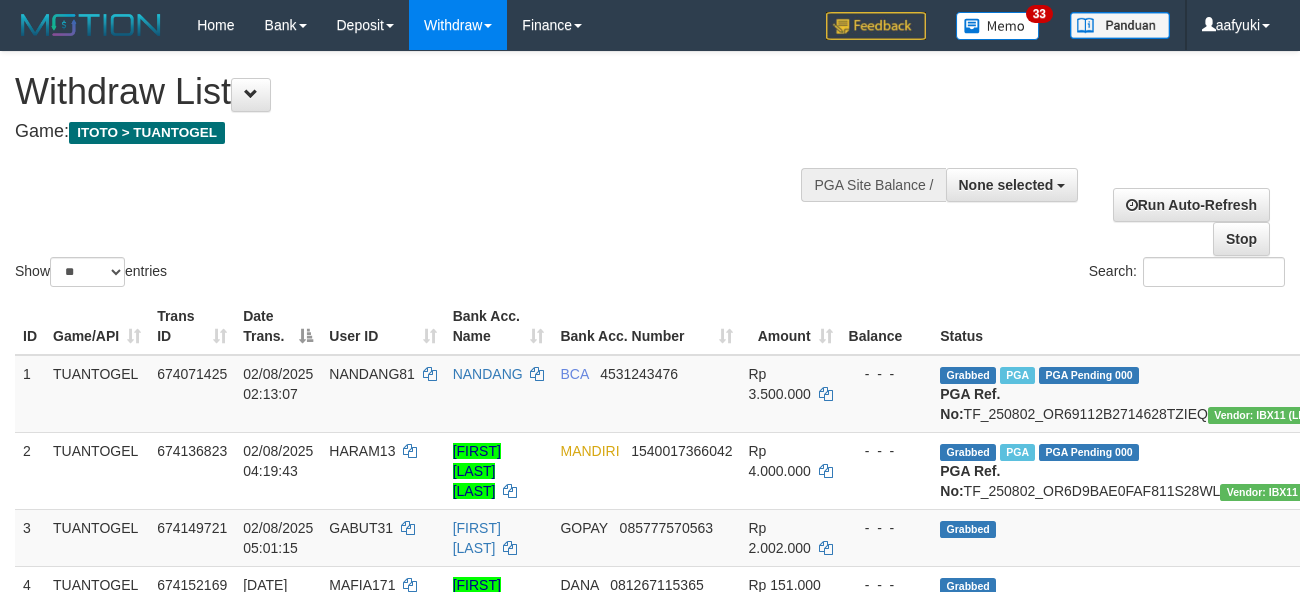 select 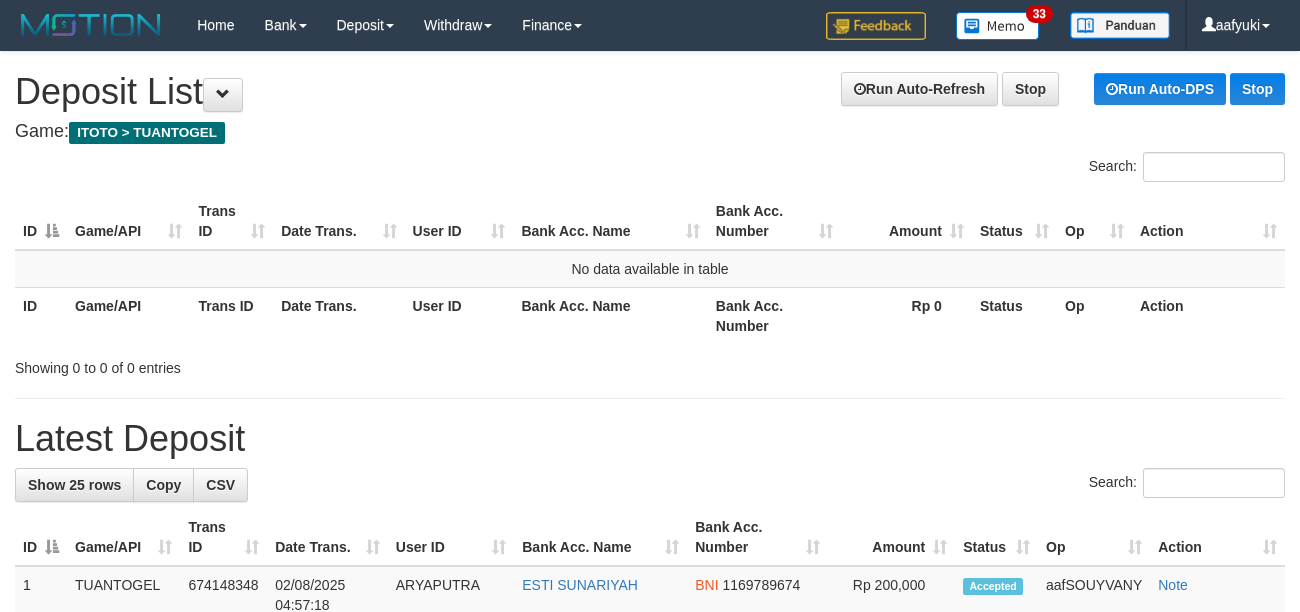 scroll, scrollTop: 0, scrollLeft: 0, axis: both 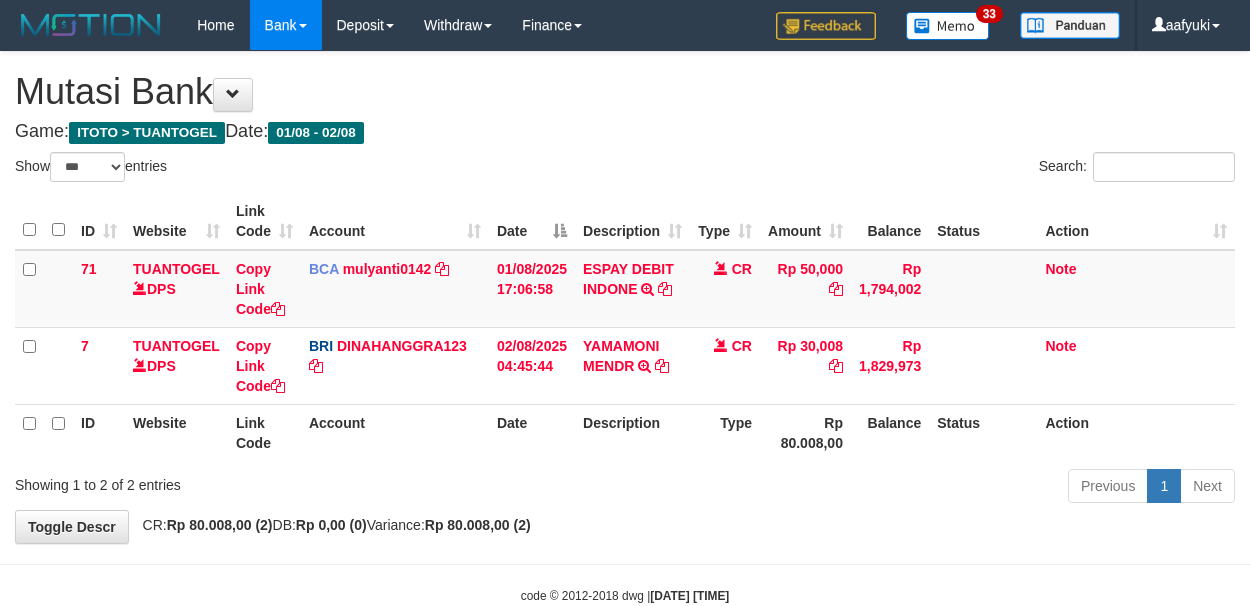 select on "***" 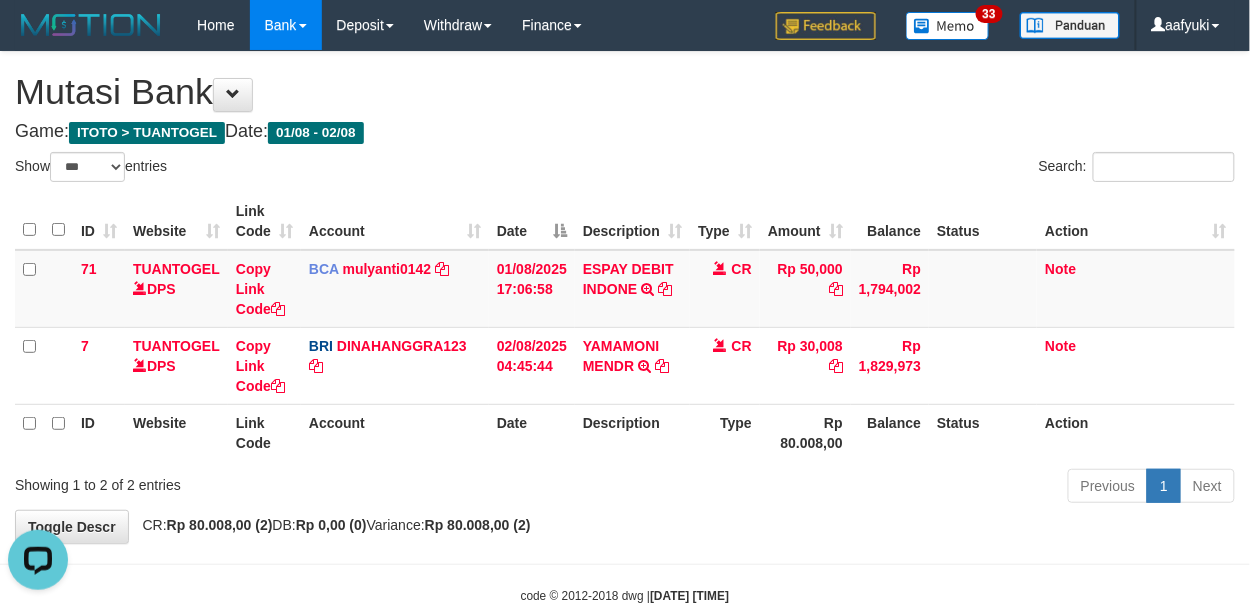 scroll, scrollTop: 0, scrollLeft: 0, axis: both 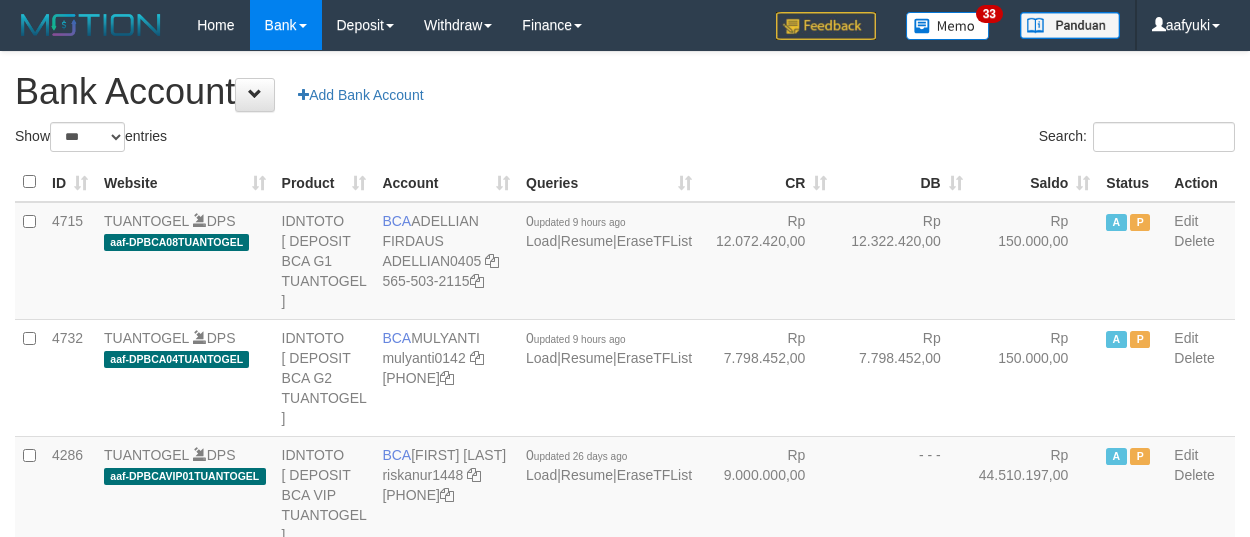 select on "***" 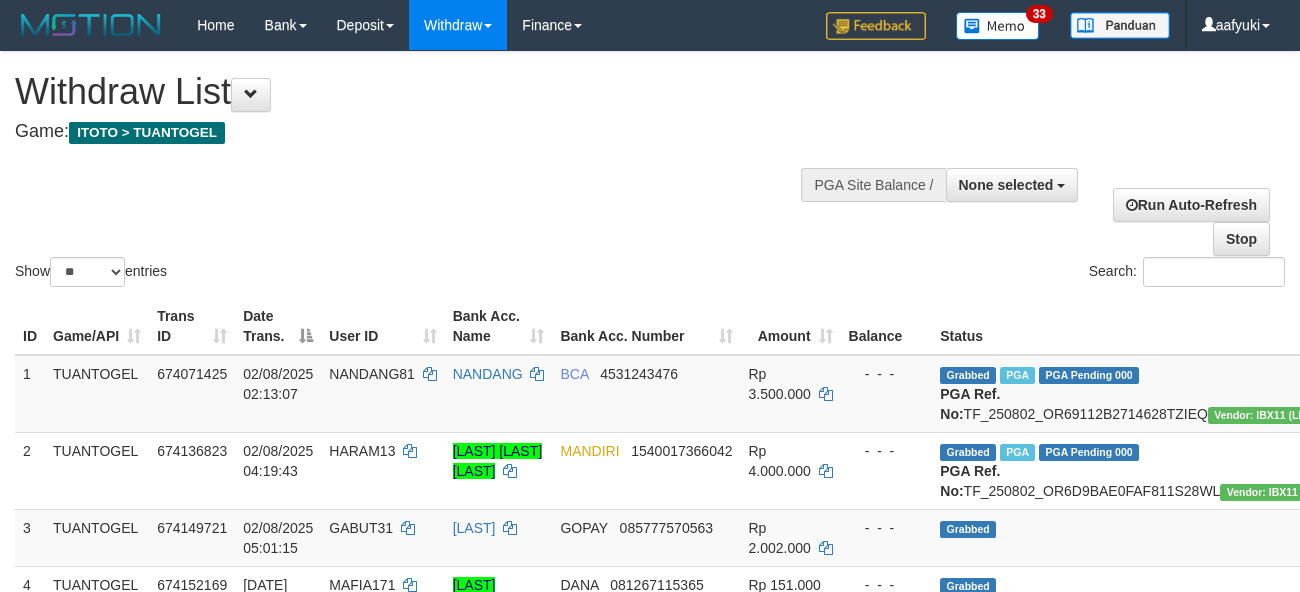 select 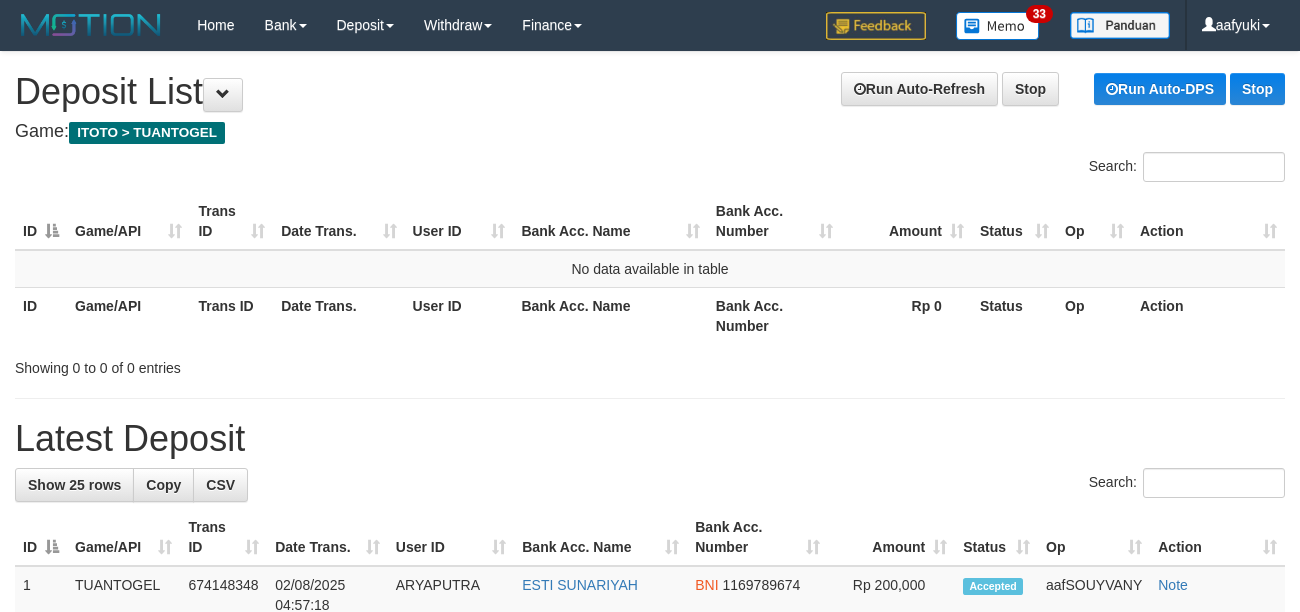 scroll, scrollTop: 0, scrollLeft: 0, axis: both 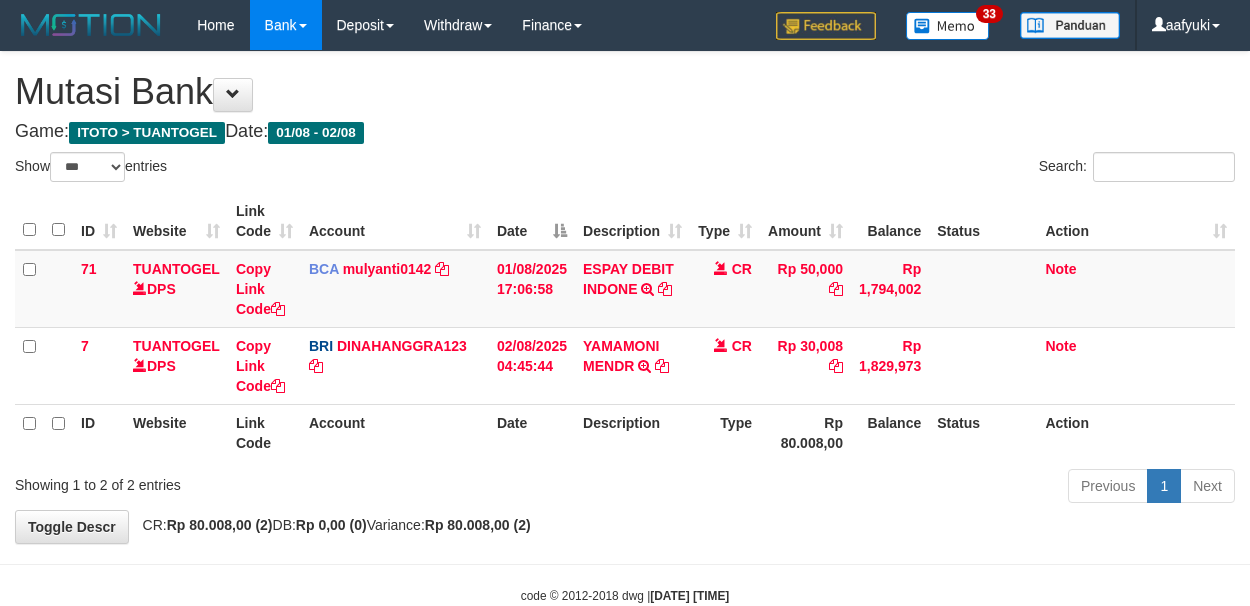 select on "***" 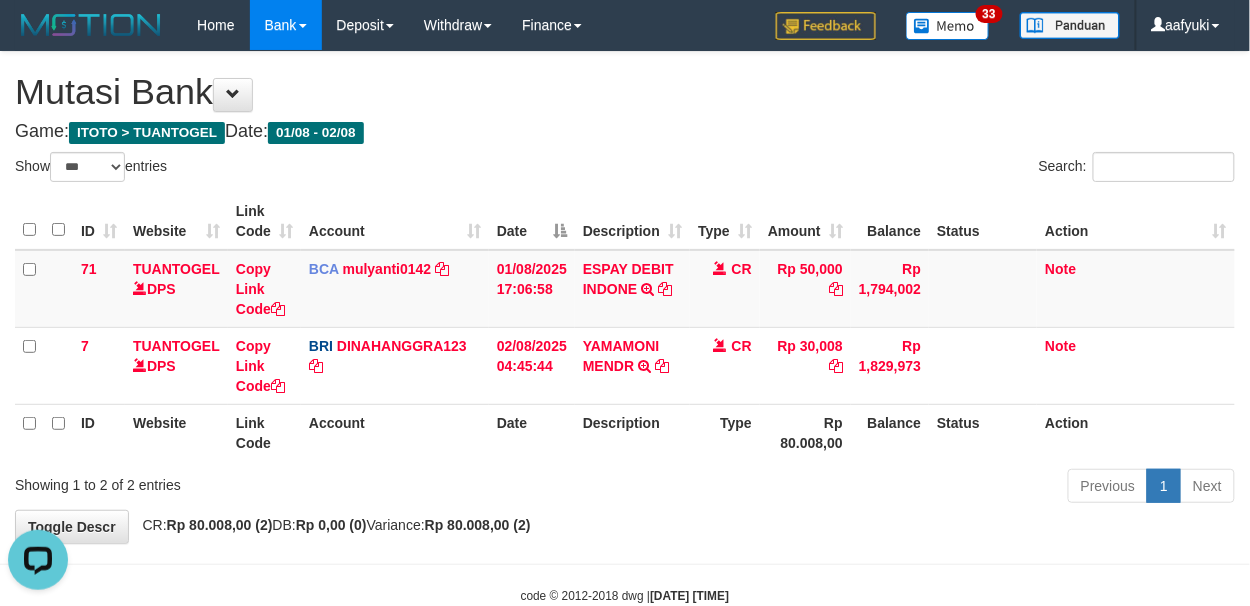 scroll, scrollTop: 0, scrollLeft: 0, axis: both 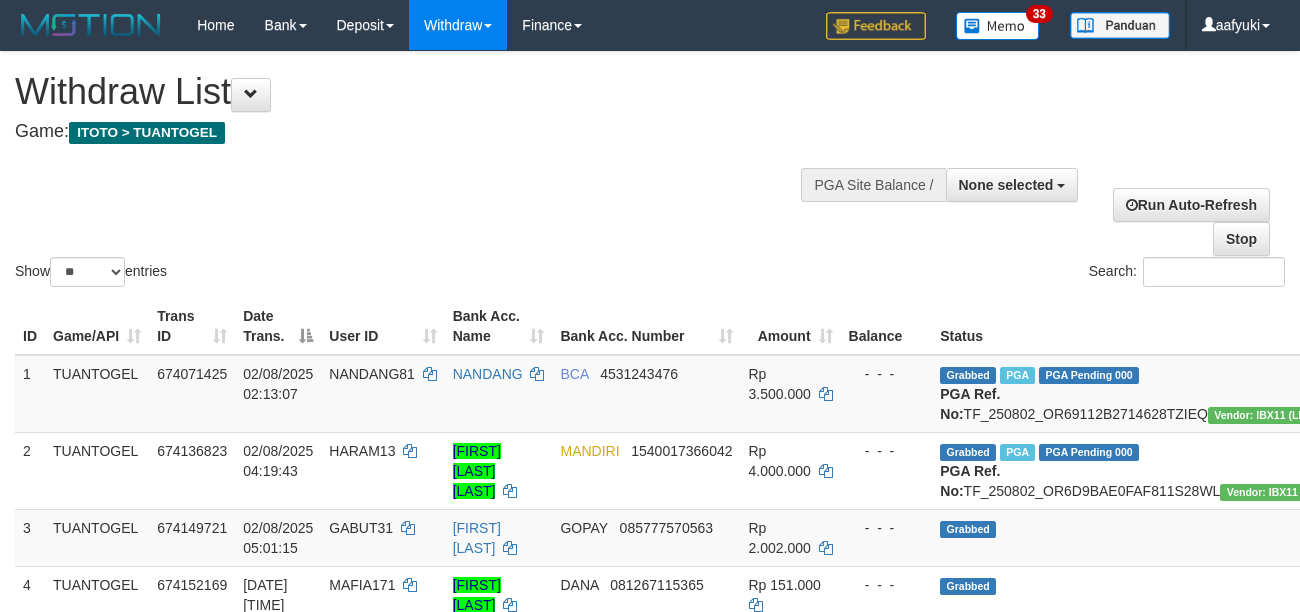 select 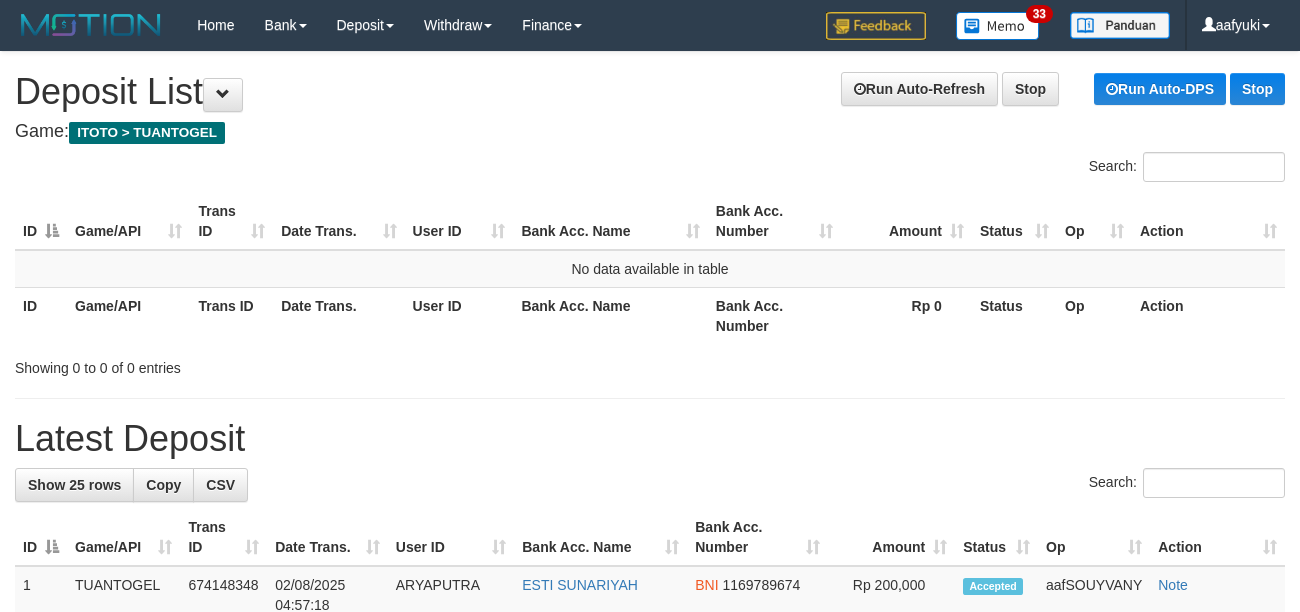scroll, scrollTop: 0, scrollLeft: 0, axis: both 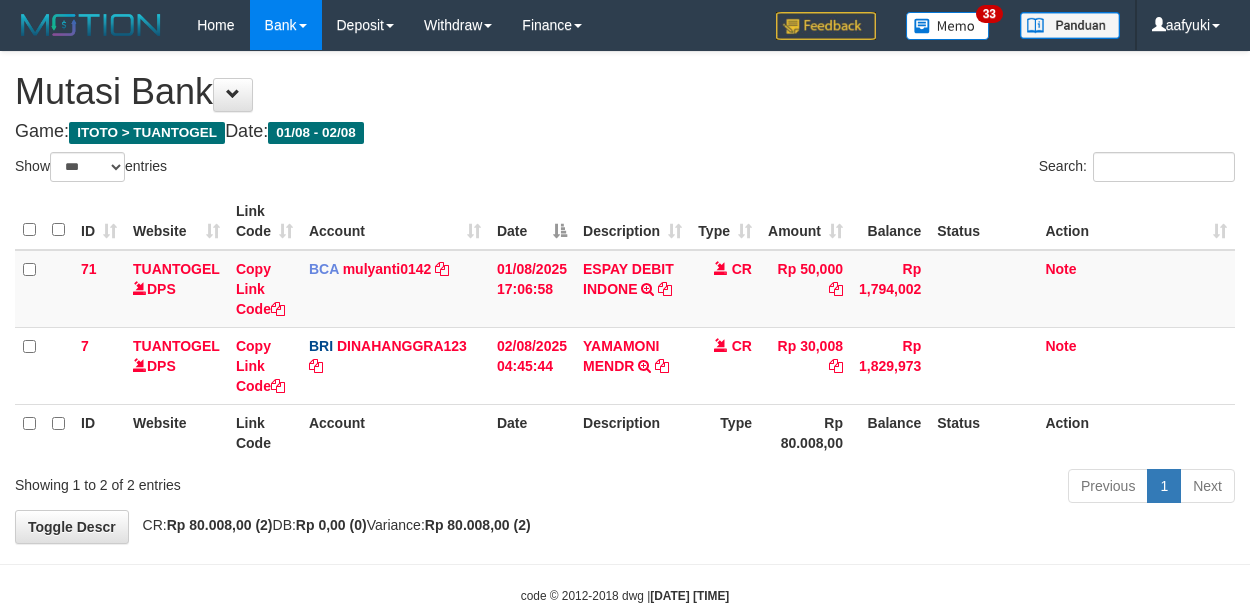 select on "***" 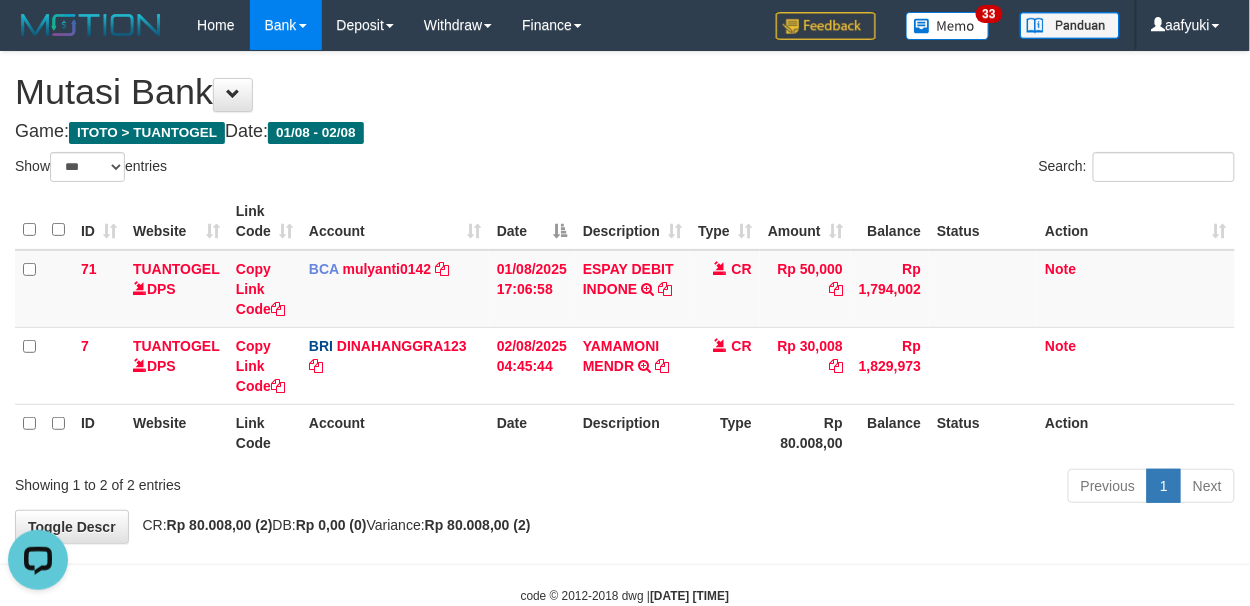 scroll, scrollTop: 0, scrollLeft: 0, axis: both 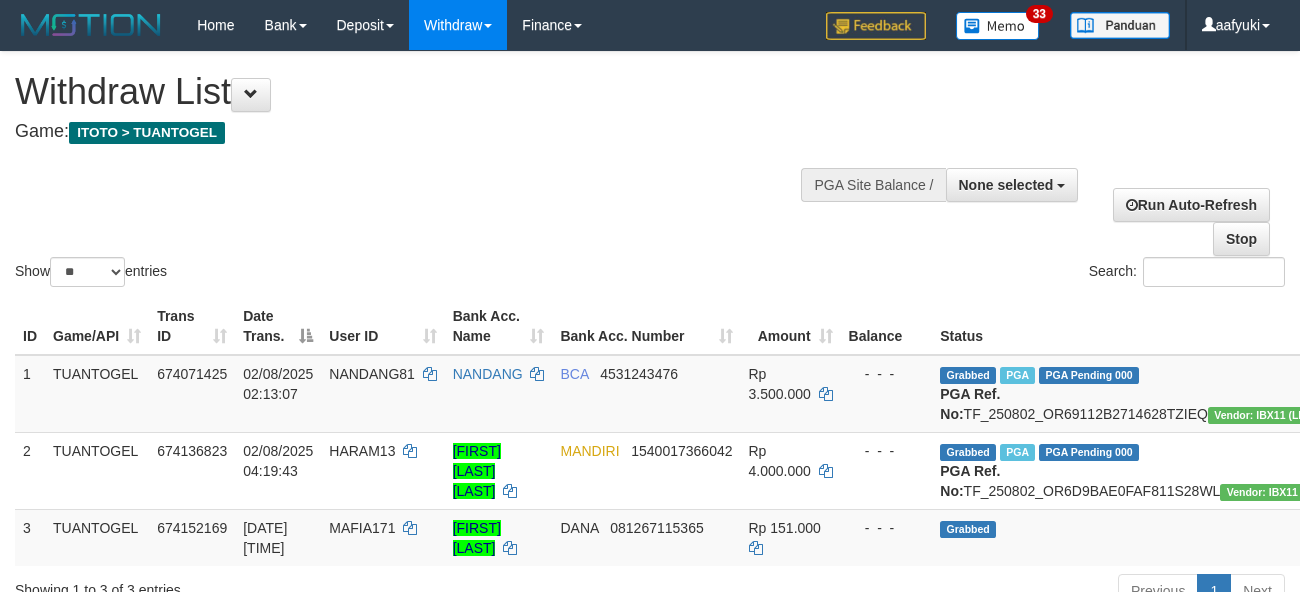 select 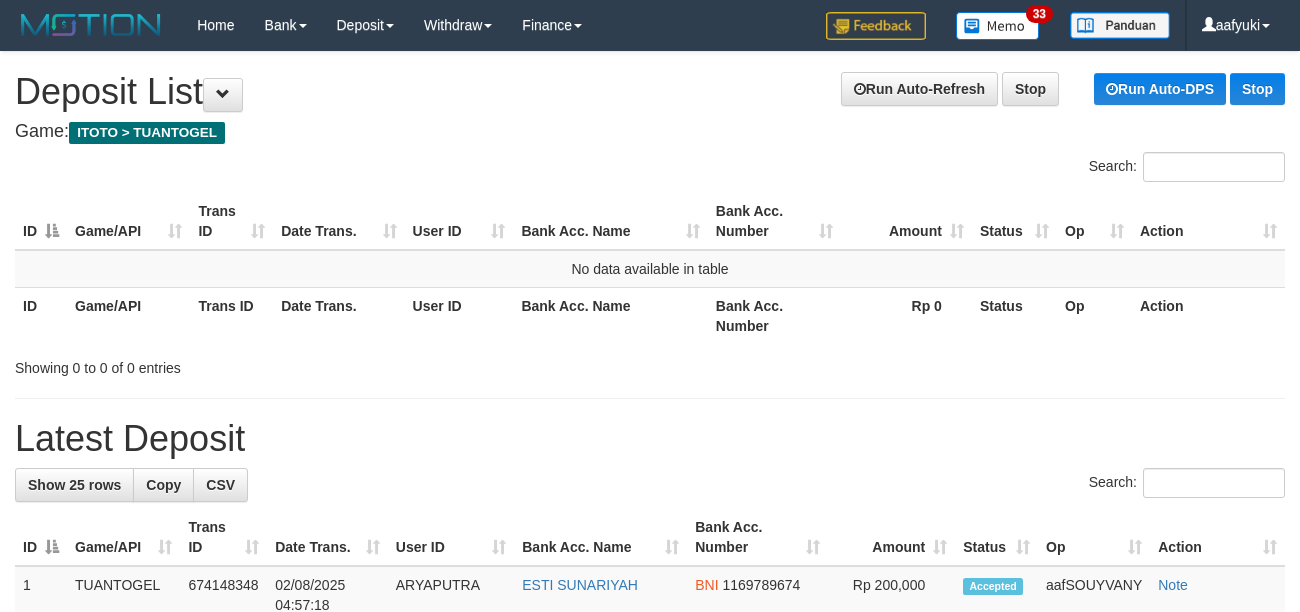 scroll, scrollTop: 0, scrollLeft: 0, axis: both 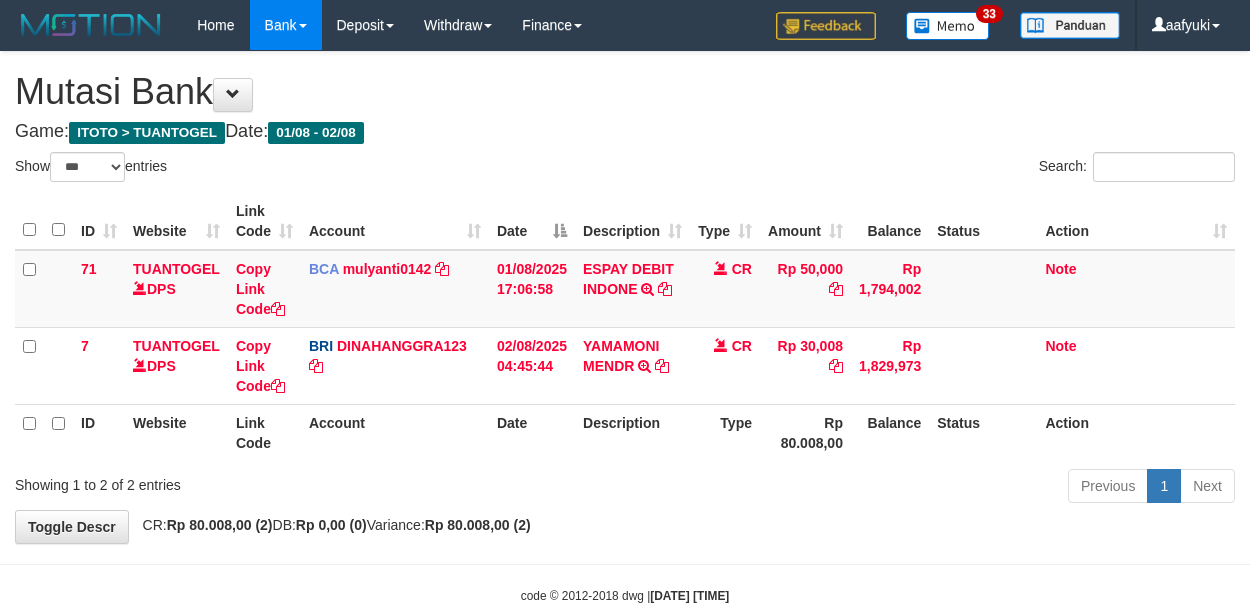 select on "***" 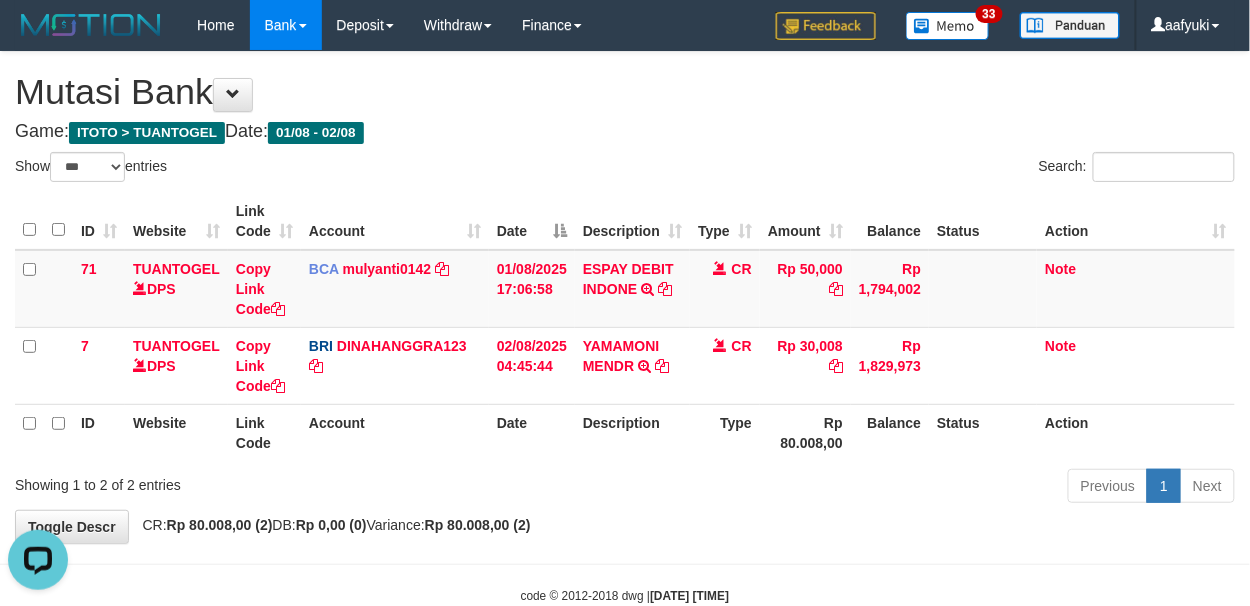 scroll, scrollTop: 0, scrollLeft: 0, axis: both 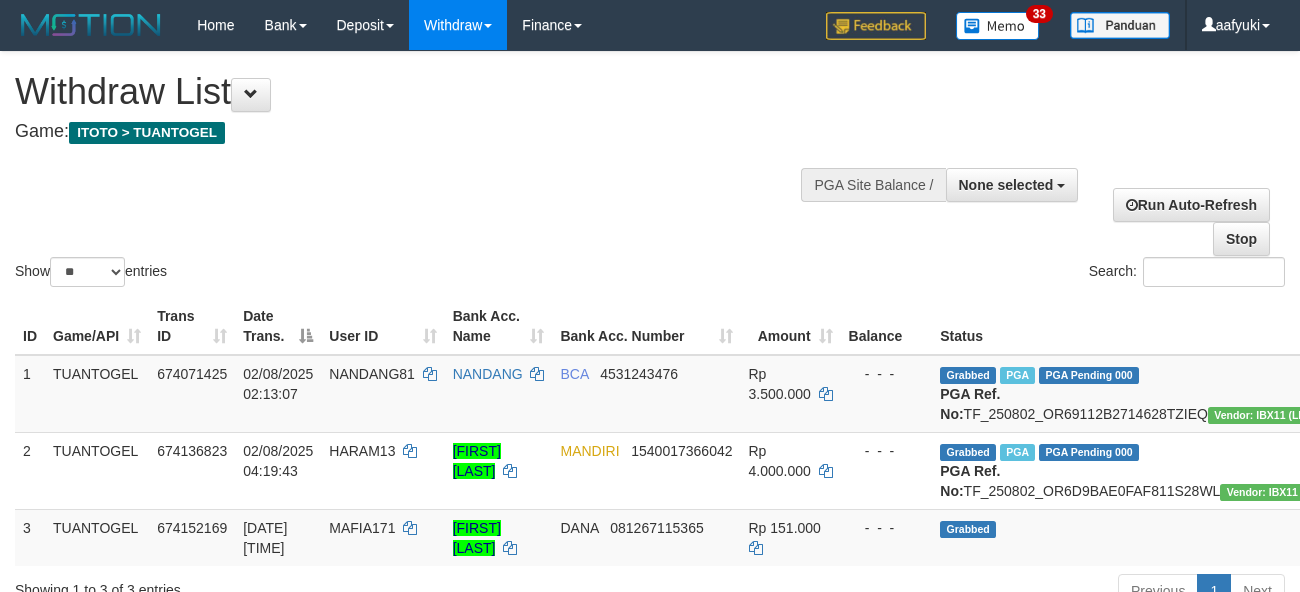 select 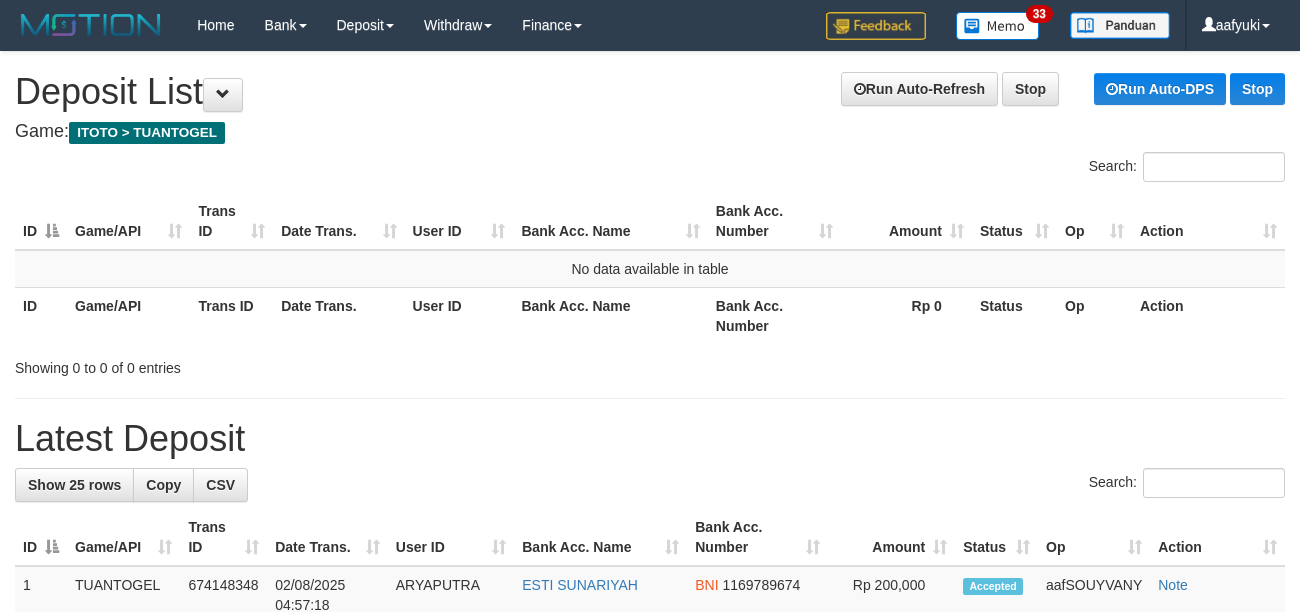 scroll, scrollTop: 0, scrollLeft: 0, axis: both 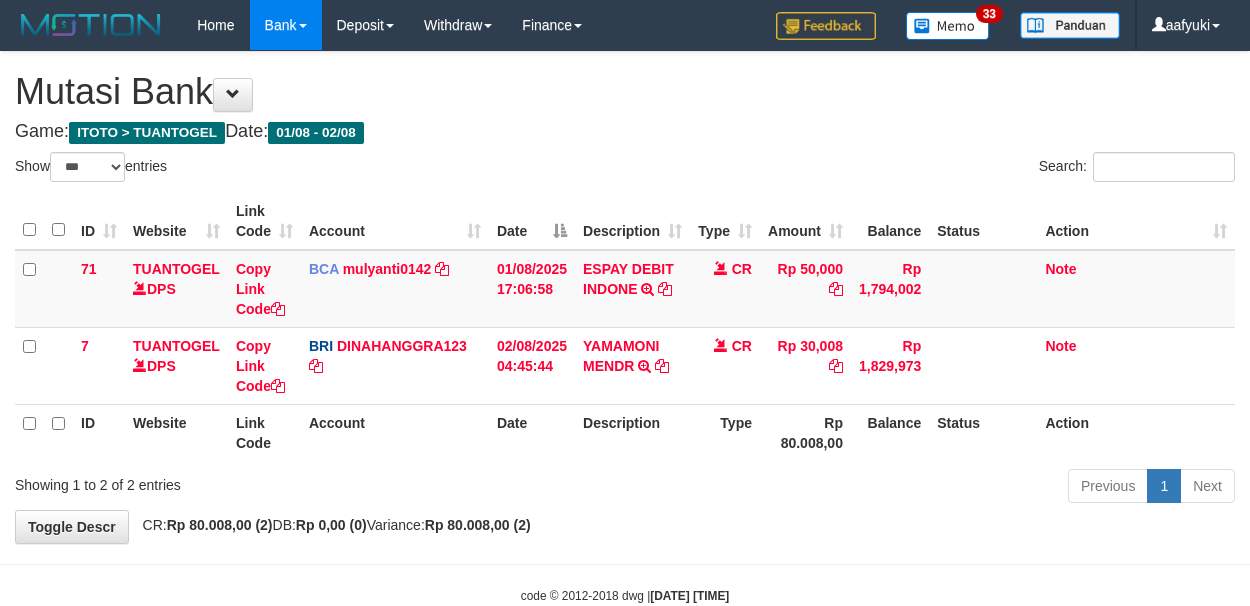 select on "***" 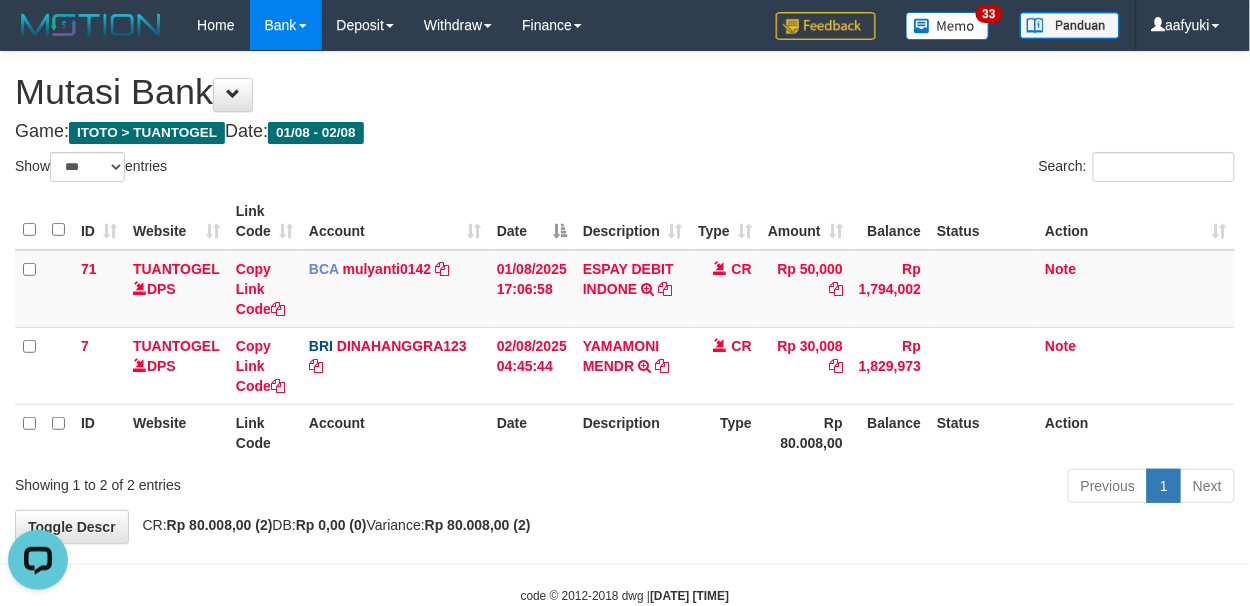 scroll, scrollTop: 0, scrollLeft: 0, axis: both 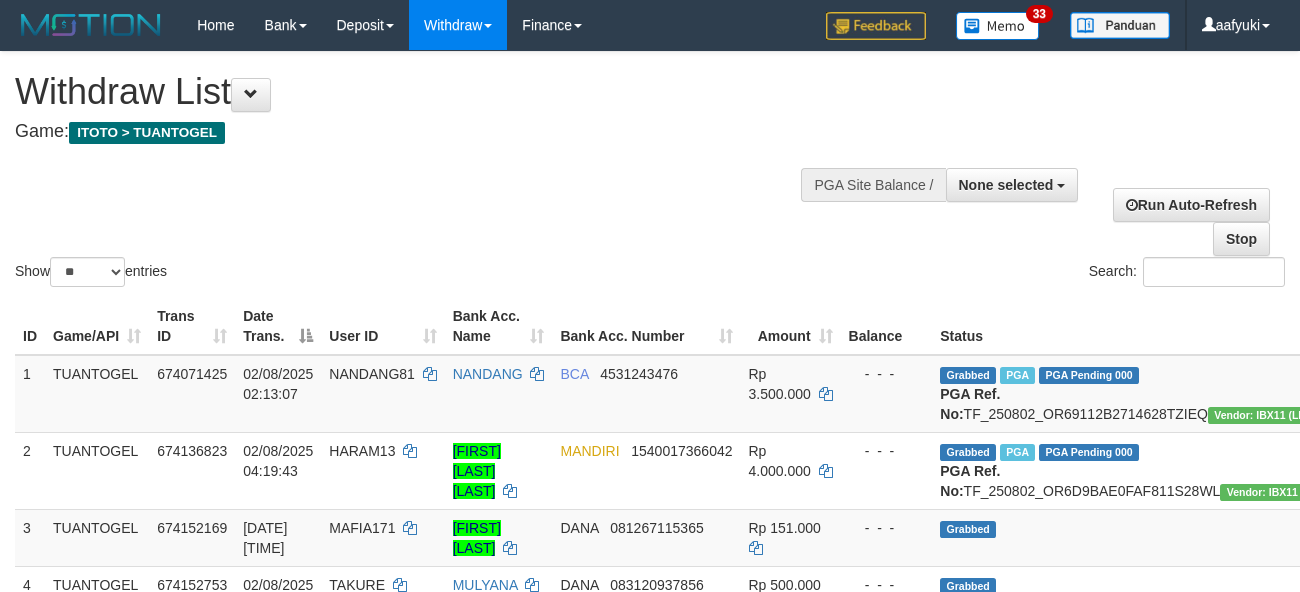 select 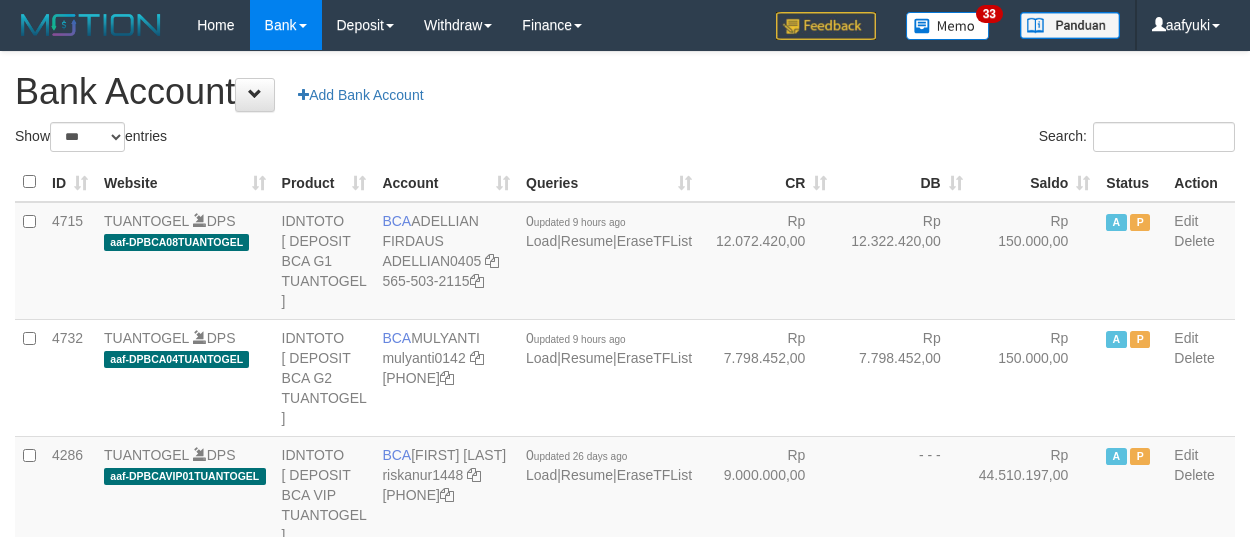 select on "***" 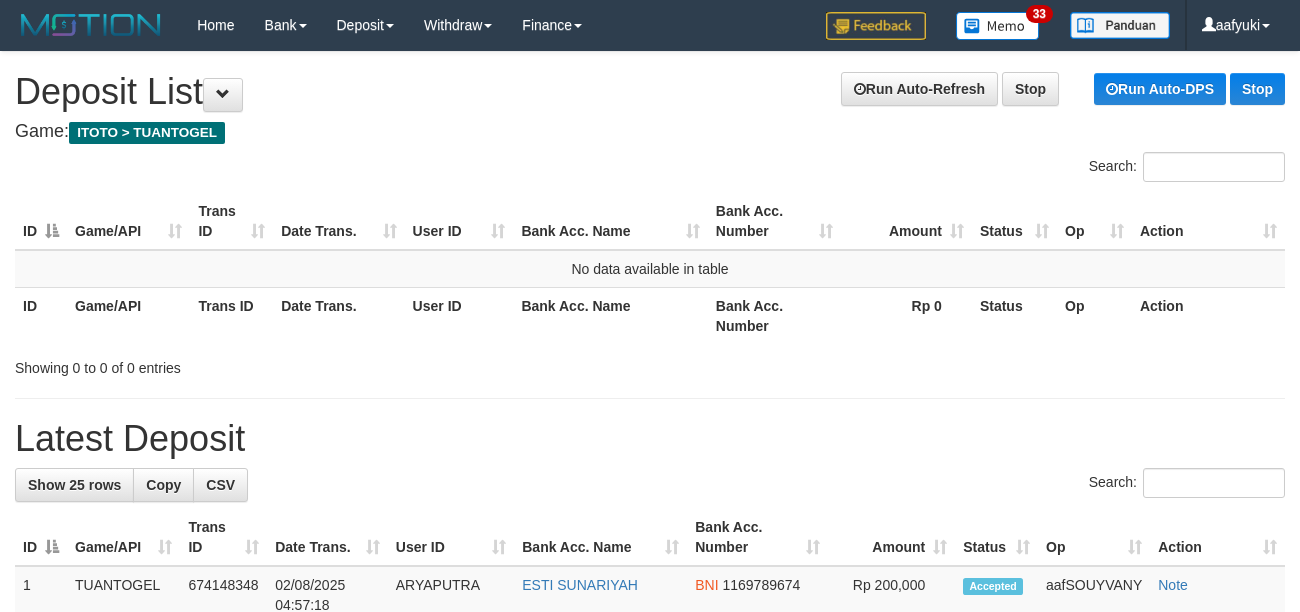 scroll, scrollTop: 0, scrollLeft: 0, axis: both 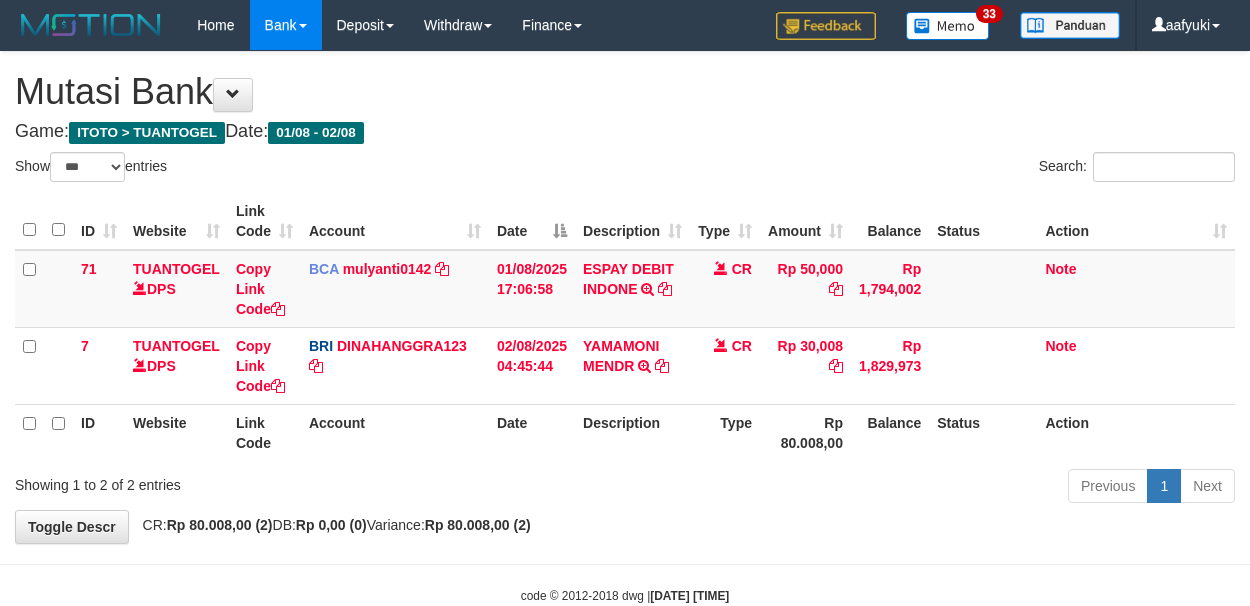 select on "***" 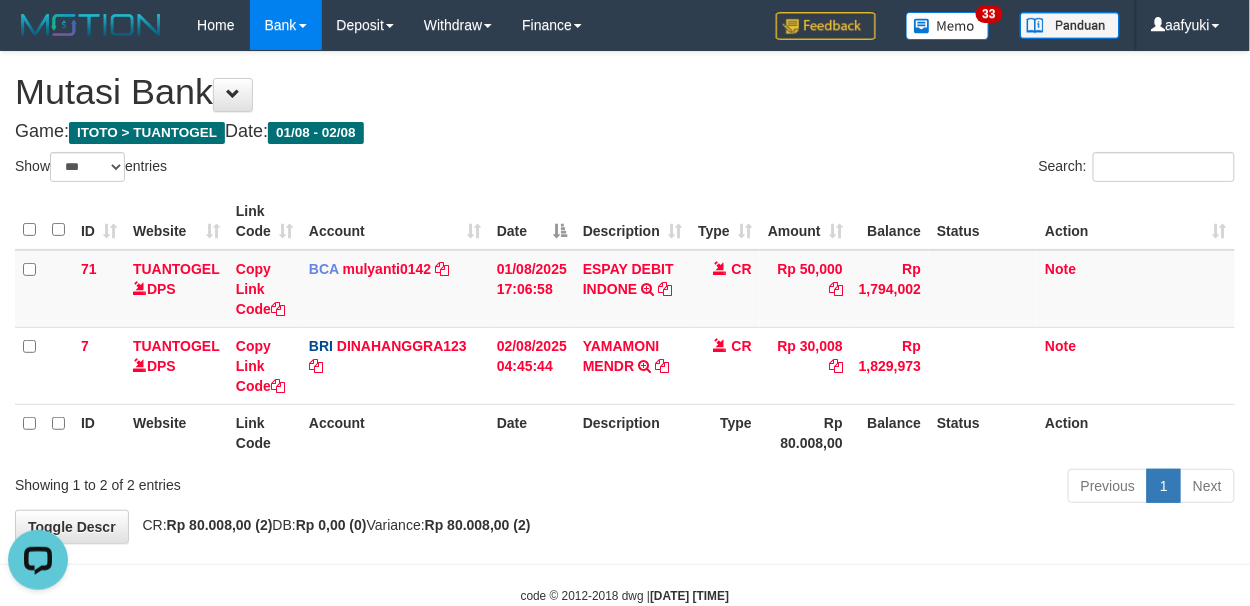 scroll, scrollTop: 0, scrollLeft: 0, axis: both 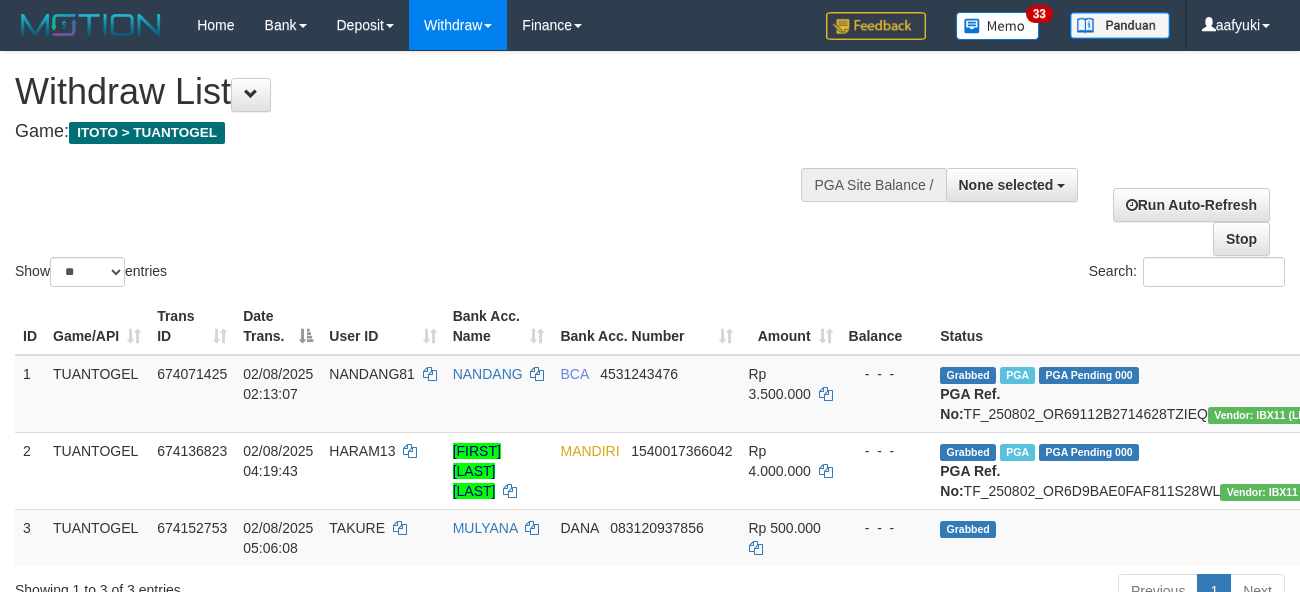 select 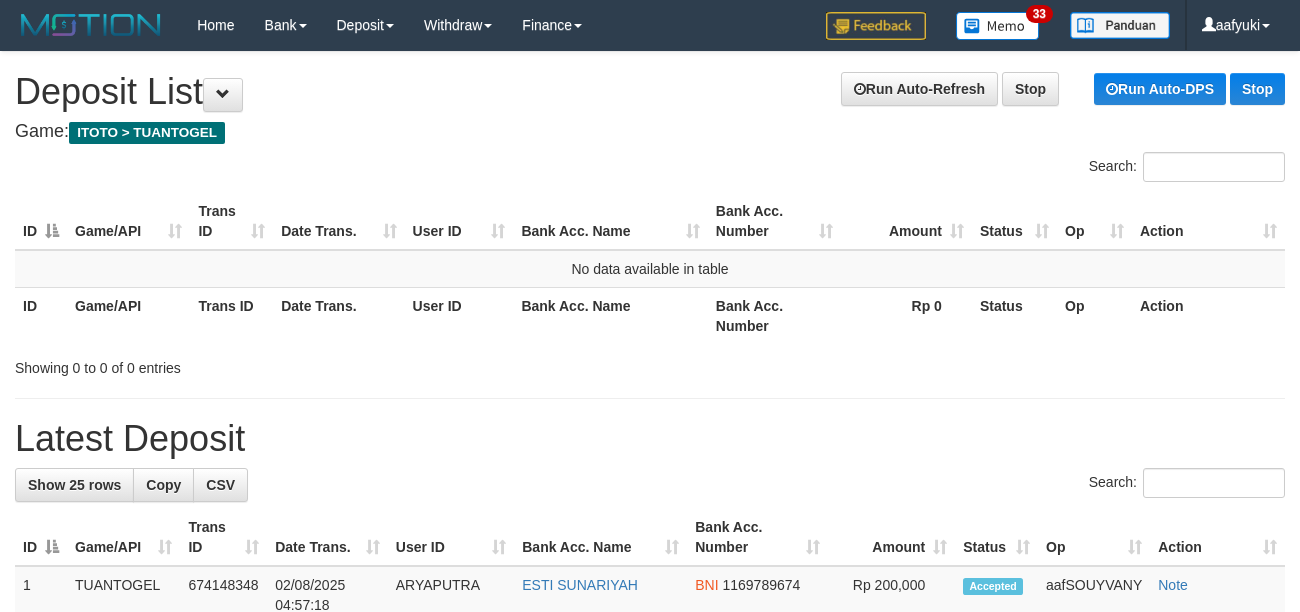 scroll, scrollTop: 0, scrollLeft: 0, axis: both 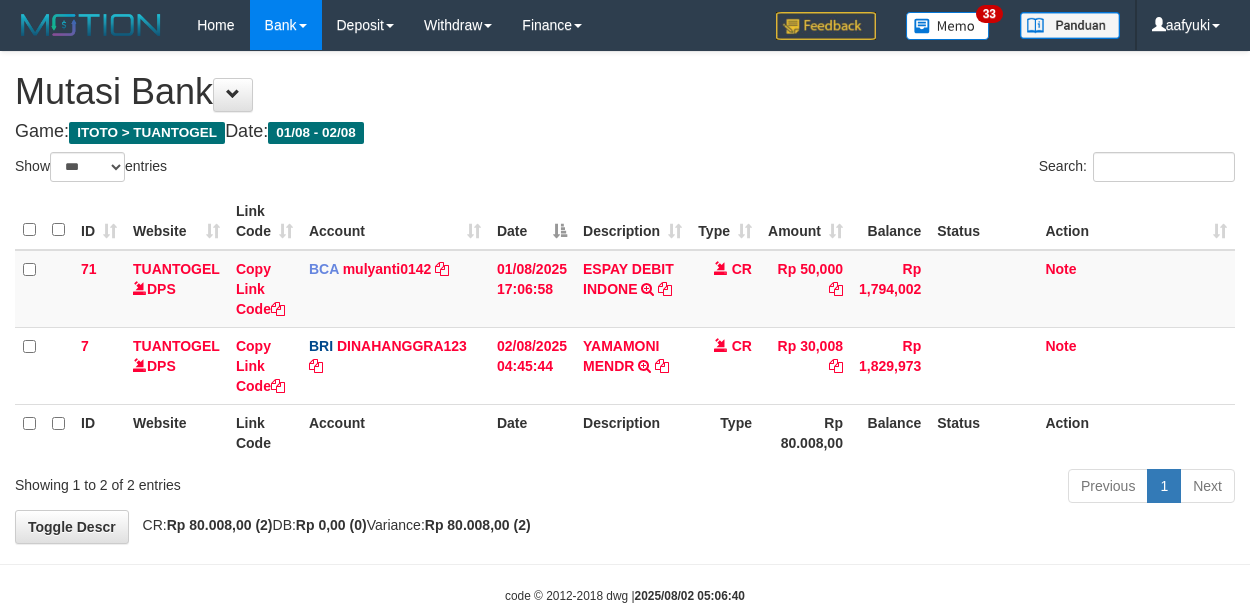 select on "***" 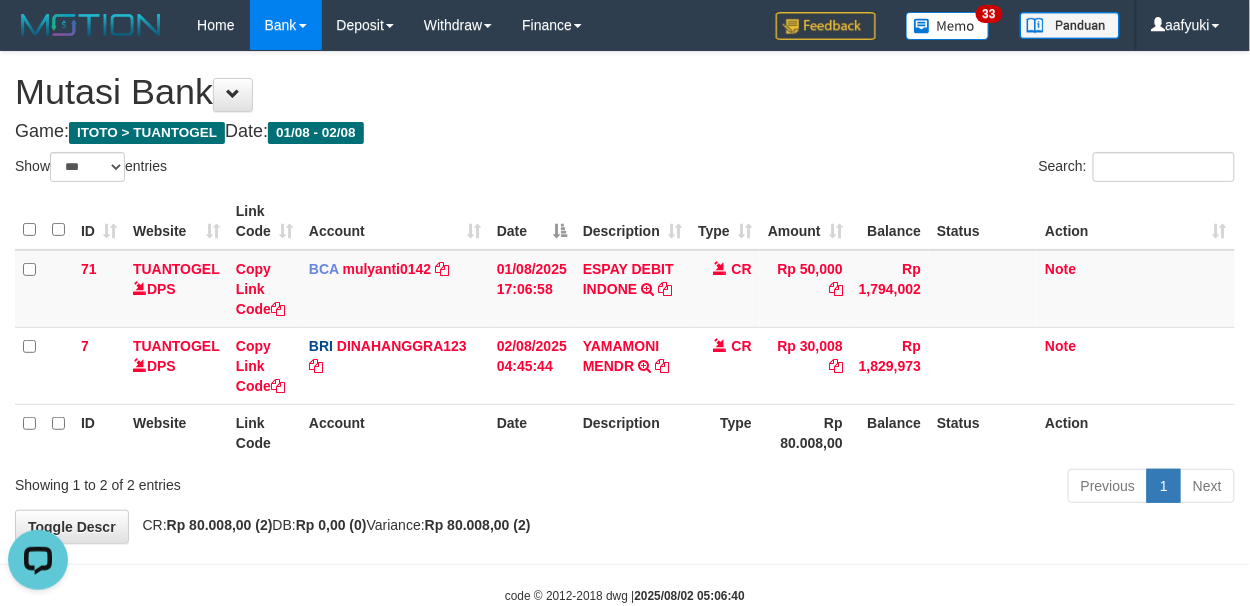 scroll, scrollTop: 0, scrollLeft: 0, axis: both 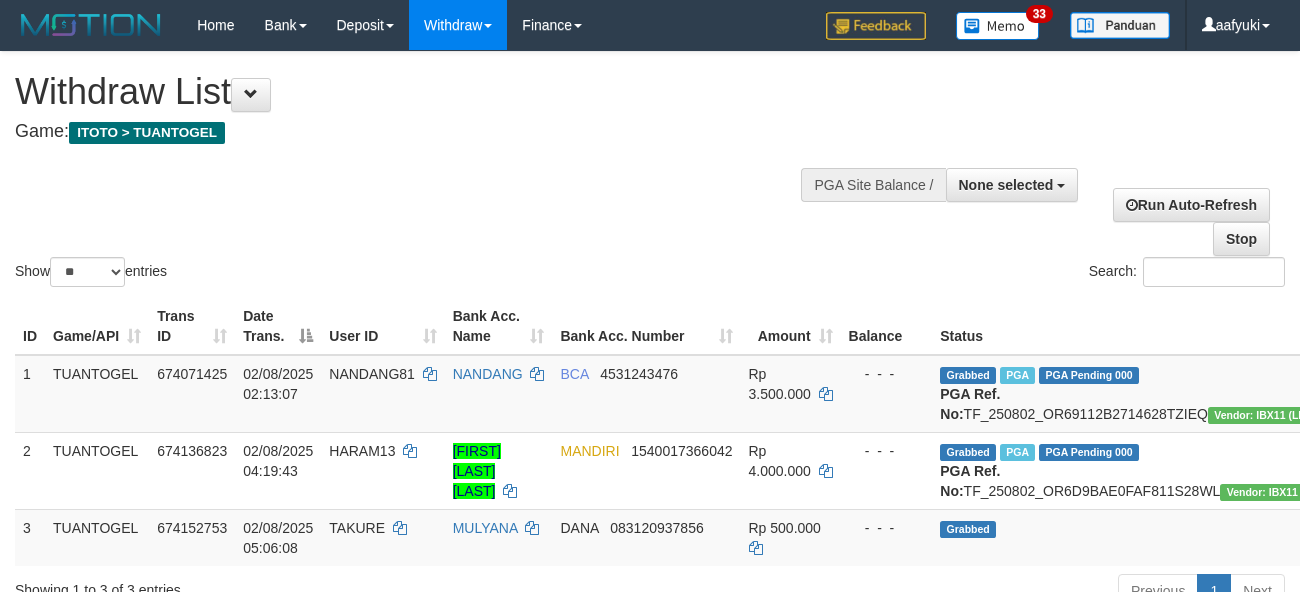 select 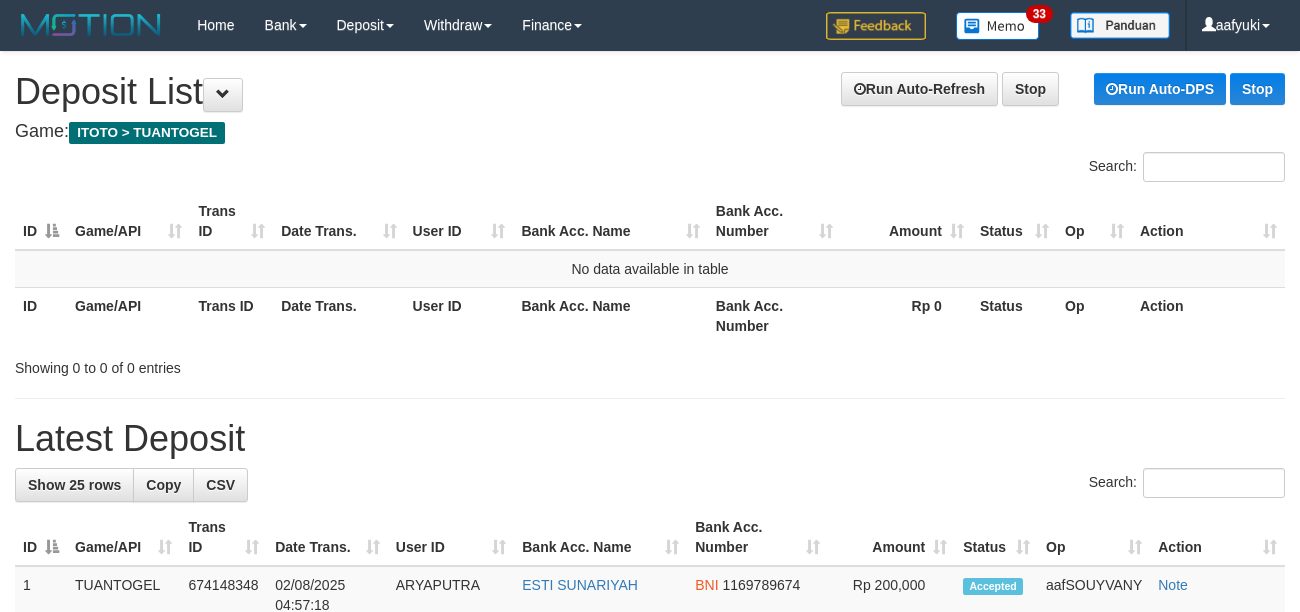 scroll, scrollTop: 0, scrollLeft: 0, axis: both 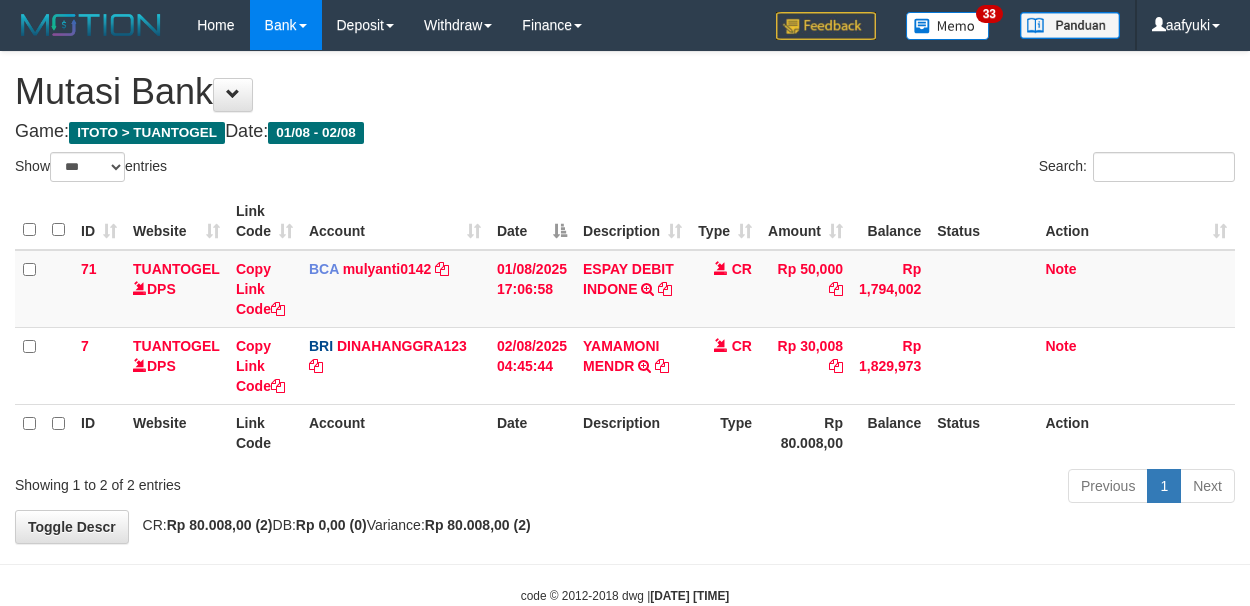 select on "***" 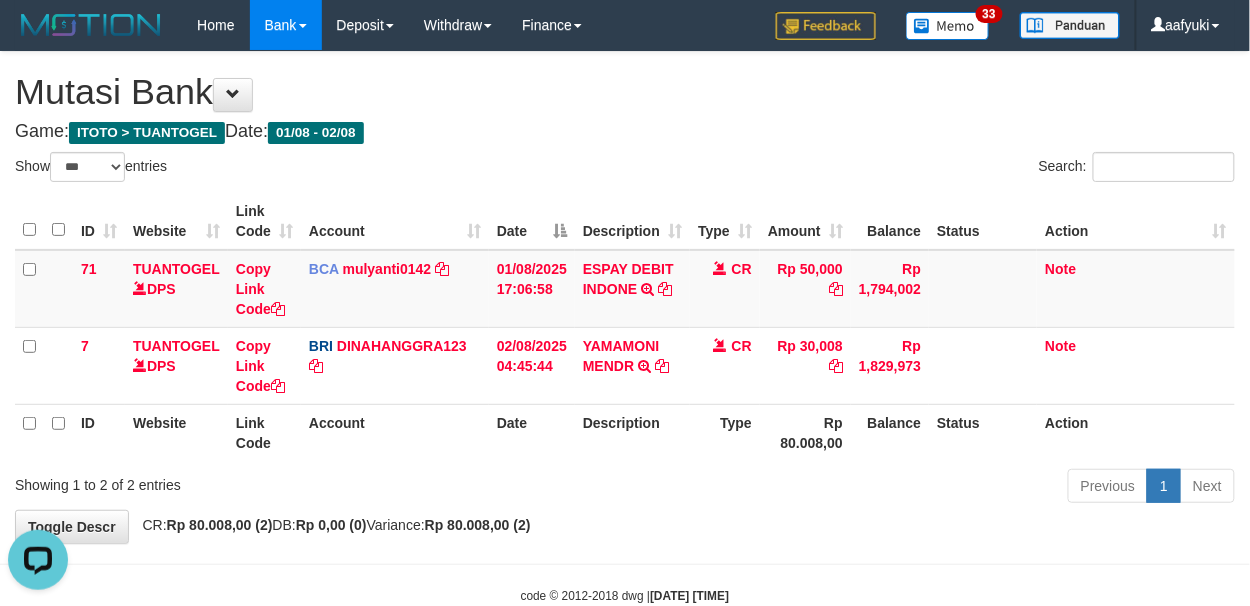 scroll, scrollTop: 0, scrollLeft: 0, axis: both 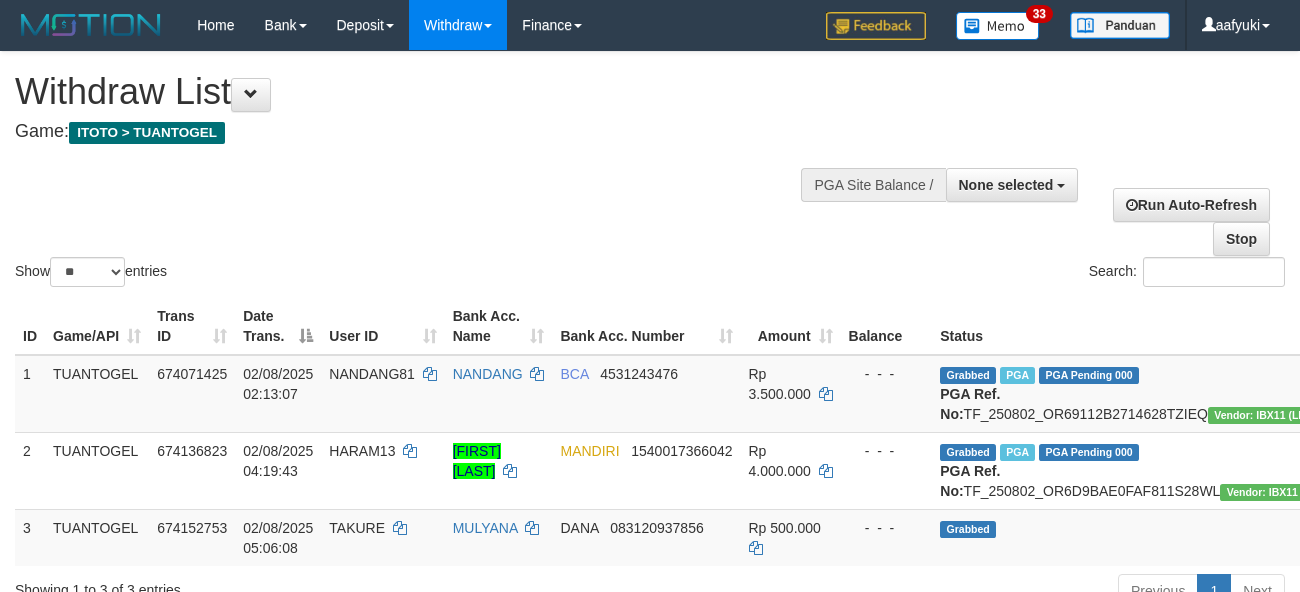 select 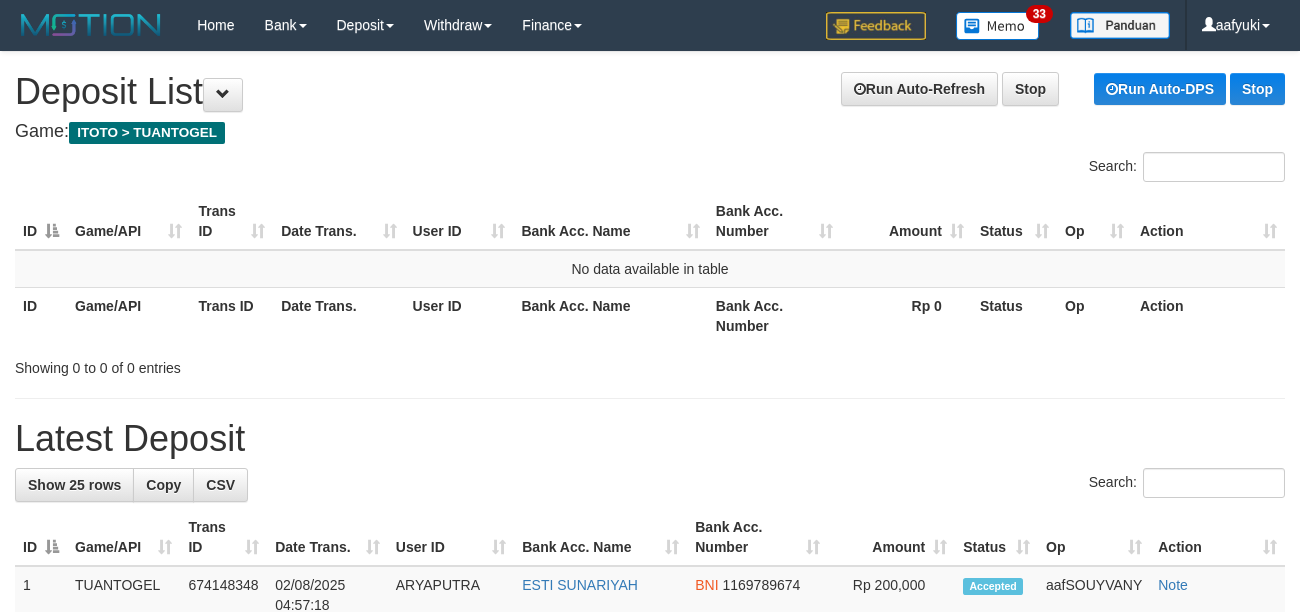 scroll, scrollTop: 0, scrollLeft: 0, axis: both 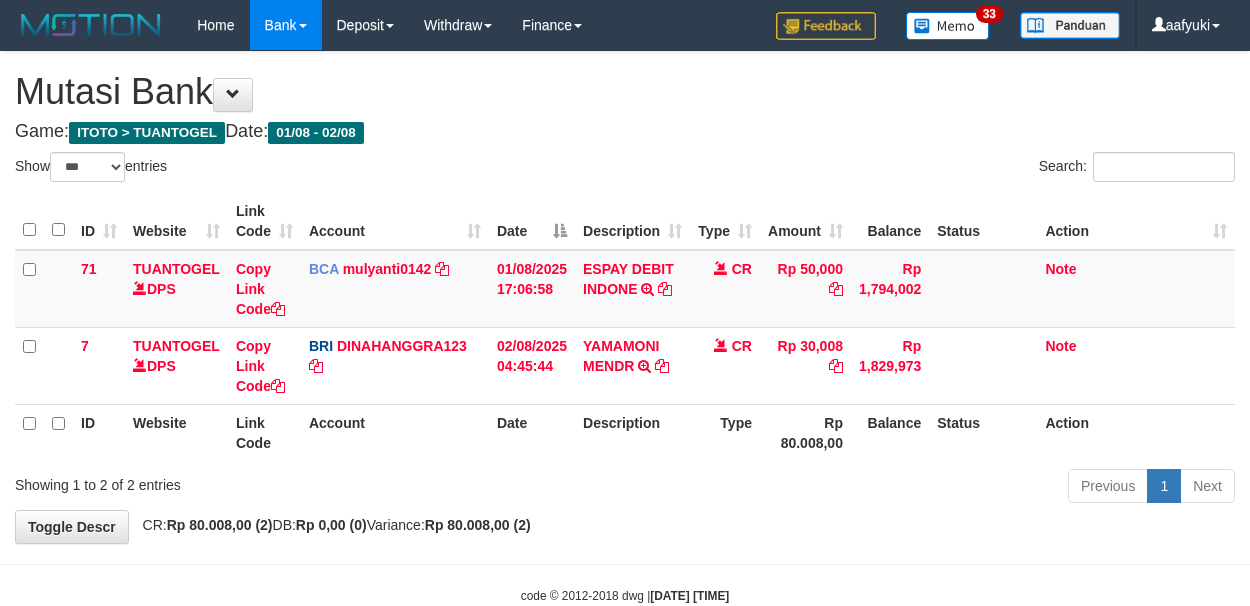select on "***" 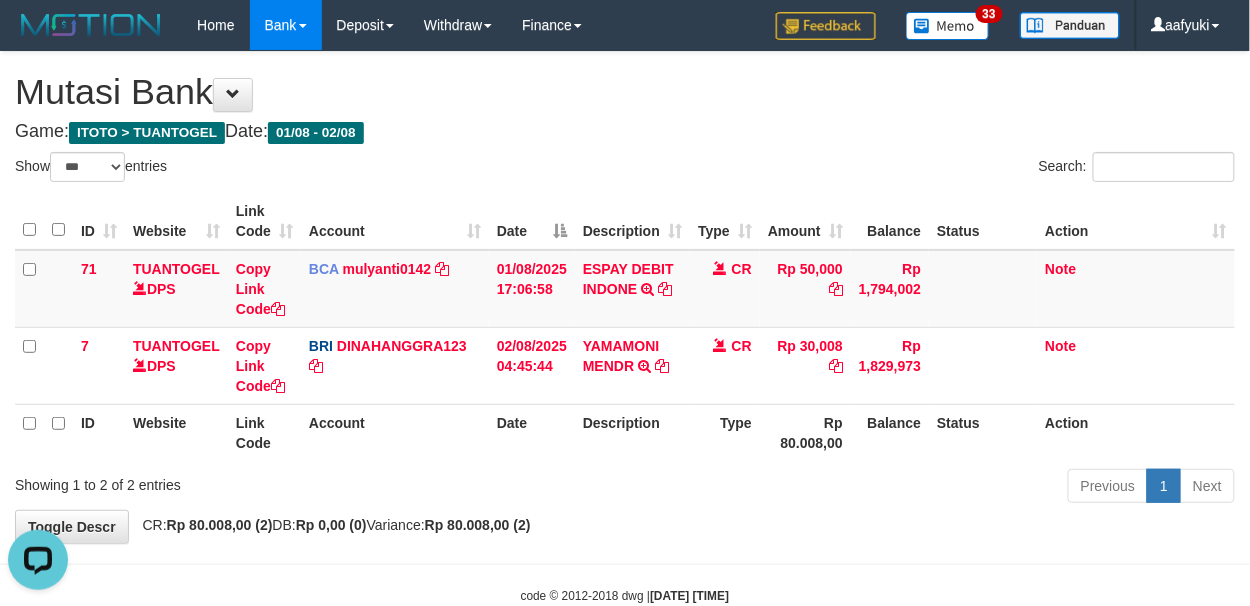 scroll, scrollTop: 0, scrollLeft: 0, axis: both 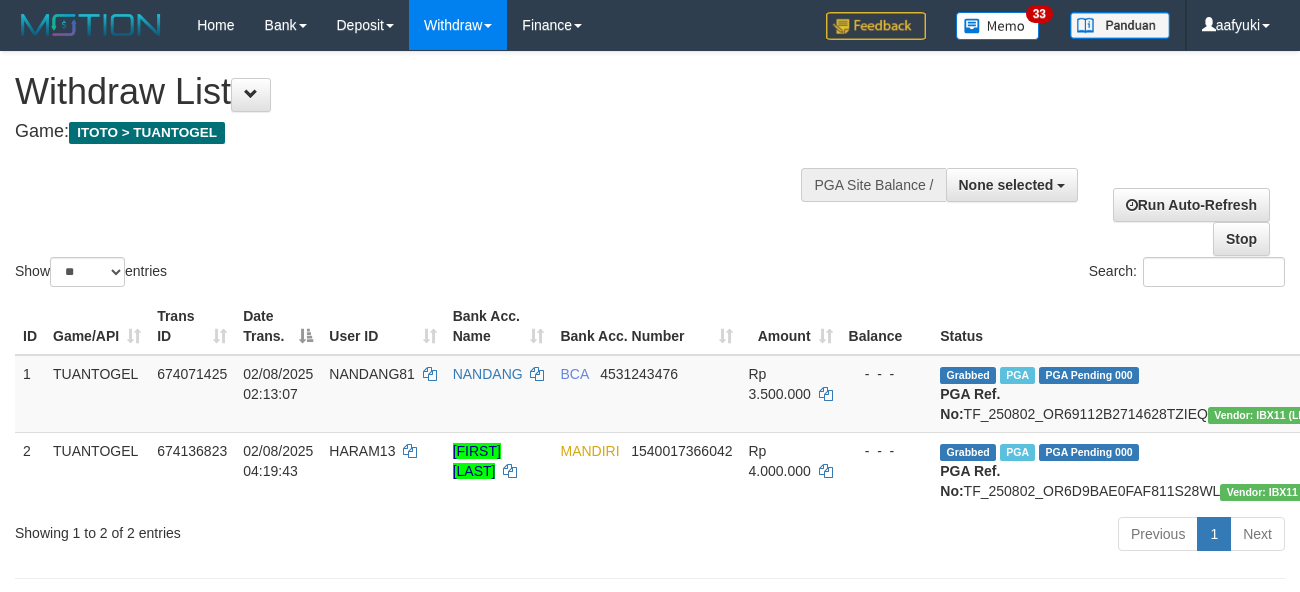 select 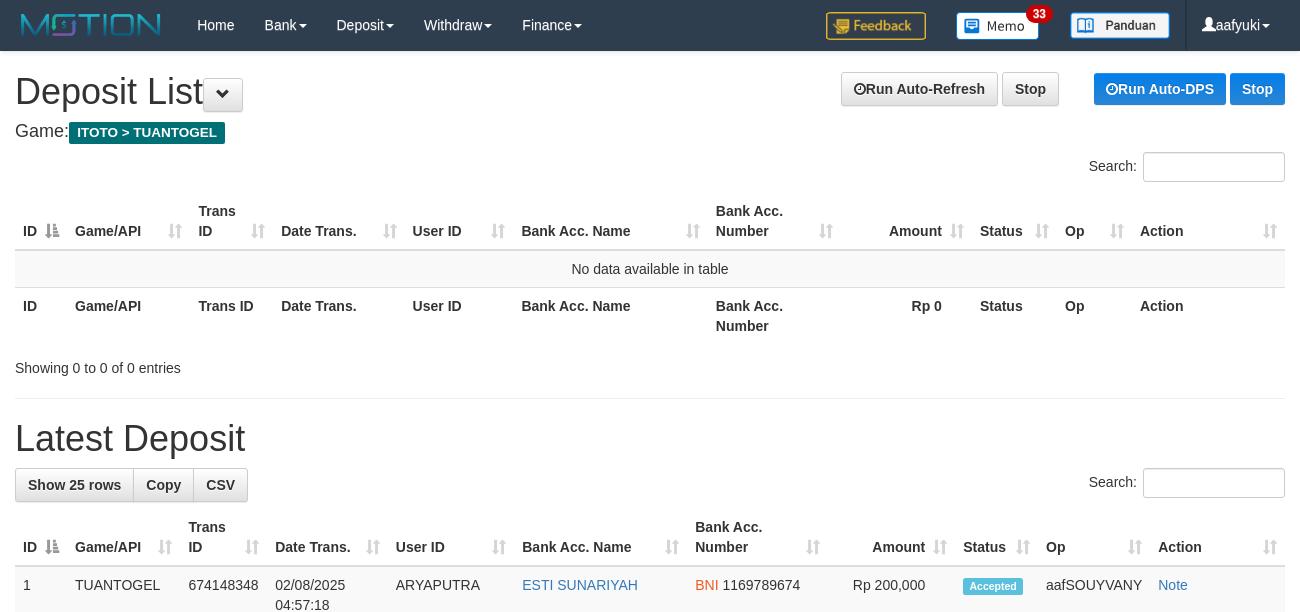 scroll, scrollTop: 0, scrollLeft: 0, axis: both 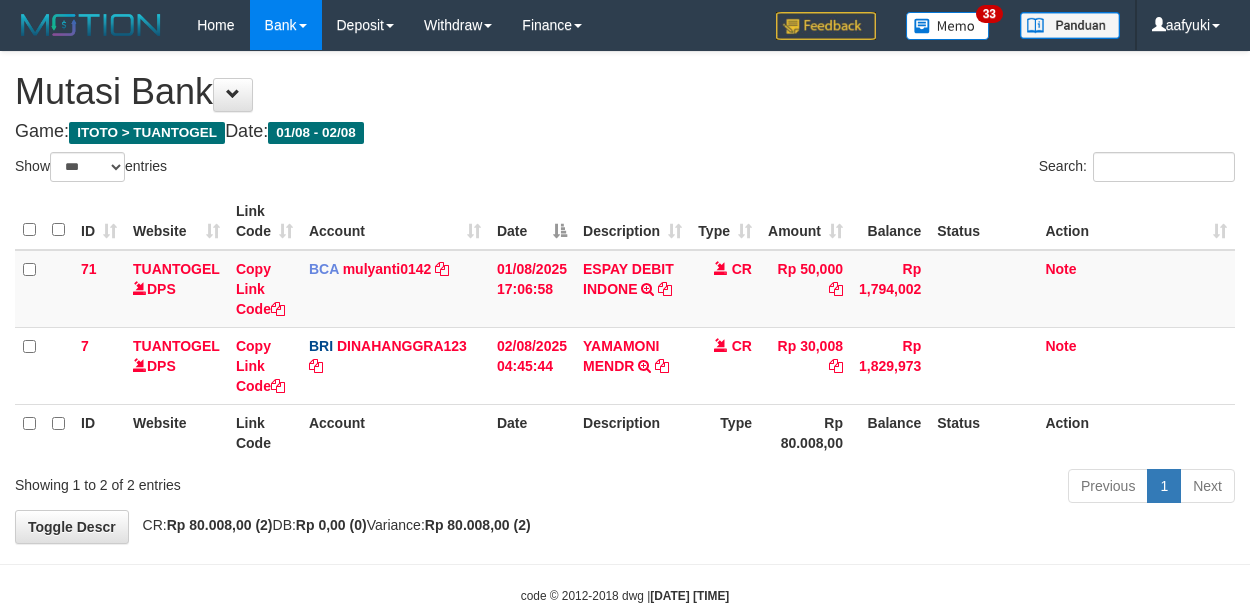 select on "***" 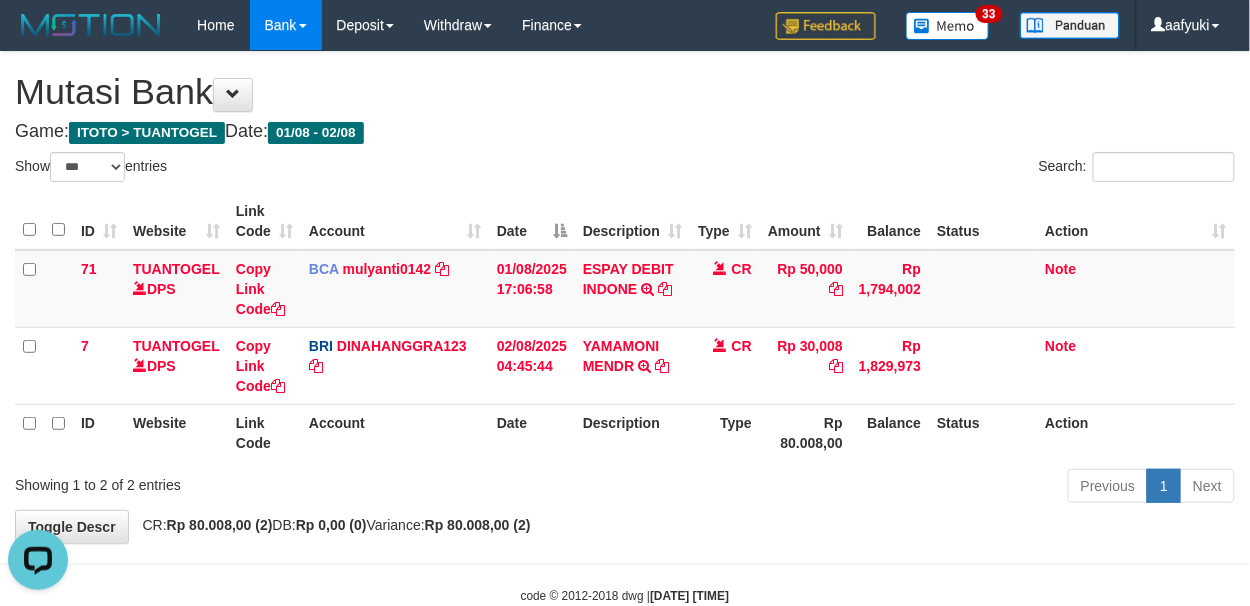 scroll, scrollTop: 0, scrollLeft: 0, axis: both 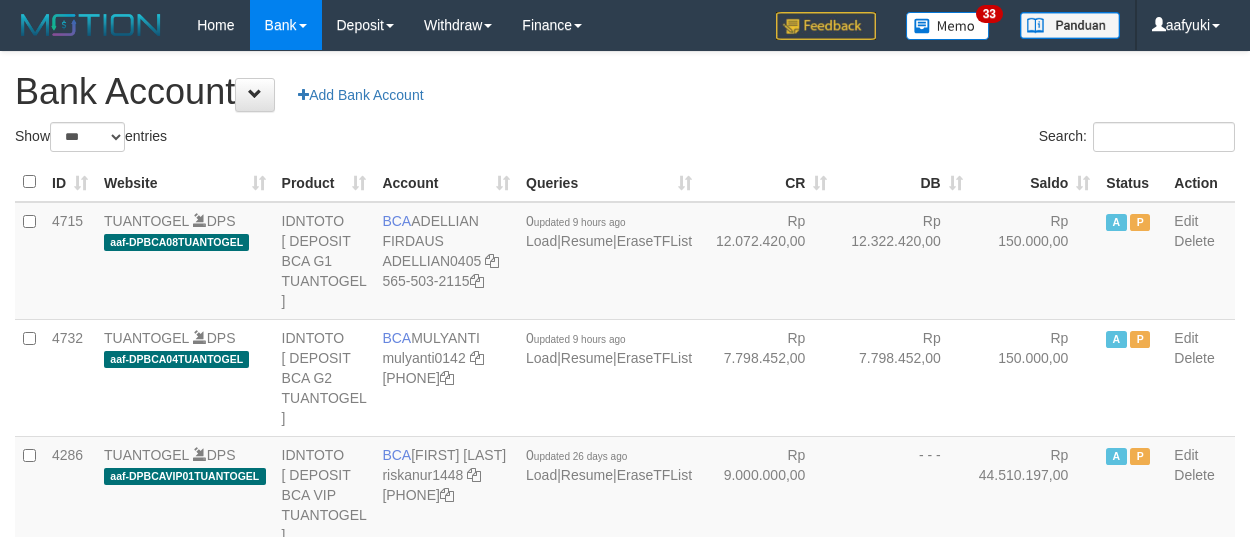 select on "***" 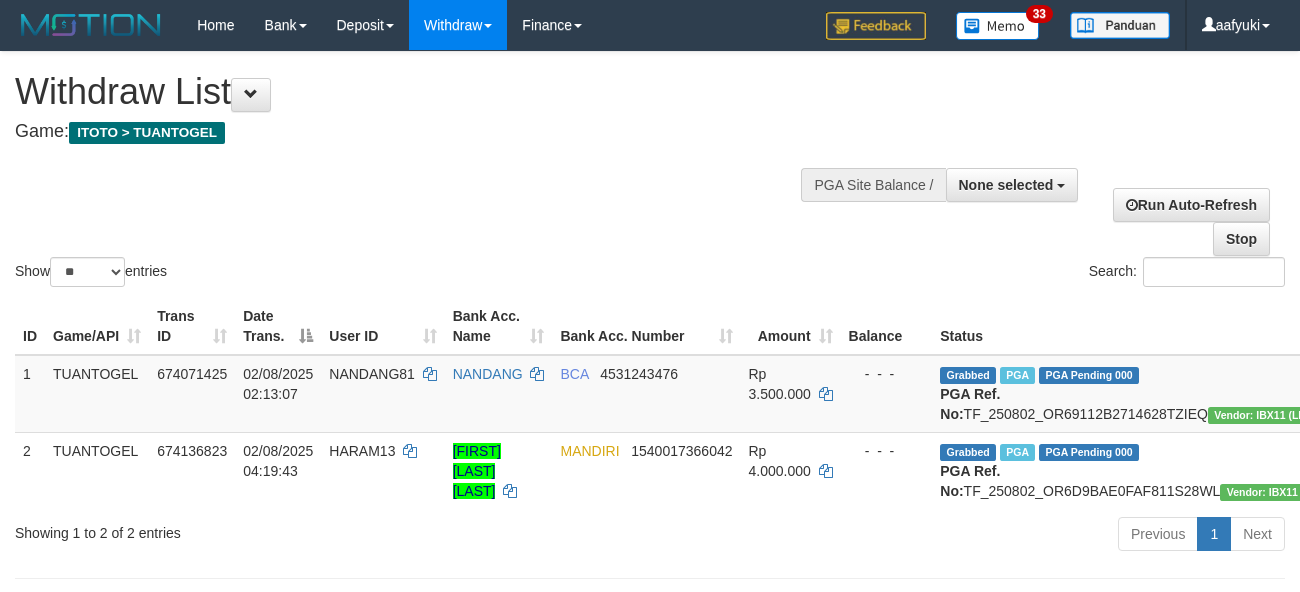select 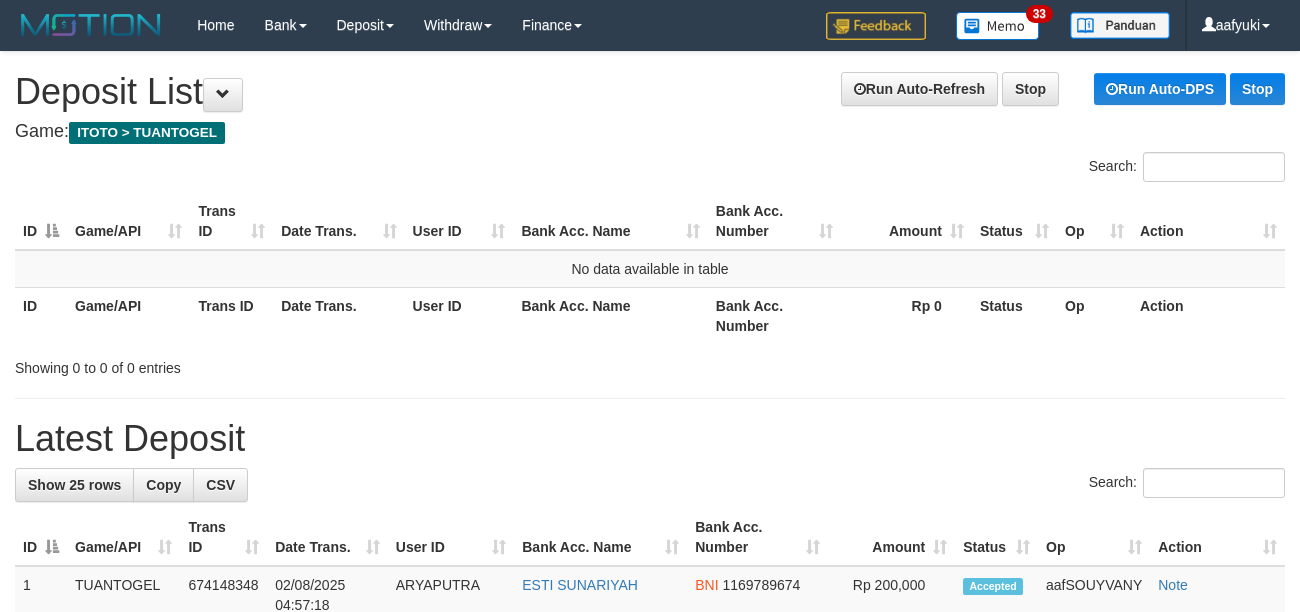 scroll, scrollTop: 0, scrollLeft: 0, axis: both 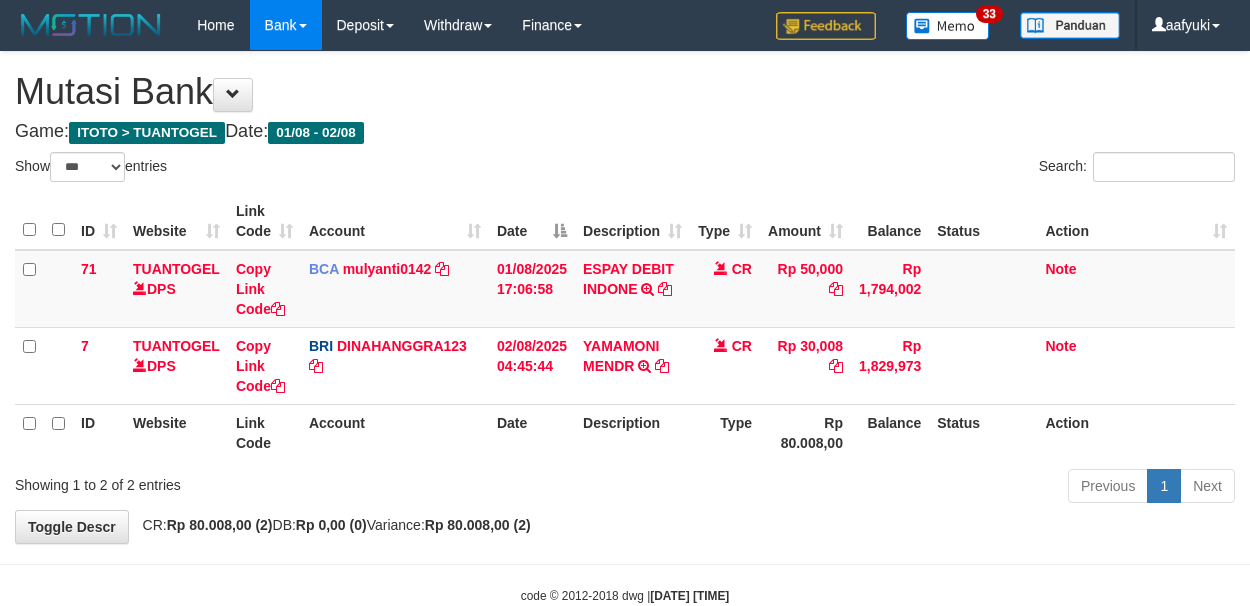 select on "***" 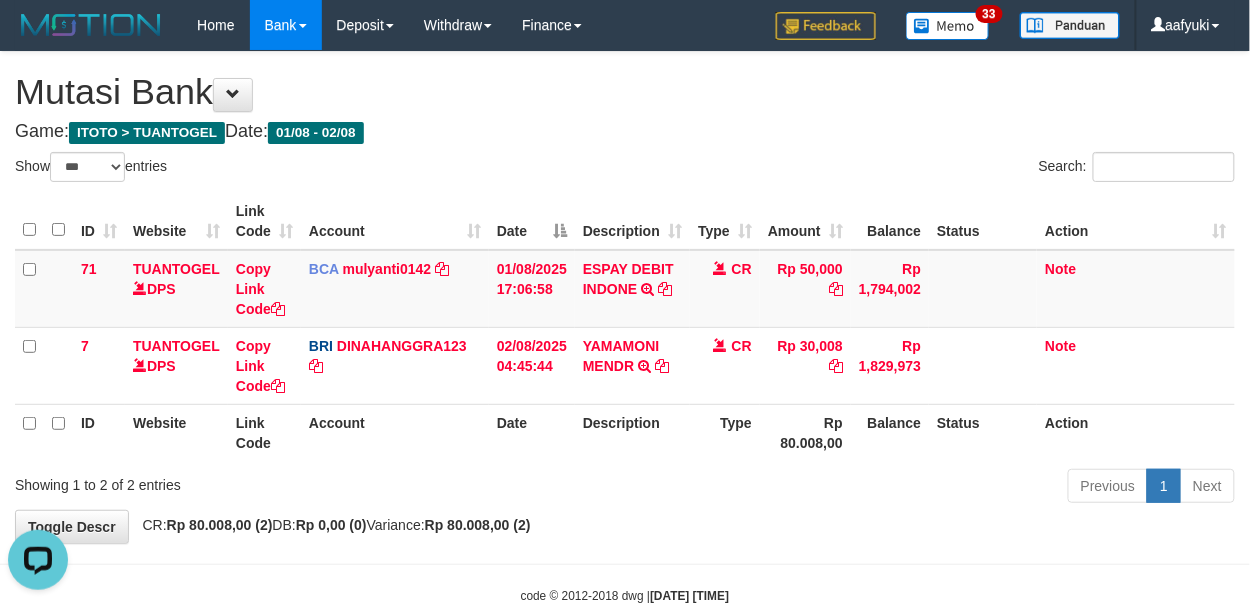 scroll, scrollTop: 0, scrollLeft: 0, axis: both 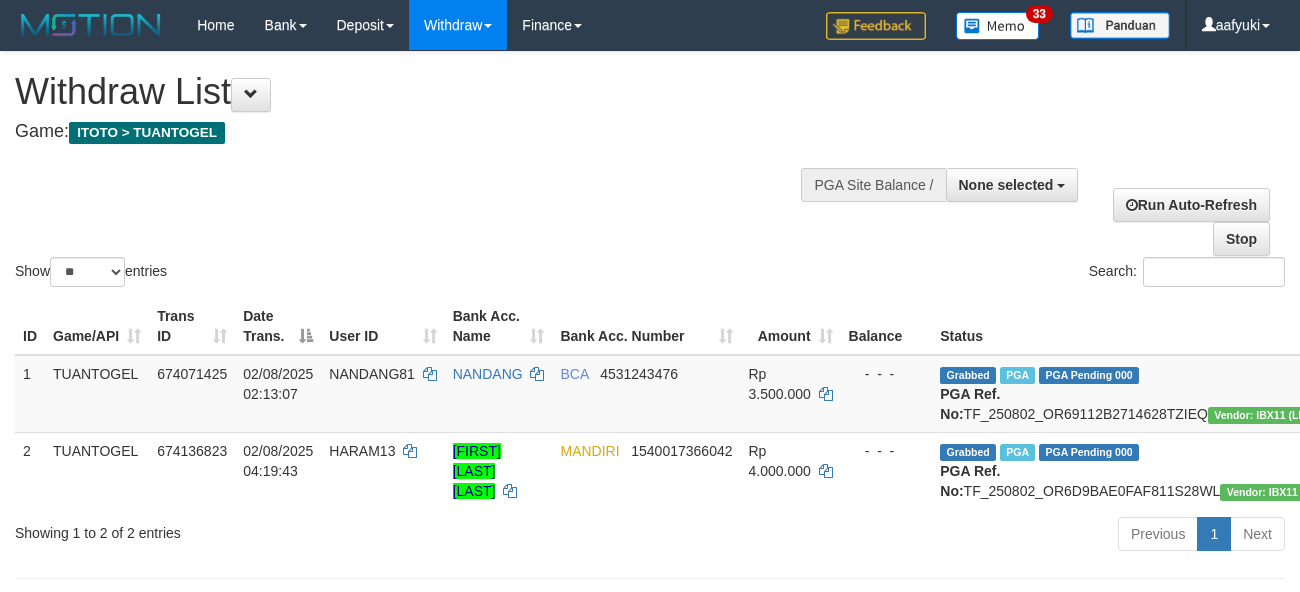 select 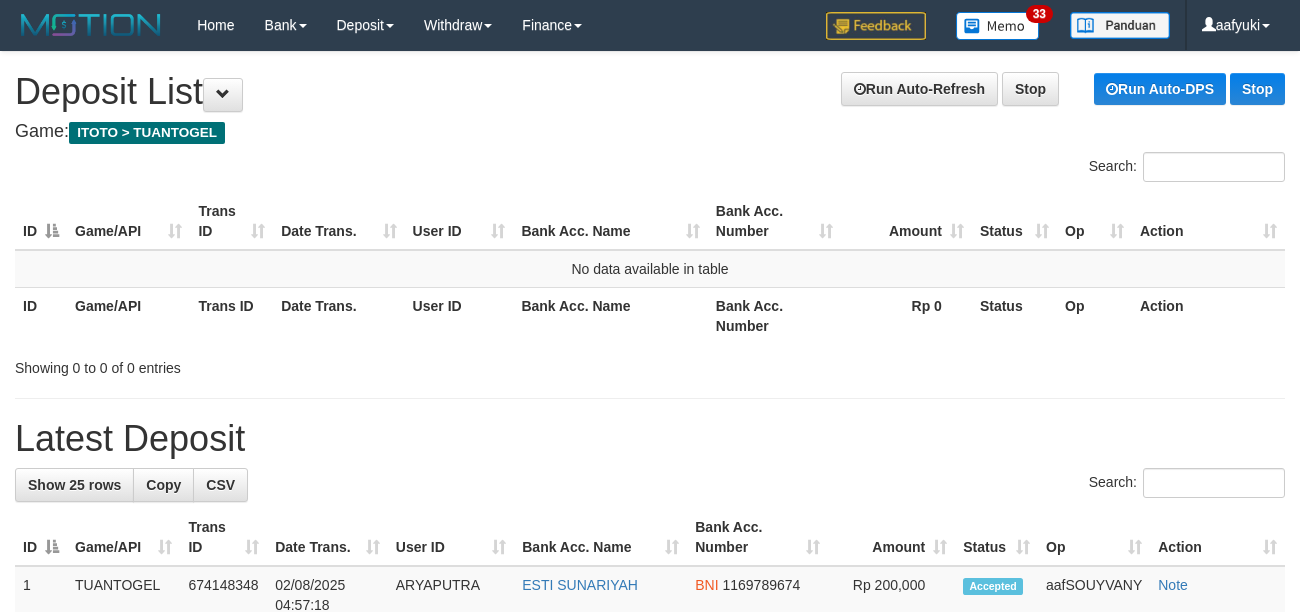 scroll, scrollTop: 0, scrollLeft: 0, axis: both 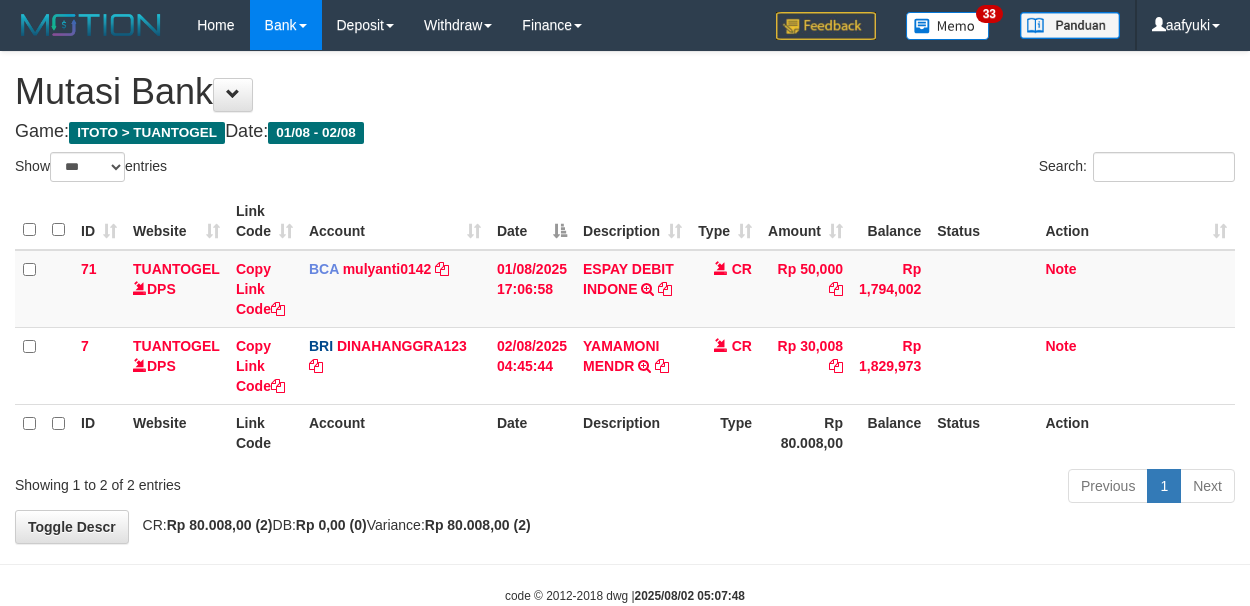 select on "***" 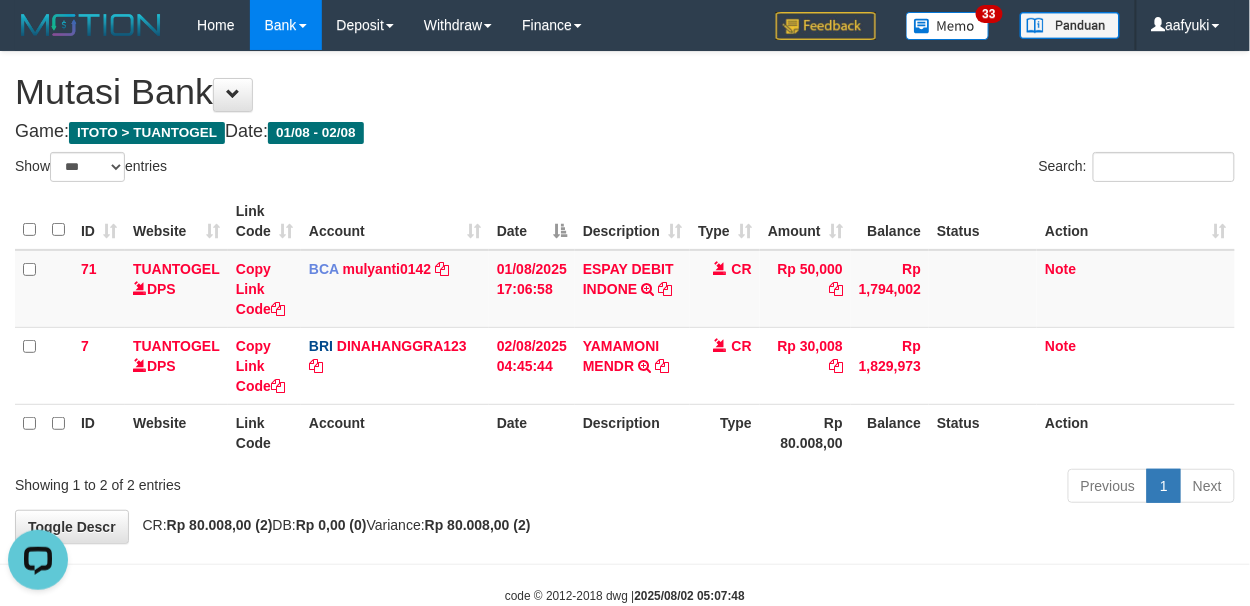 scroll, scrollTop: 0, scrollLeft: 0, axis: both 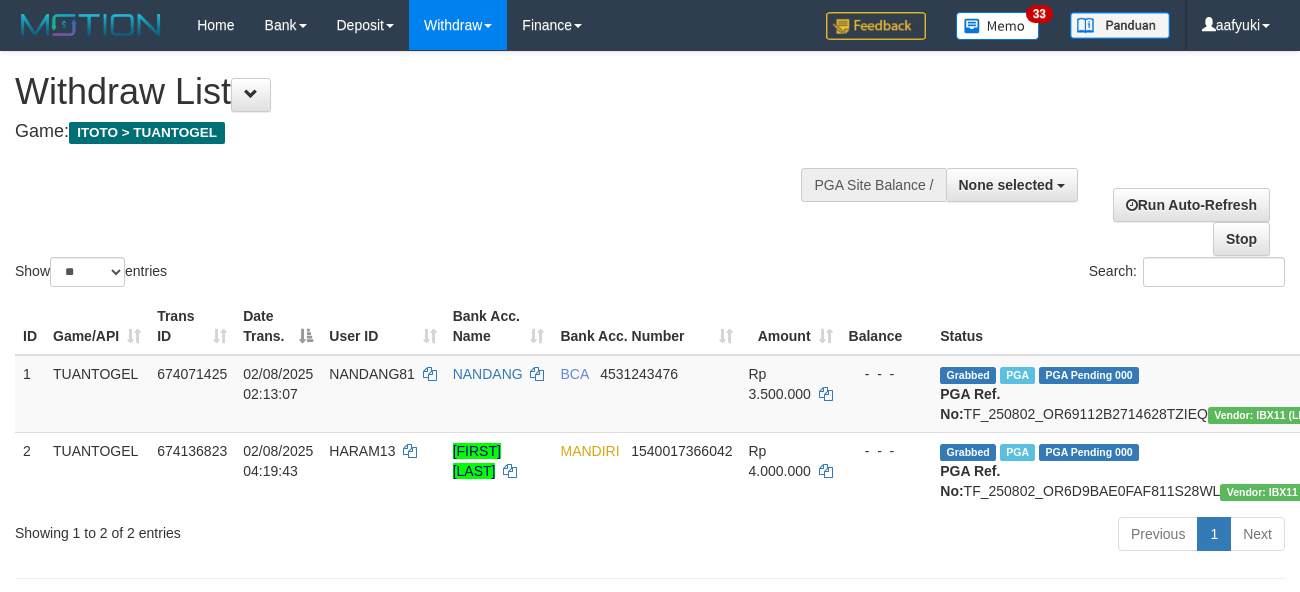 select 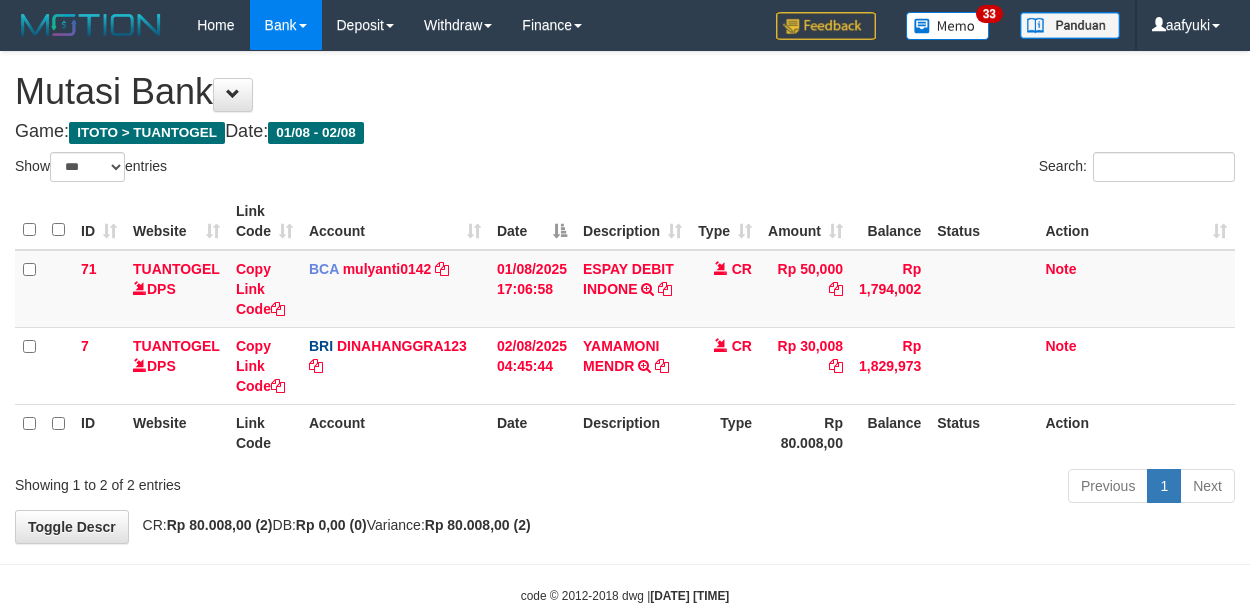 select on "***" 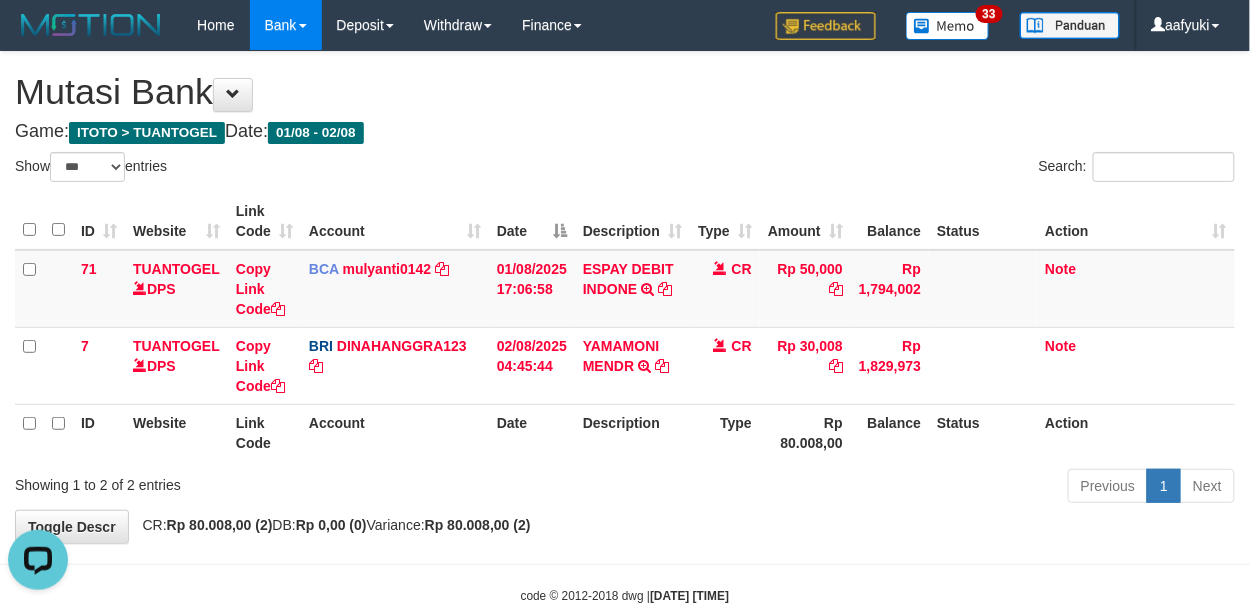 scroll, scrollTop: 0, scrollLeft: 0, axis: both 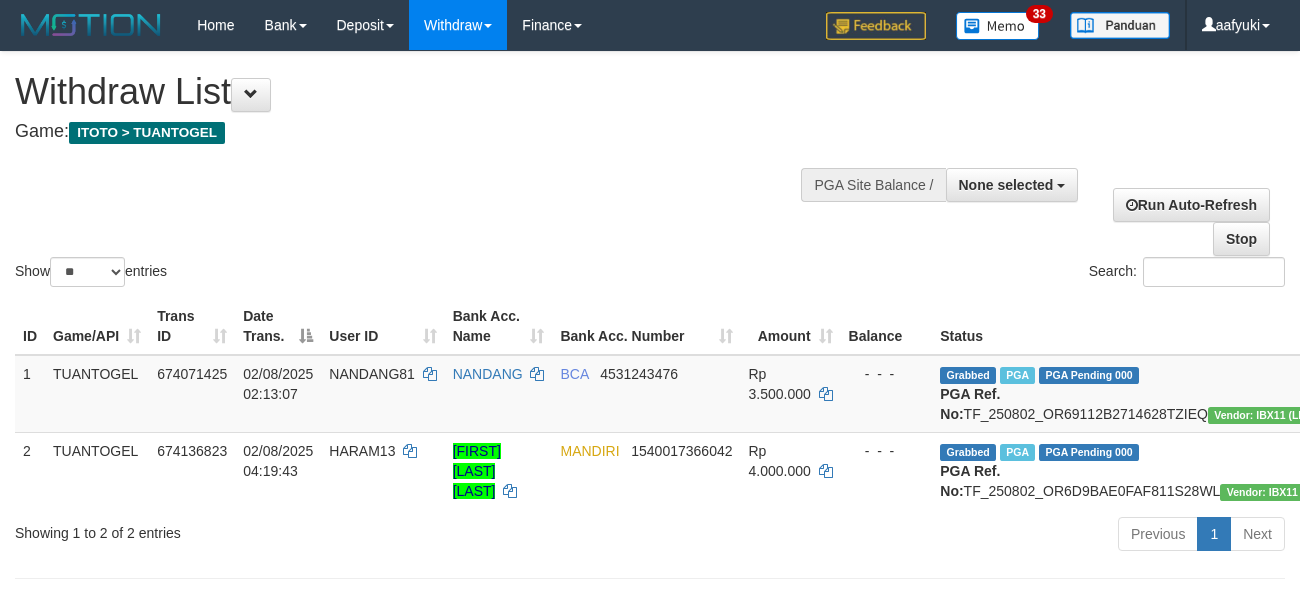 select 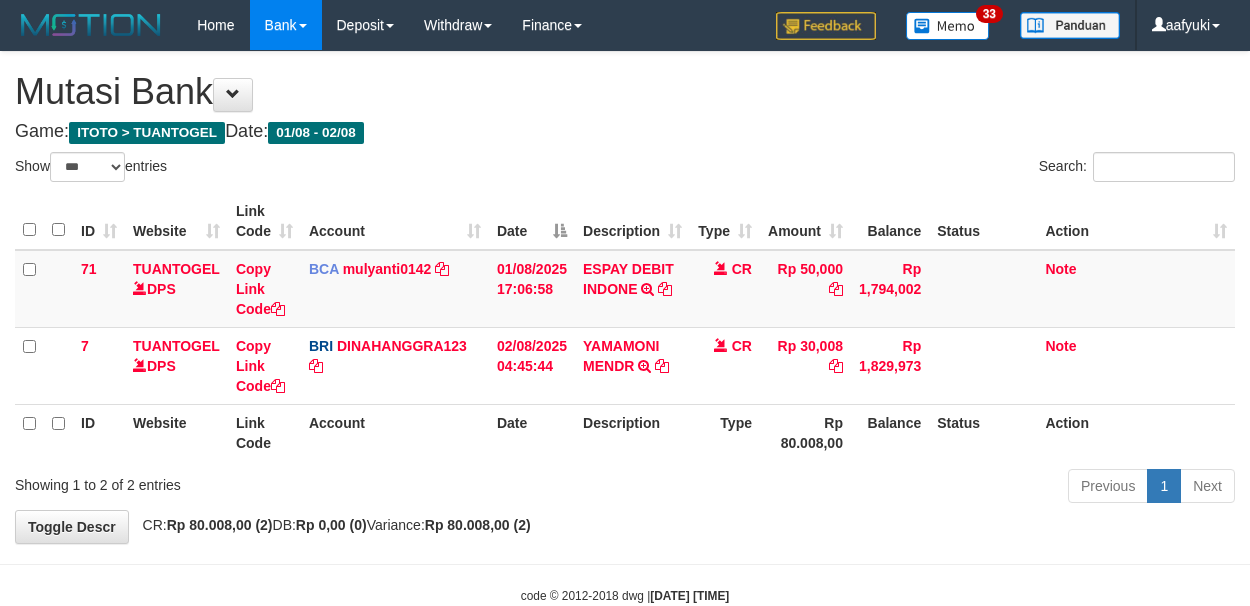 select on "***" 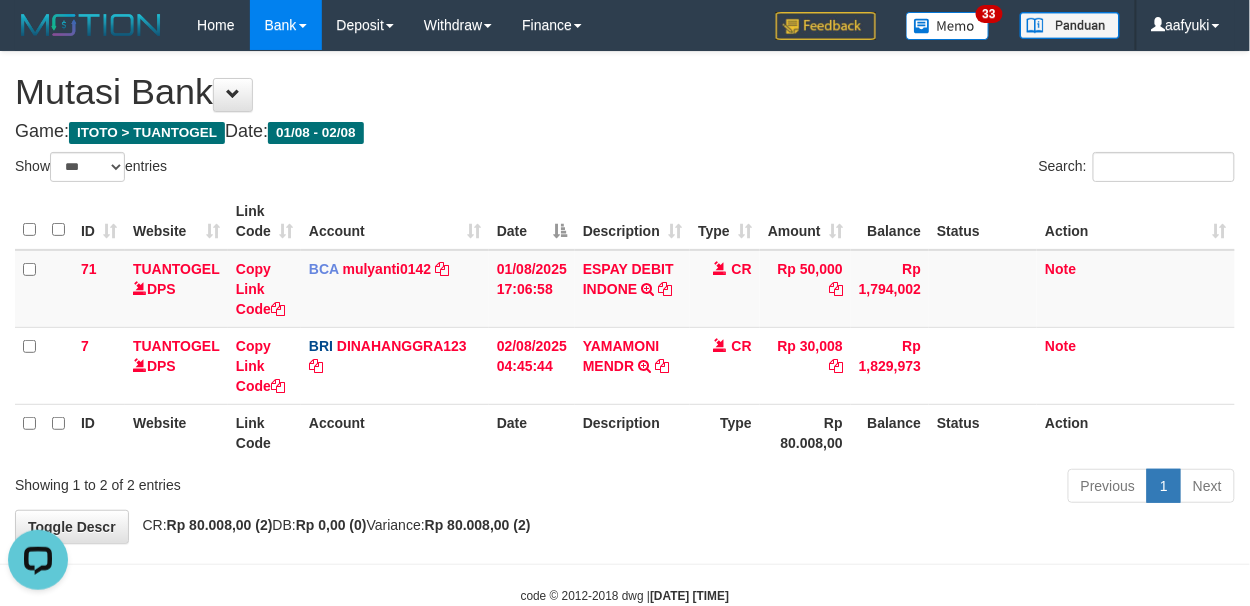 scroll, scrollTop: 0, scrollLeft: 0, axis: both 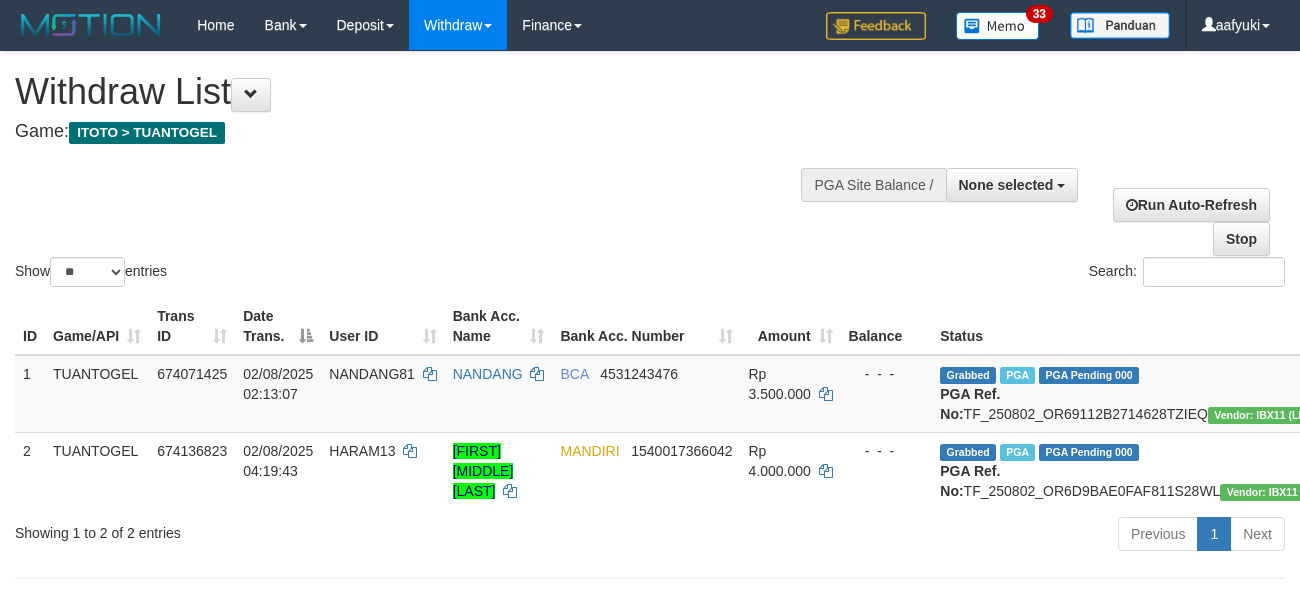 select 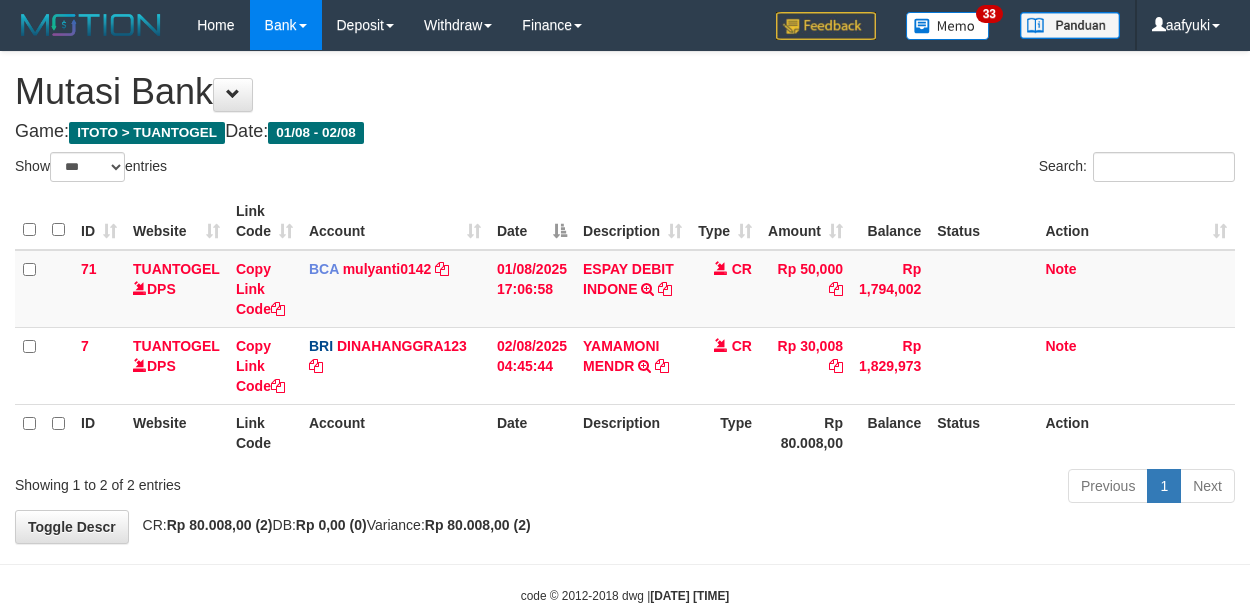 select on "***" 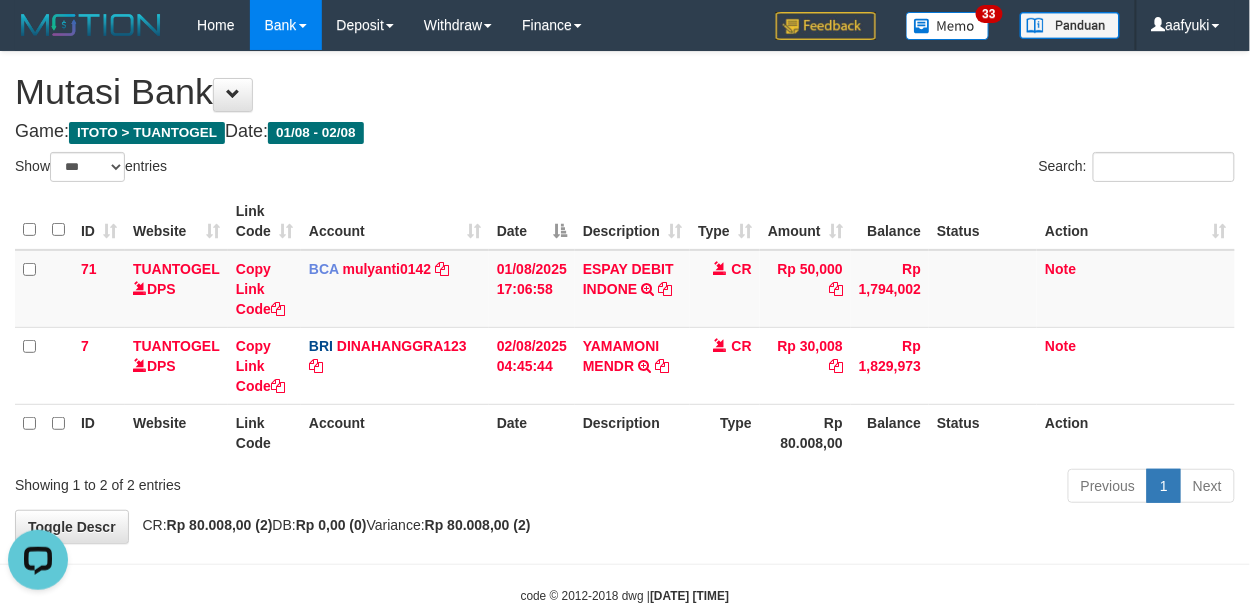 scroll, scrollTop: 0, scrollLeft: 0, axis: both 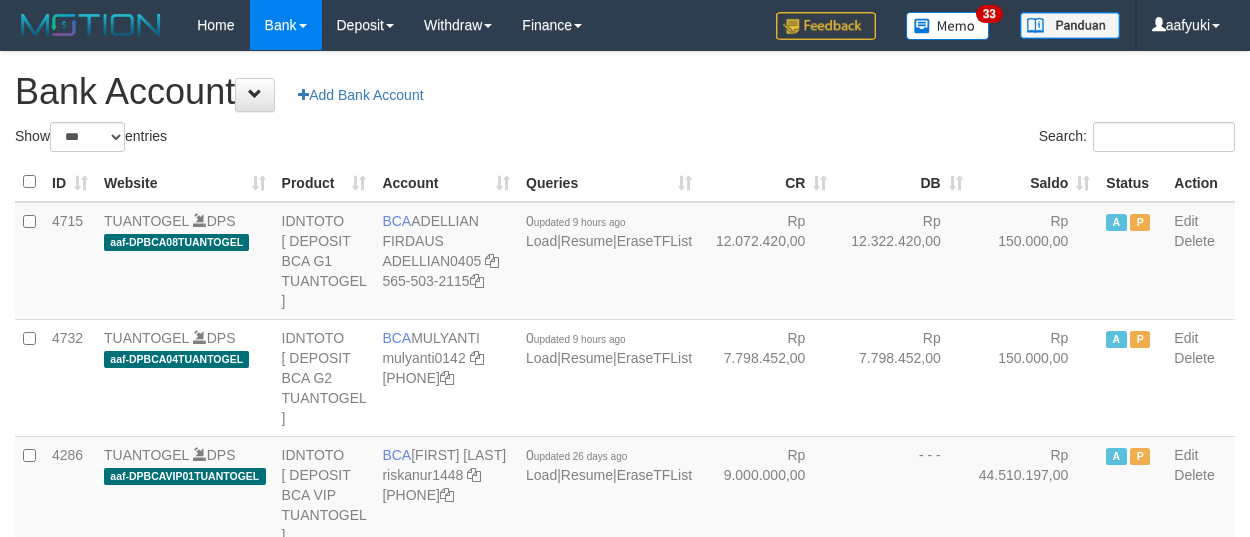 select on "***" 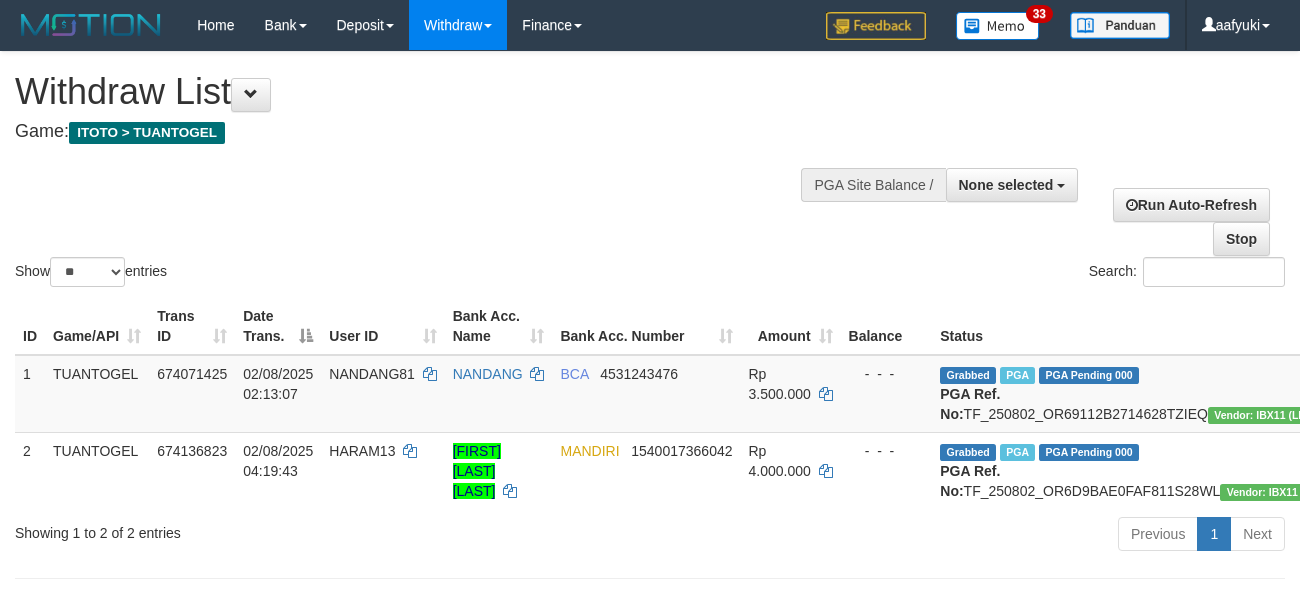 select 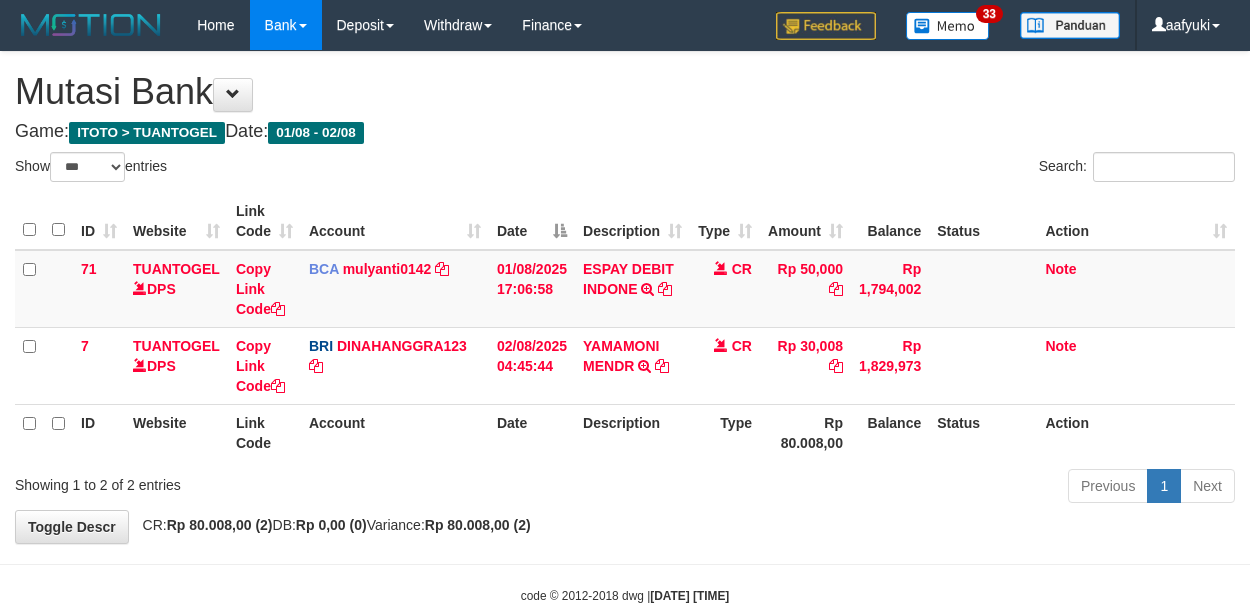 select on "***" 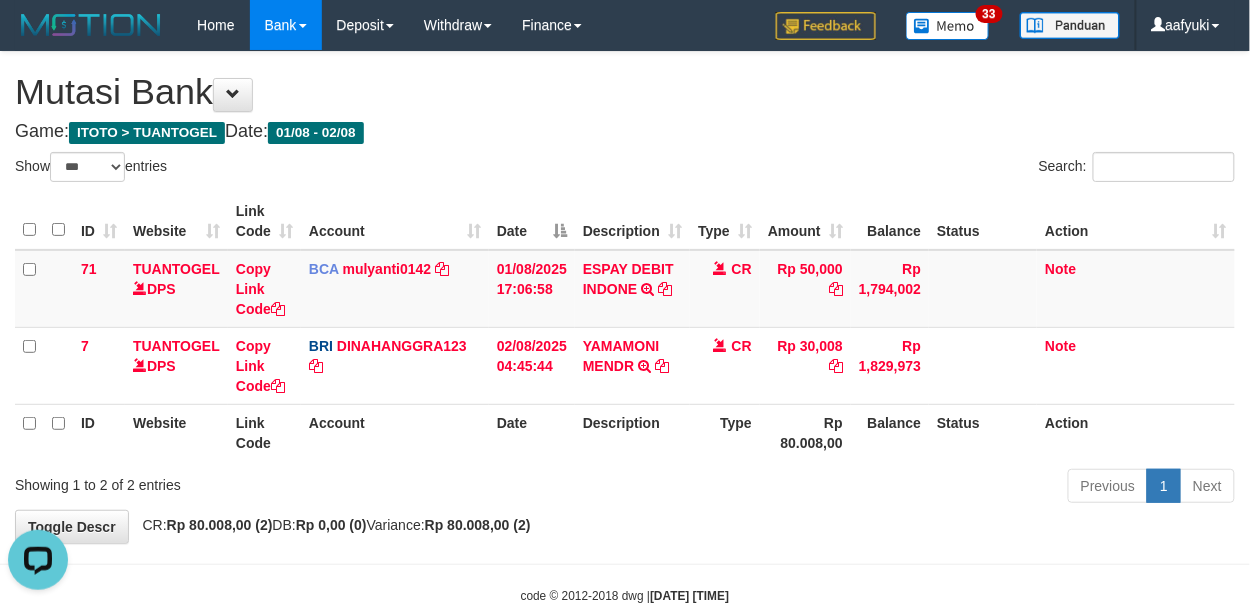 scroll, scrollTop: 0, scrollLeft: 0, axis: both 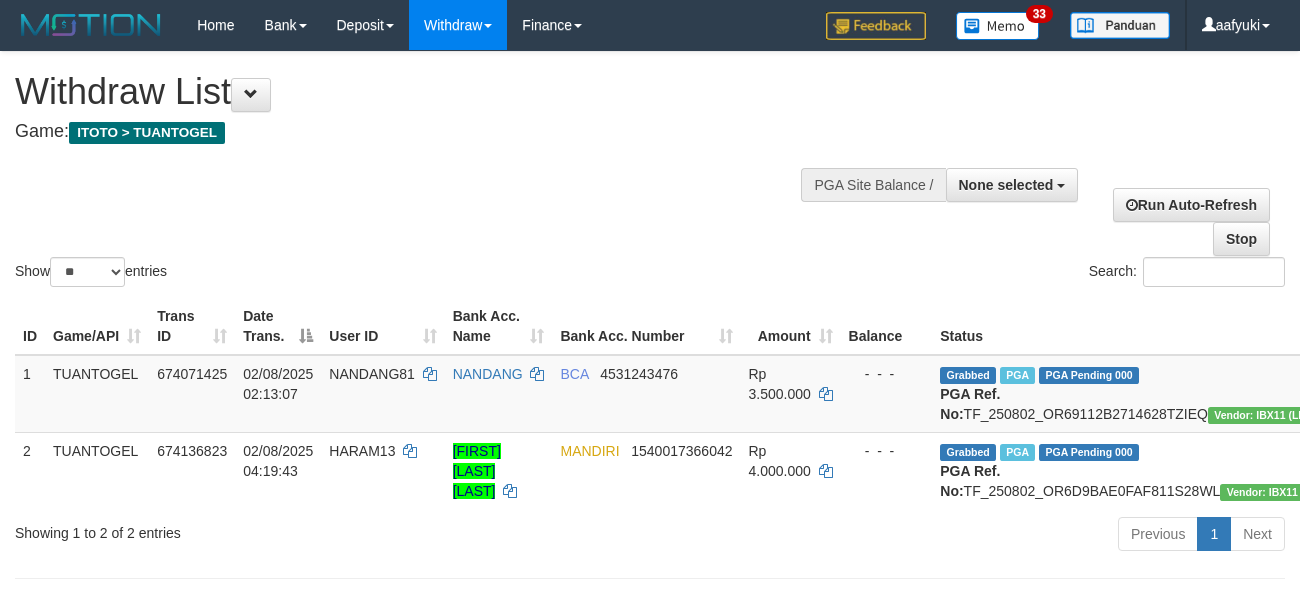select 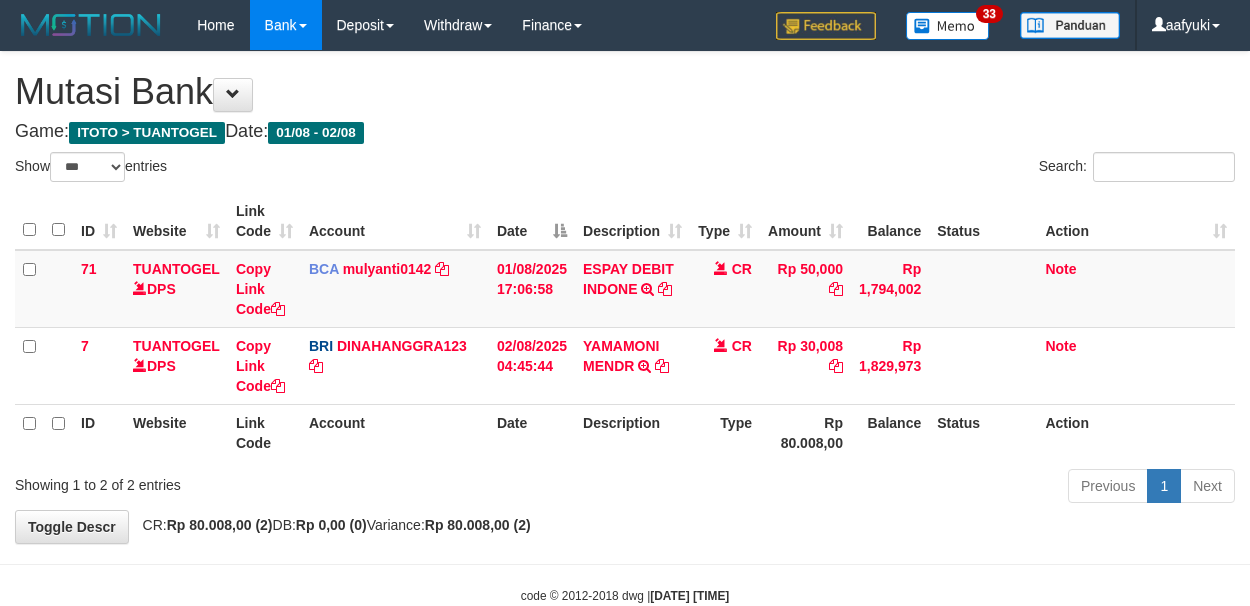 select on "***" 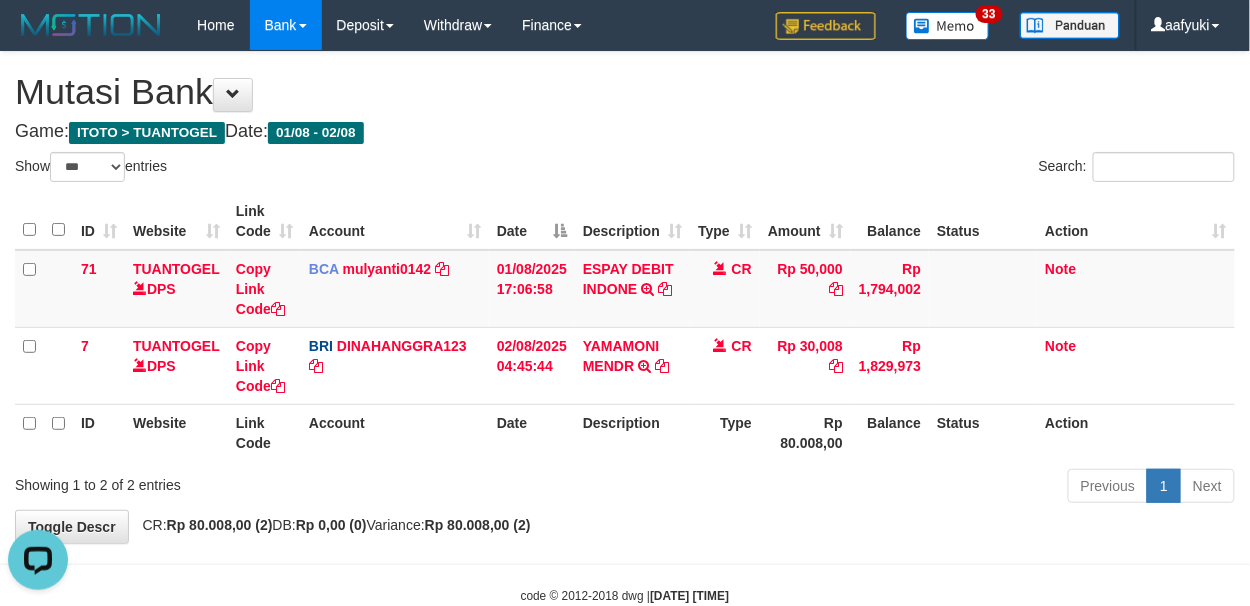 scroll, scrollTop: 0, scrollLeft: 0, axis: both 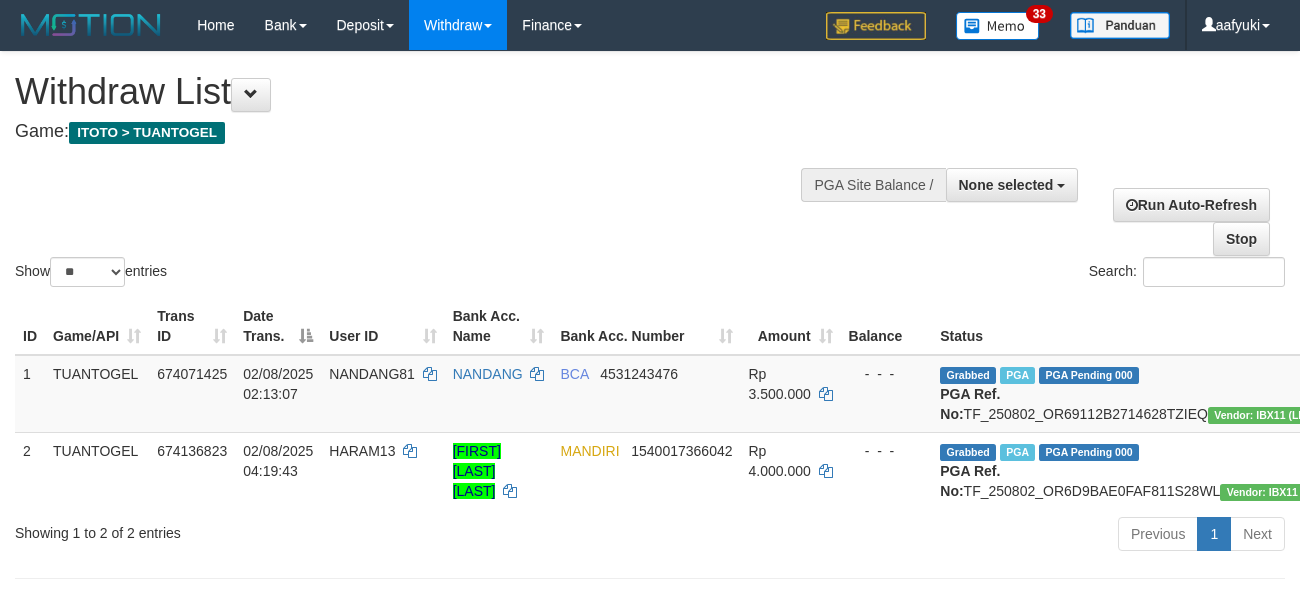 select 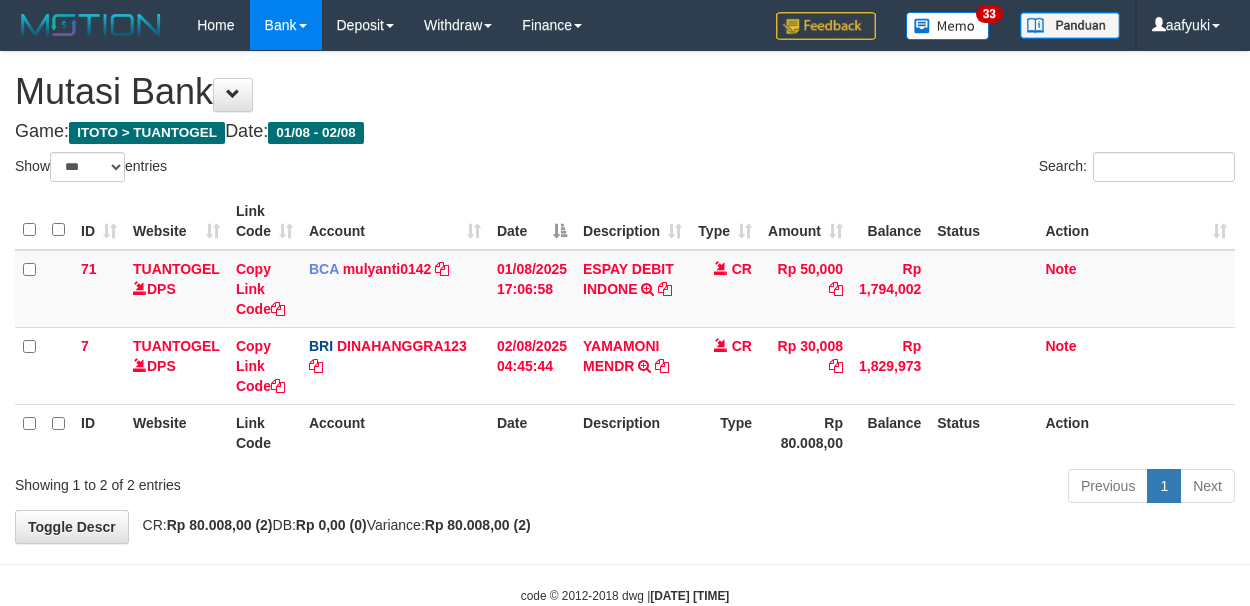 select on "***" 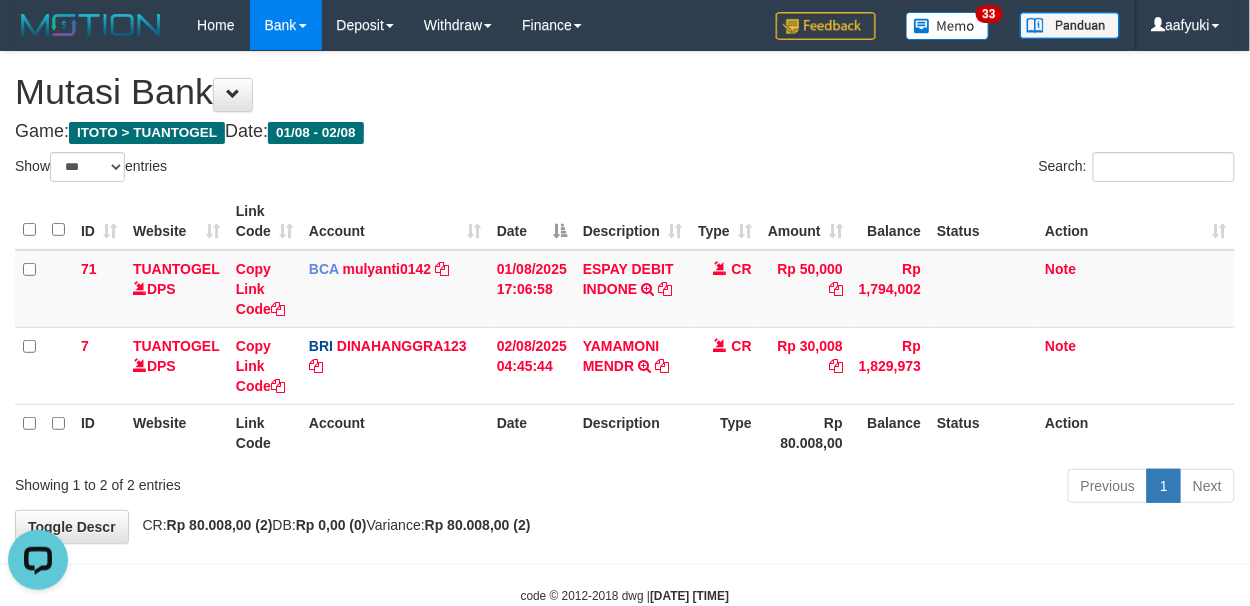 scroll, scrollTop: 0, scrollLeft: 0, axis: both 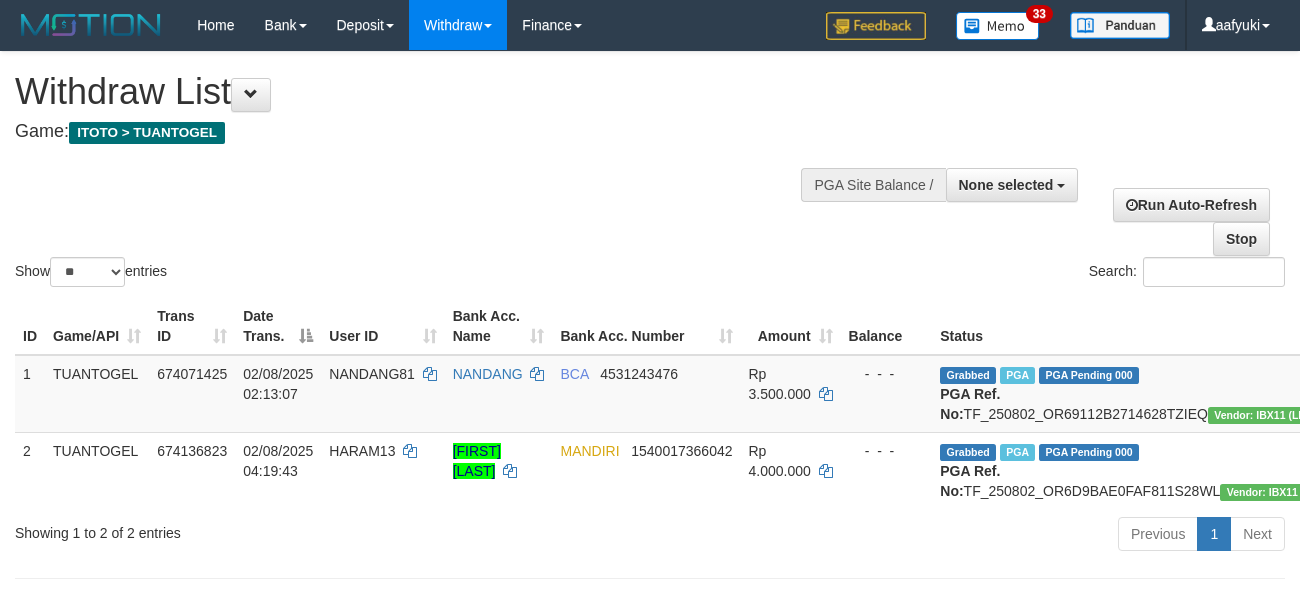 select 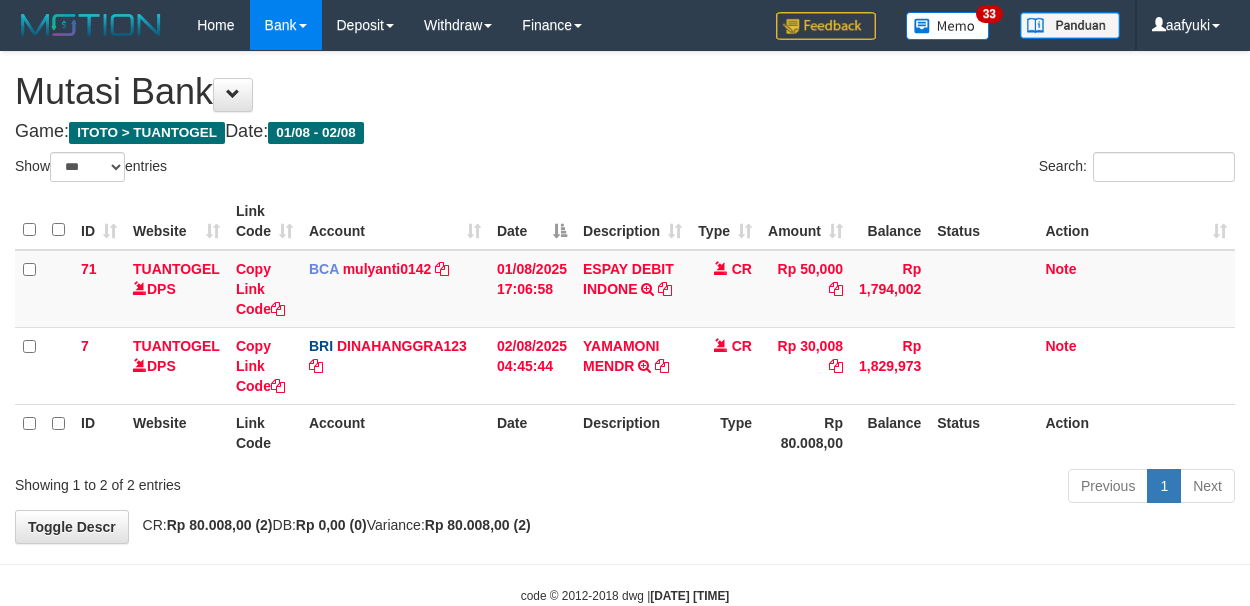 select on "***" 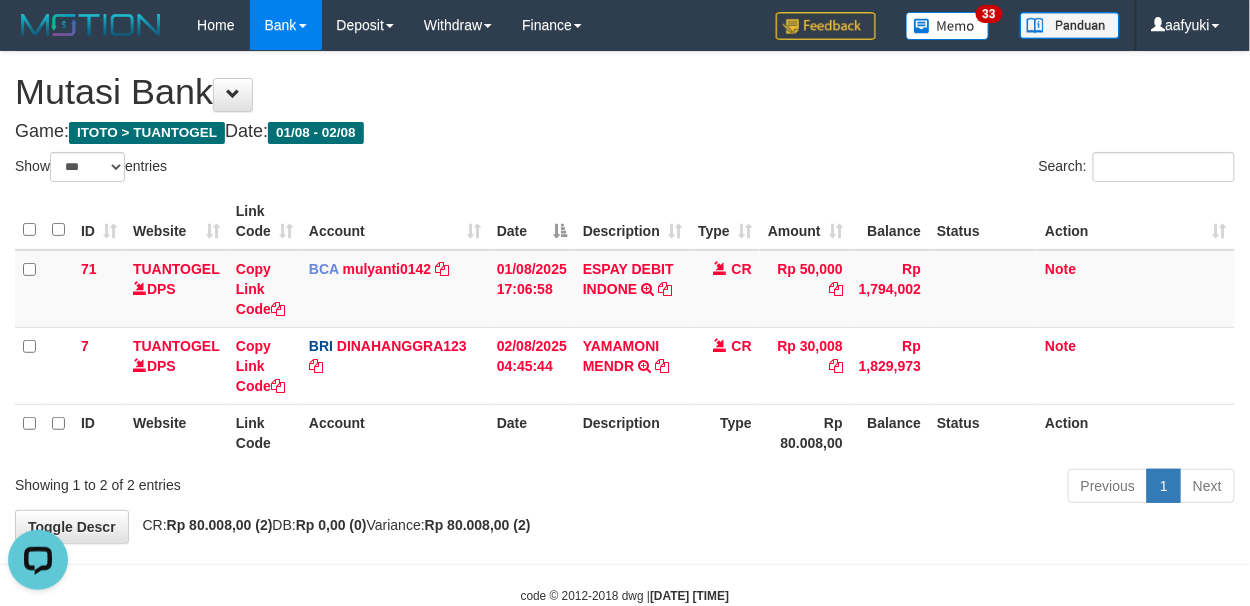 scroll, scrollTop: 0, scrollLeft: 0, axis: both 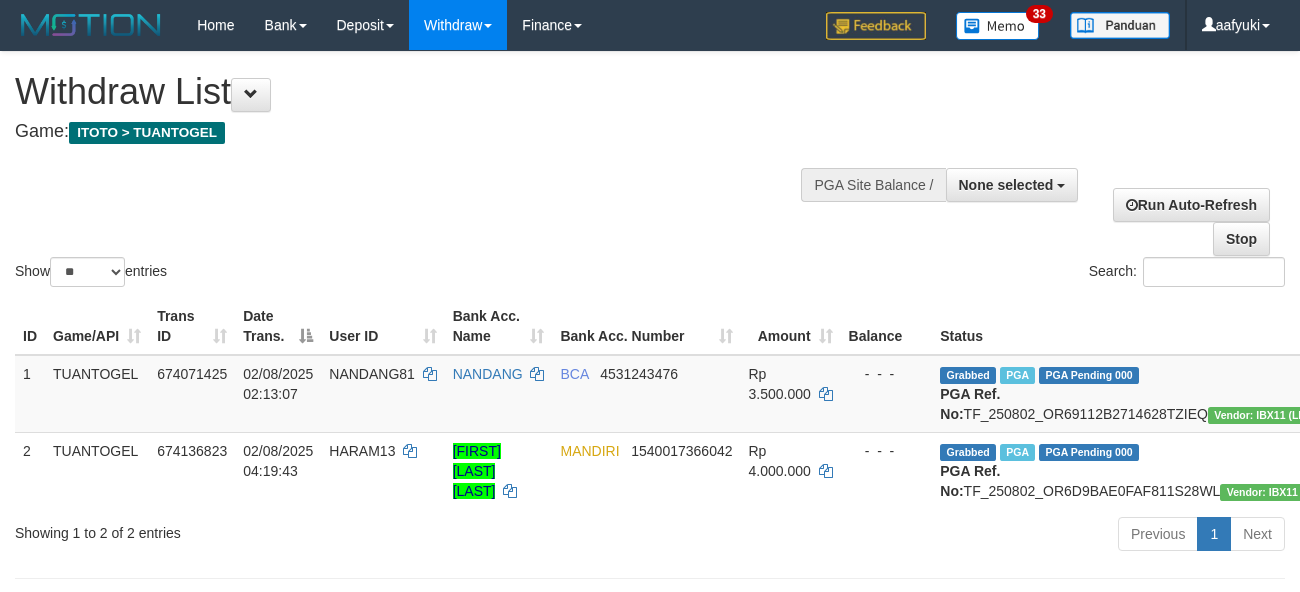 select 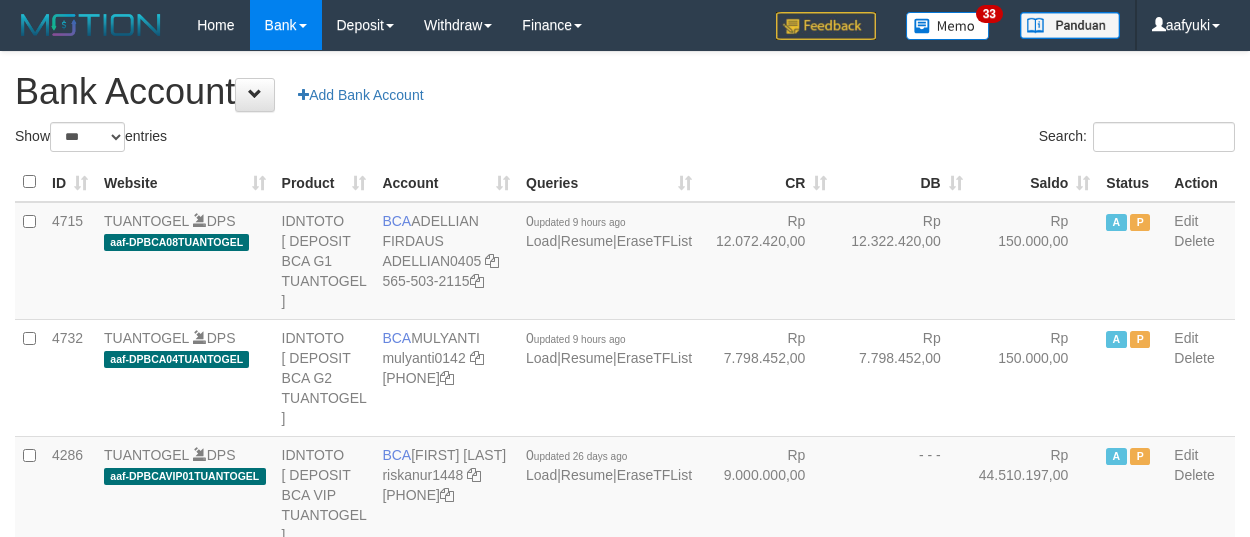 select on "***" 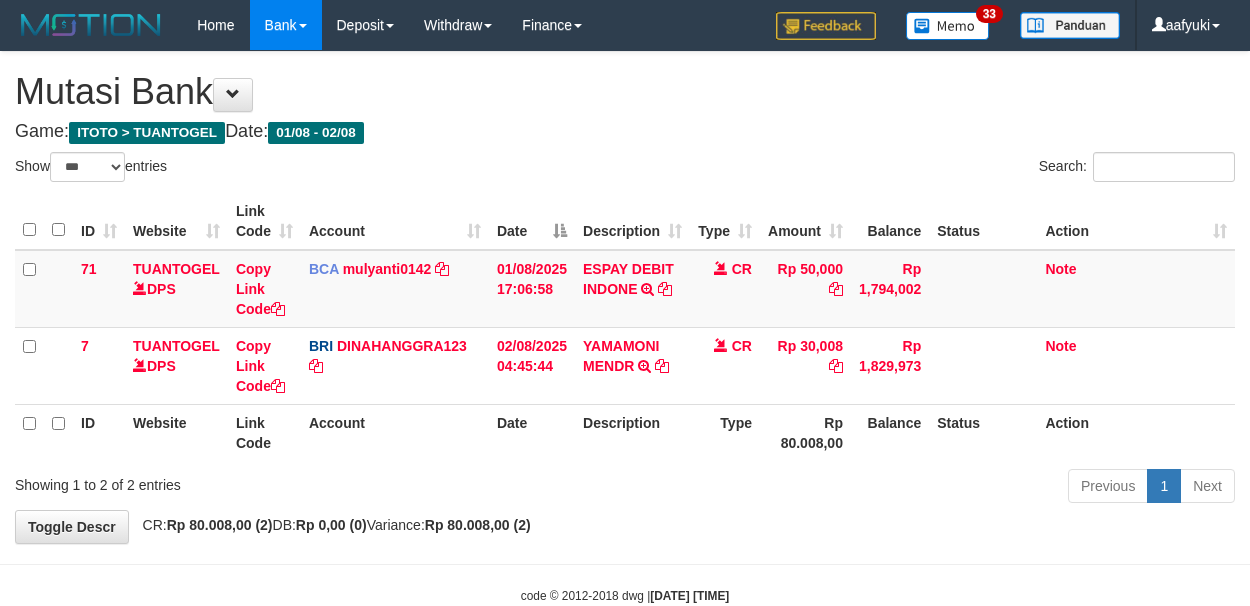 select on "***" 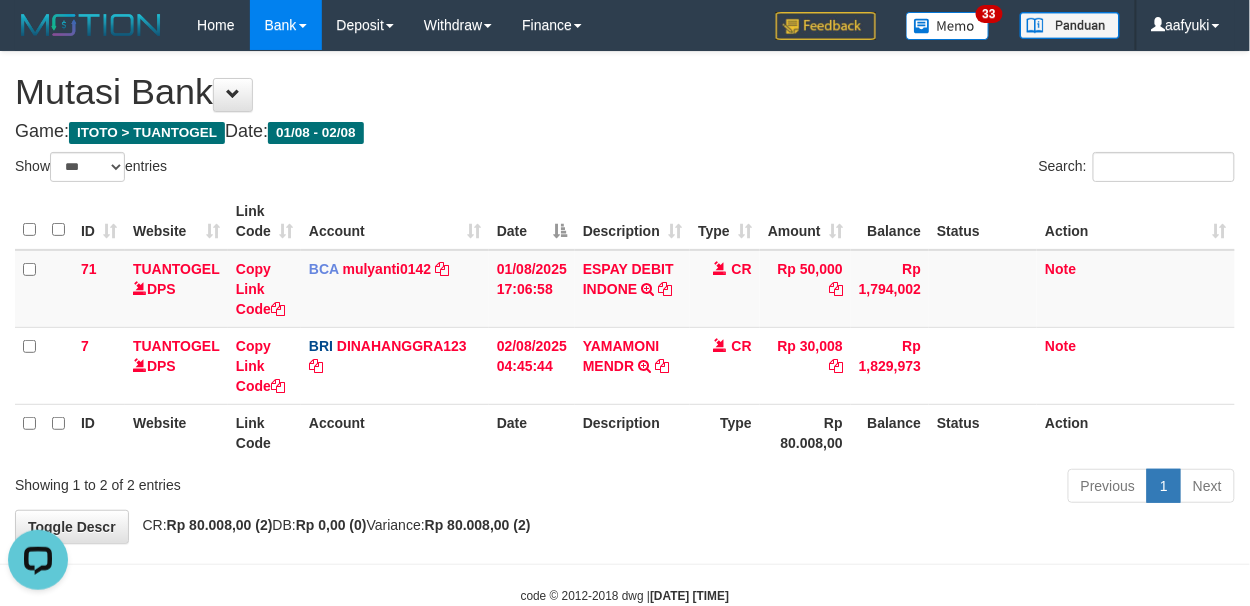 scroll, scrollTop: 0, scrollLeft: 0, axis: both 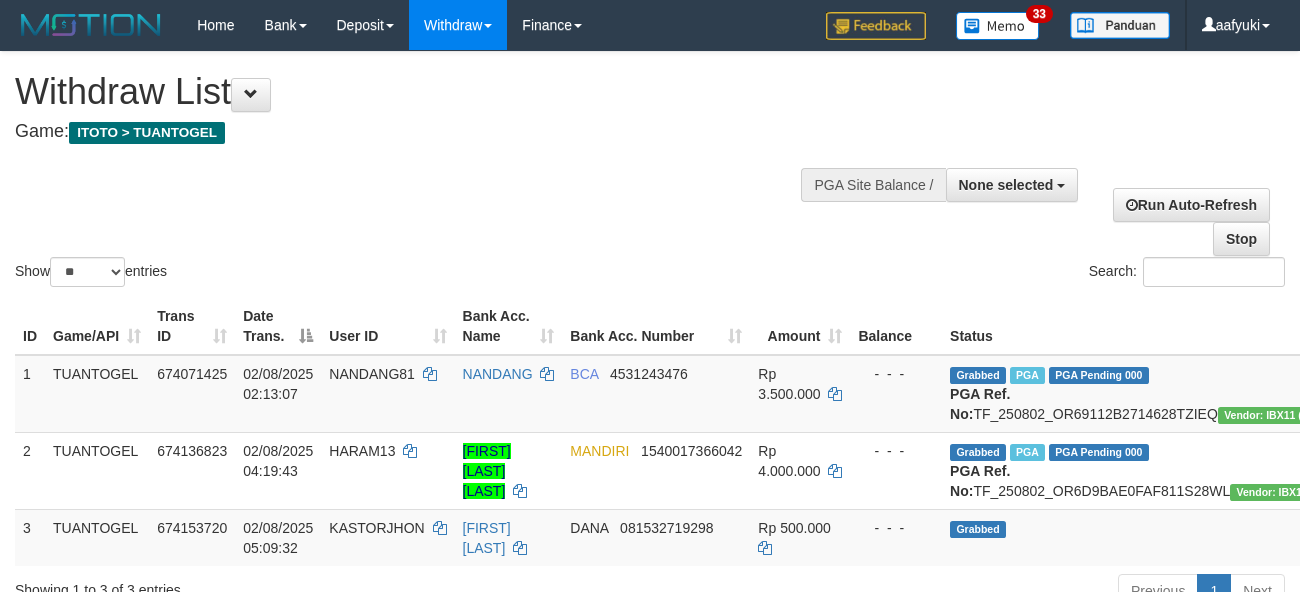 select 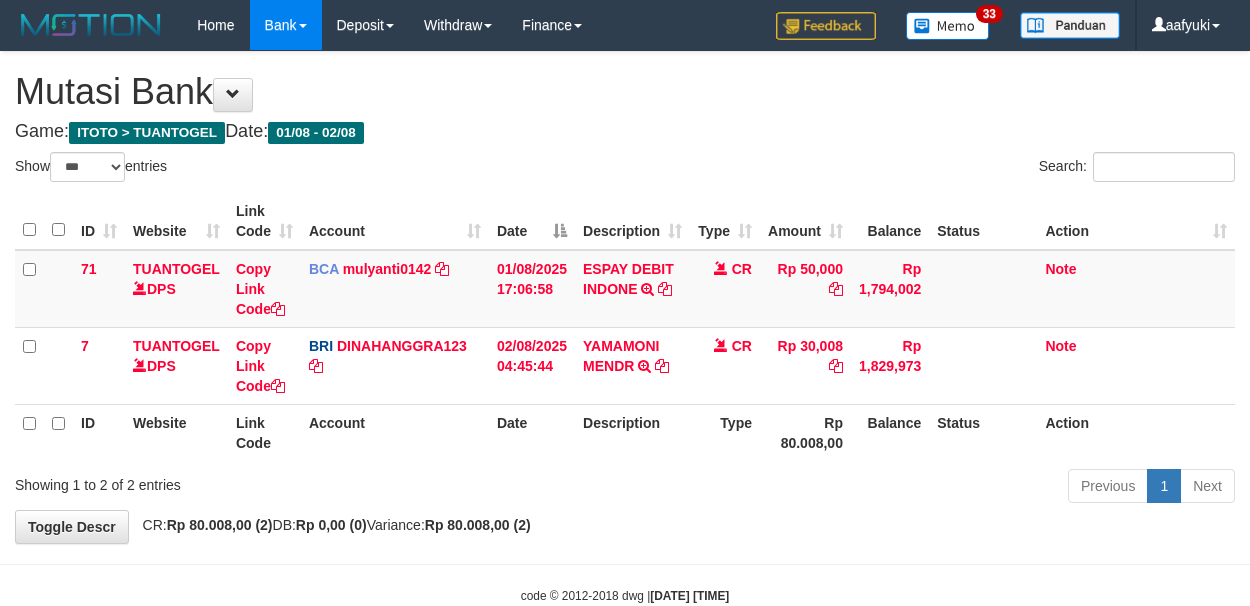 select on "***" 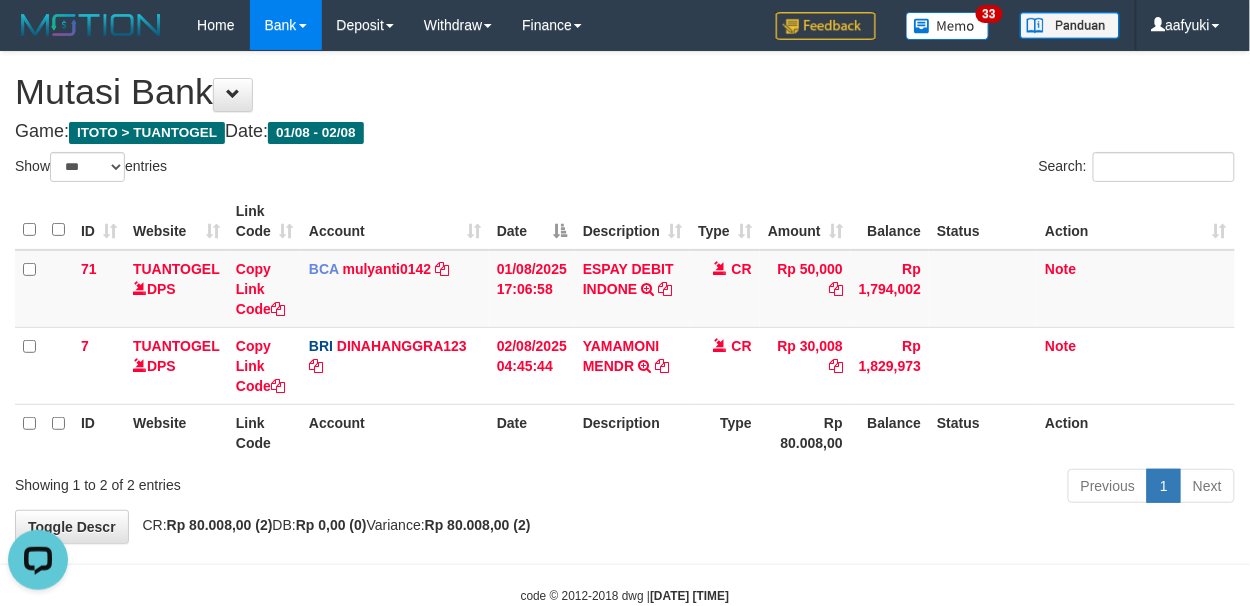 scroll, scrollTop: 0, scrollLeft: 0, axis: both 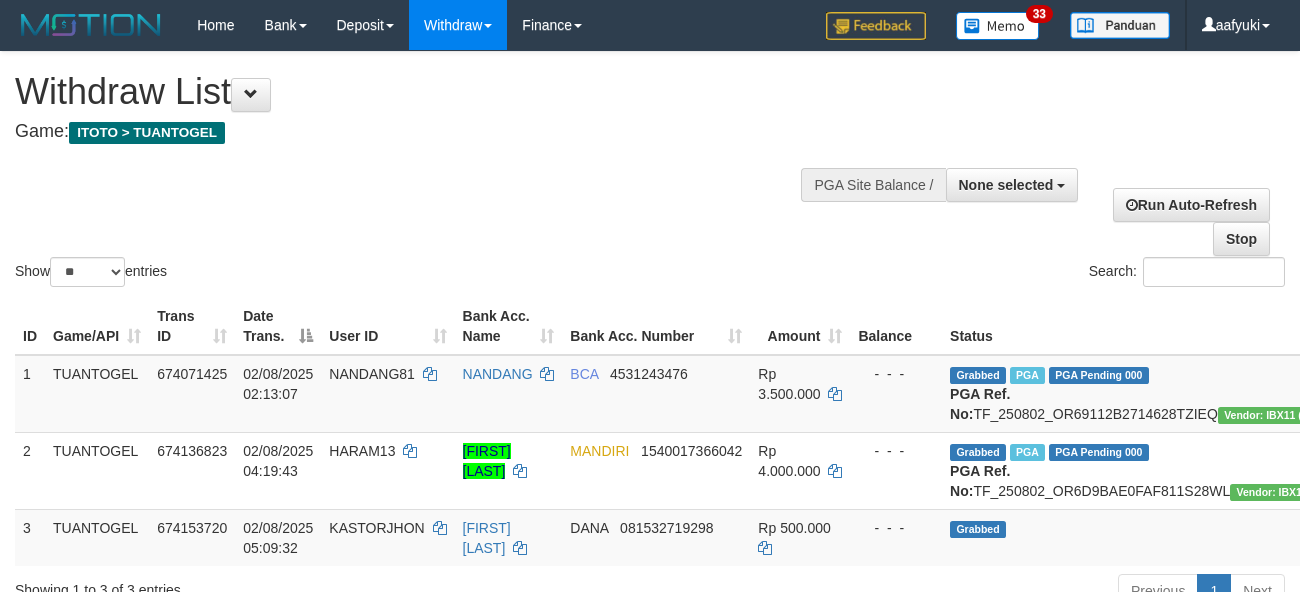 select 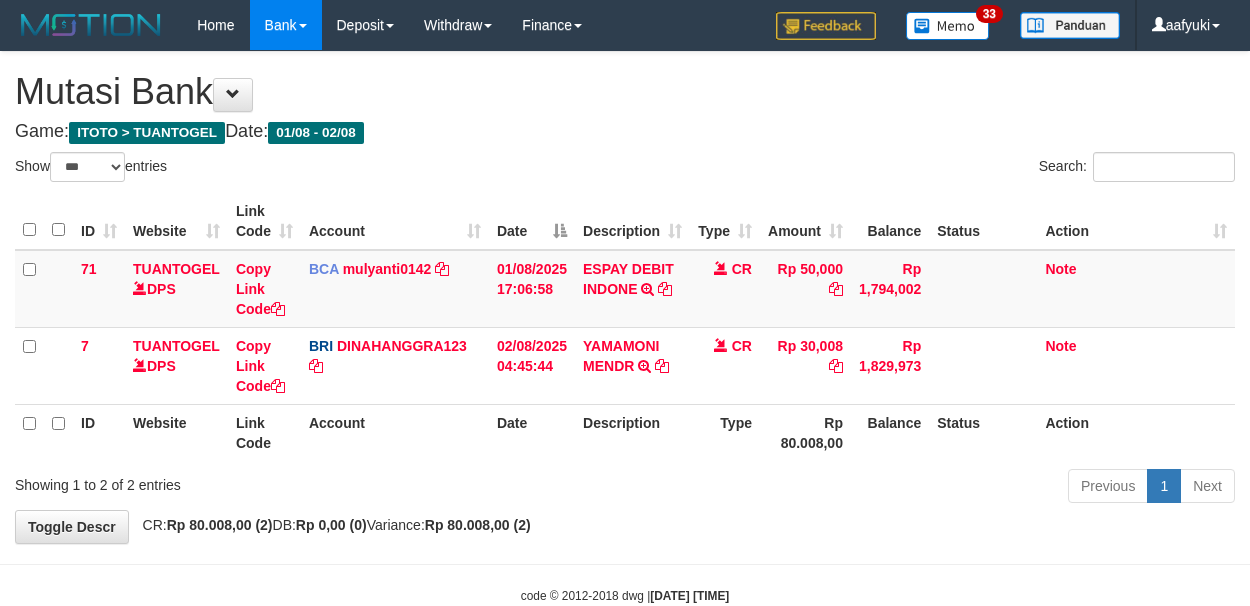 select on "***" 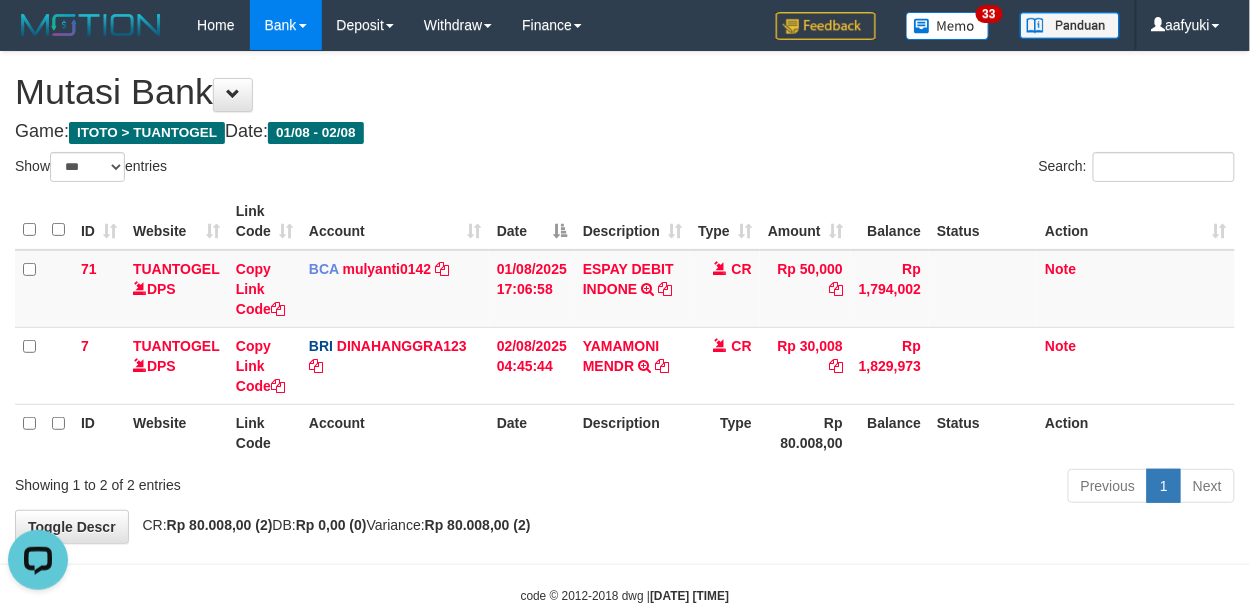 scroll, scrollTop: 0, scrollLeft: 0, axis: both 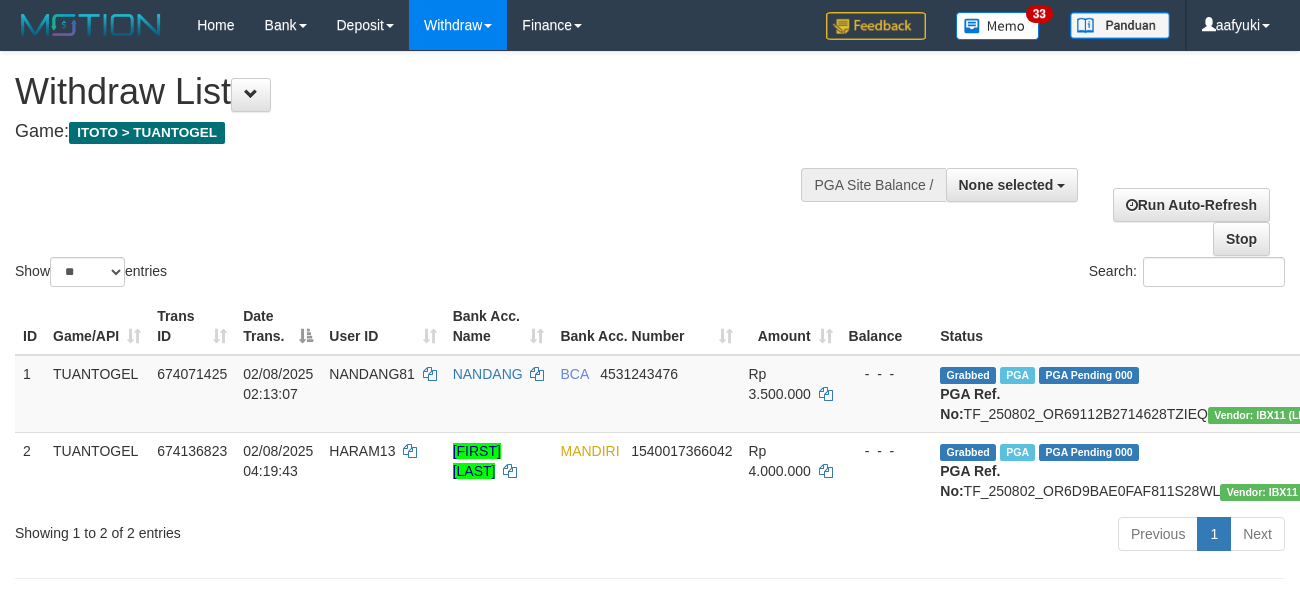 select 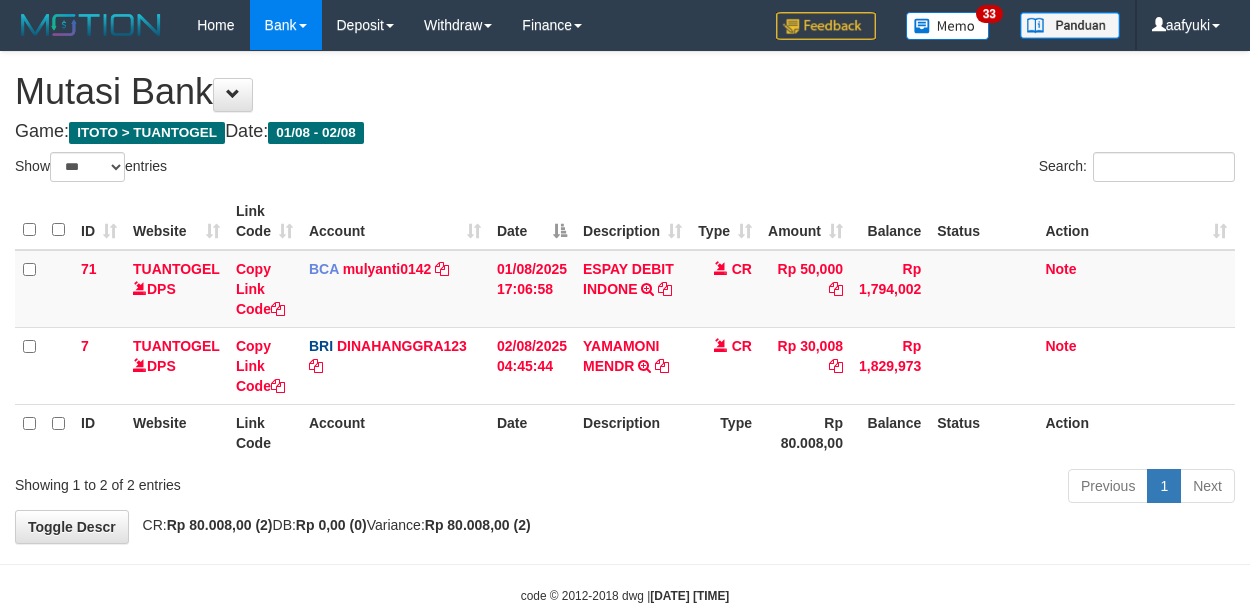 select on "***" 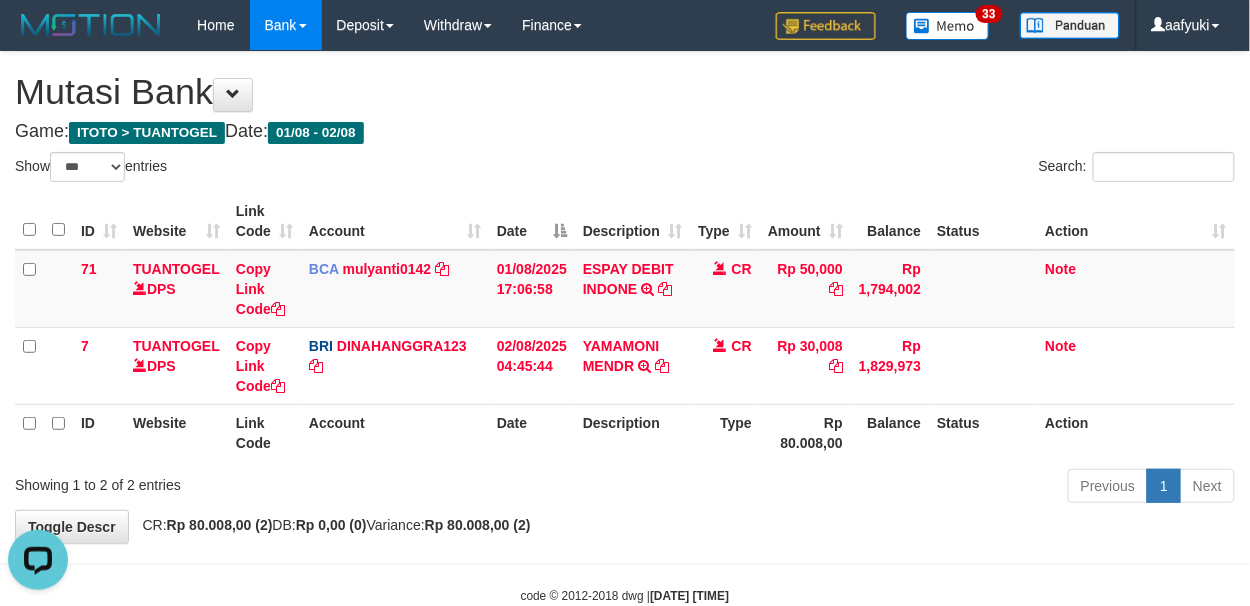 scroll, scrollTop: 0, scrollLeft: 0, axis: both 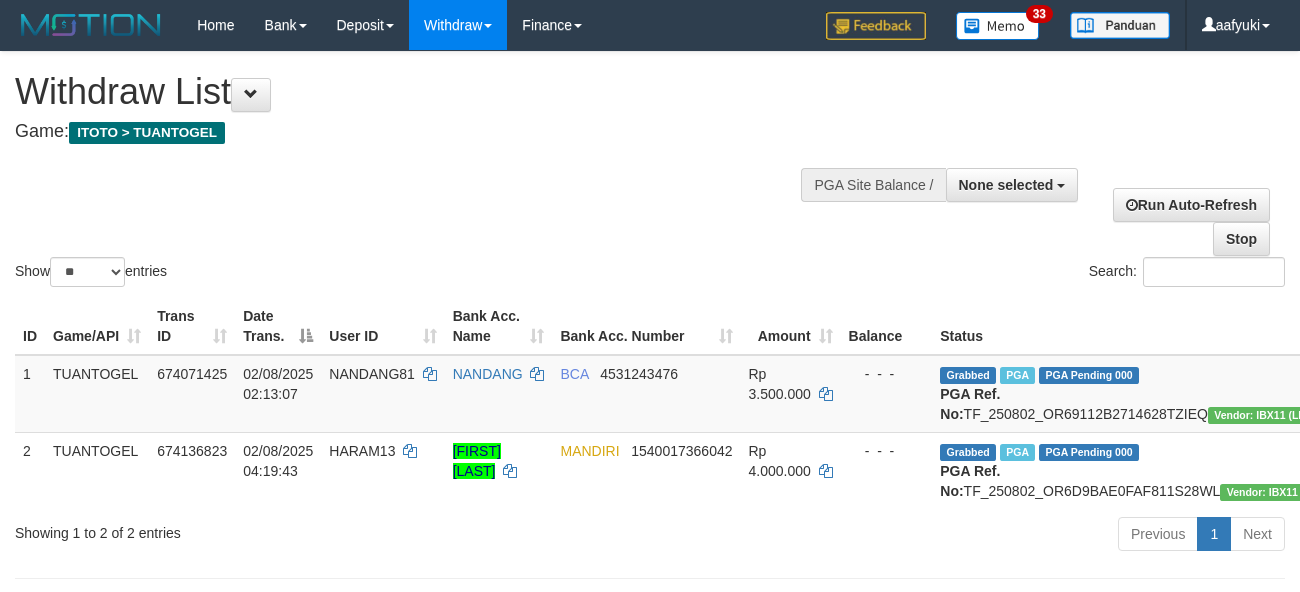 select 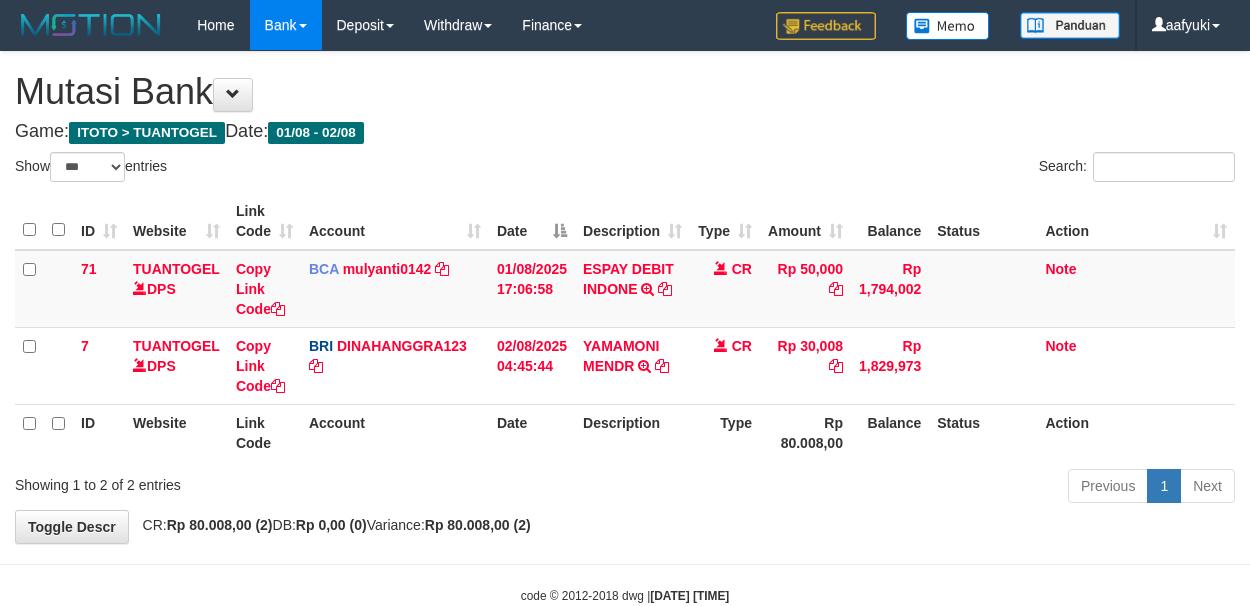 select on "***" 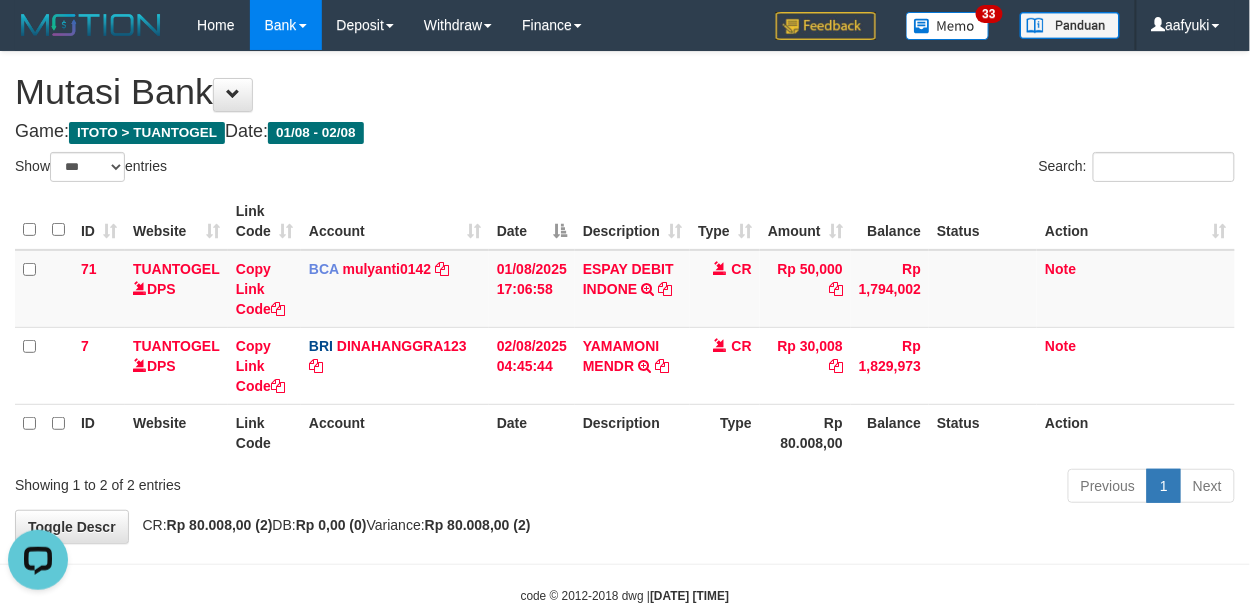 scroll, scrollTop: 0, scrollLeft: 0, axis: both 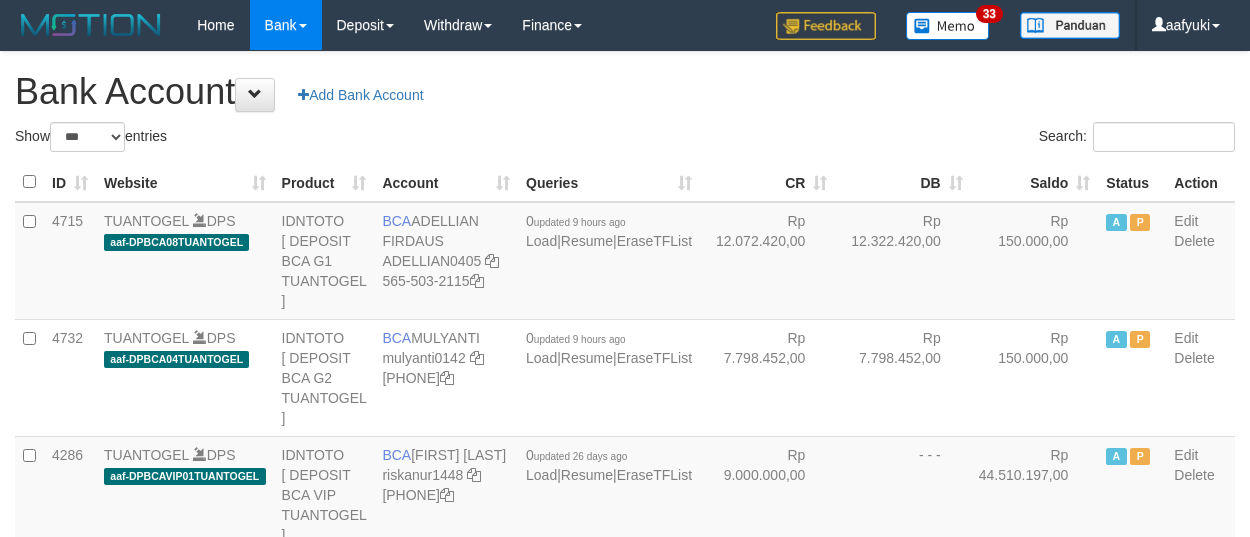 select on "***" 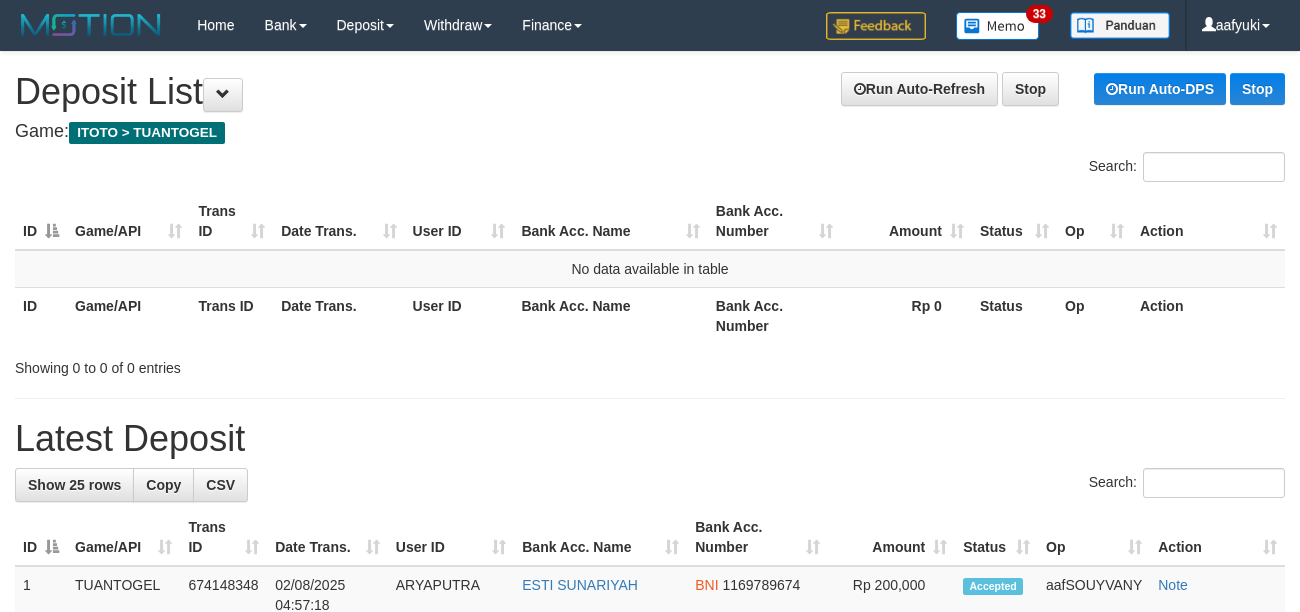 scroll, scrollTop: 0, scrollLeft: 0, axis: both 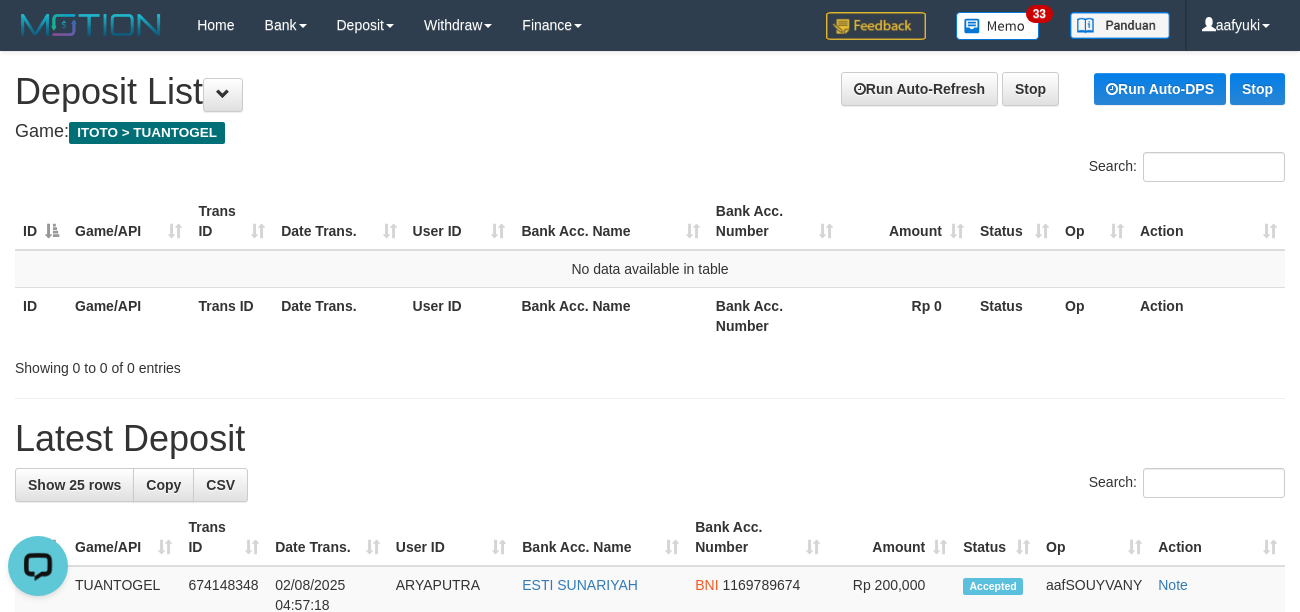 click on "**********" at bounding box center [650, 1088] 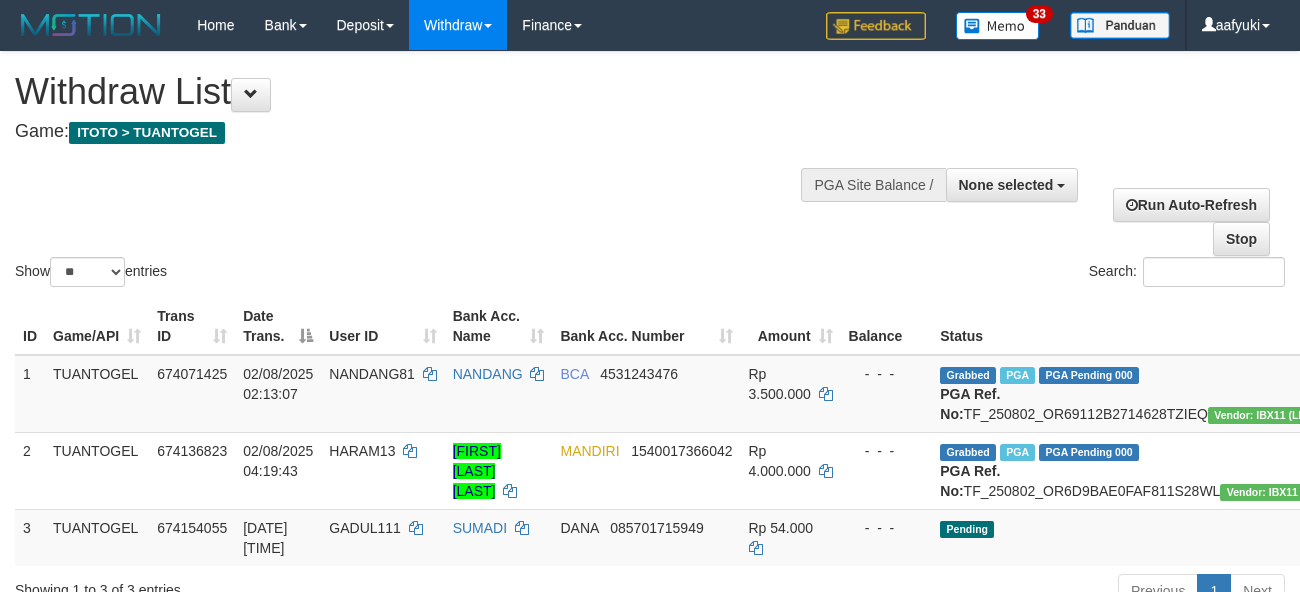 select 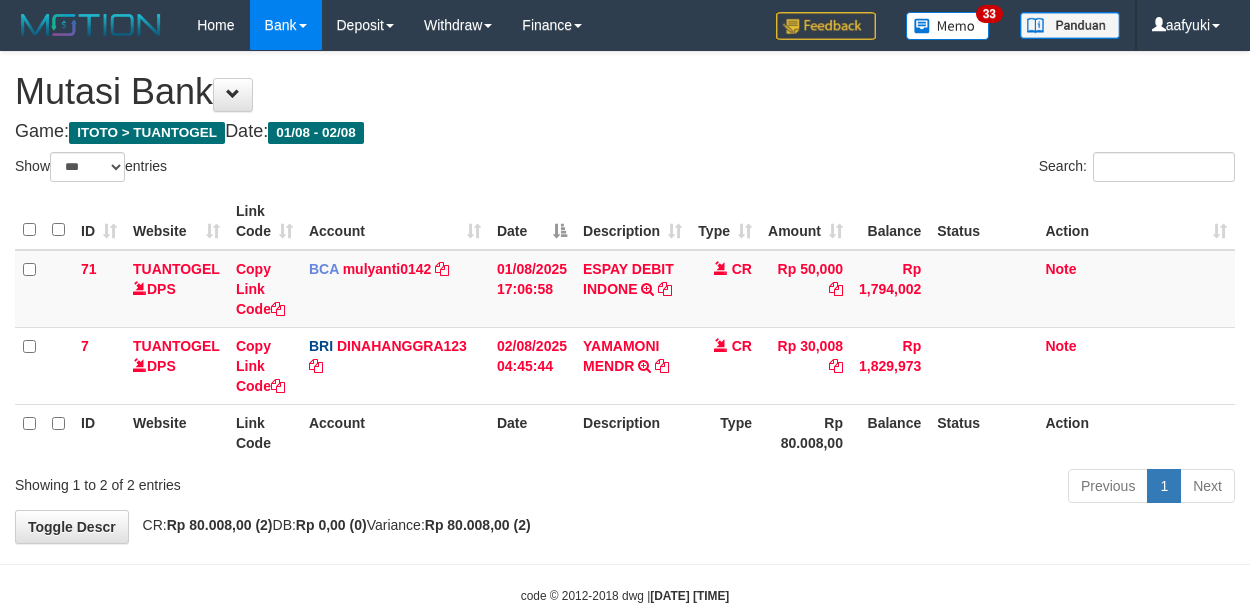 select on "***" 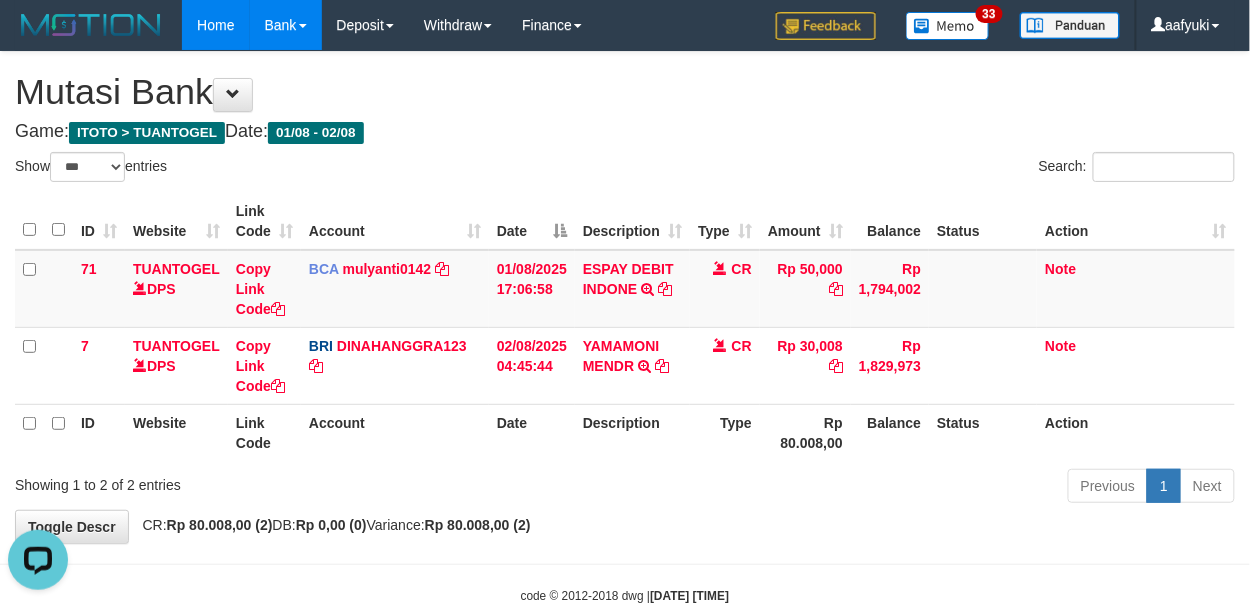 scroll, scrollTop: 0, scrollLeft: 0, axis: both 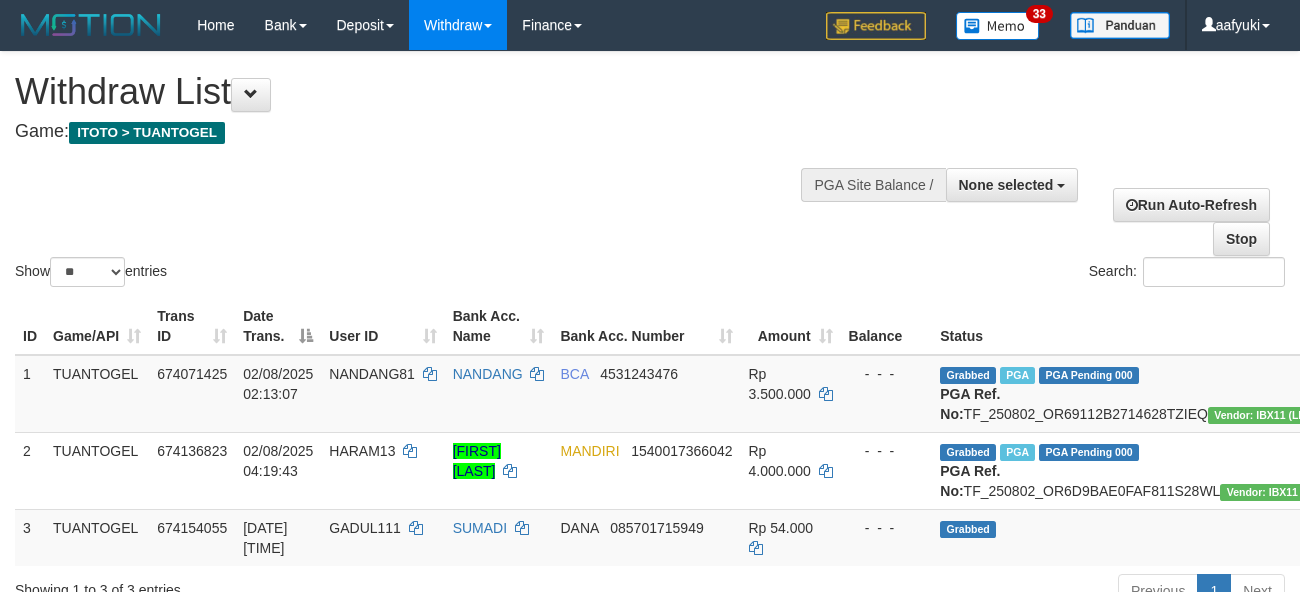 select 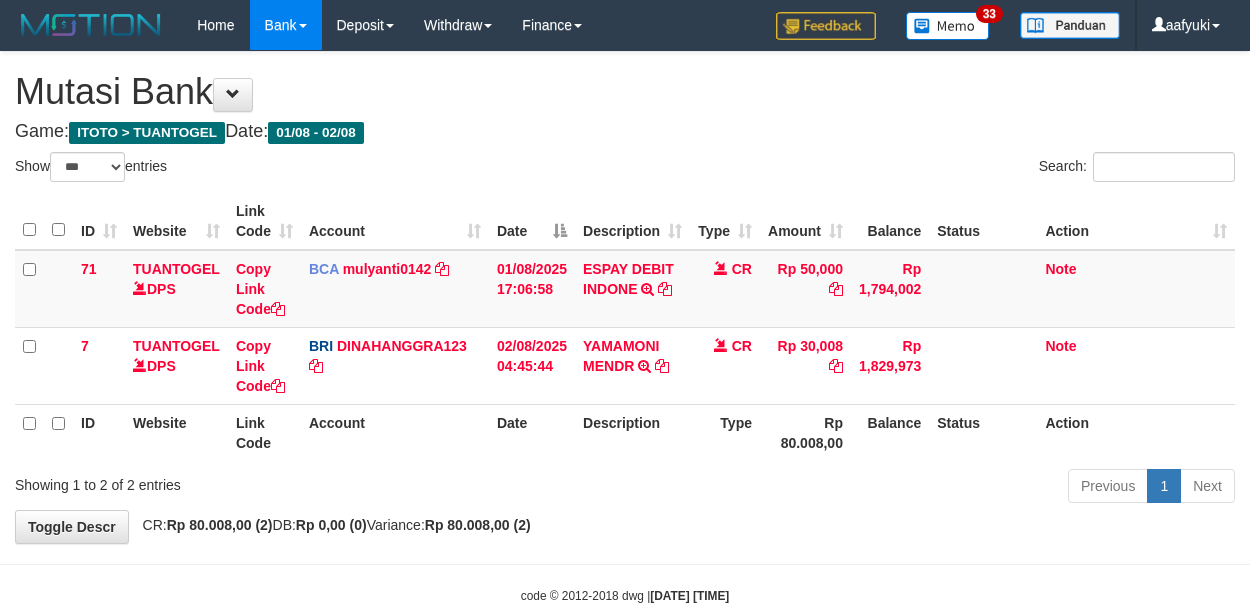 select on "***" 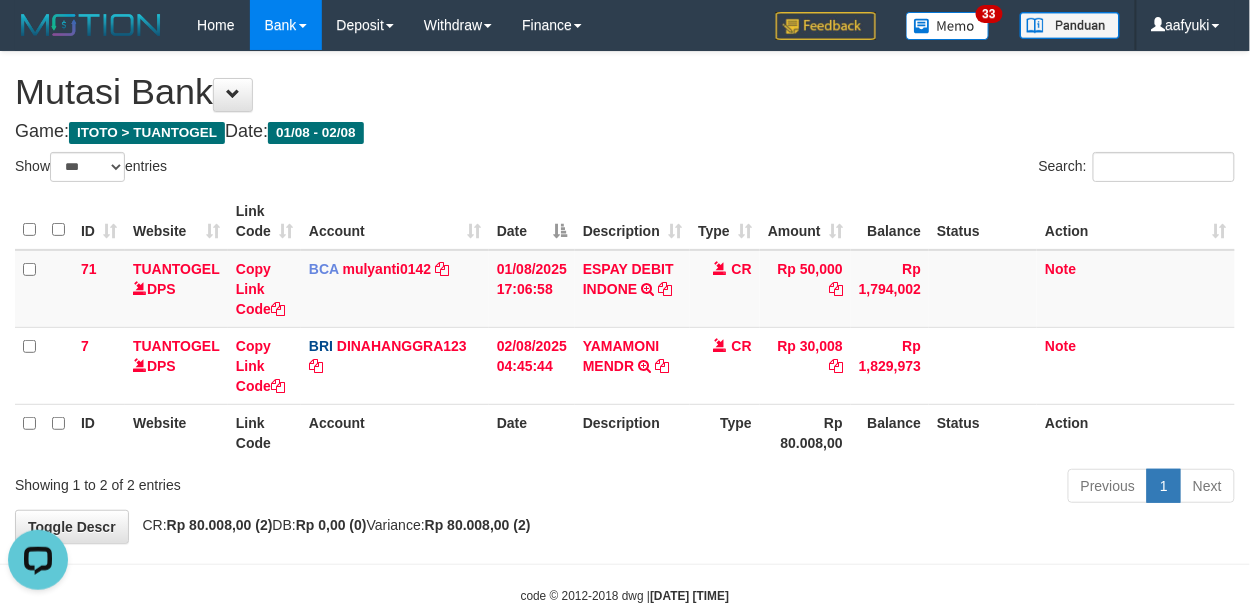 scroll, scrollTop: 0, scrollLeft: 0, axis: both 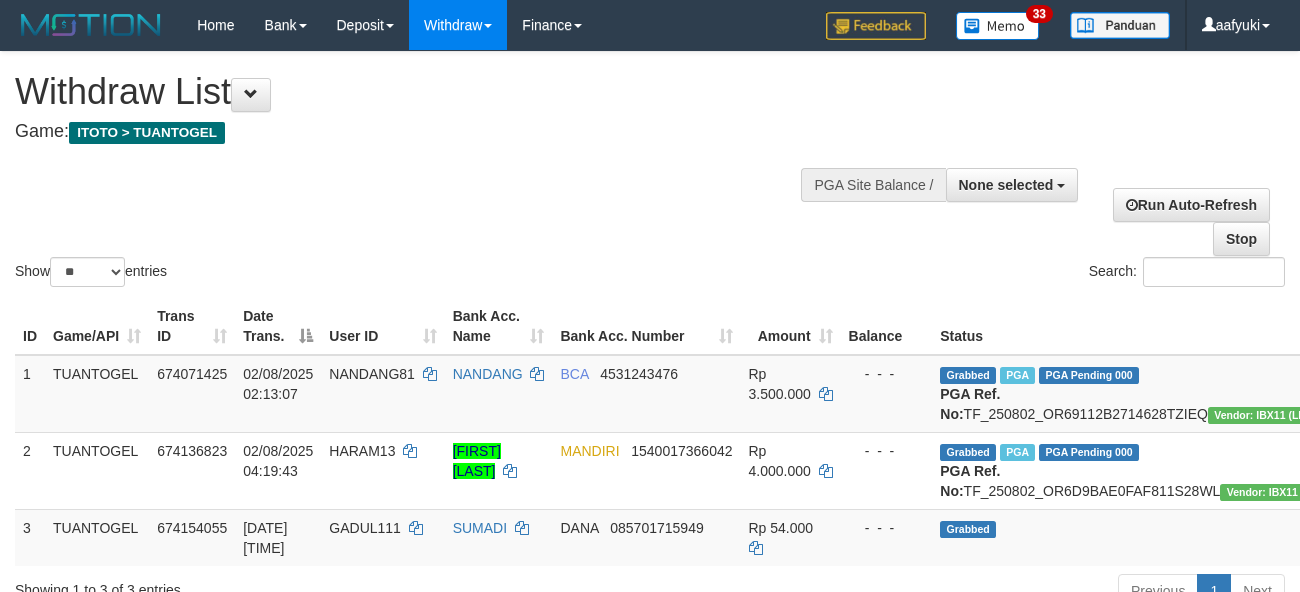 select 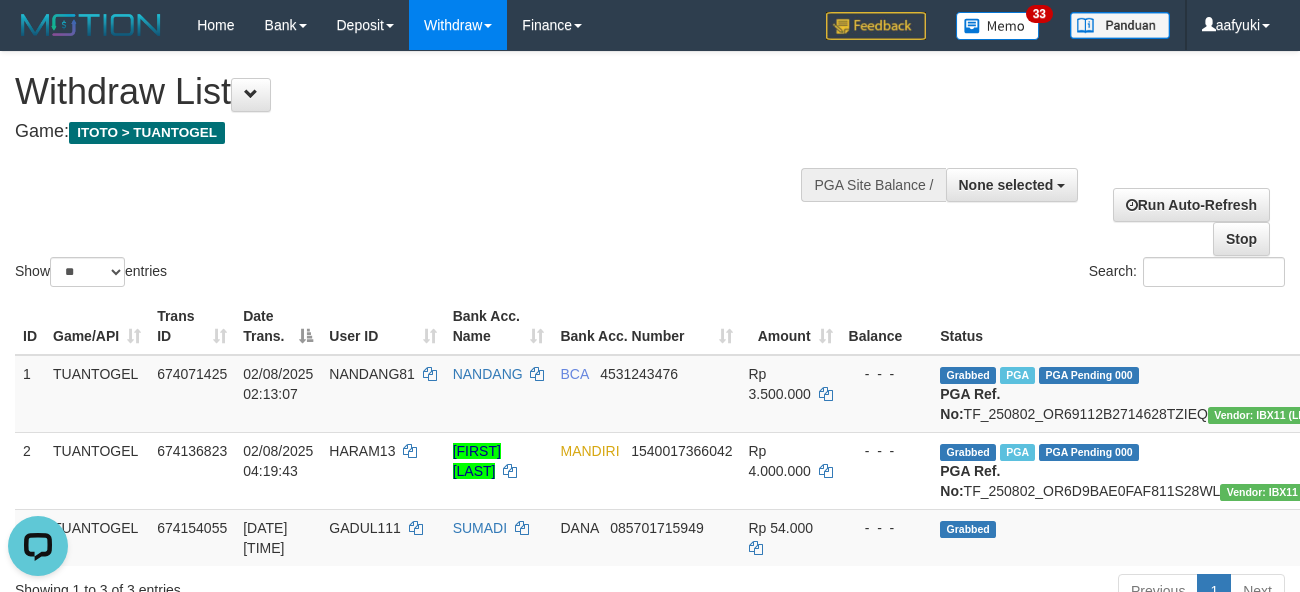 scroll, scrollTop: 0, scrollLeft: 0, axis: both 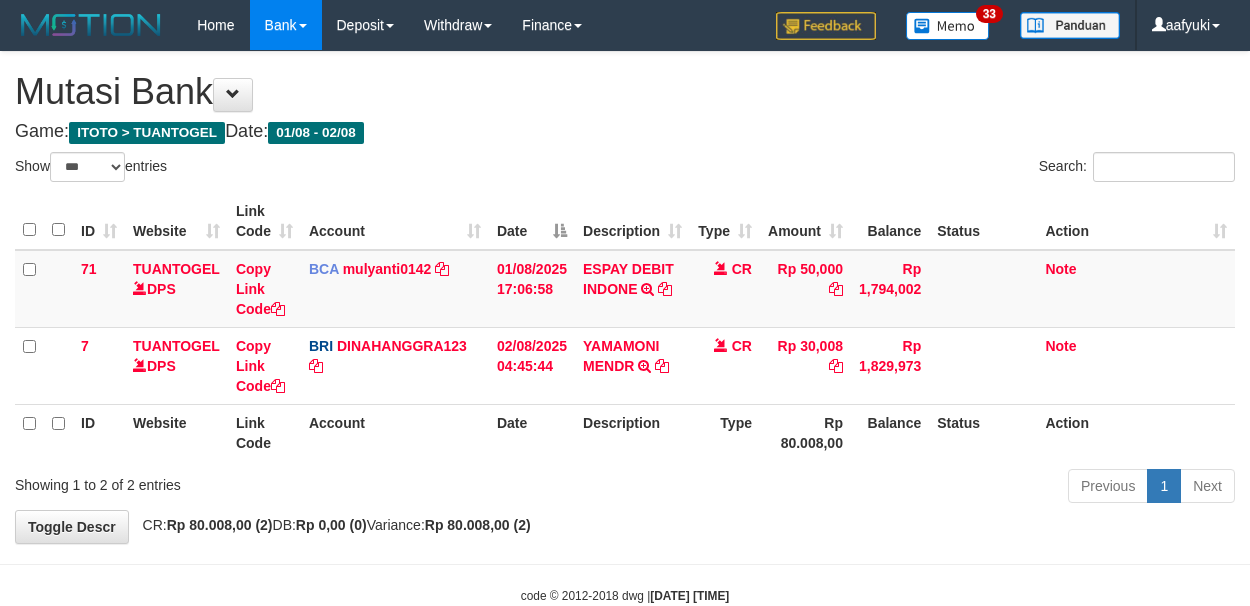 select on "***" 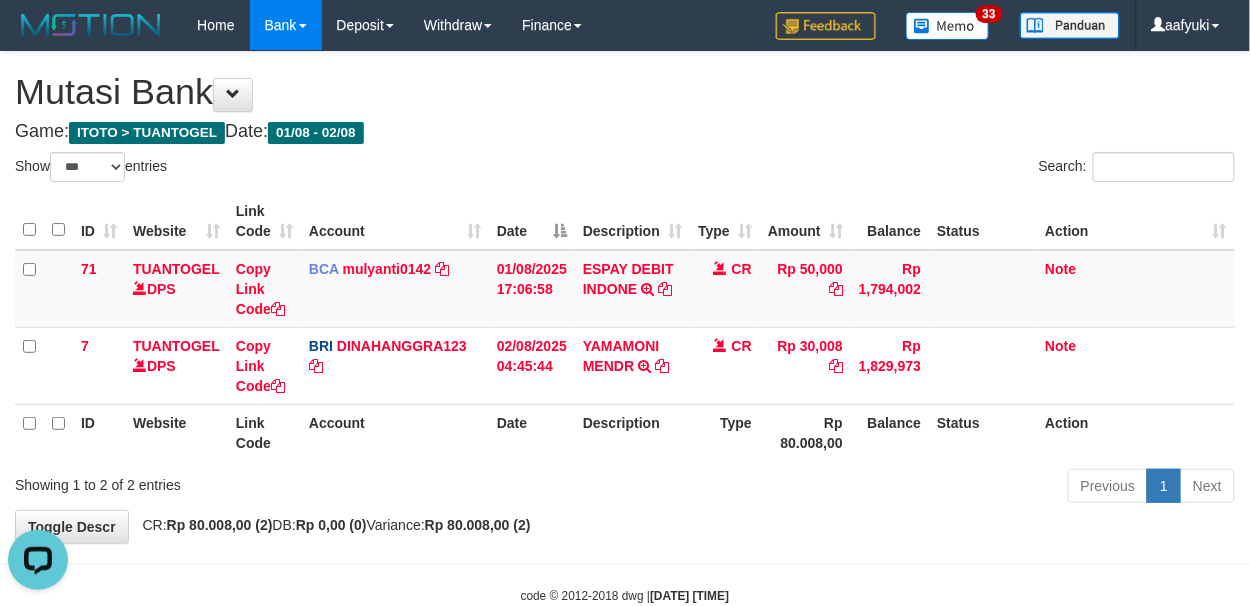 scroll, scrollTop: 0, scrollLeft: 0, axis: both 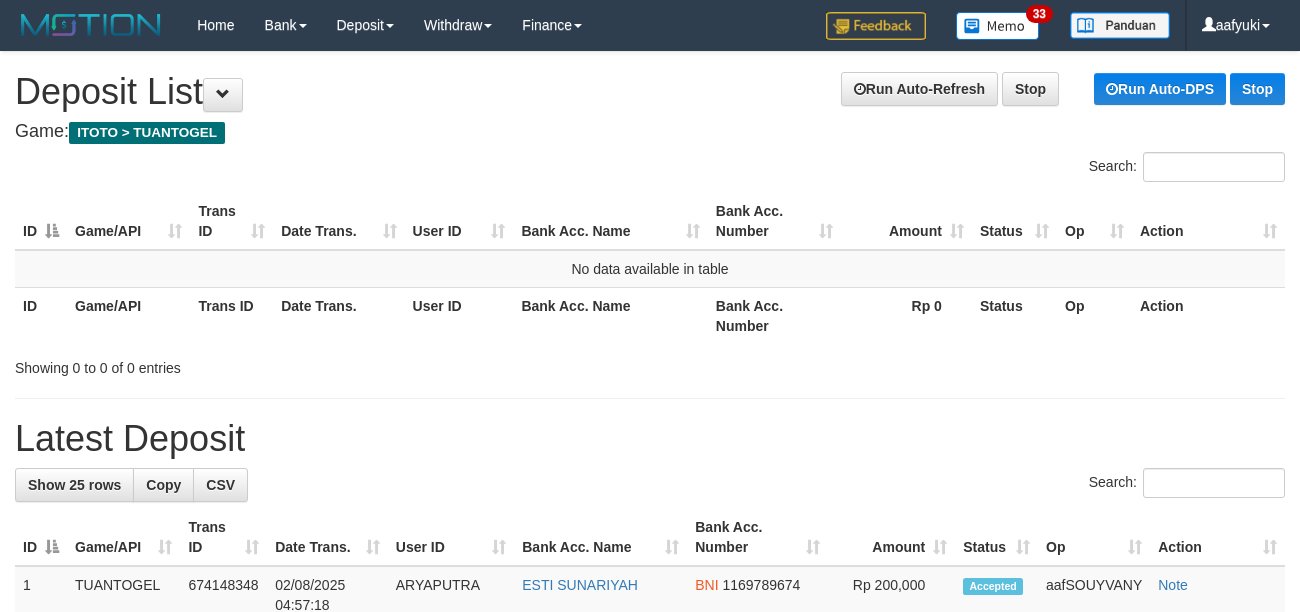 click on "Showing 0 to 0 of 0 entries" at bounding box center [650, 364] 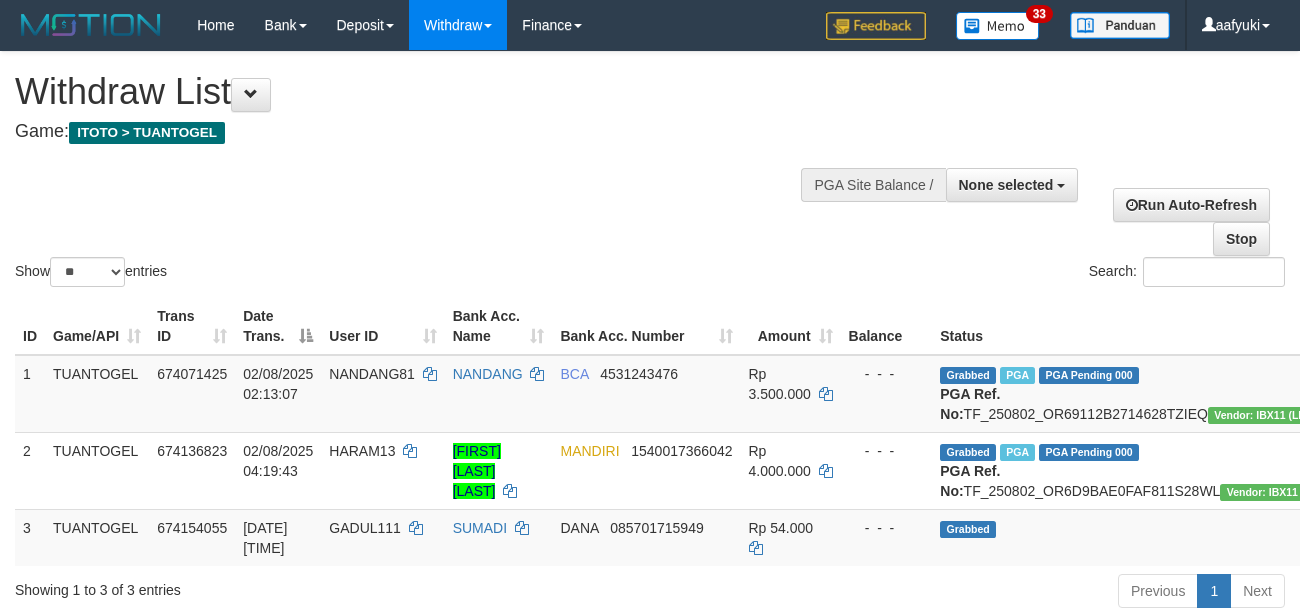 select 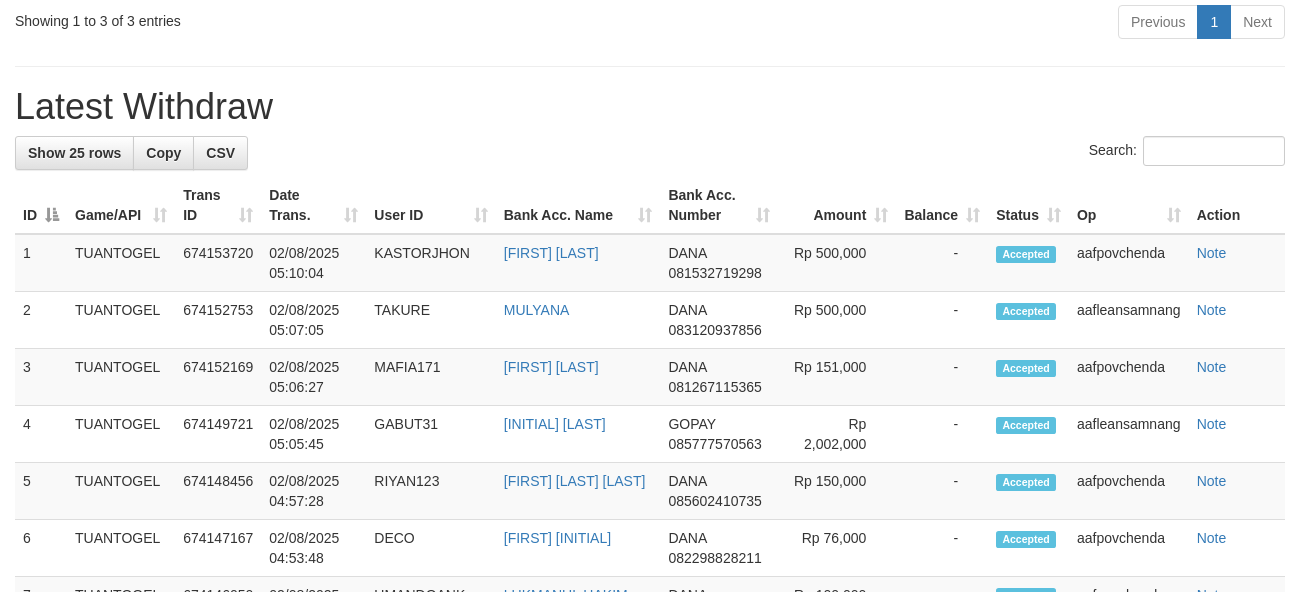 scroll, scrollTop: 648, scrollLeft: 0, axis: vertical 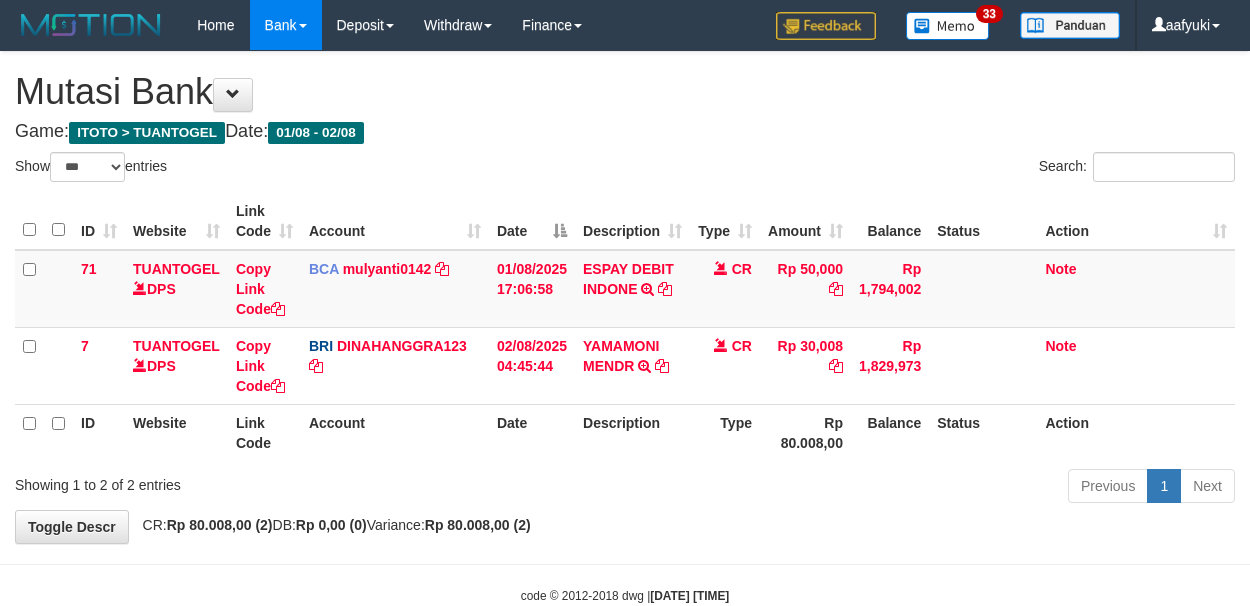 select on "***" 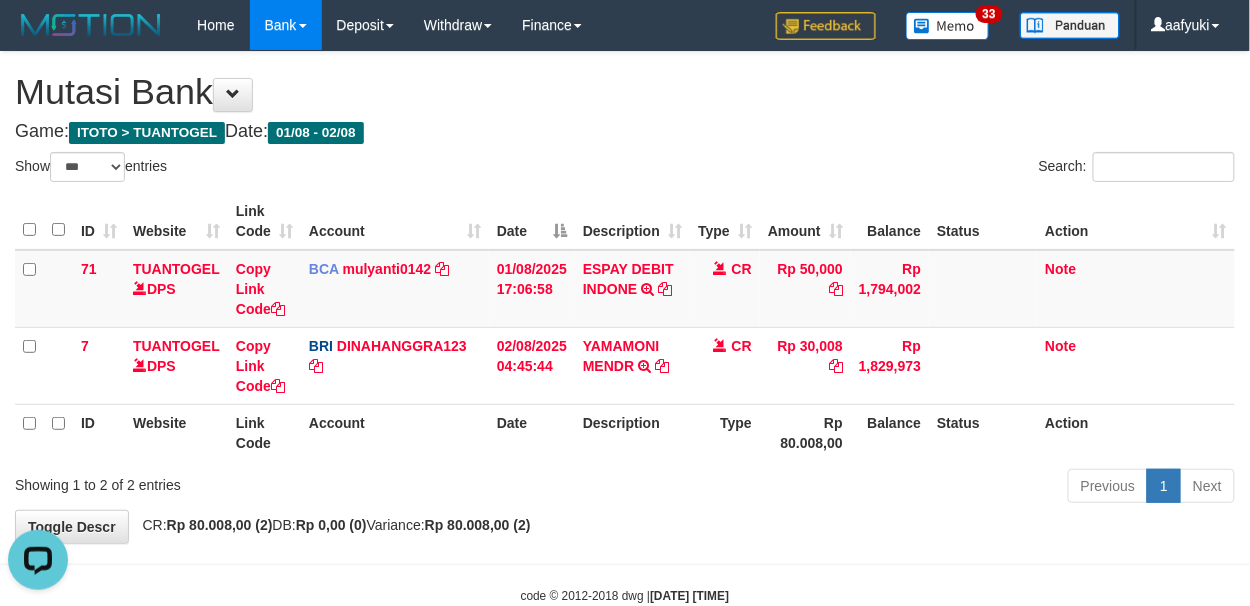 scroll, scrollTop: 0, scrollLeft: 0, axis: both 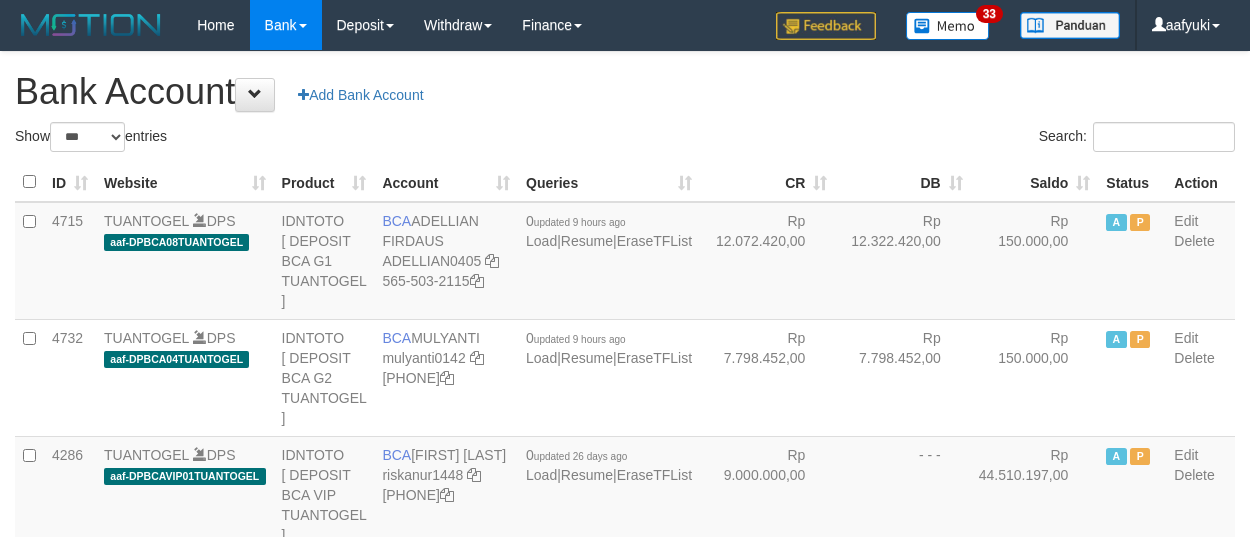 select on "***" 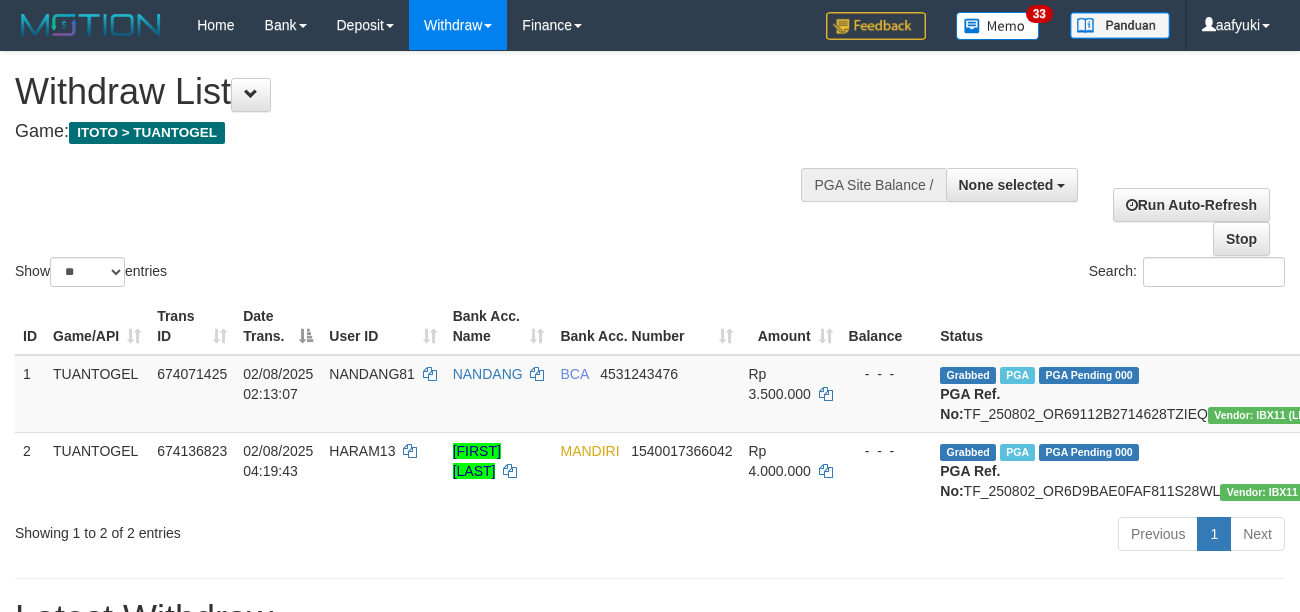 select 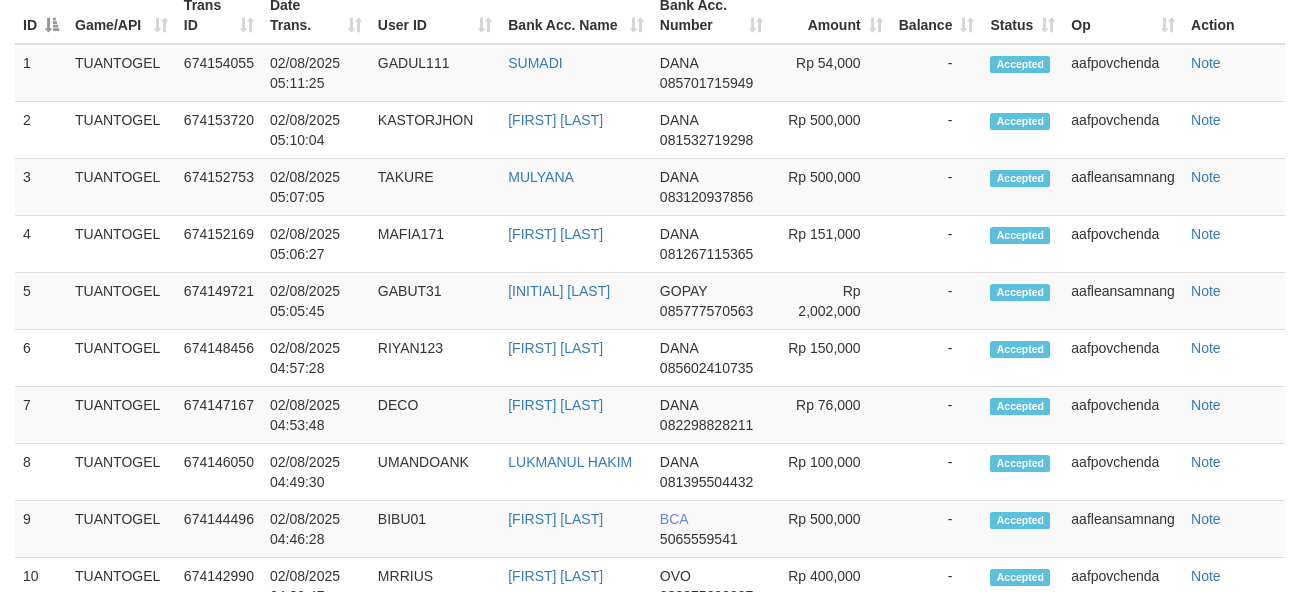scroll, scrollTop: 648, scrollLeft: 0, axis: vertical 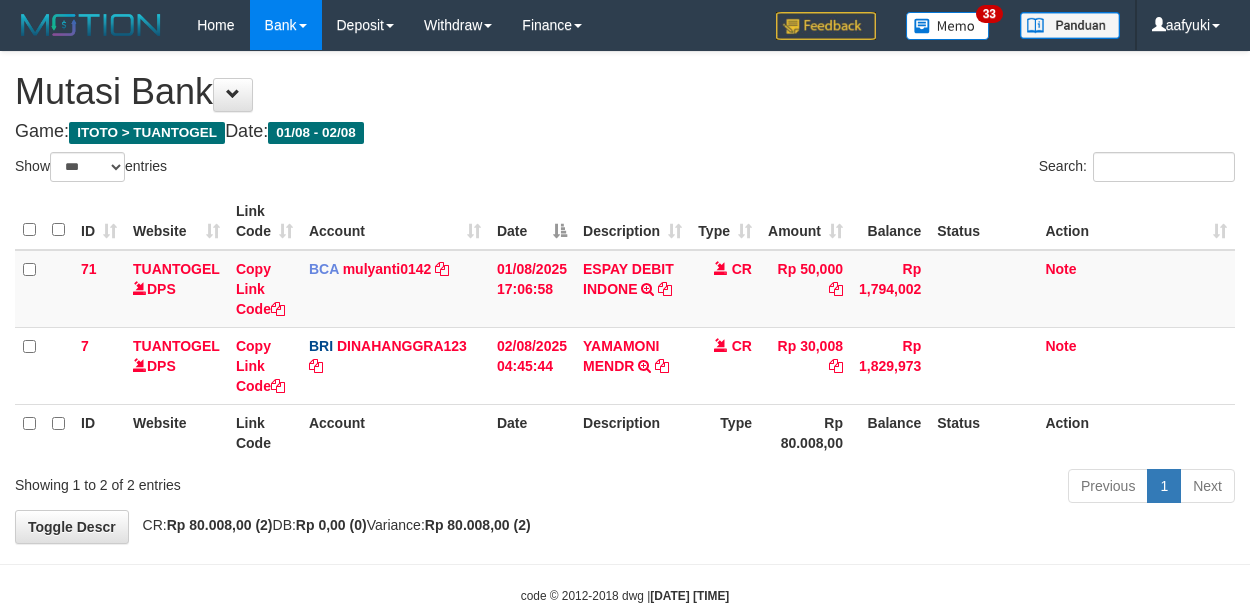 select on "***" 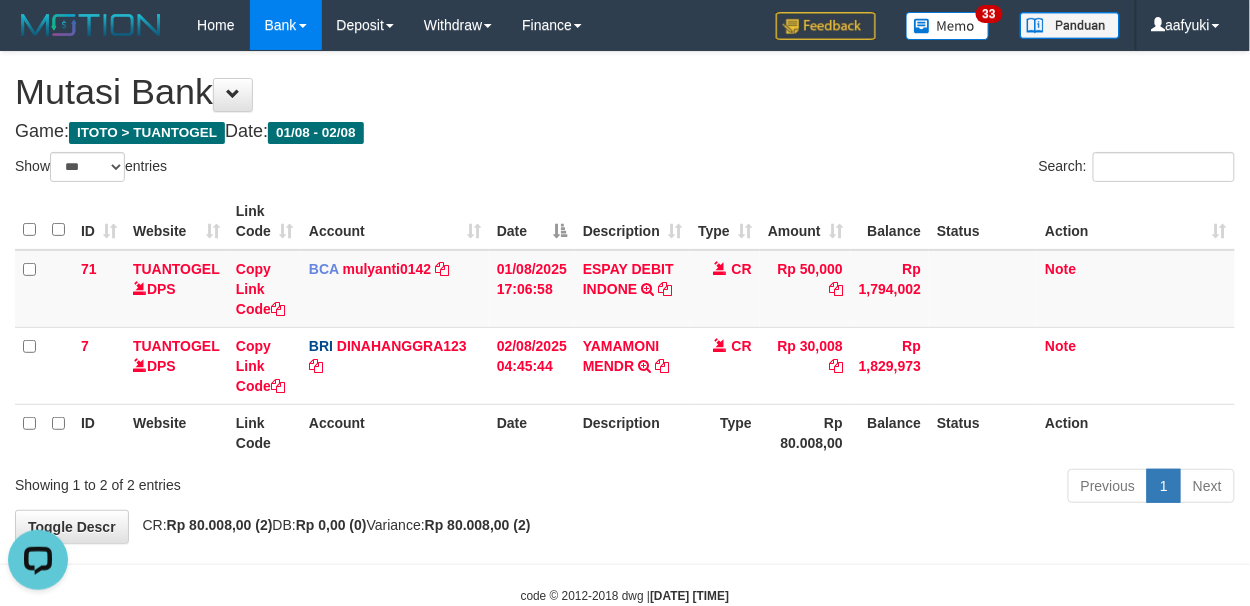 scroll, scrollTop: 0, scrollLeft: 0, axis: both 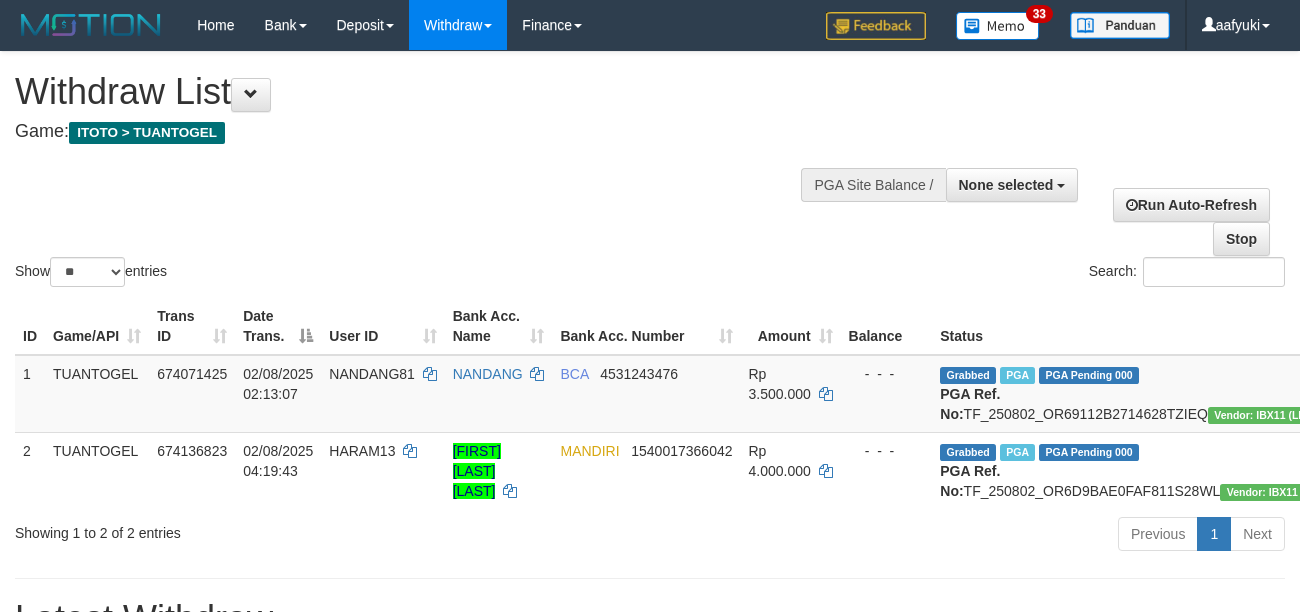 select 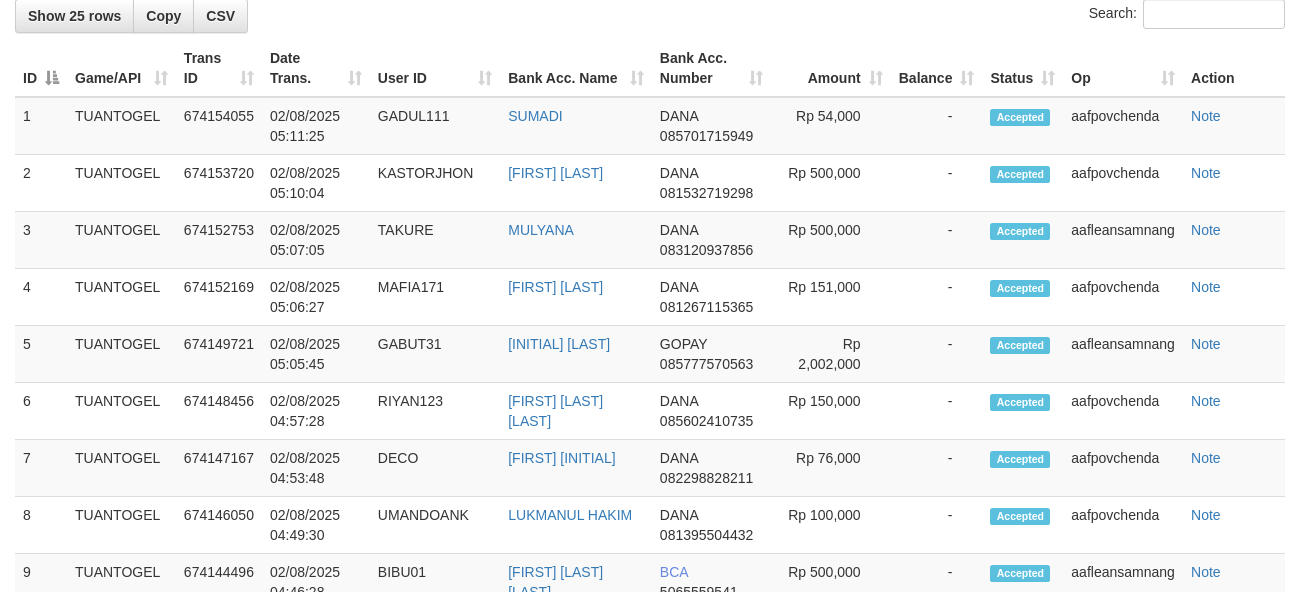 scroll, scrollTop: 648, scrollLeft: 0, axis: vertical 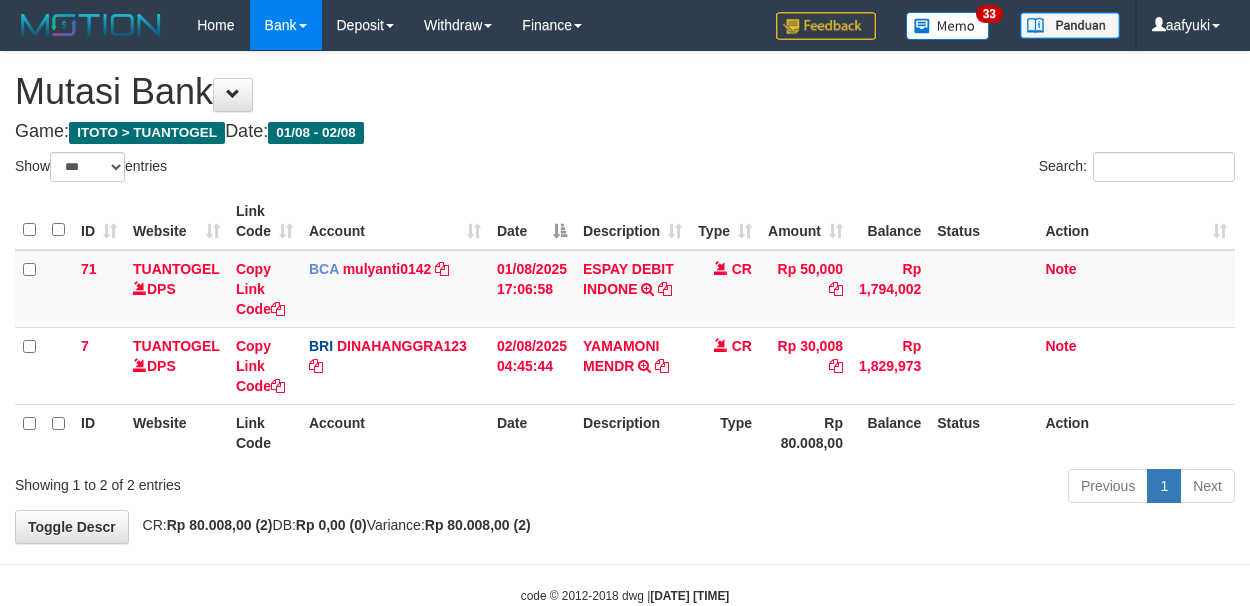 select on "***" 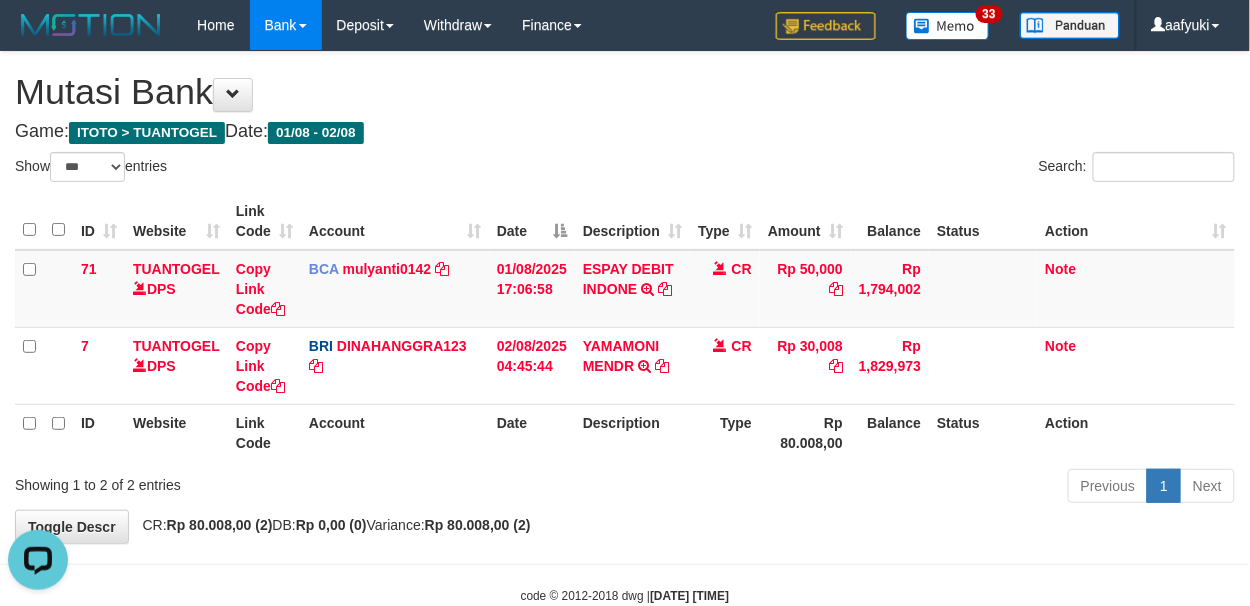 scroll, scrollTop: 0, scrollLeft: 0, axis: both 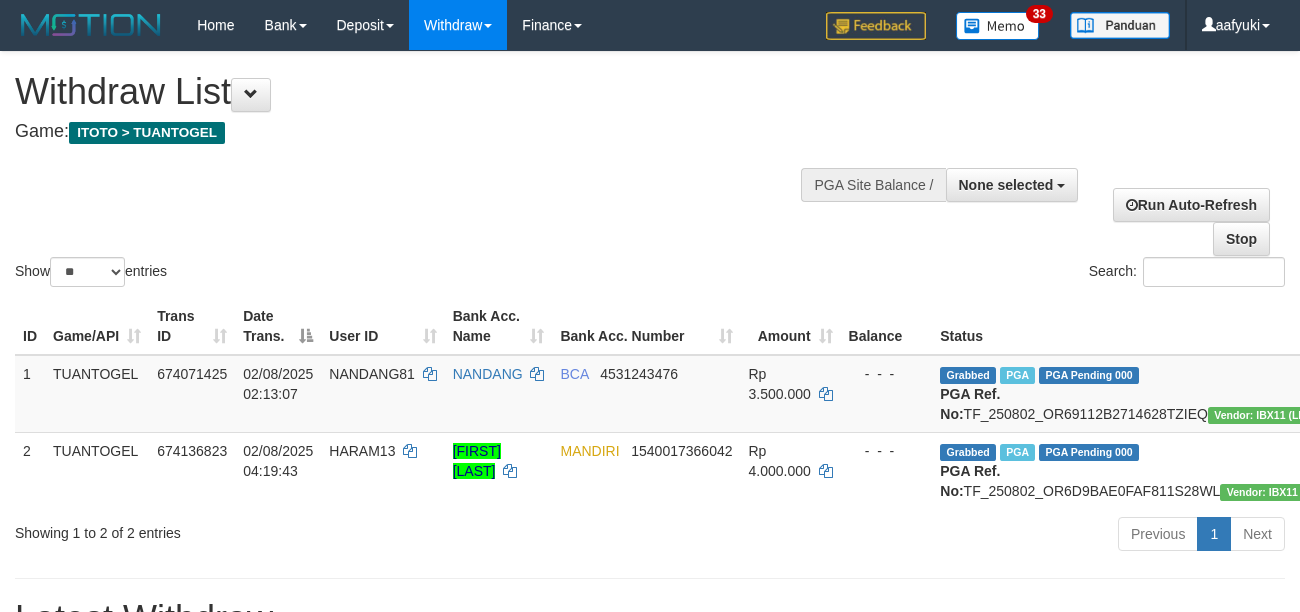 select 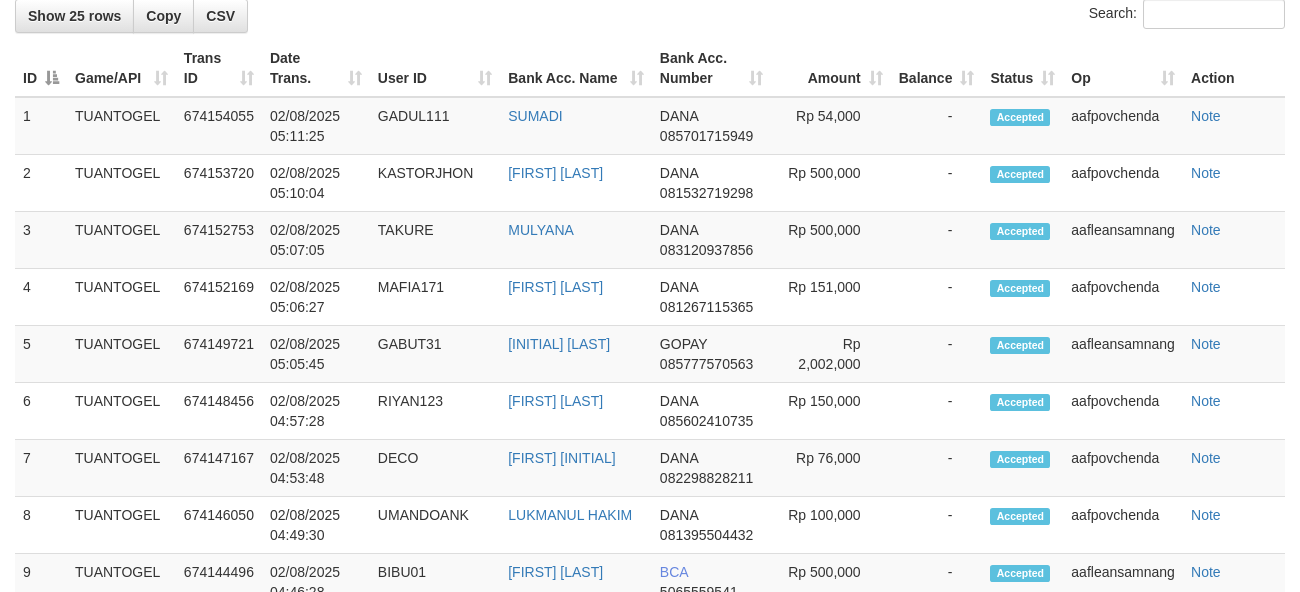 scroll, scrollTop: 648, scrollLeft: 0, axis: vertical 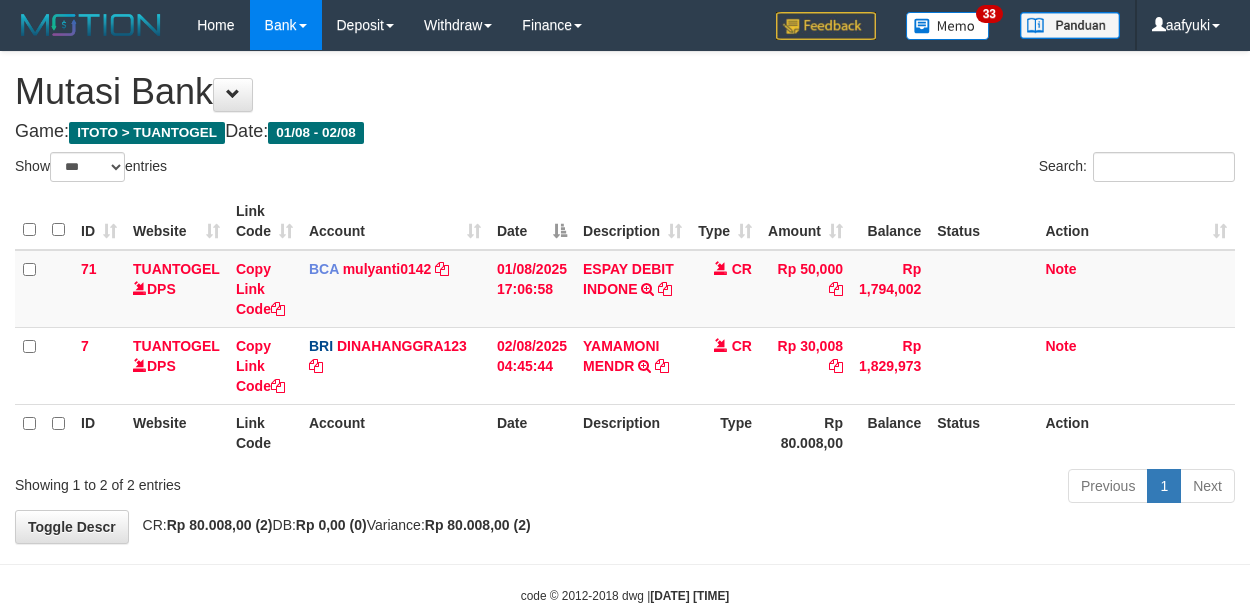 select on "***" 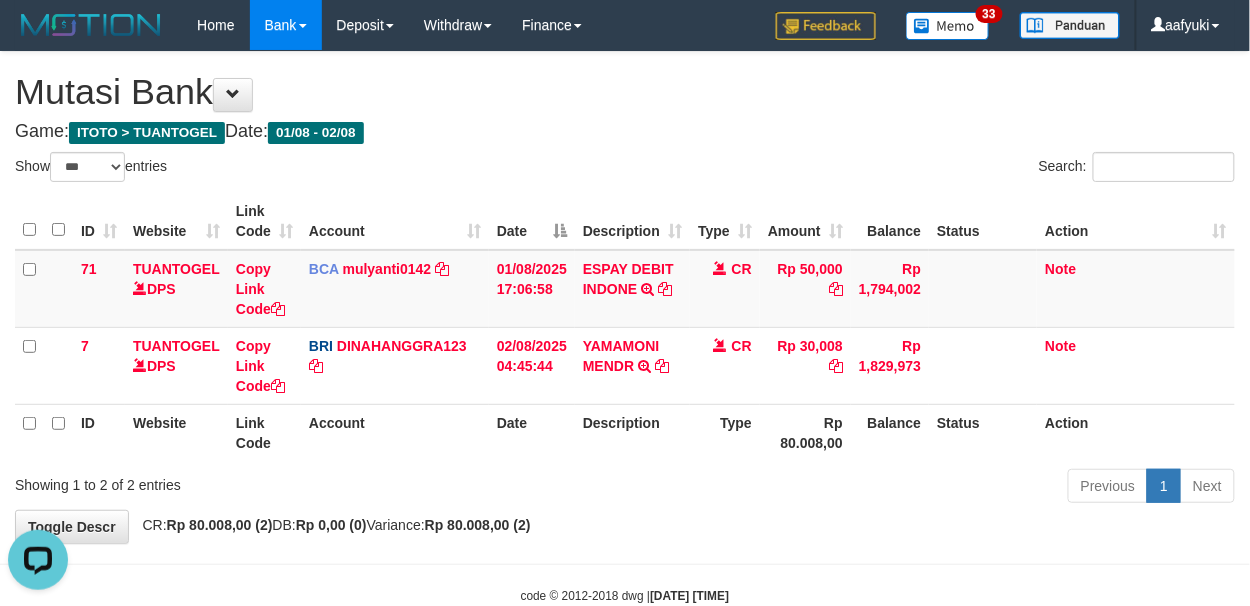 scroll, scrollTop: 0, scrollLeft: 0, axis: both 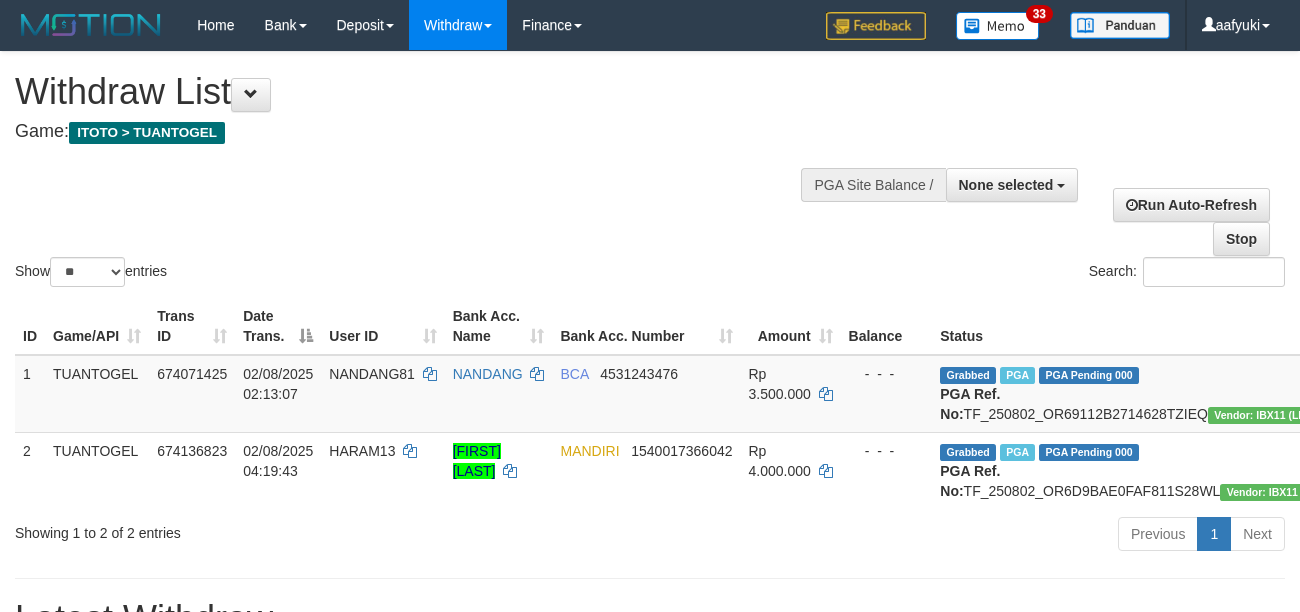 select 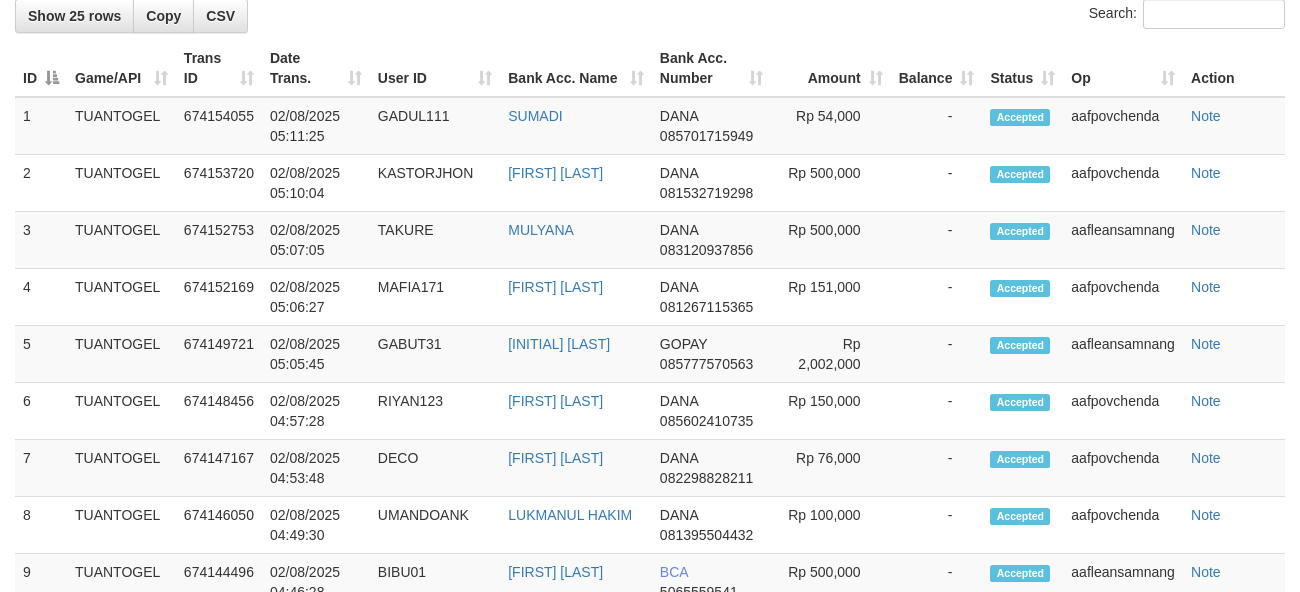 scroll, scrollTop: 648, scrollLeft: 0, axis: vertical 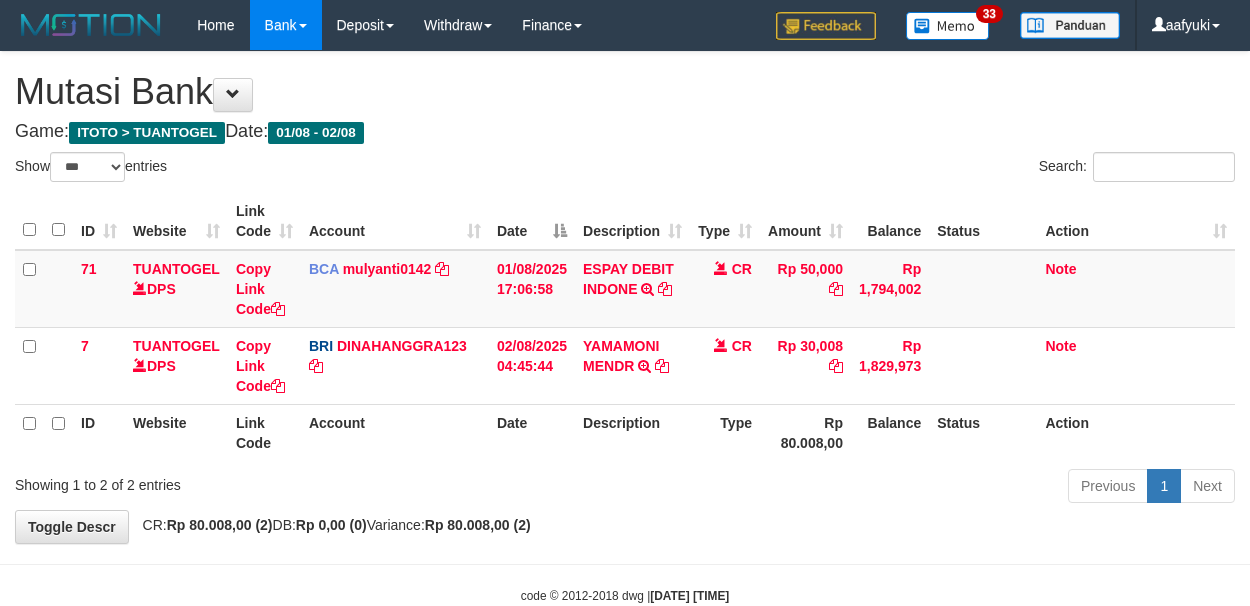 select on "***" 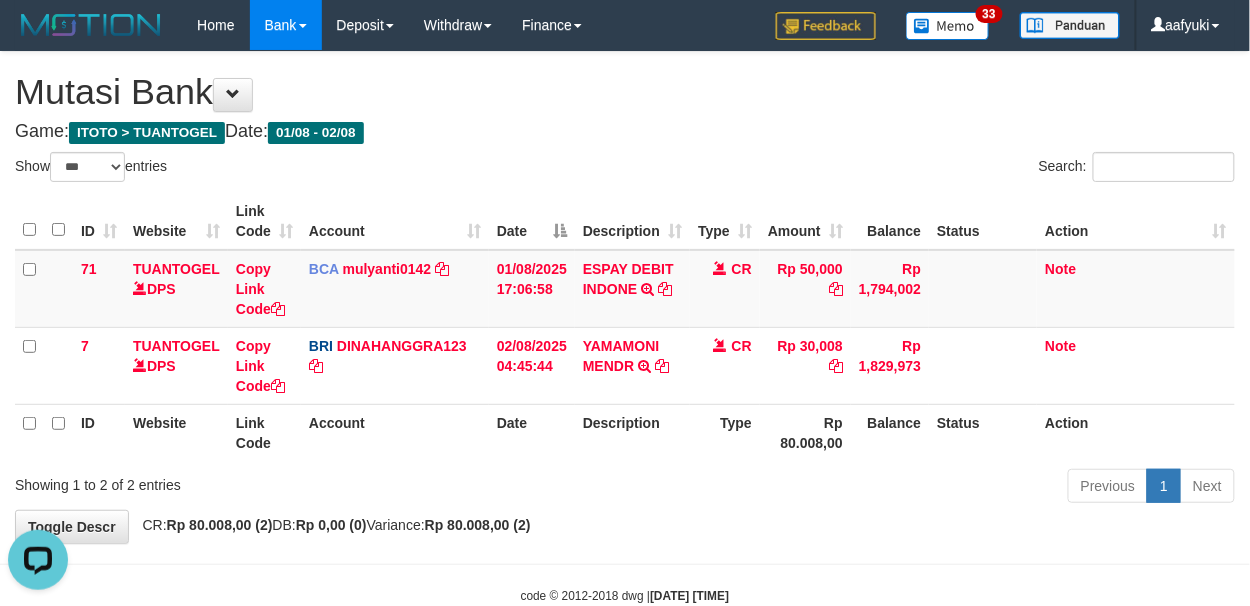scroll, scrollTop: 0, scrollLeft: 0, axis: both 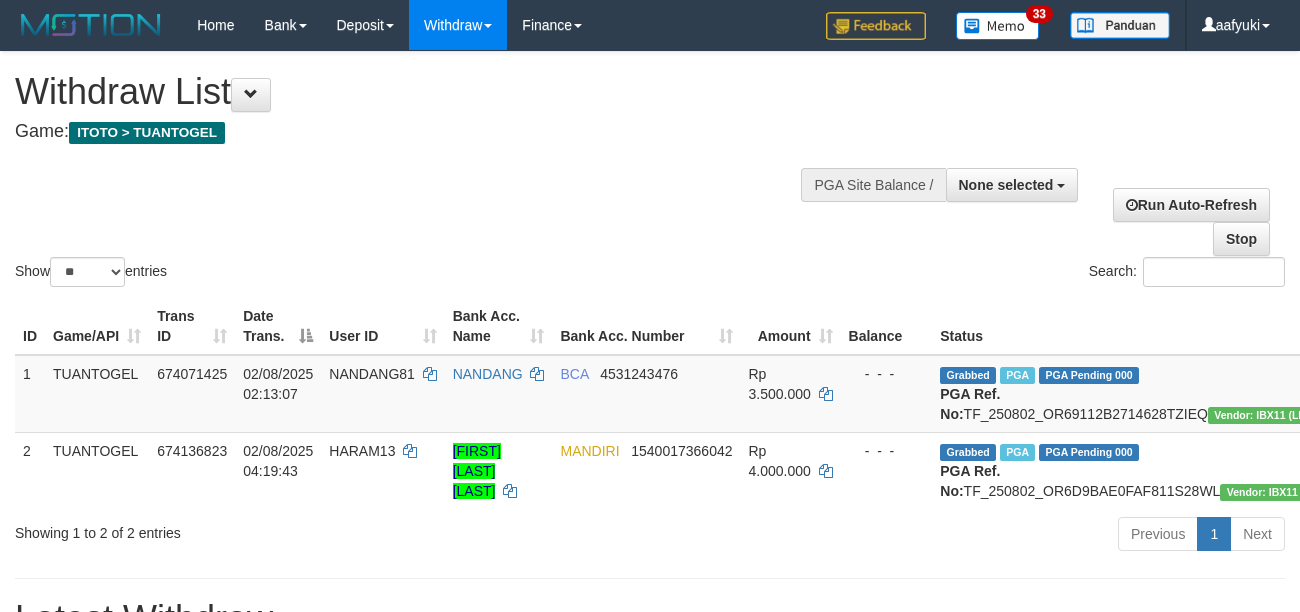 select 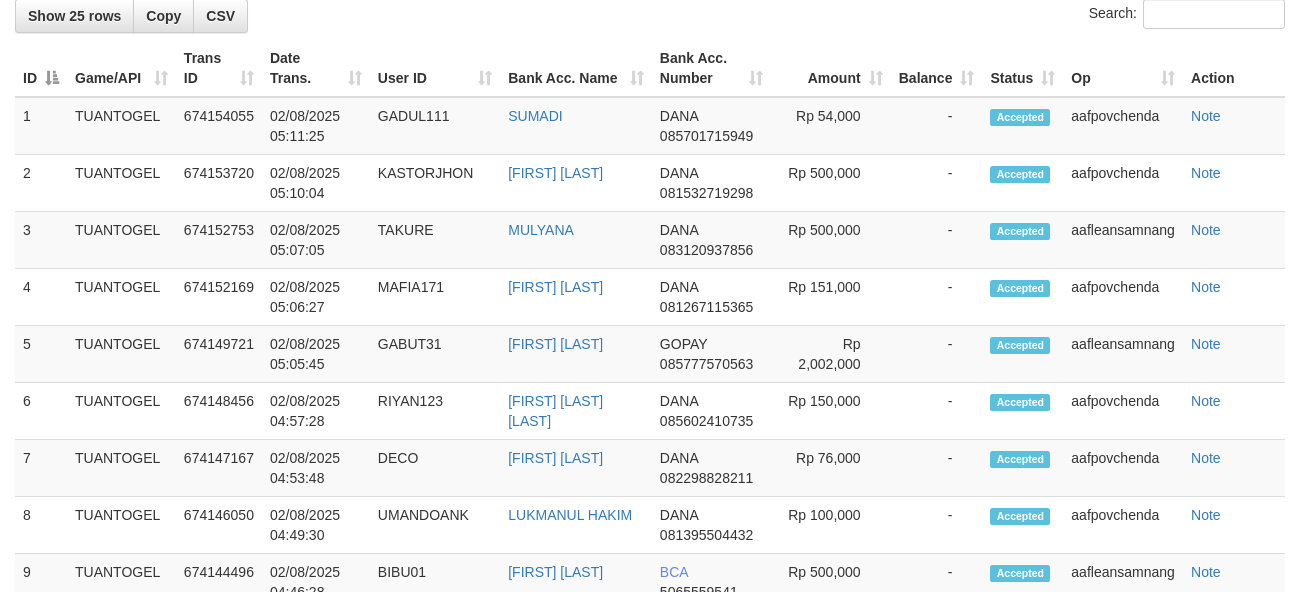 scroll, scrollTop: 648, scrollLeft: 0, axis: vertical 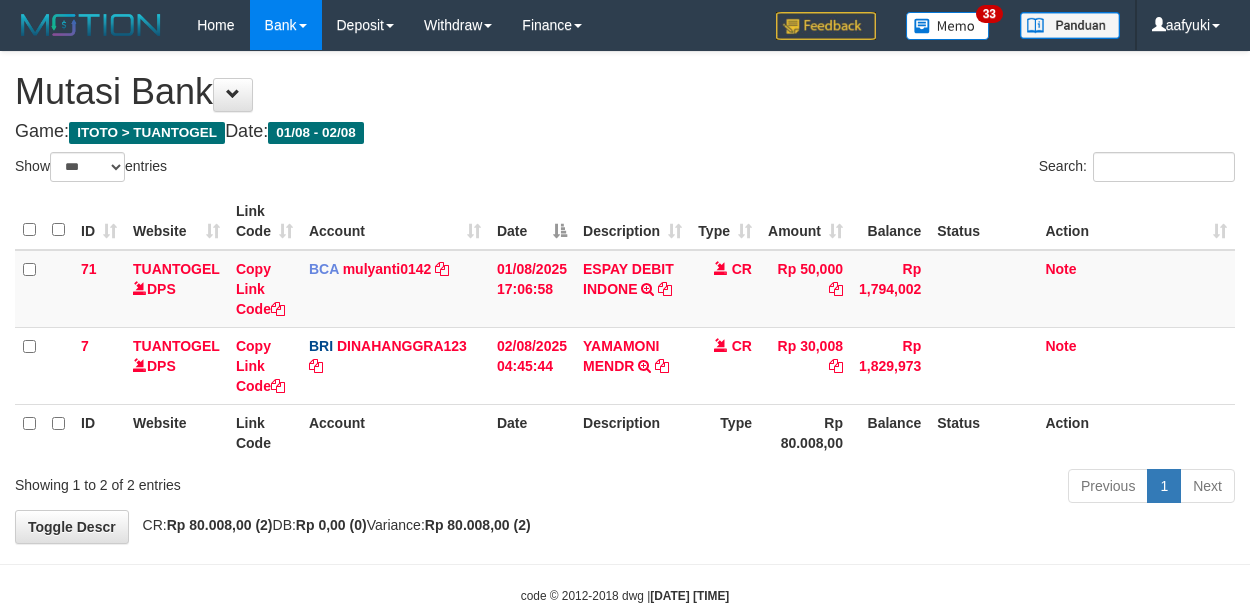 select on "***" 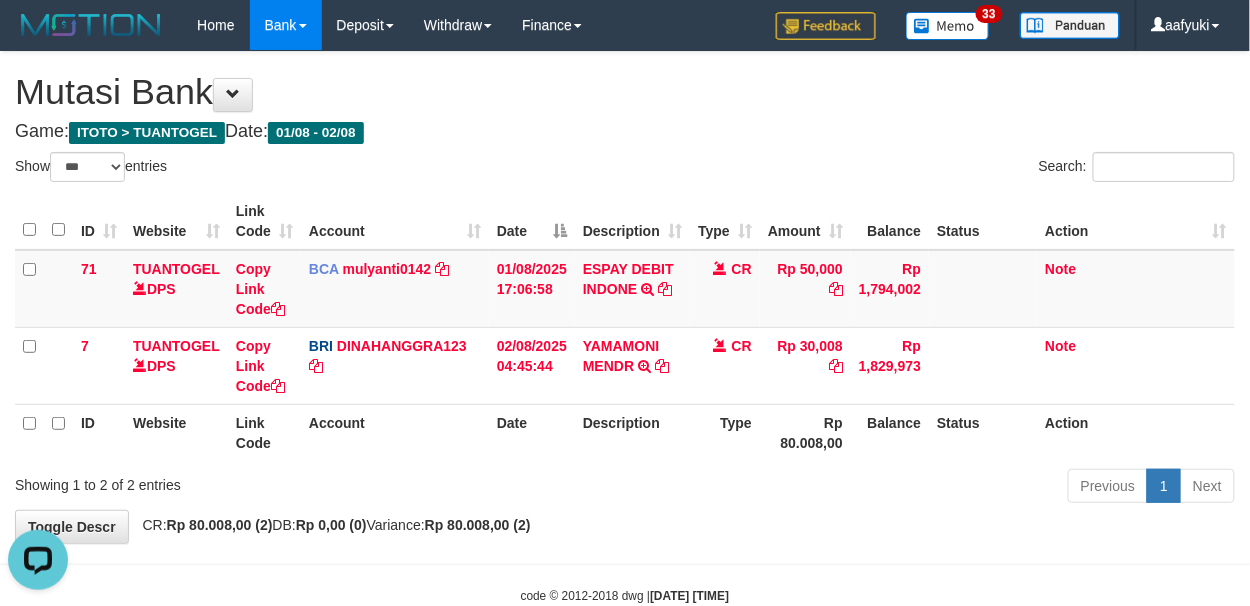 scroll, scrollTop: 0, scrollLeft: 0, axis: both 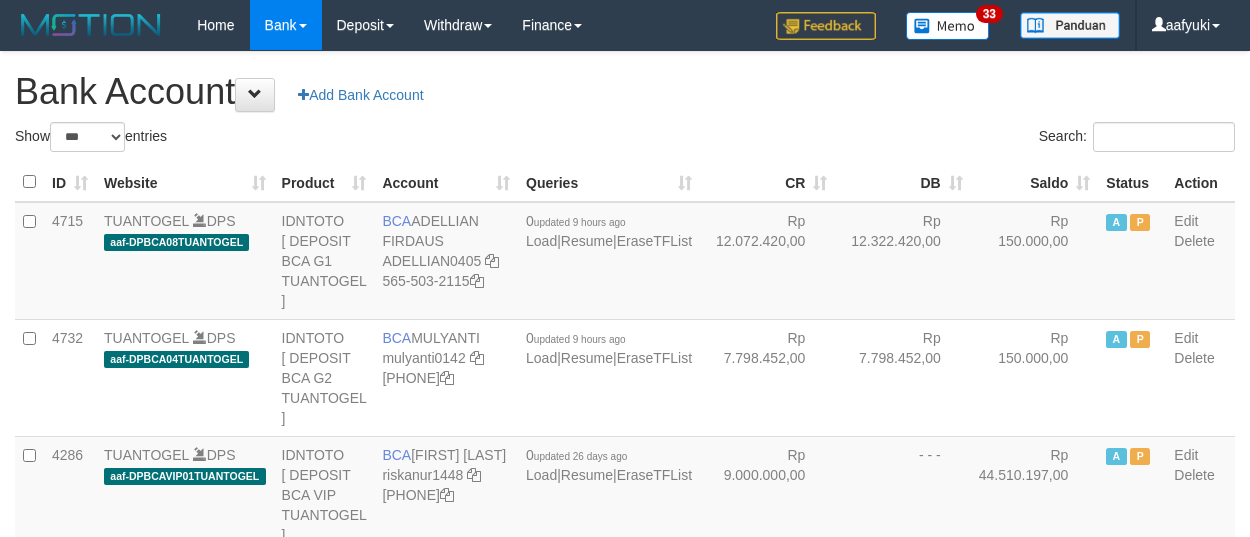 select on "***" 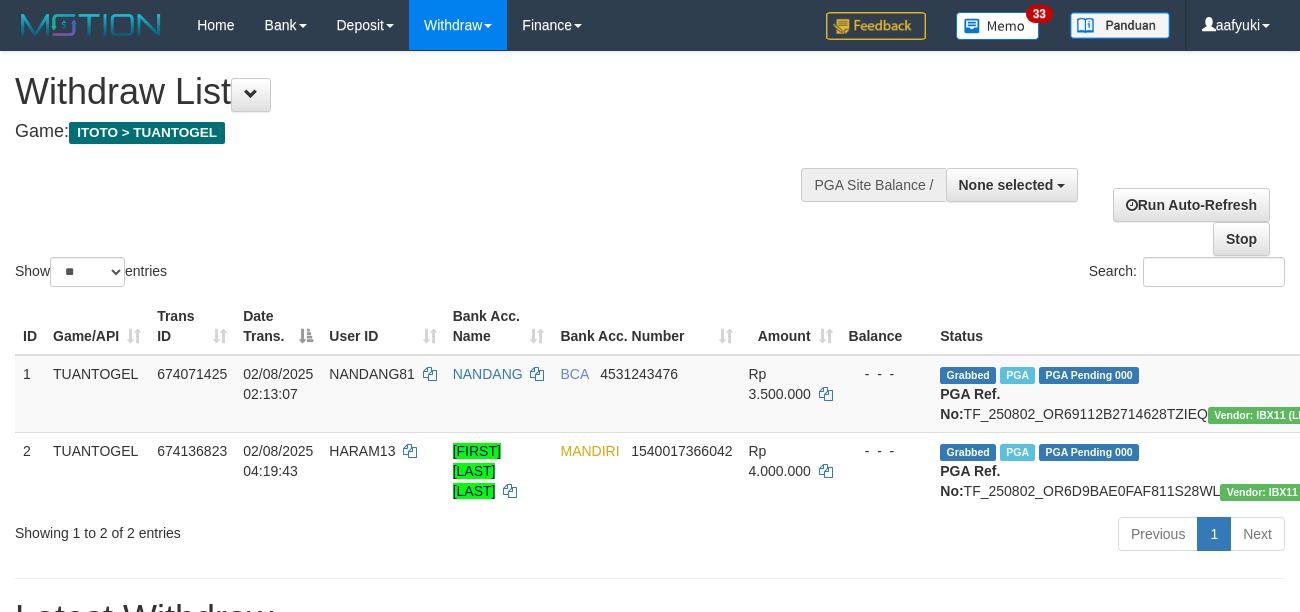 select 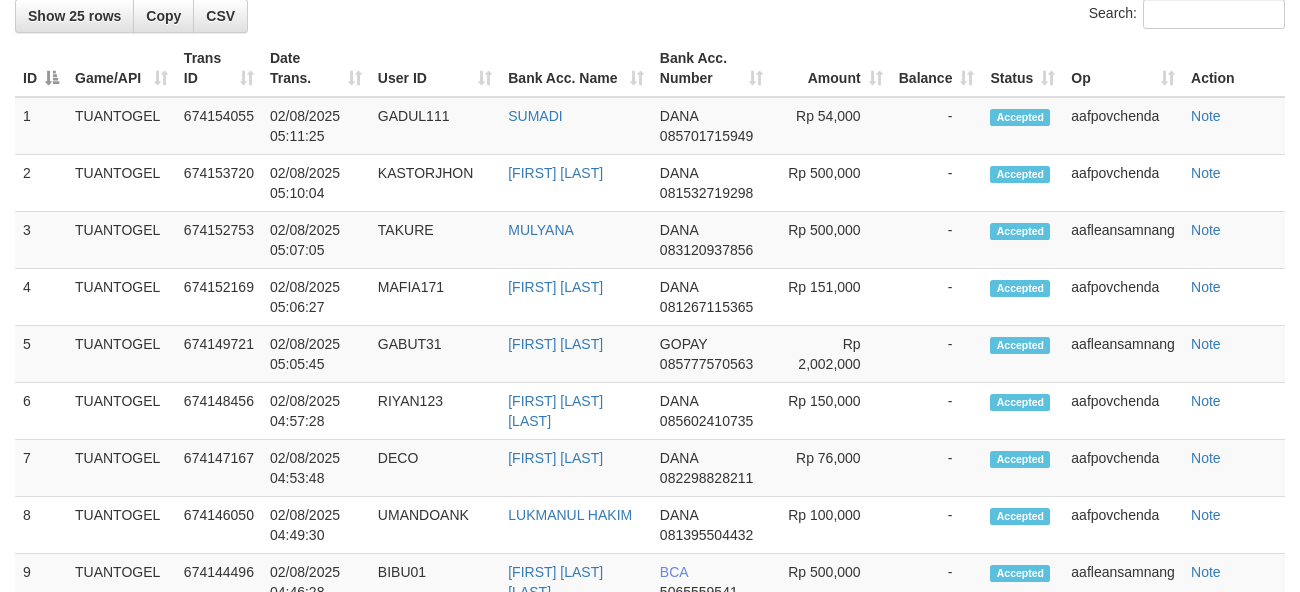 scroll, scrollTop: 648, scrollLeft: 0, axis: vertical 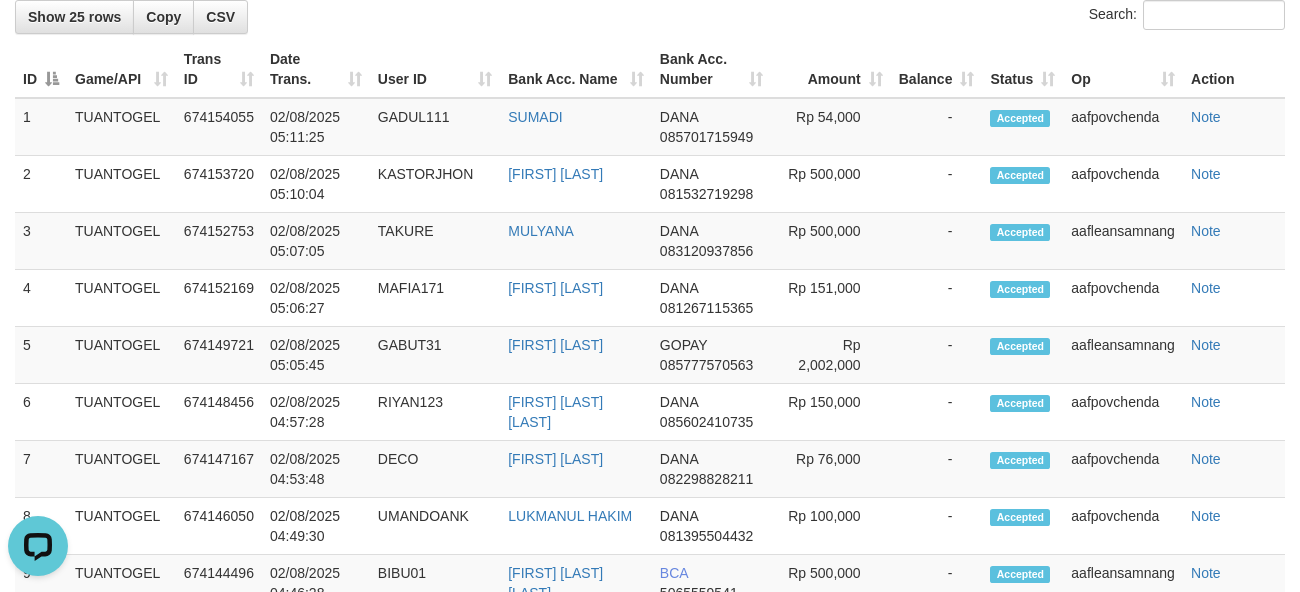 click on "Search:" at bounding box center [650, 17] 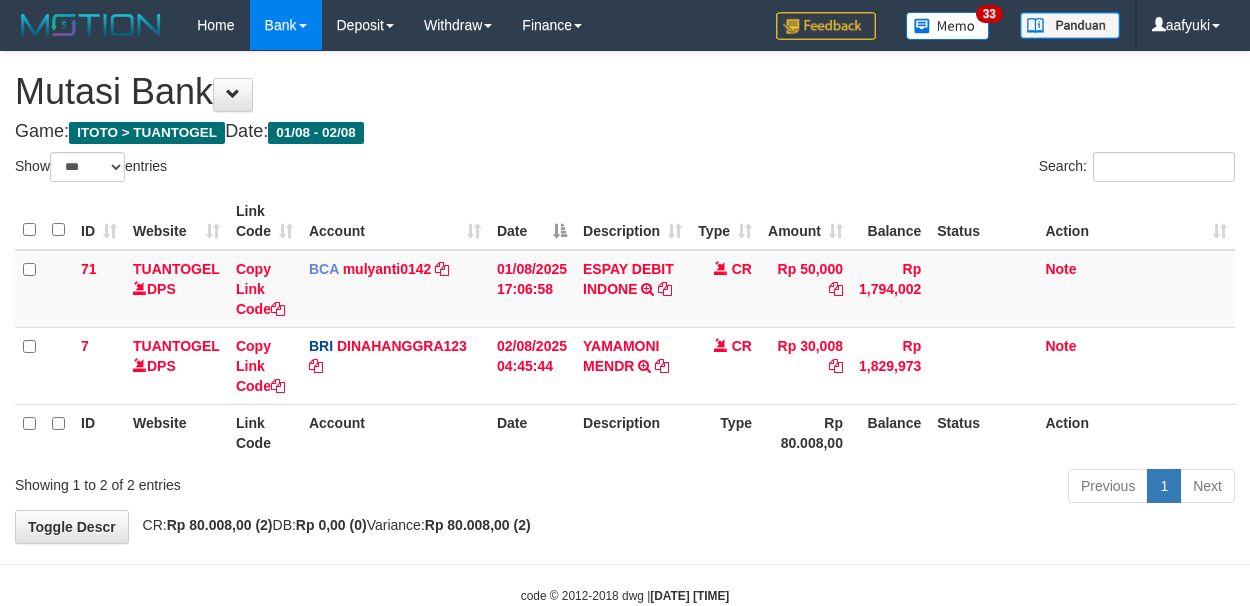 select on "***" 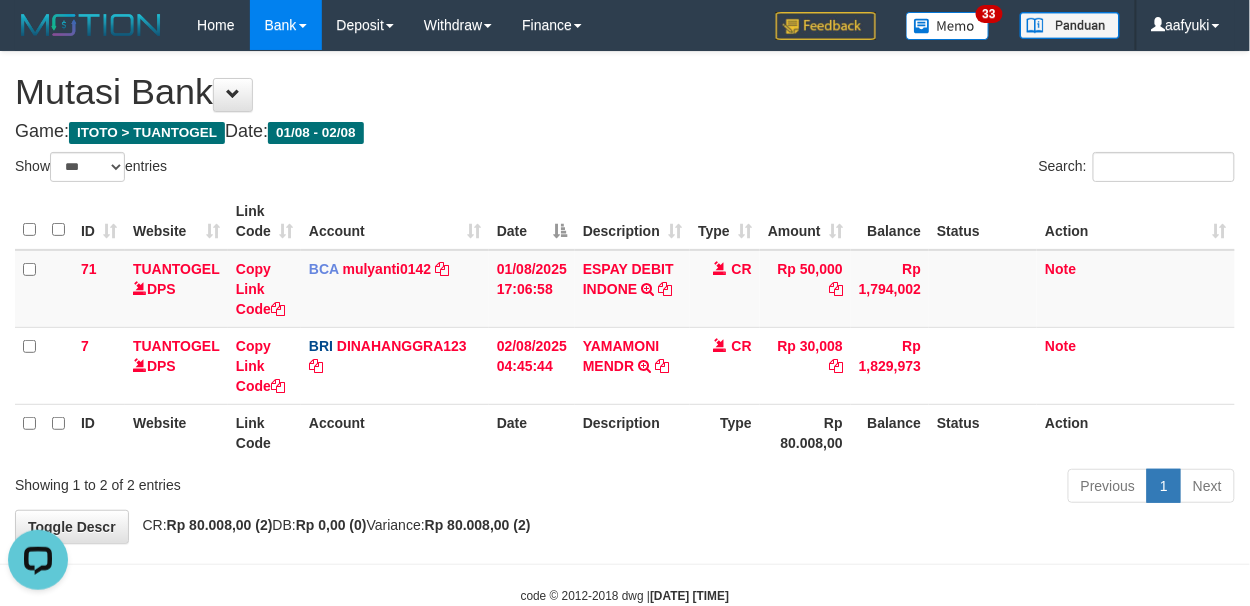 scroll, scrollTop: 0, scrollLeft: 0, axis: both 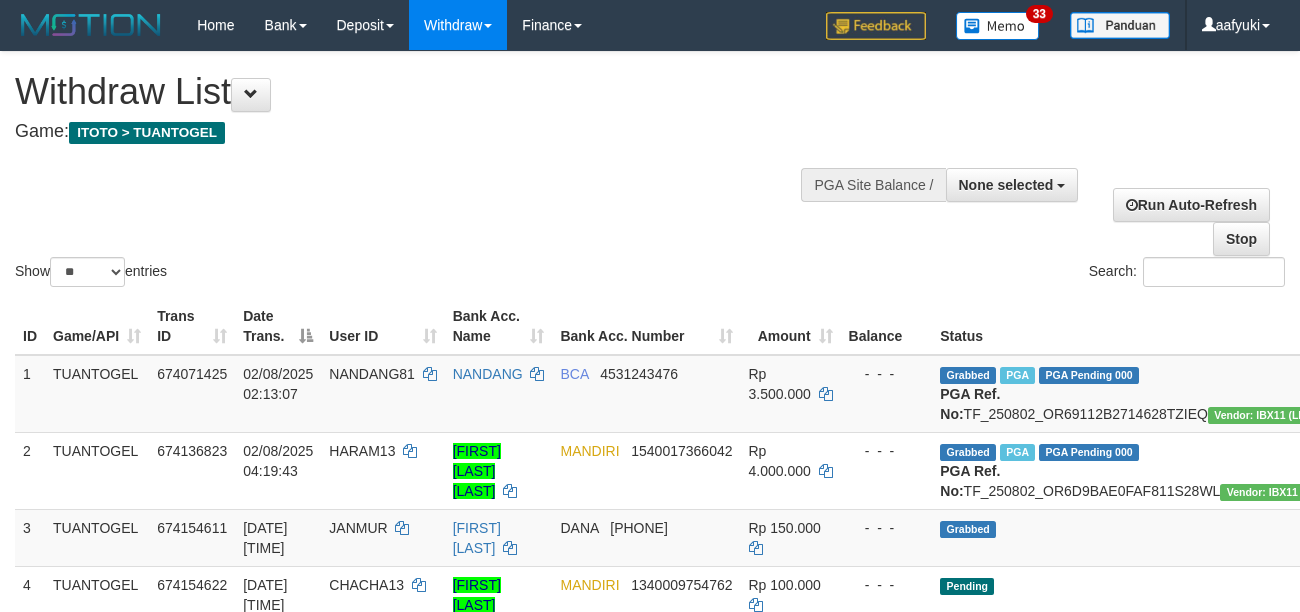 select 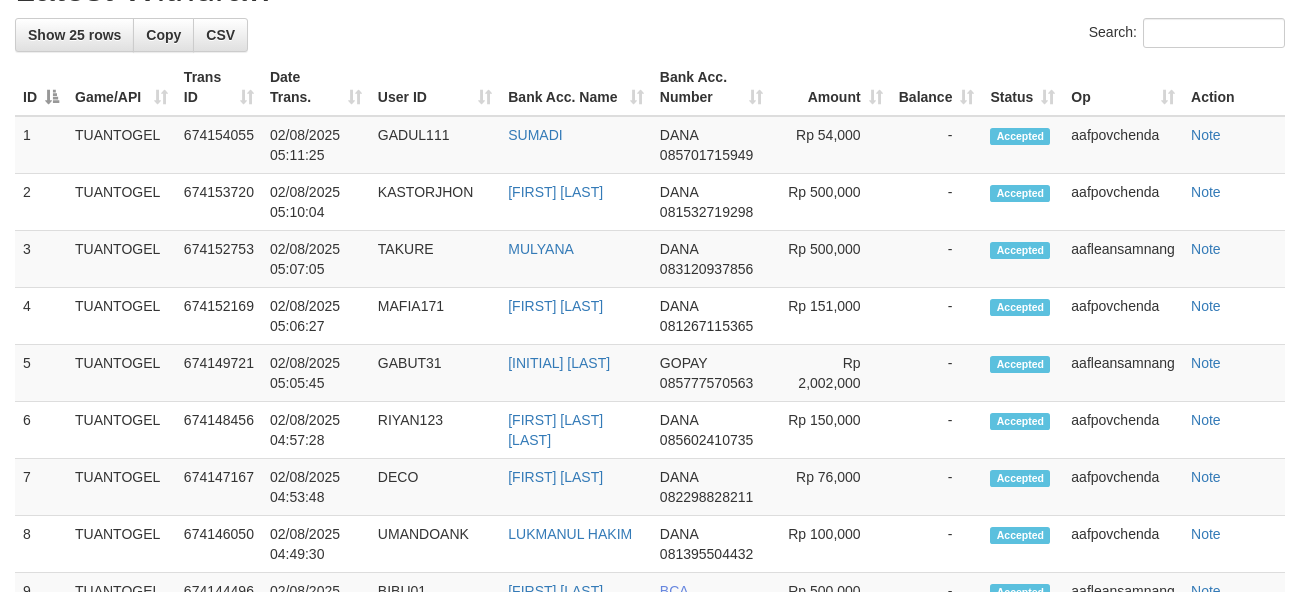 click on "Search:" at bounding box center (650, 35) 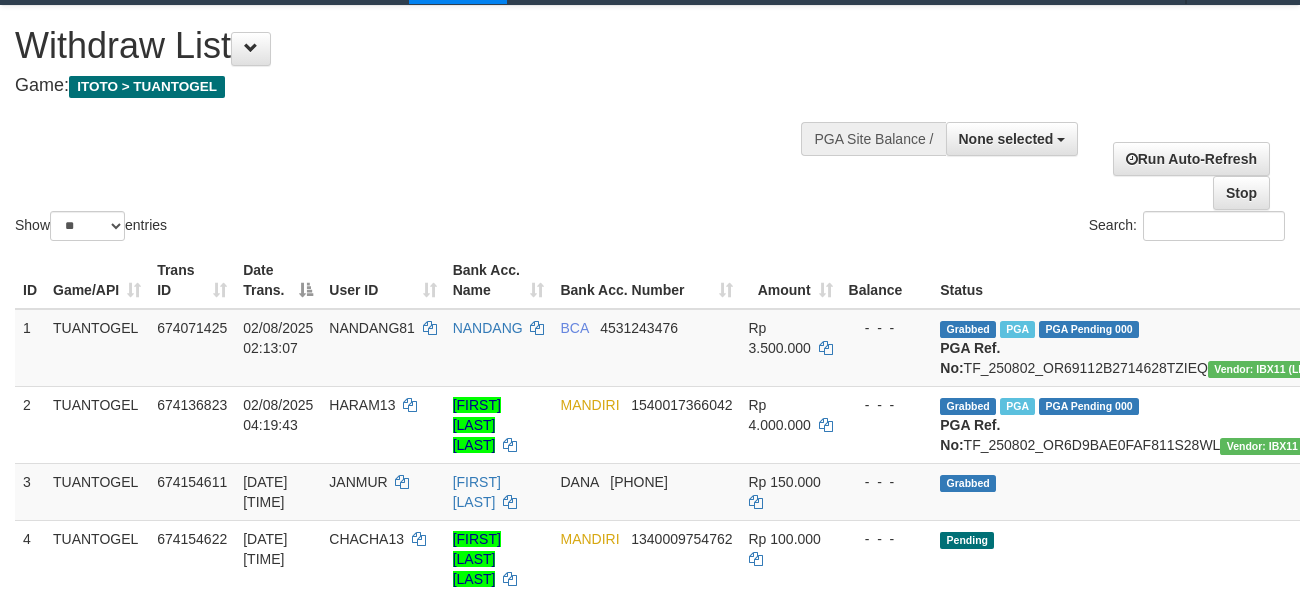 scroll, scrollTop: 0, scrollLeft: 0, axis: both 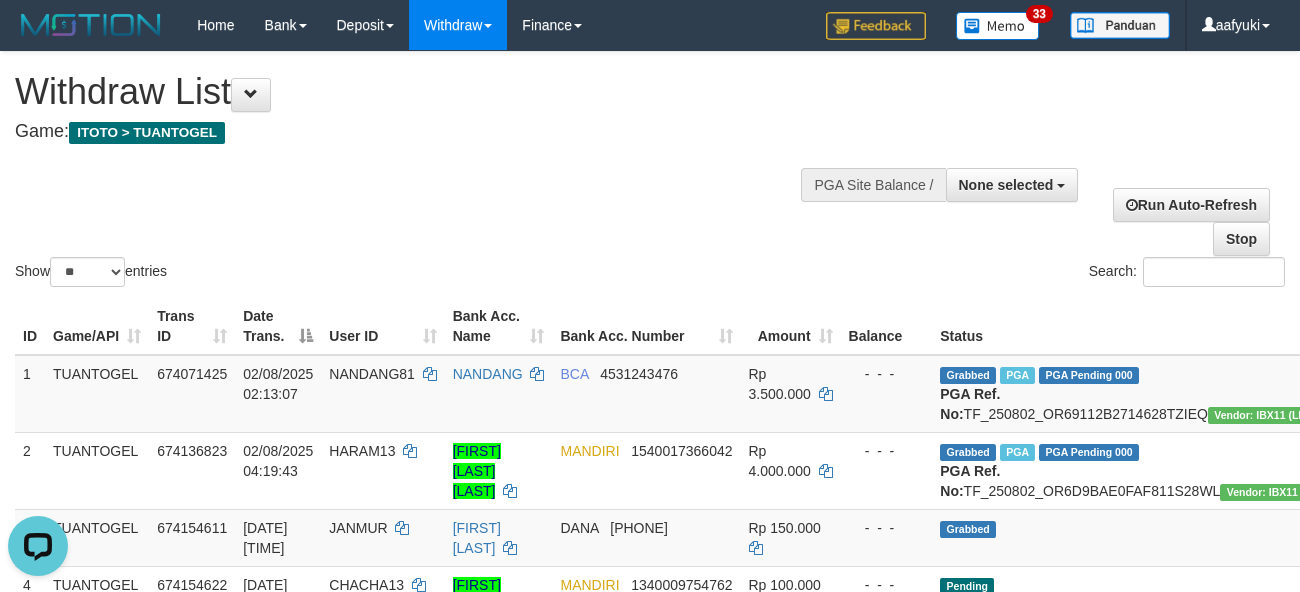 drag, startPoint x: 692, startPoint y: 188, endPoint x: 508, endPoint y: 1, distance: 262.34518 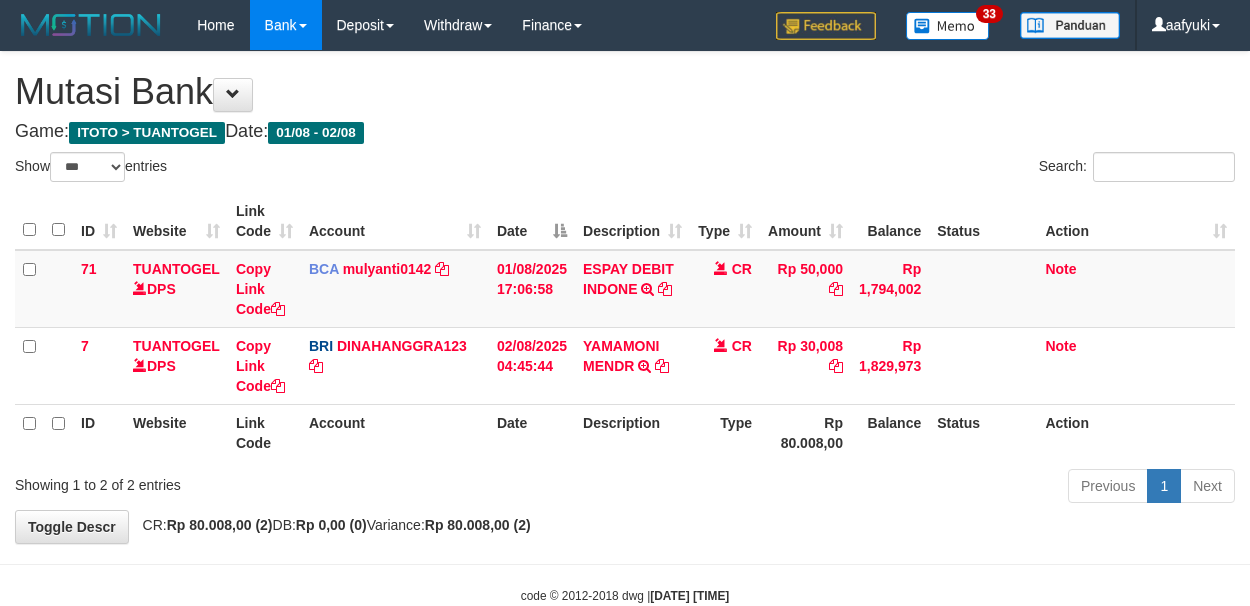 select on "***" 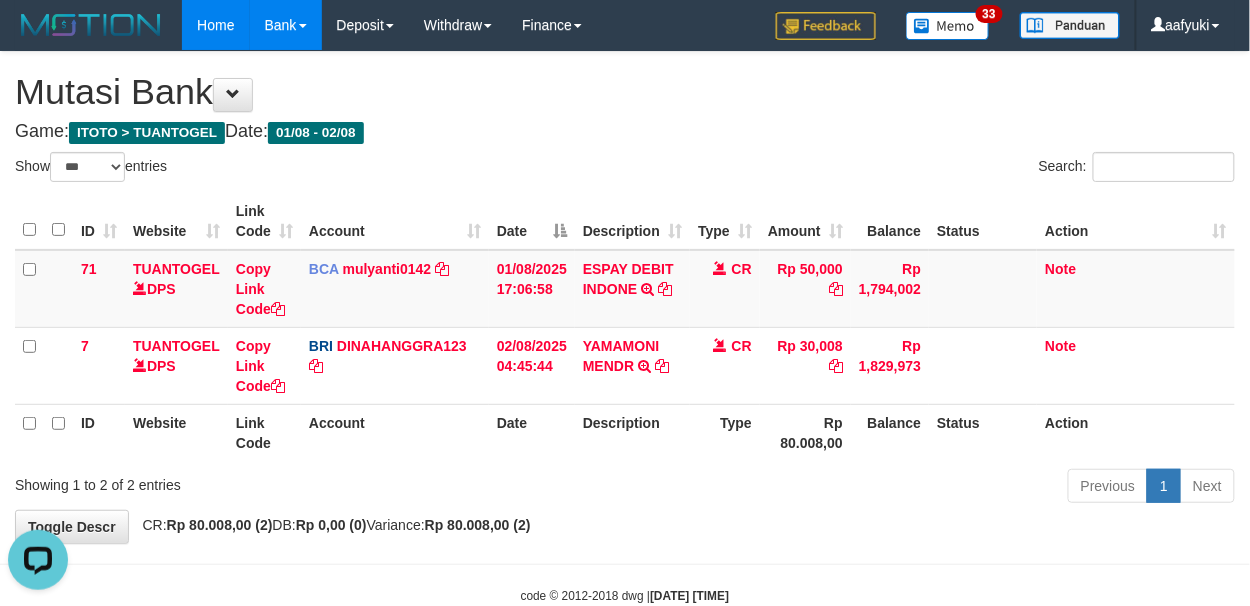 scroll, scrollTop: 0, scrollLeft: 0, axis: both 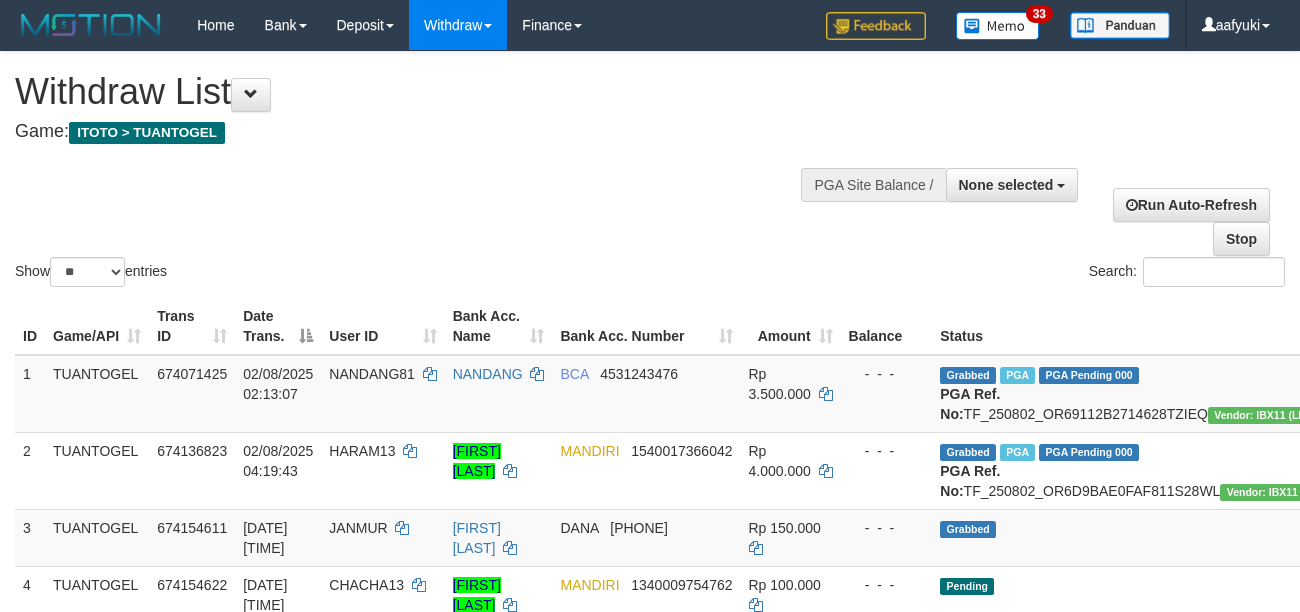 select 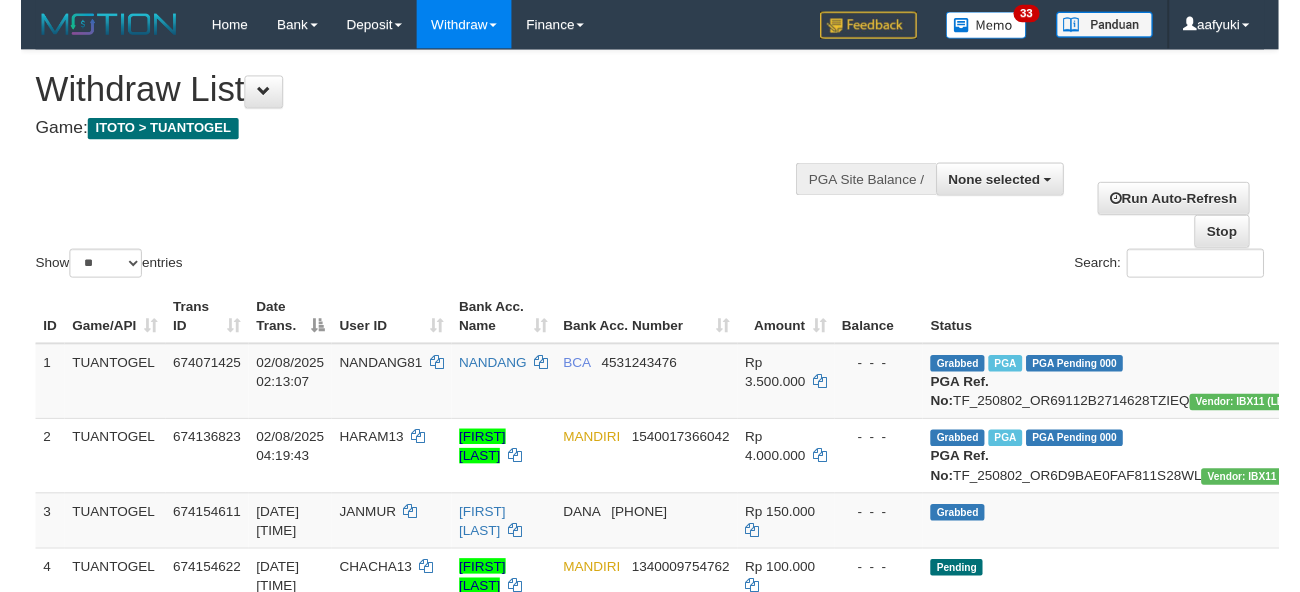 scroll, scrollTop: 0, scrollLeft: 0, axis: both 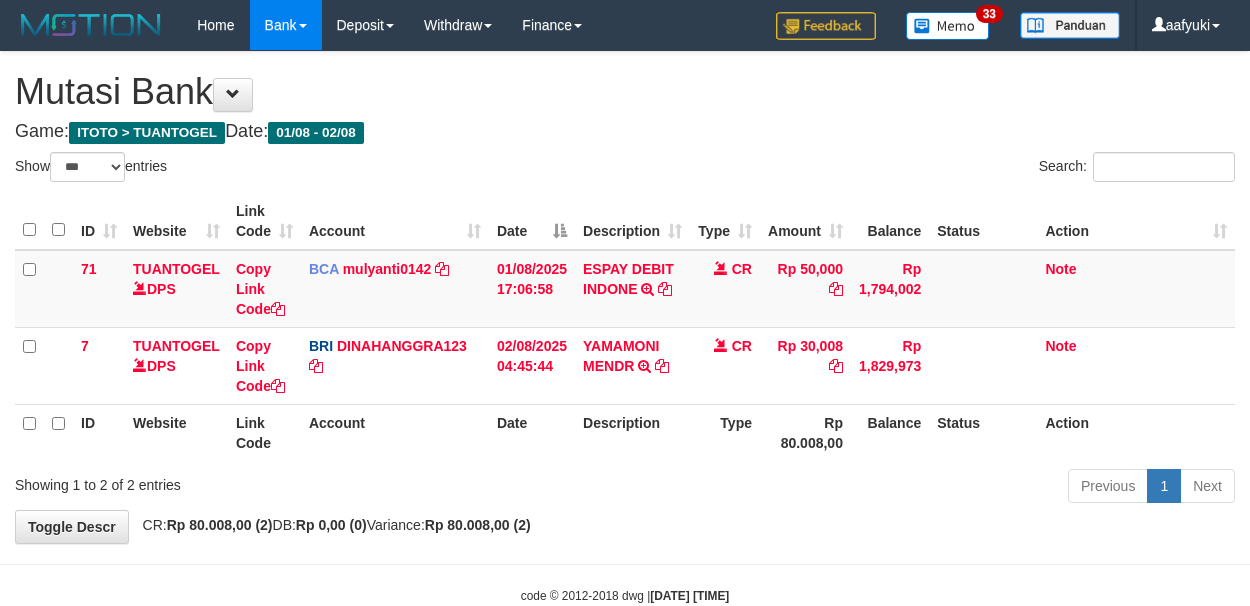 select on "***" 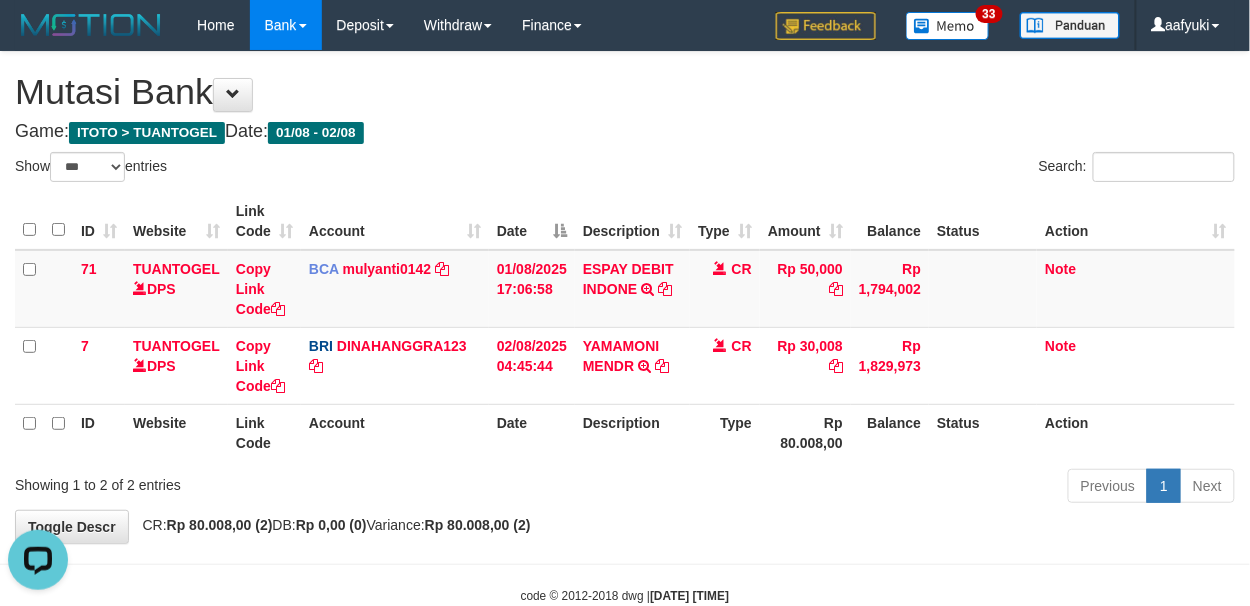 scroll, scrollTop: 0, scrollLeft: 0, axis: both 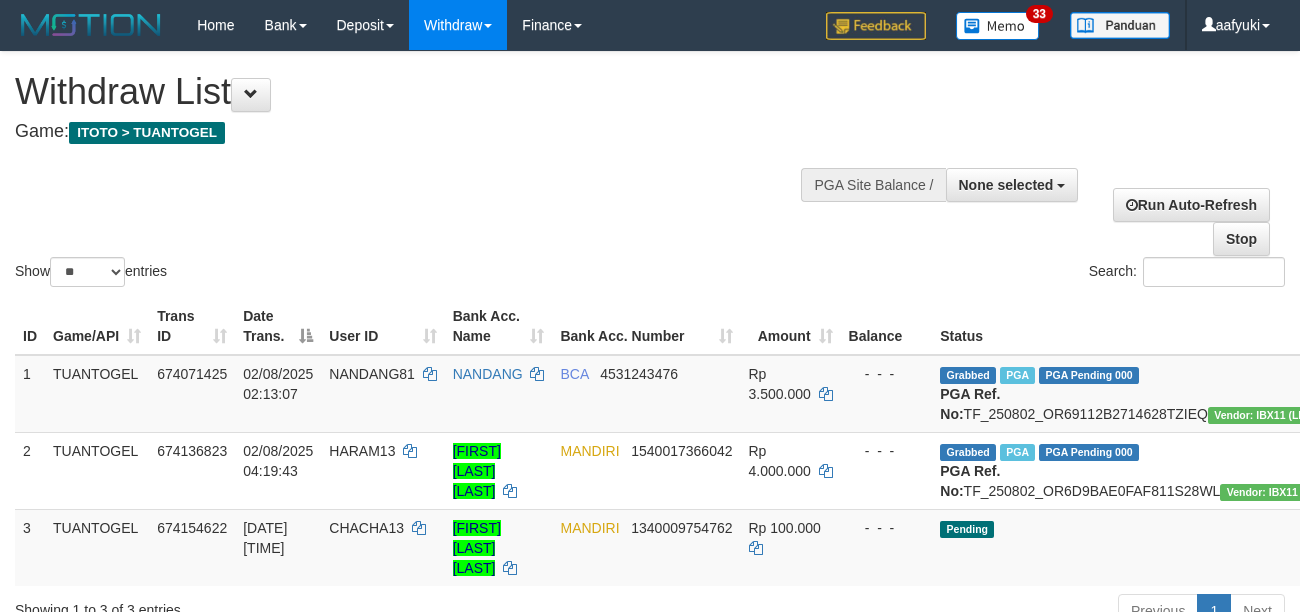 select 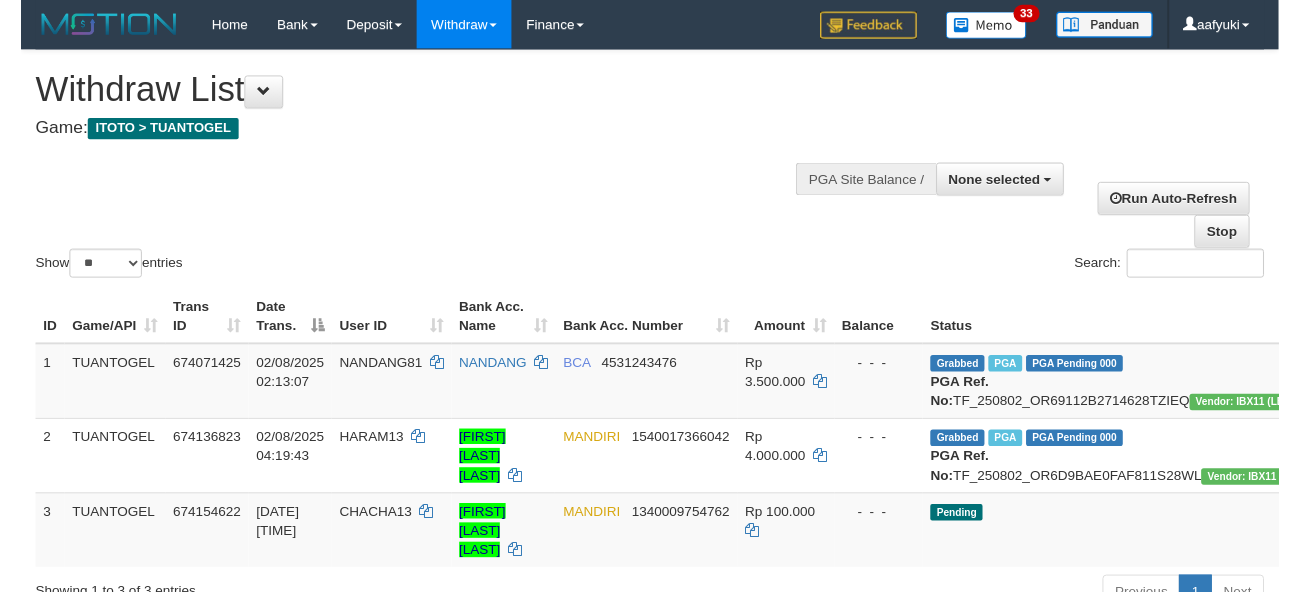 scroll, scrollTop: 0, scrollLeft: 0, axis: both 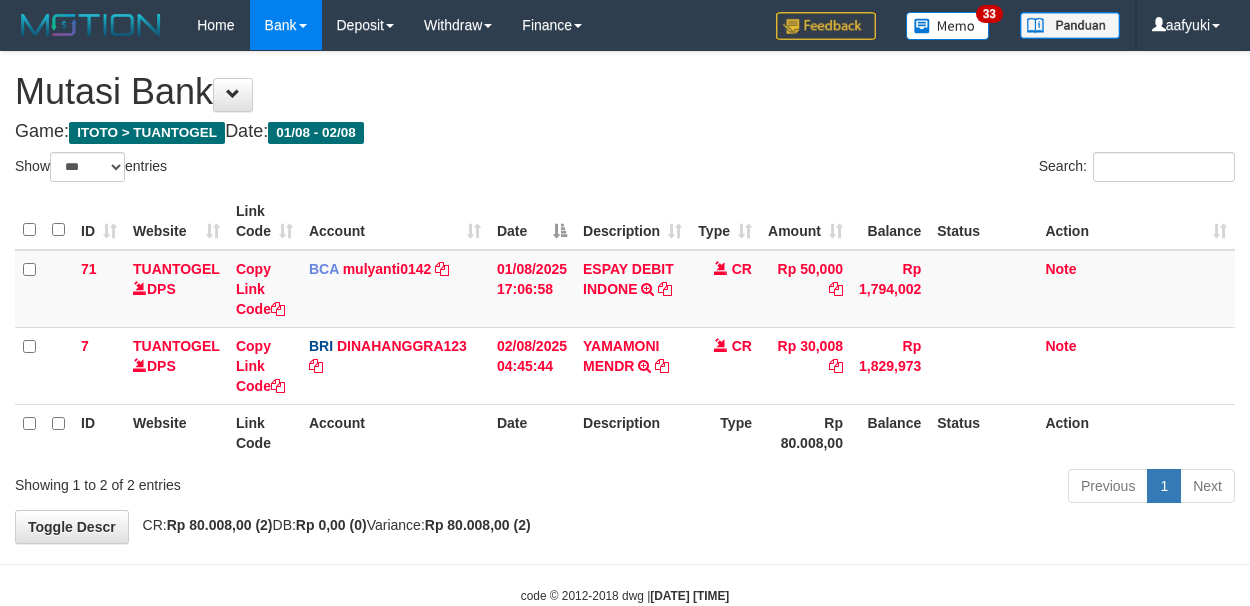 select on "***" 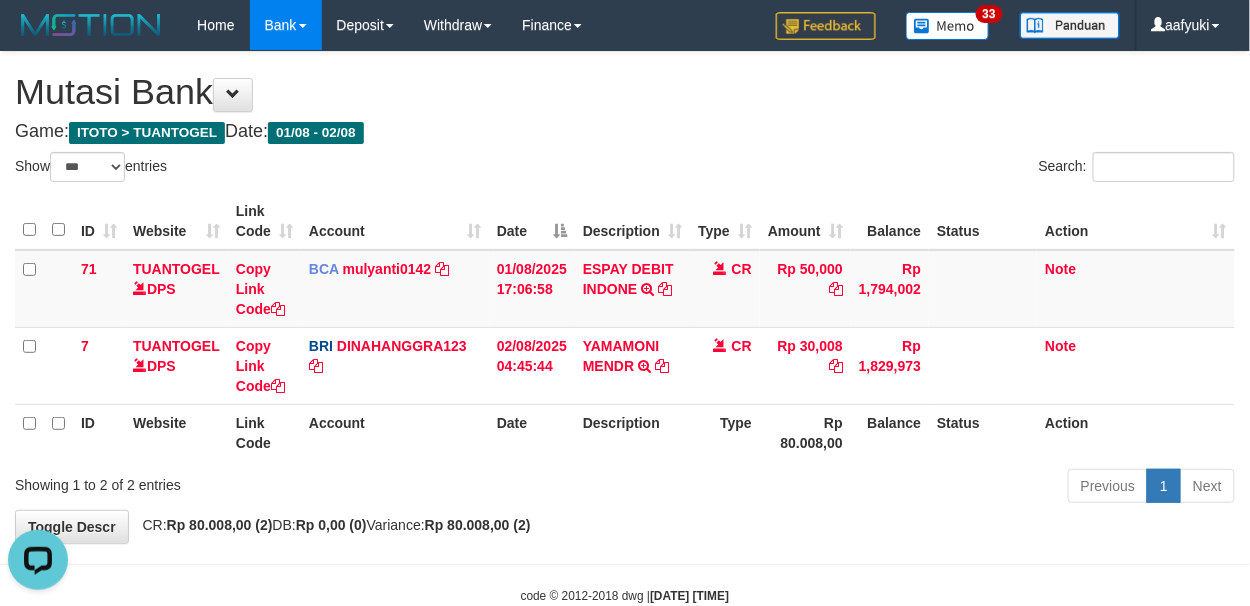 scroll, scrollTop: 0, scrollLeft: 0, axis: both 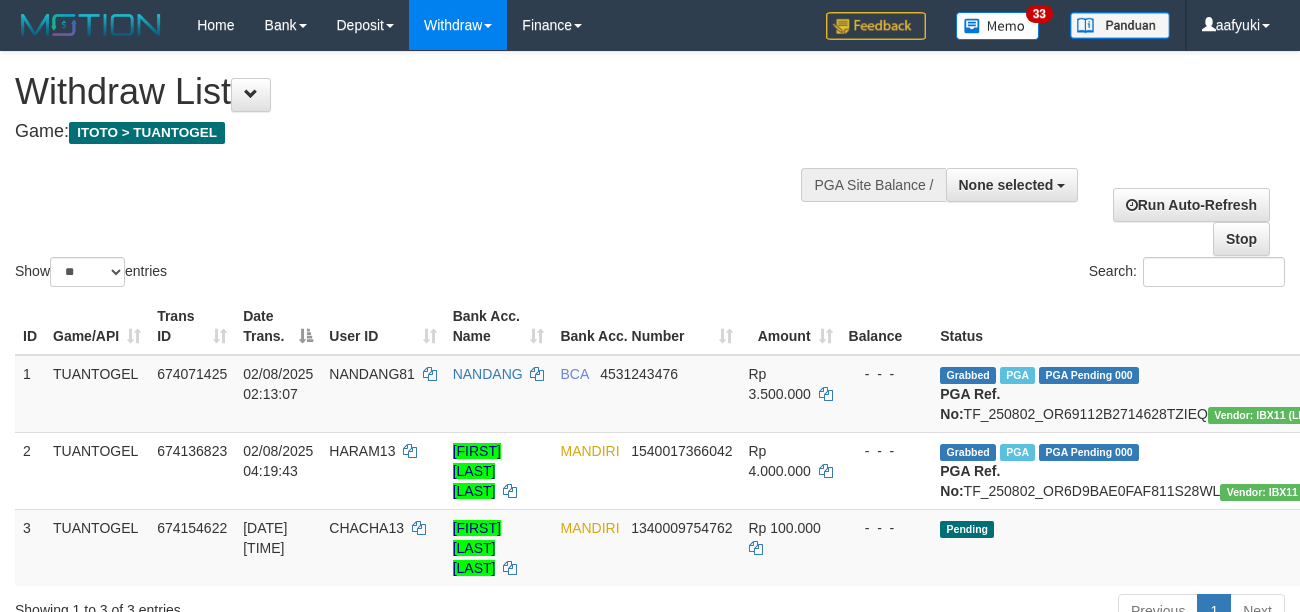 select 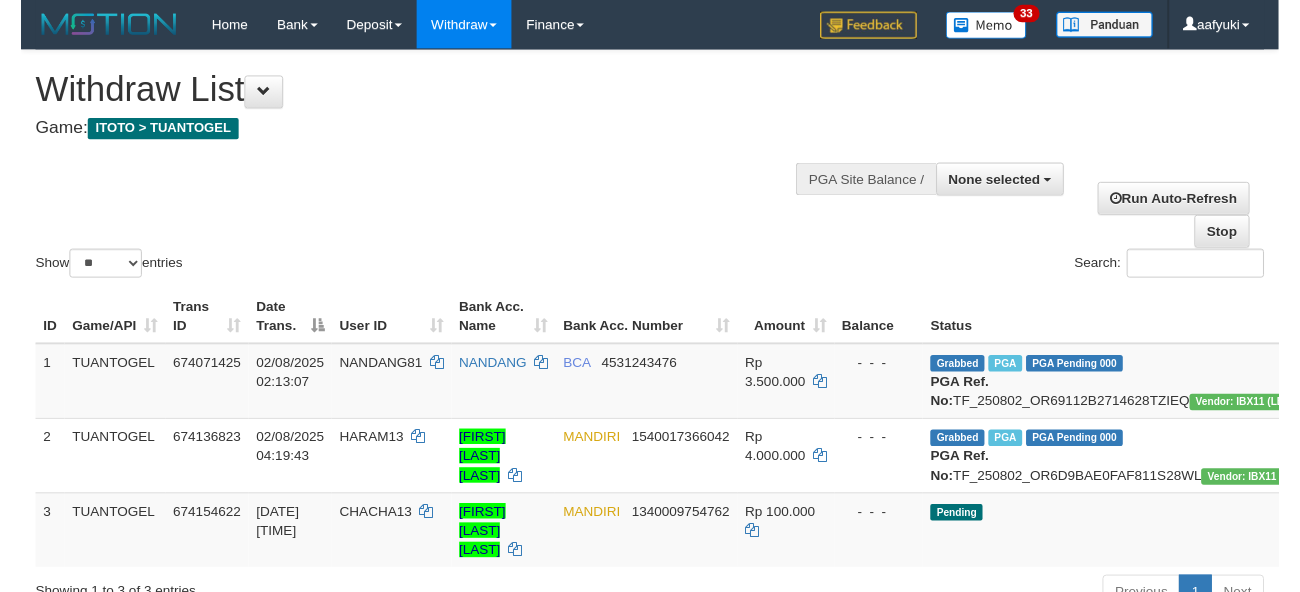 scroll, scrollTop: 0, scrollLeft: 0, axis: both 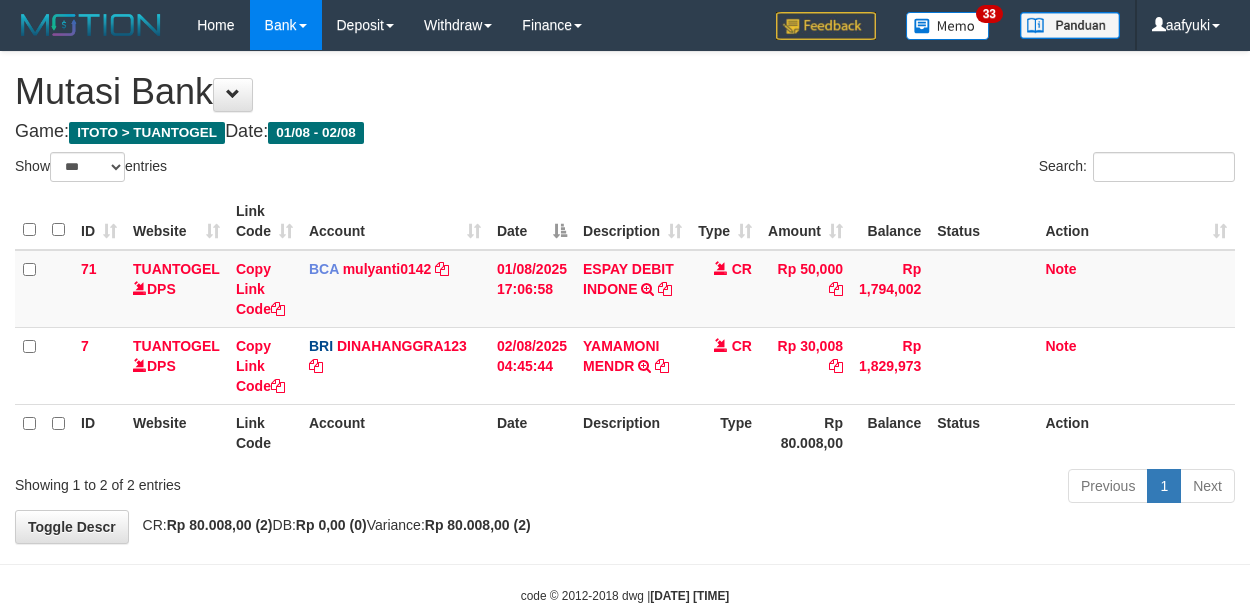 select on "***" 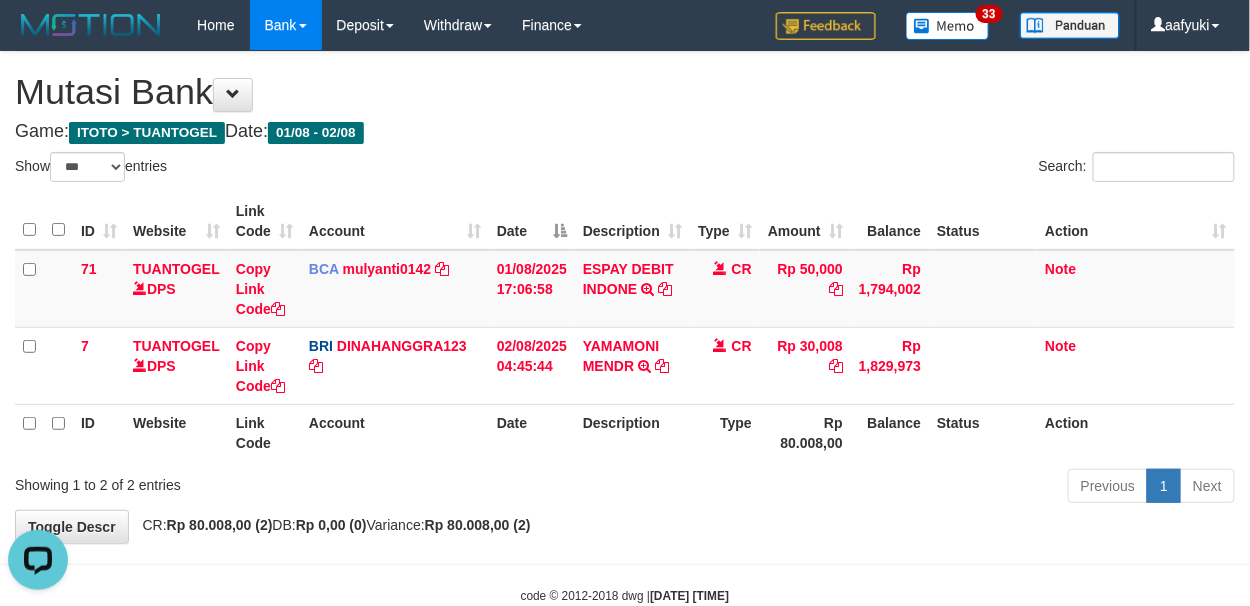 scroll, scrollTop: 0, scrollLeft: 0, axis: both 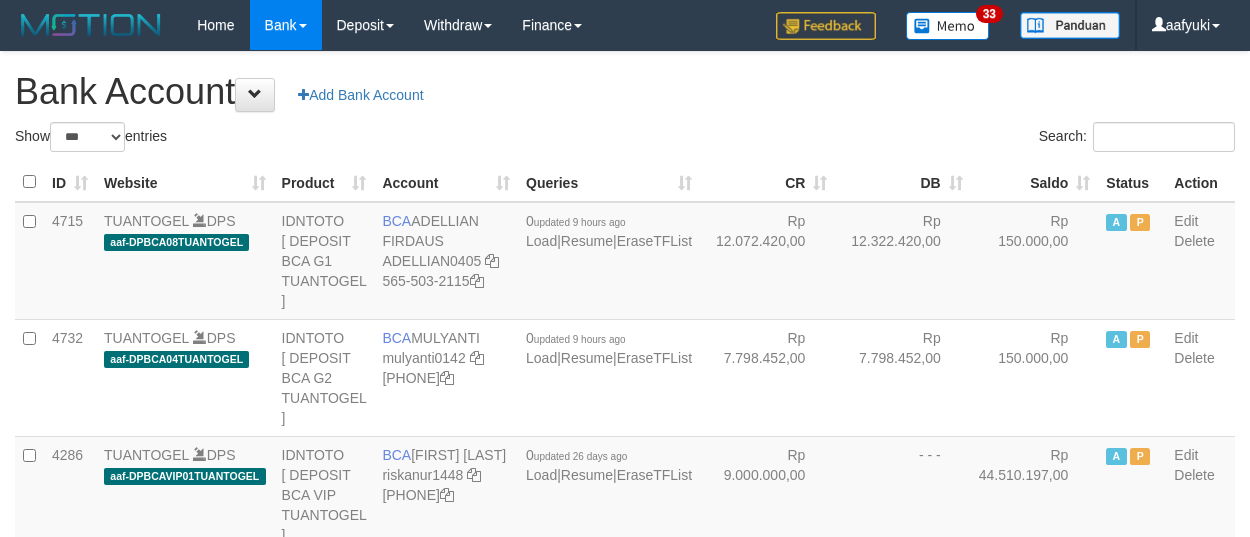 select on "***" 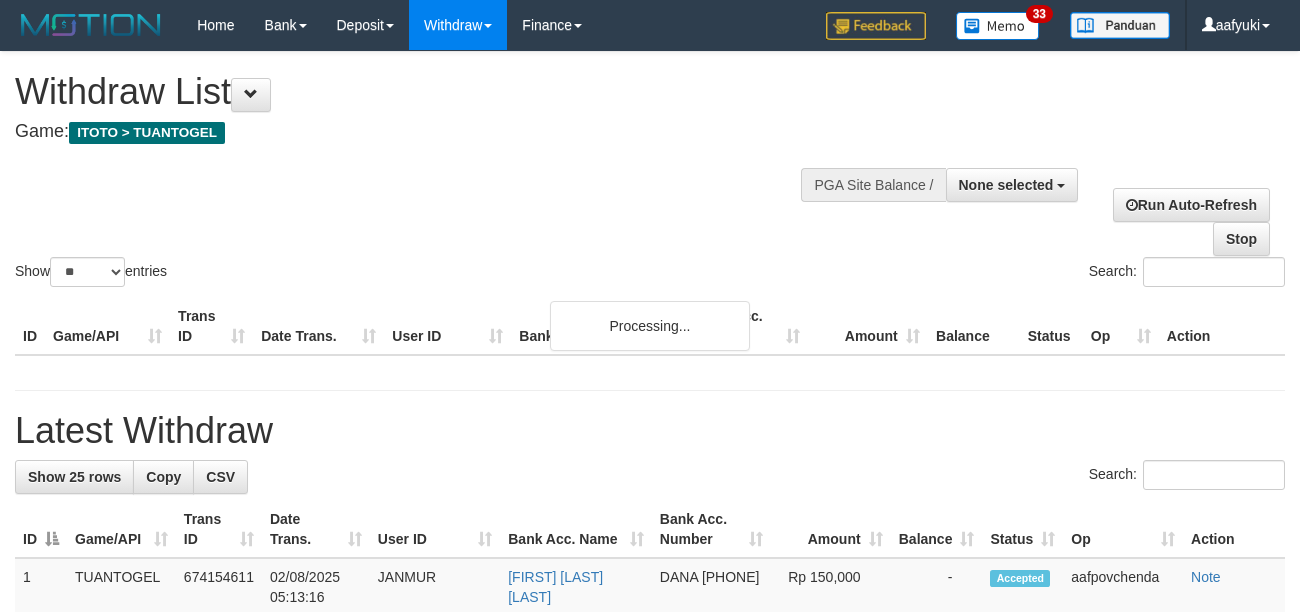 select 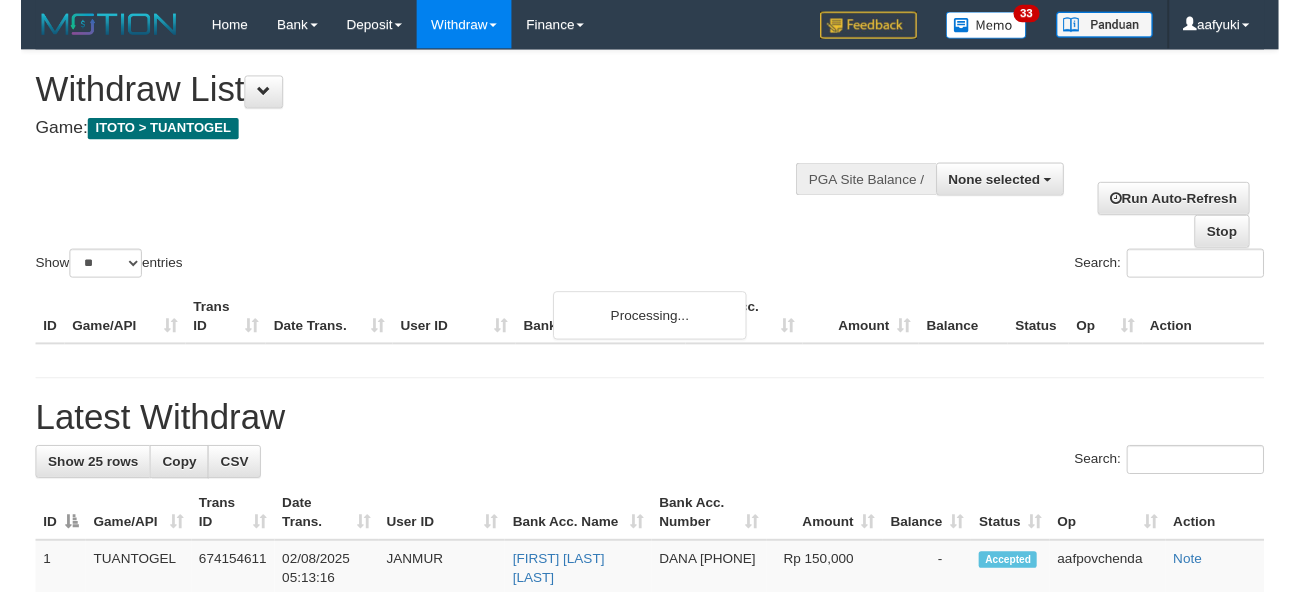 scroll, scrollTop: 0, scrollLeft: 0, axis: both 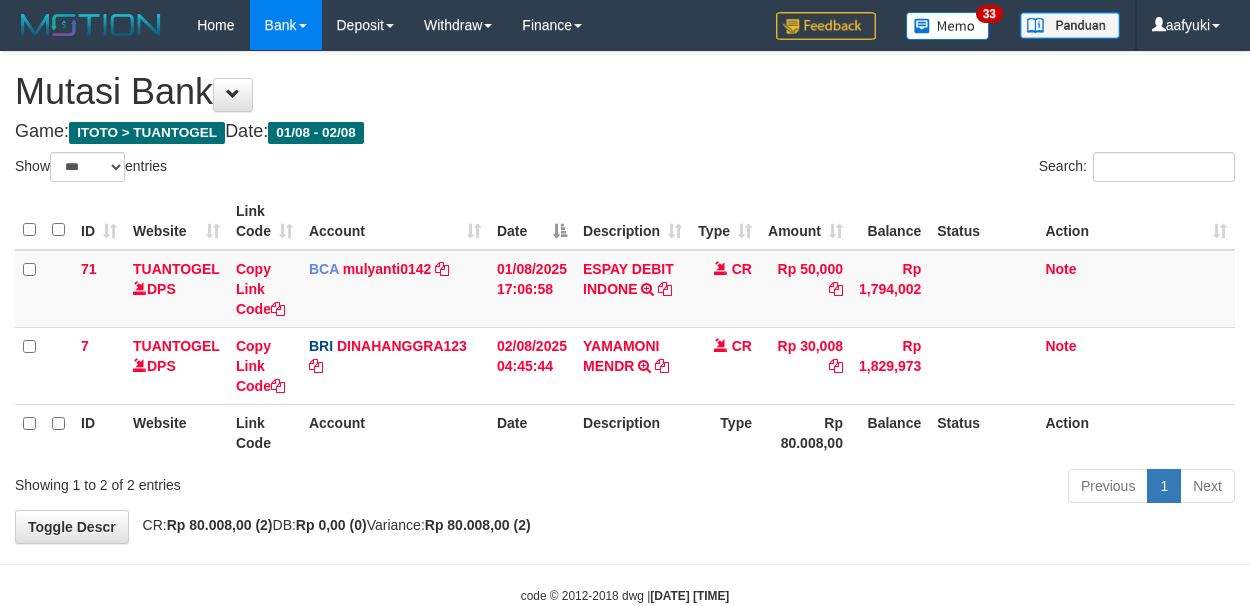 select on "***" 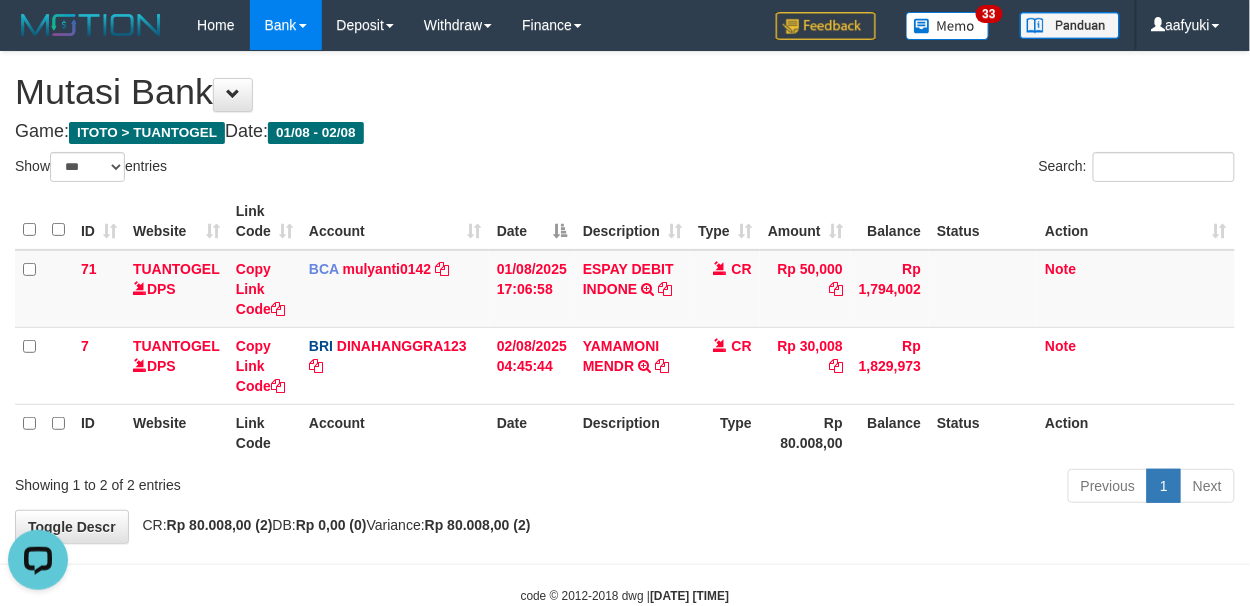 scroll, scrollTop: 0, scrollLeft: 0, axis: both 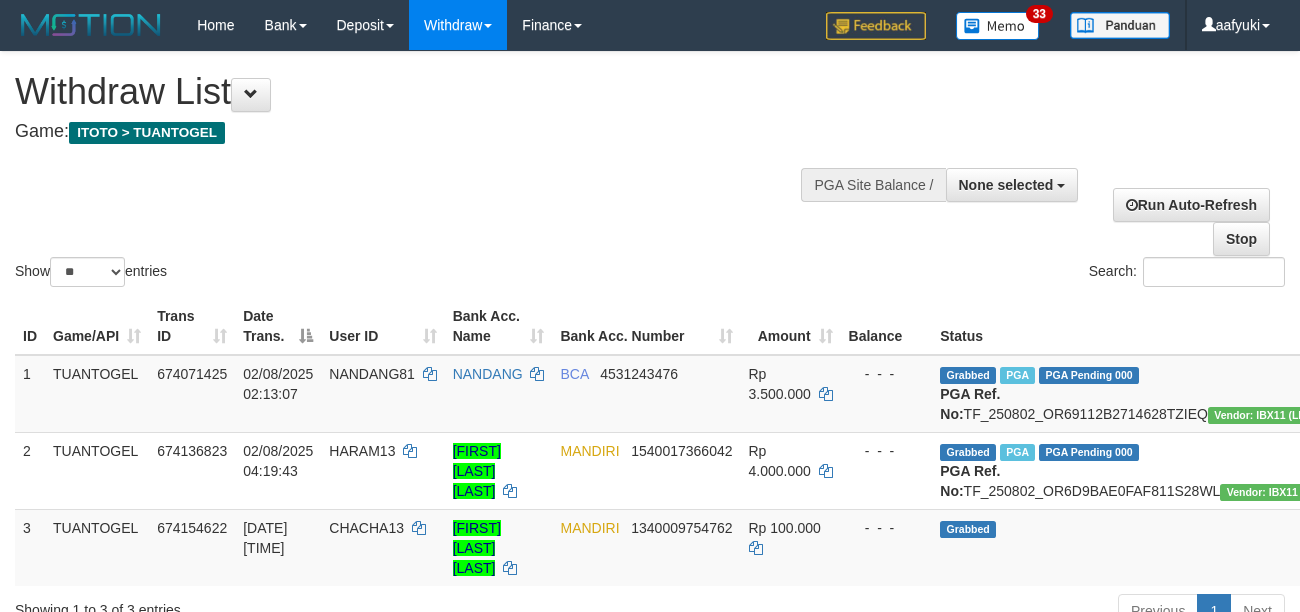 select 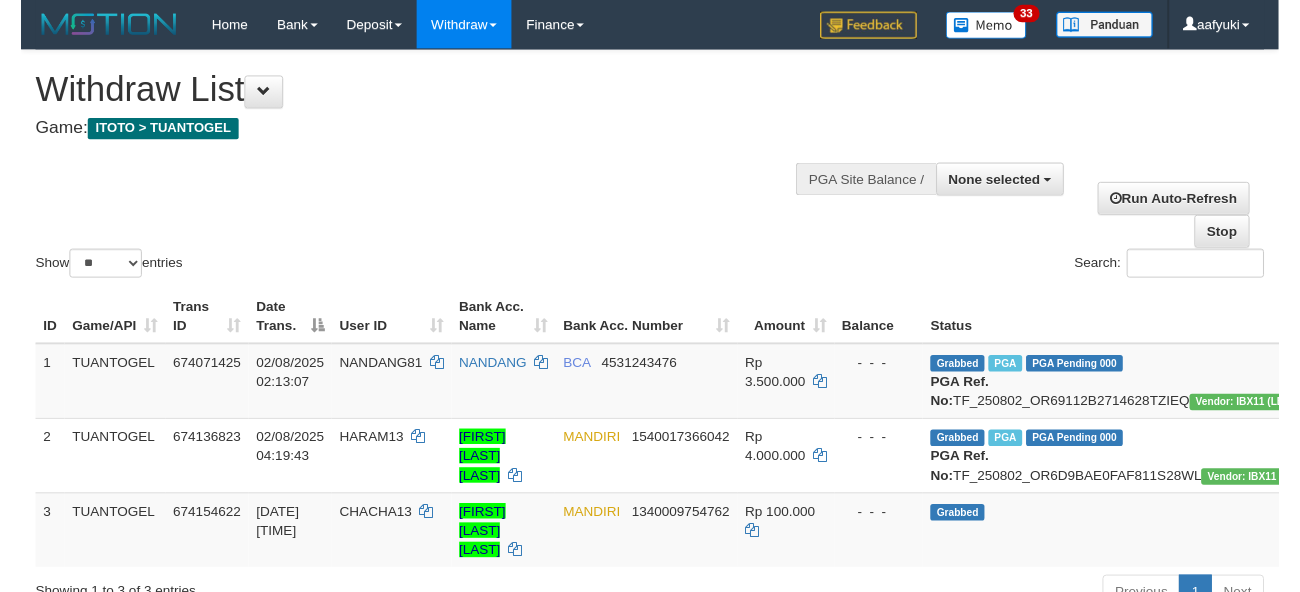 scroll, scrollTop: 0, scrollLeft: 0, axis: both 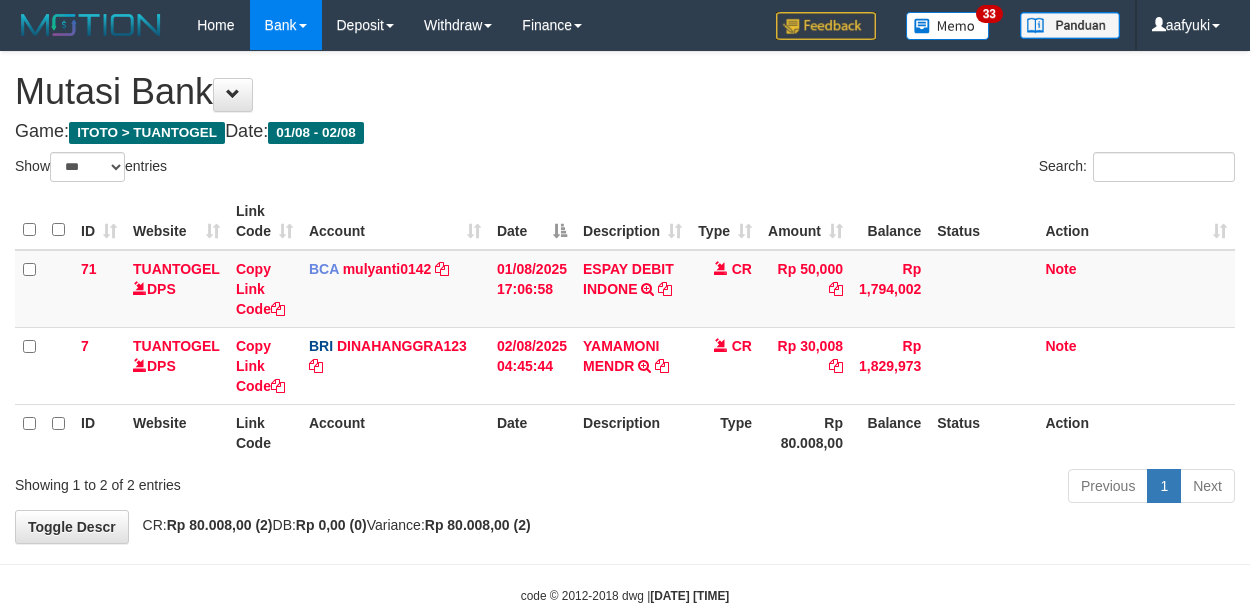select on "***" 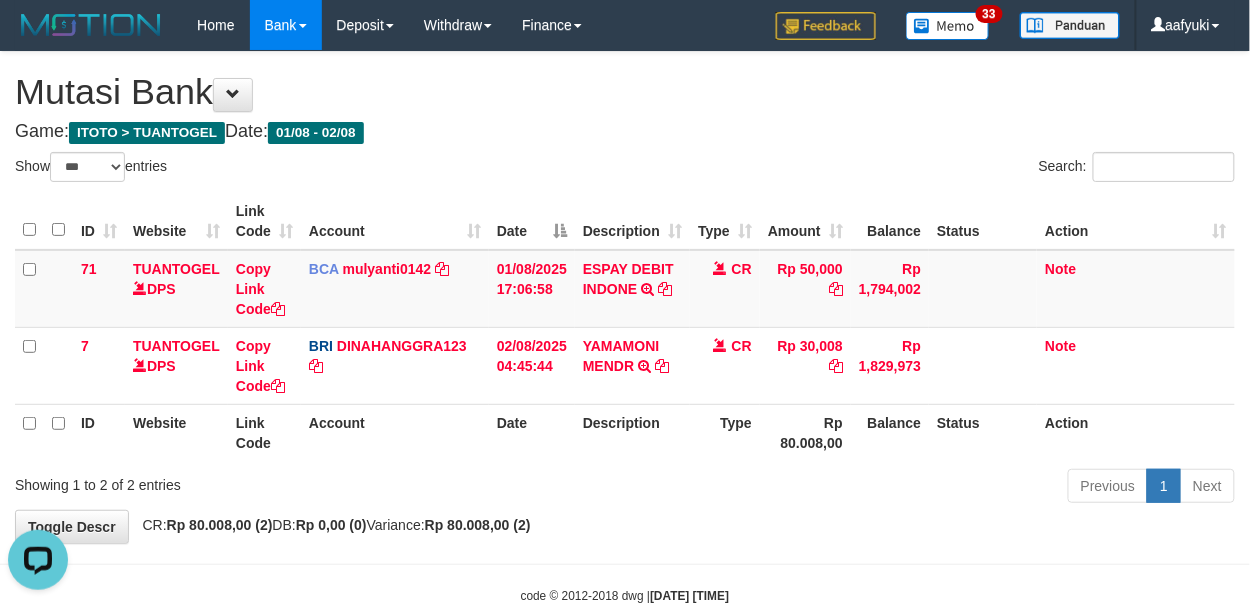 scroll, scrollTop: 0, scrollLeft: 0, axis: both 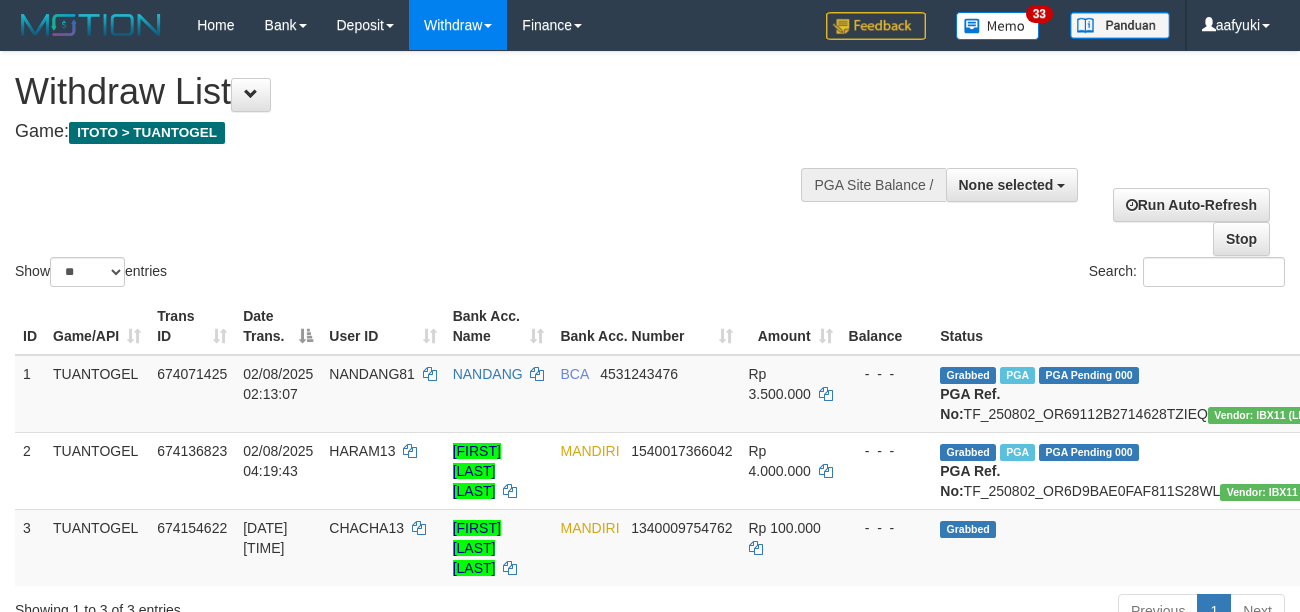 select 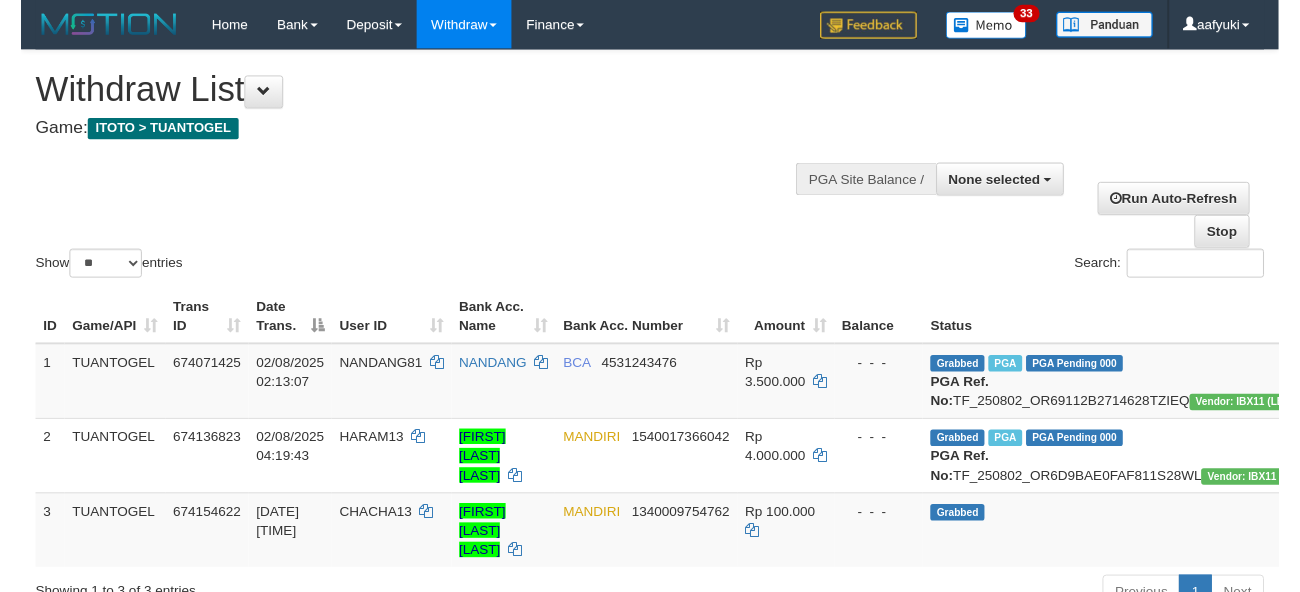 scroll, scrollTop: 0, scrollLeft: 0, axis: both 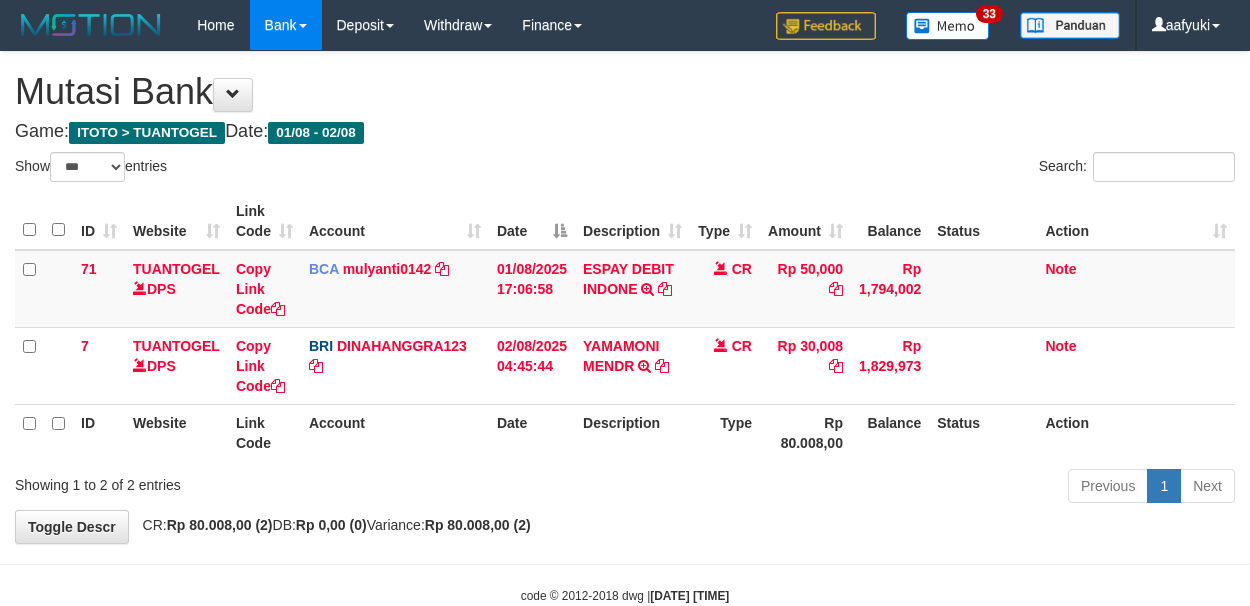 select on "***" 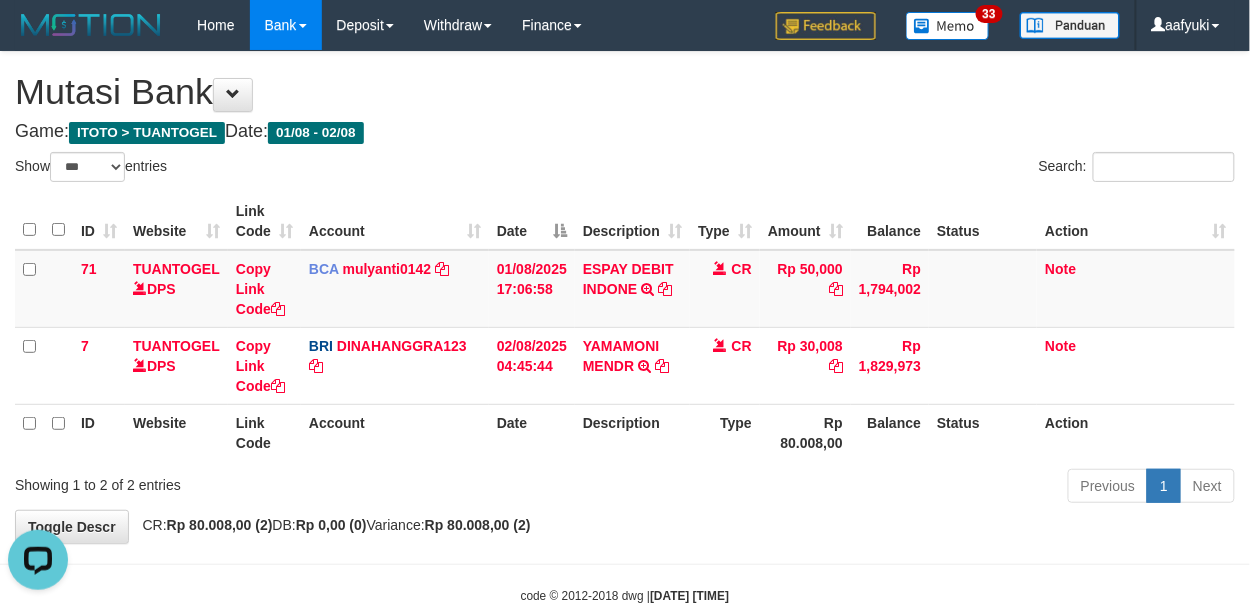 scroll, scrollTop: 0, scrollLeft: 0, axis: both 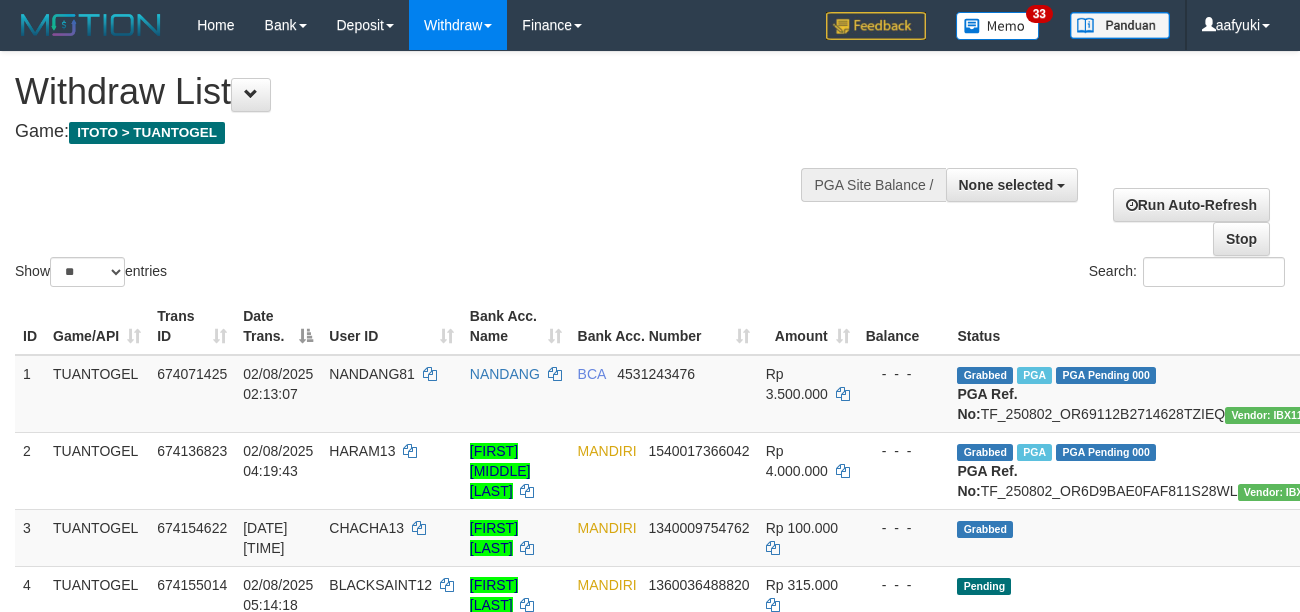 select 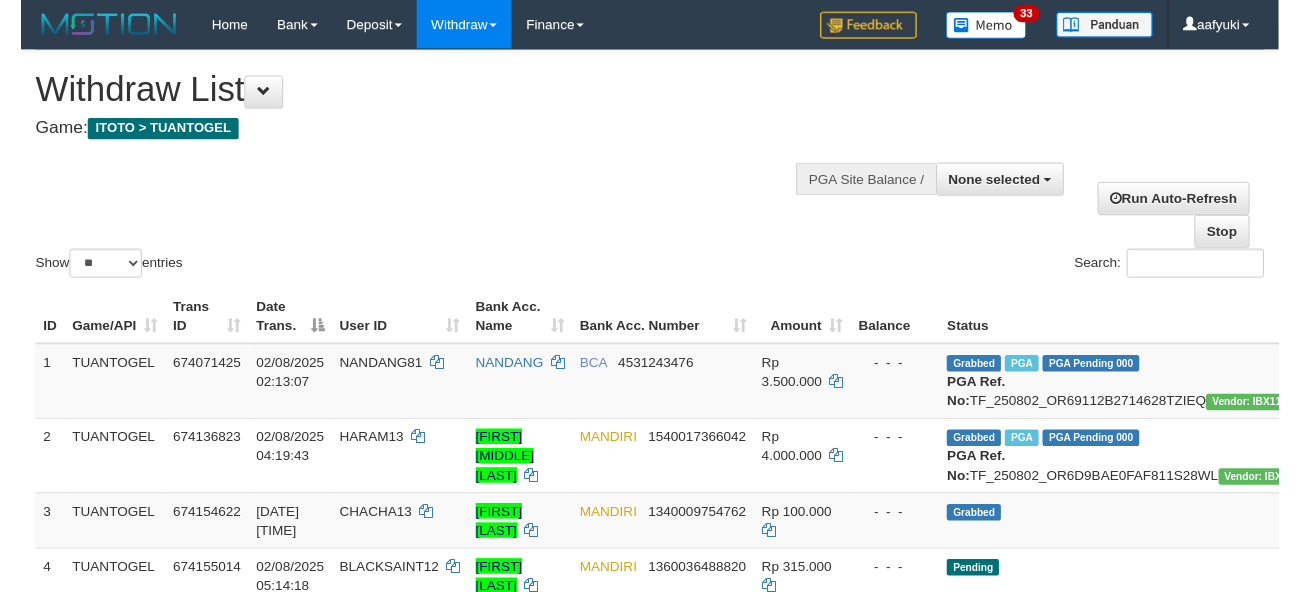scroll, scrollTop: 0, scrollLeft: 0, axis: both 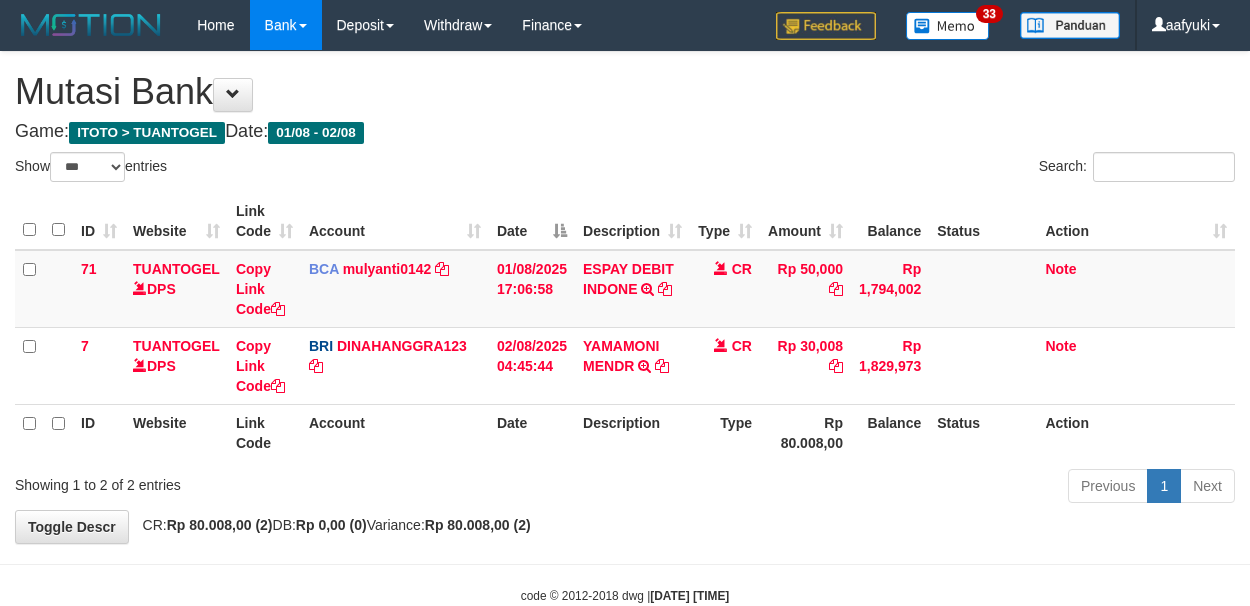 select on "***" 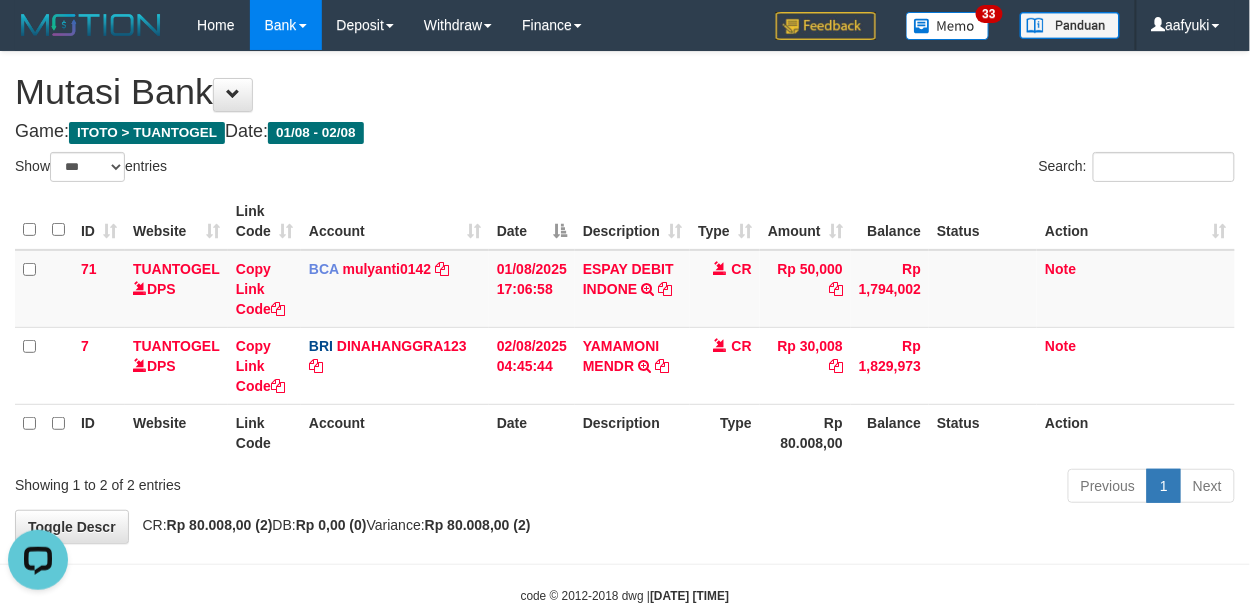 scroll, scrollTop: 0, scrollLeft: 0, axis: both 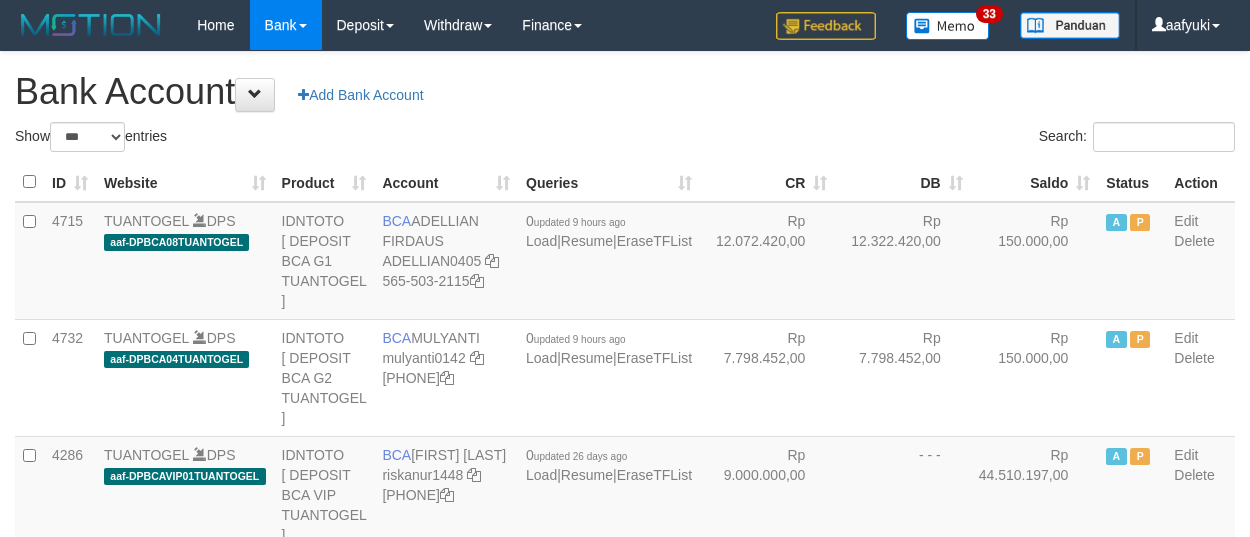 select on "***" 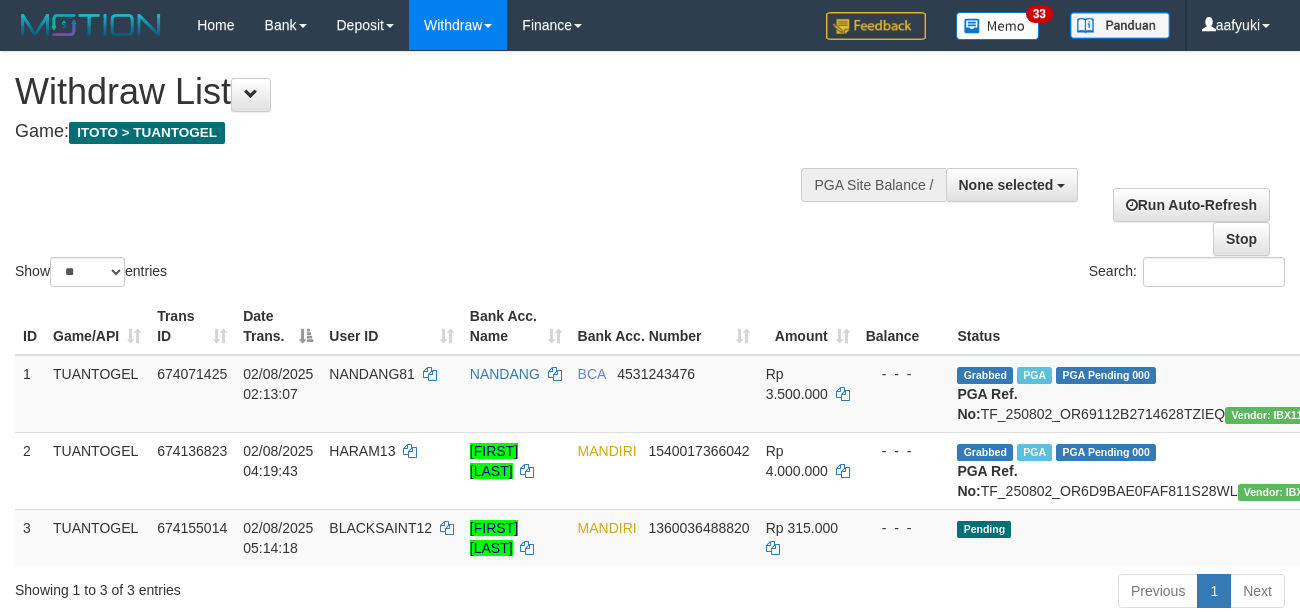 select 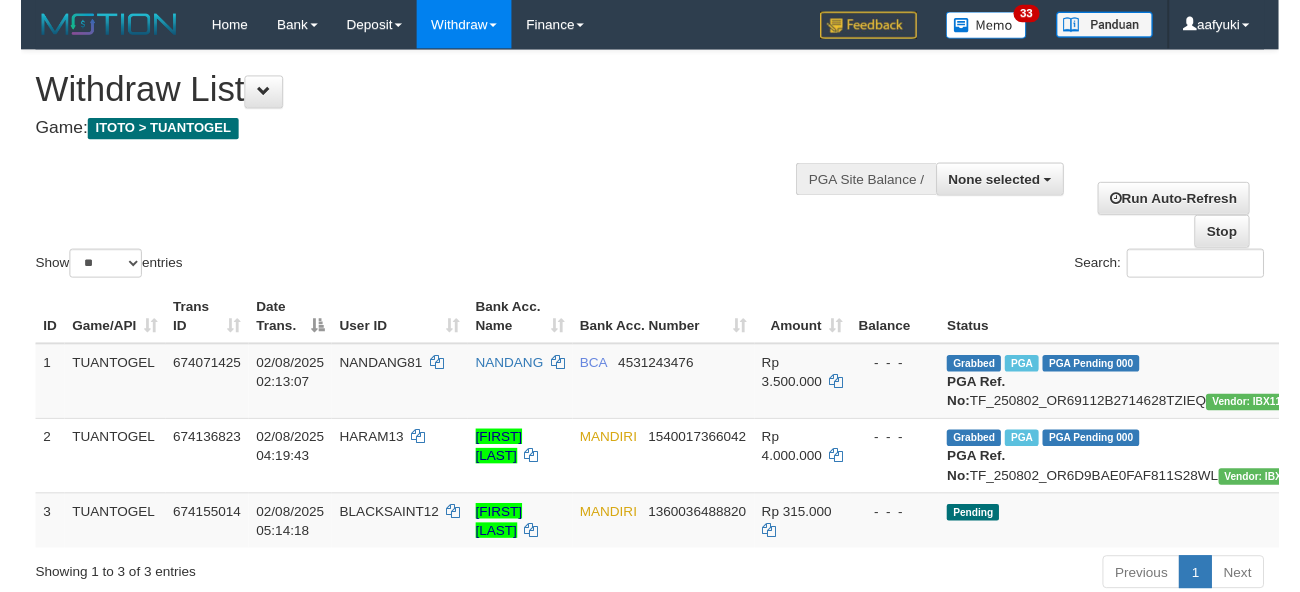 scroll, scrollTop: 0, scrollLeft: 0, axis: both 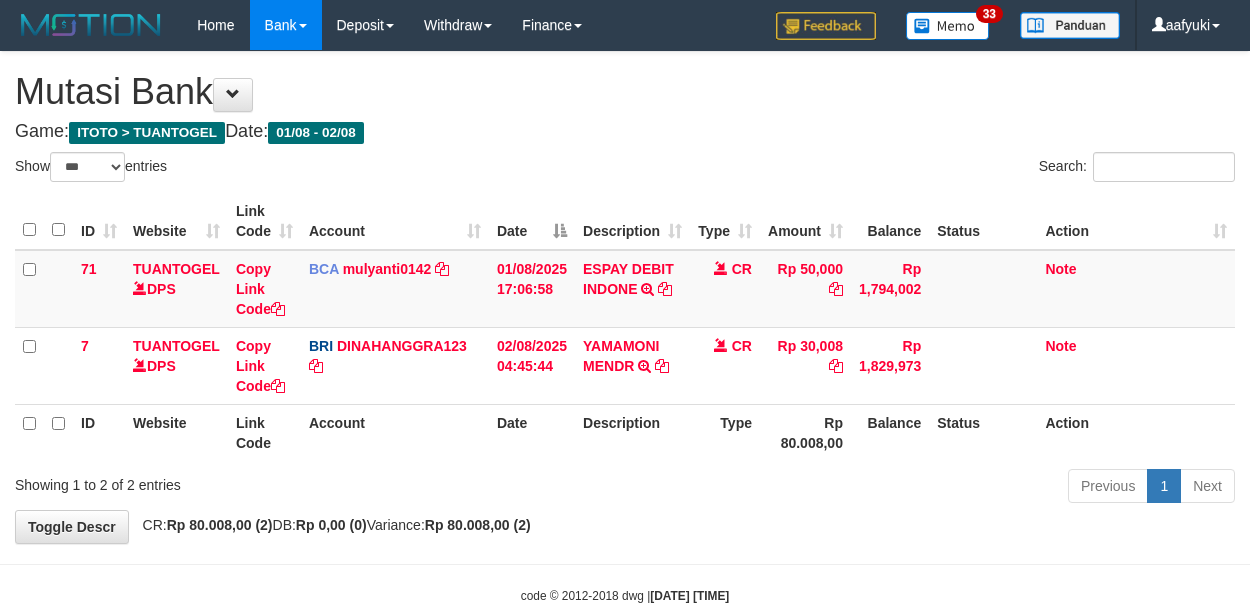 select on "***" 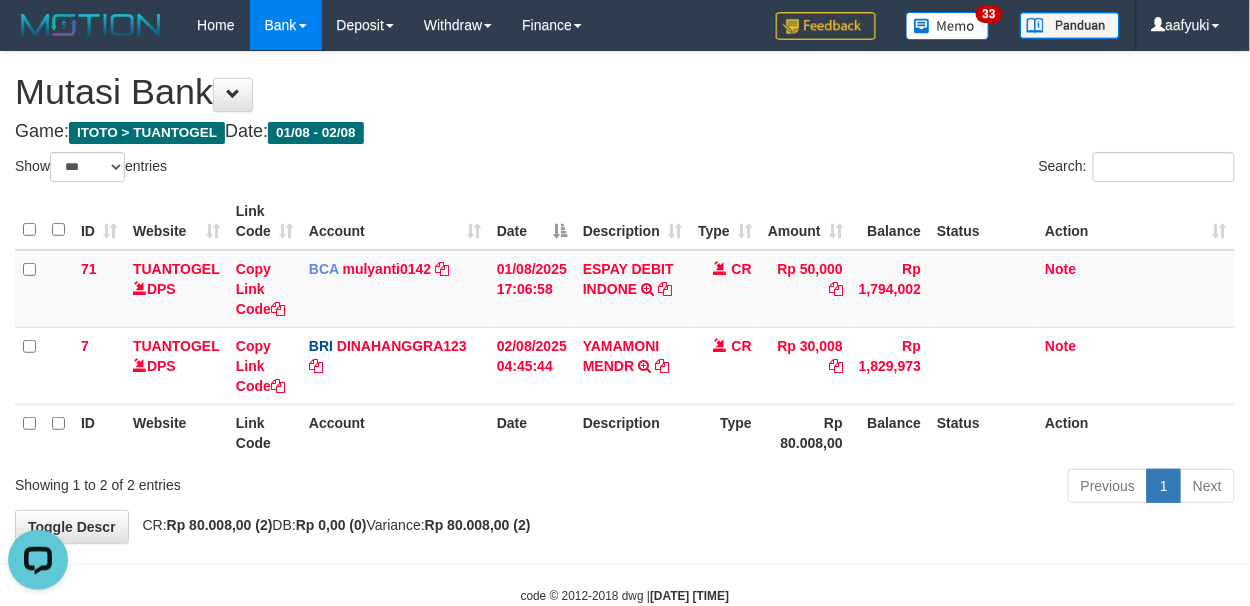 scroll, scrollTop: 0, scrollLeft: 0, axis: both 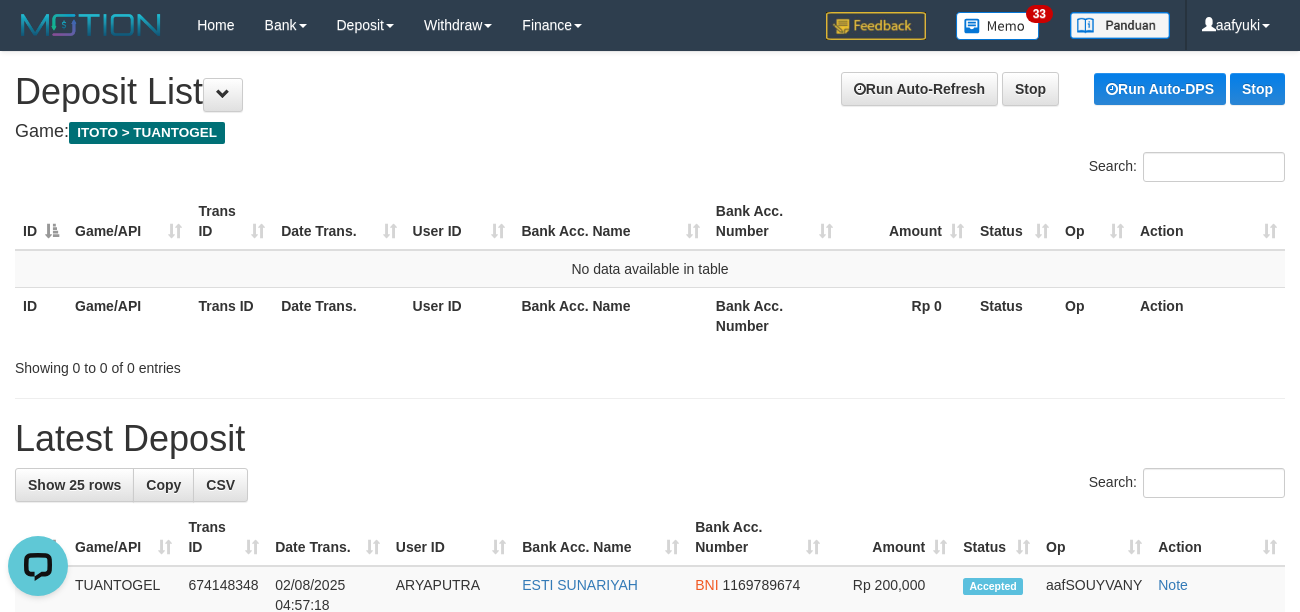 click on "Search:" at bounding box center [650, 169] 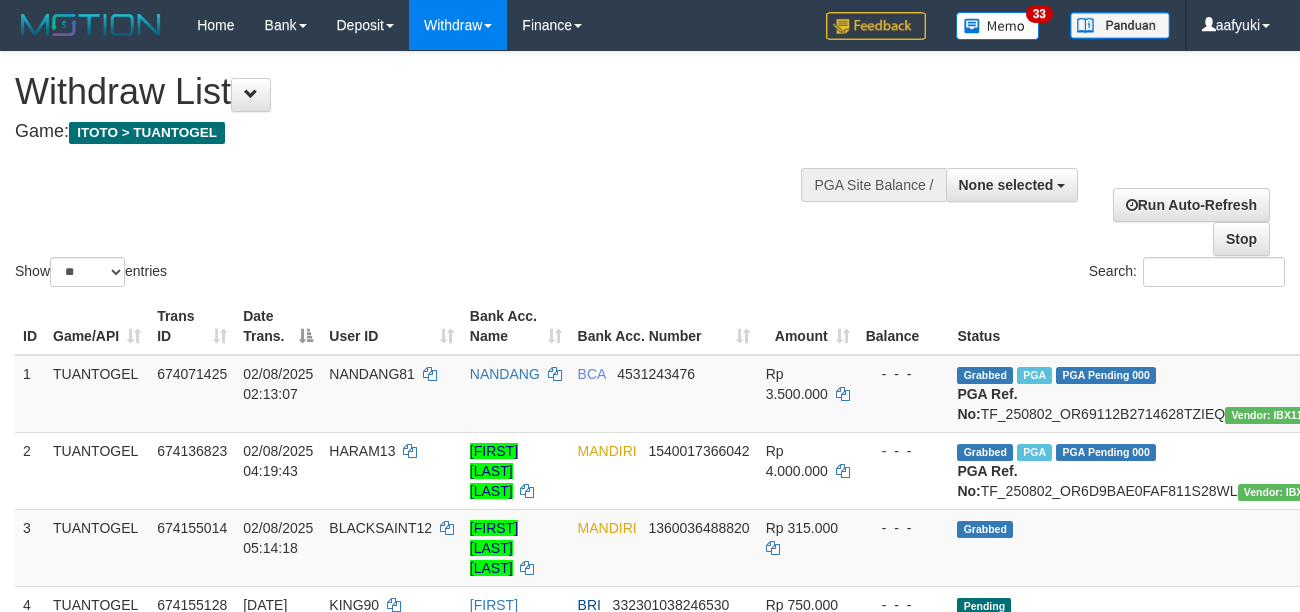 select 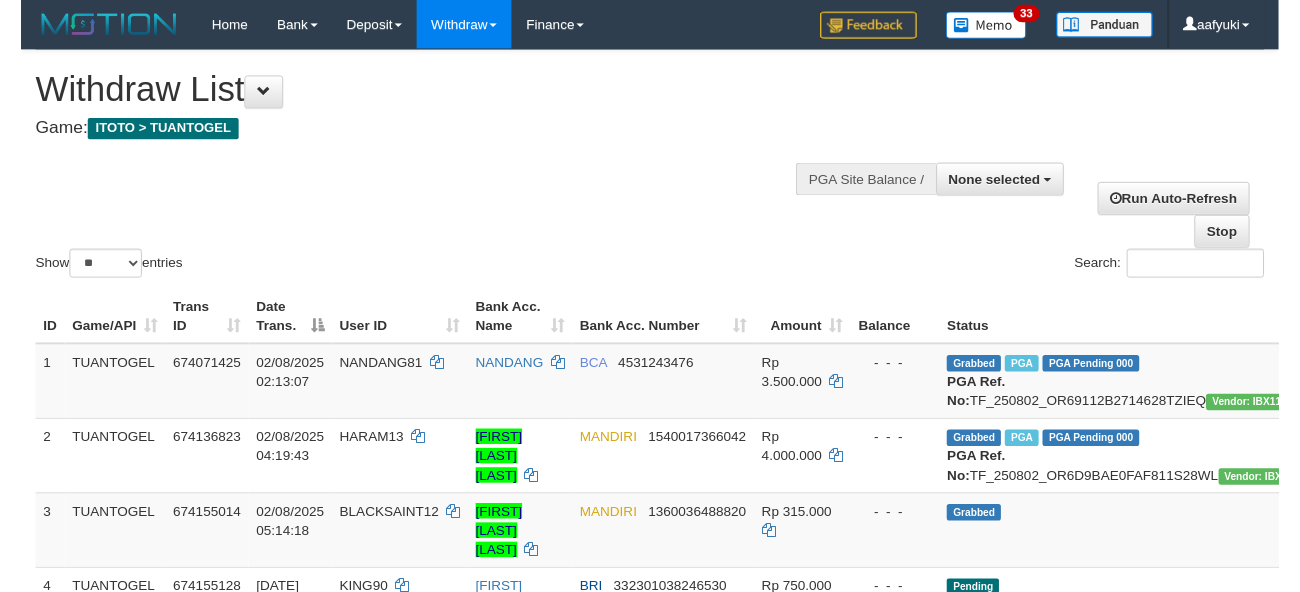 scroll, scrollTop: 0, scrollLeft: 0, axis: both 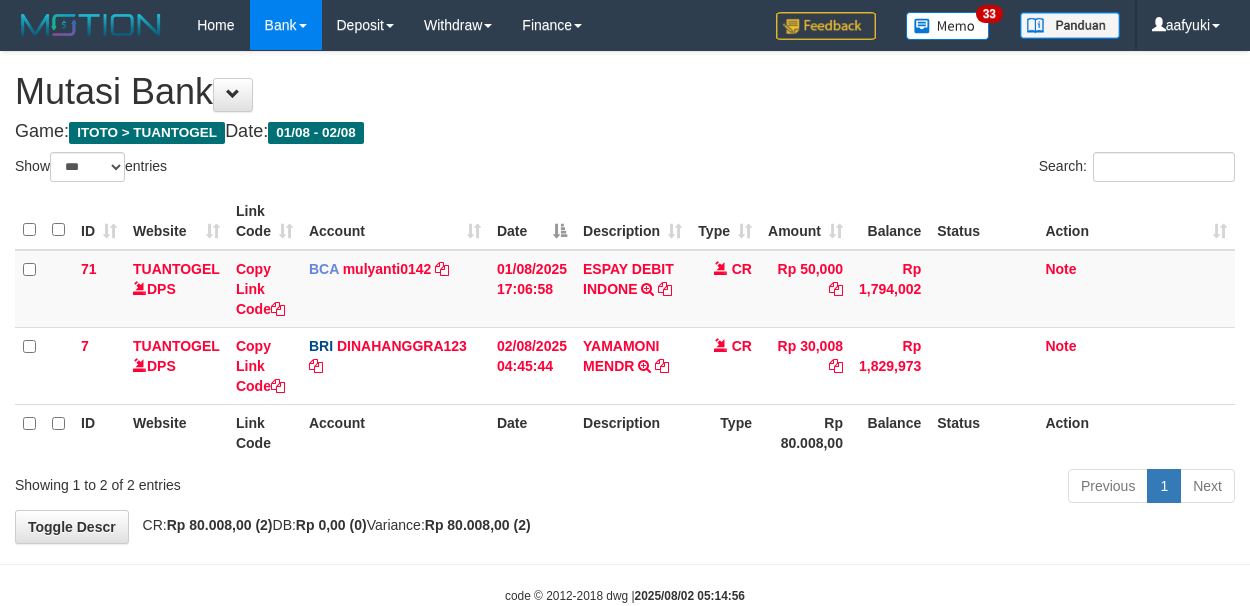 select on "***" 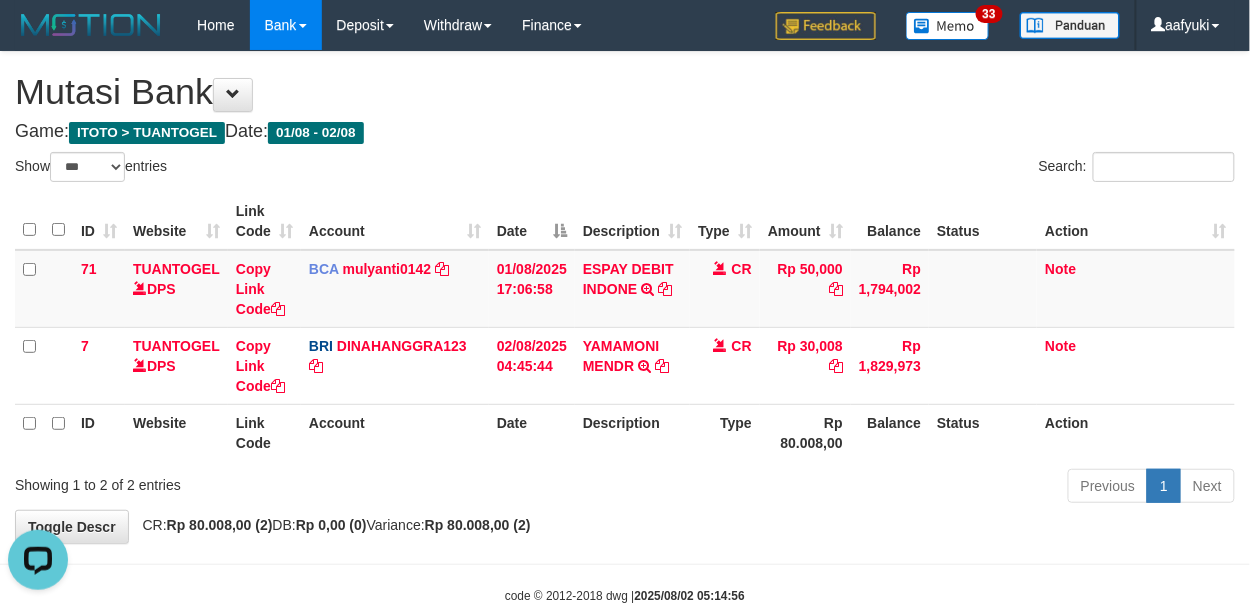 scroll, scrollTop: 0, scrollLeft: 0, axis: both 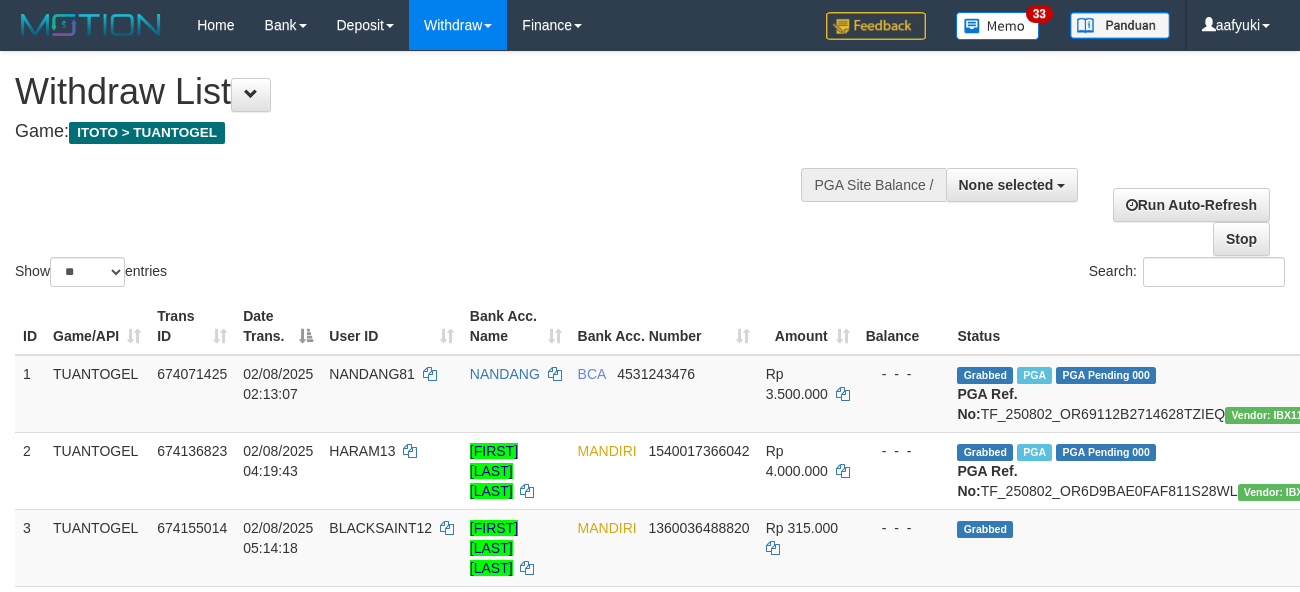 select 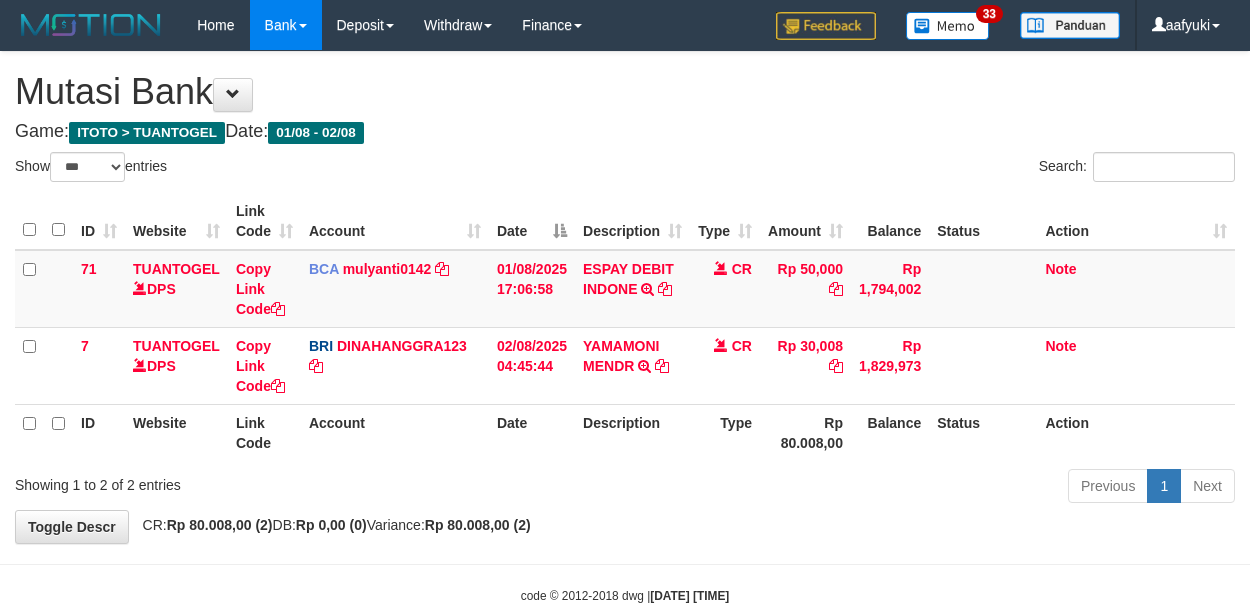 select on "***" 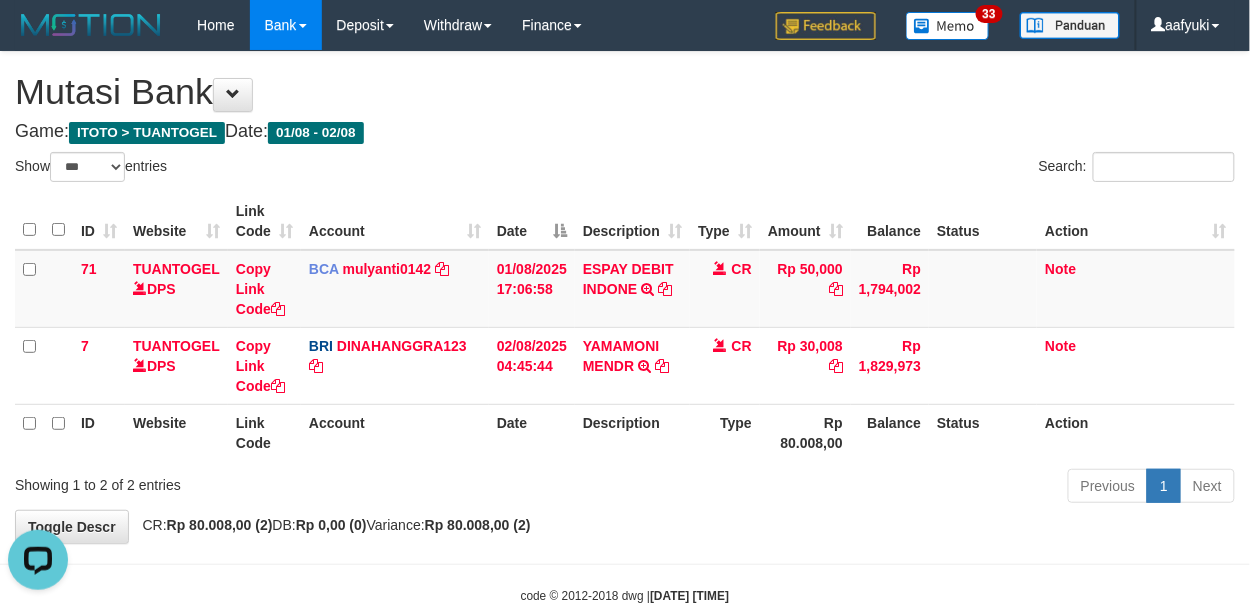 scroll, scrollTop: 0, scrollLeft: 0, axis: both 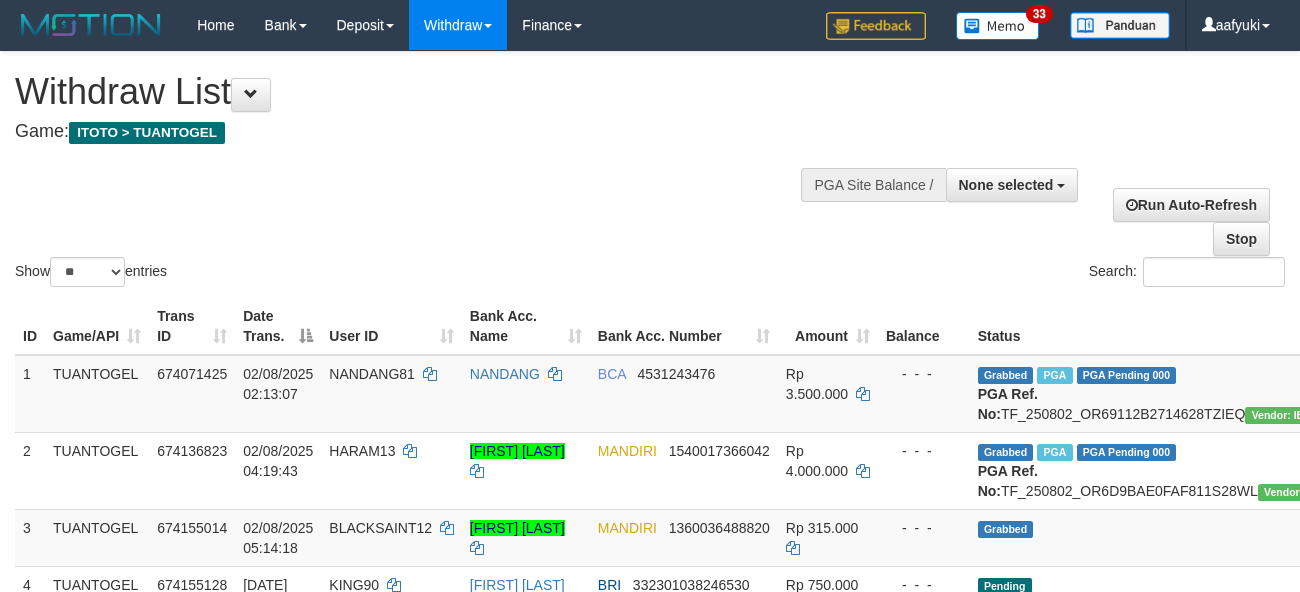select 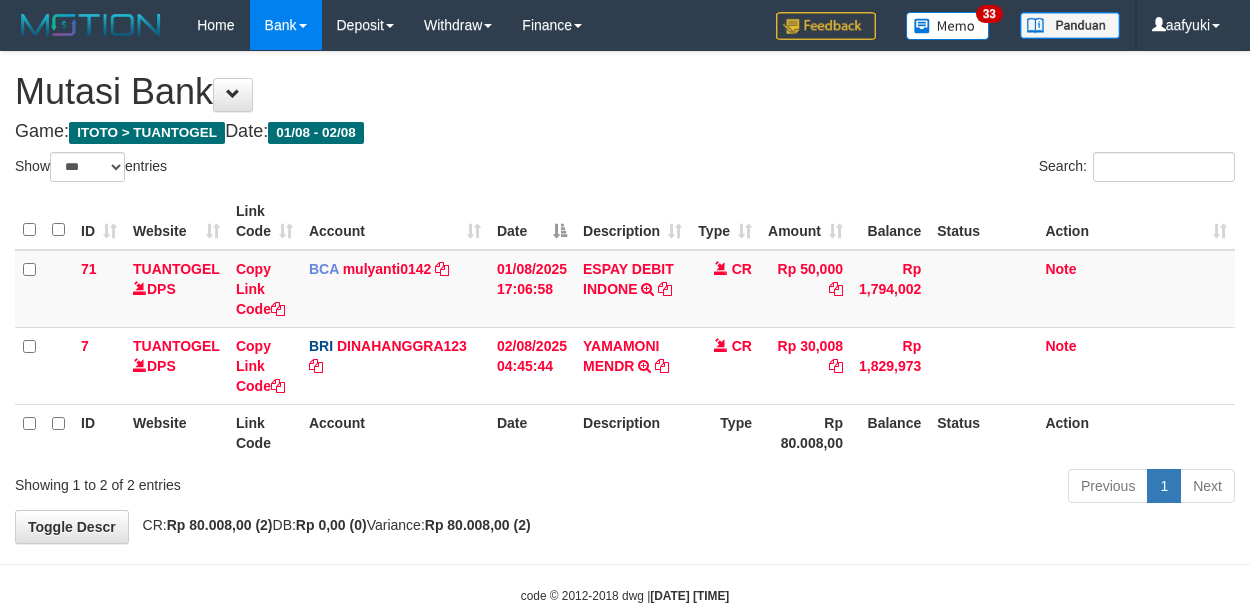 select on "***" 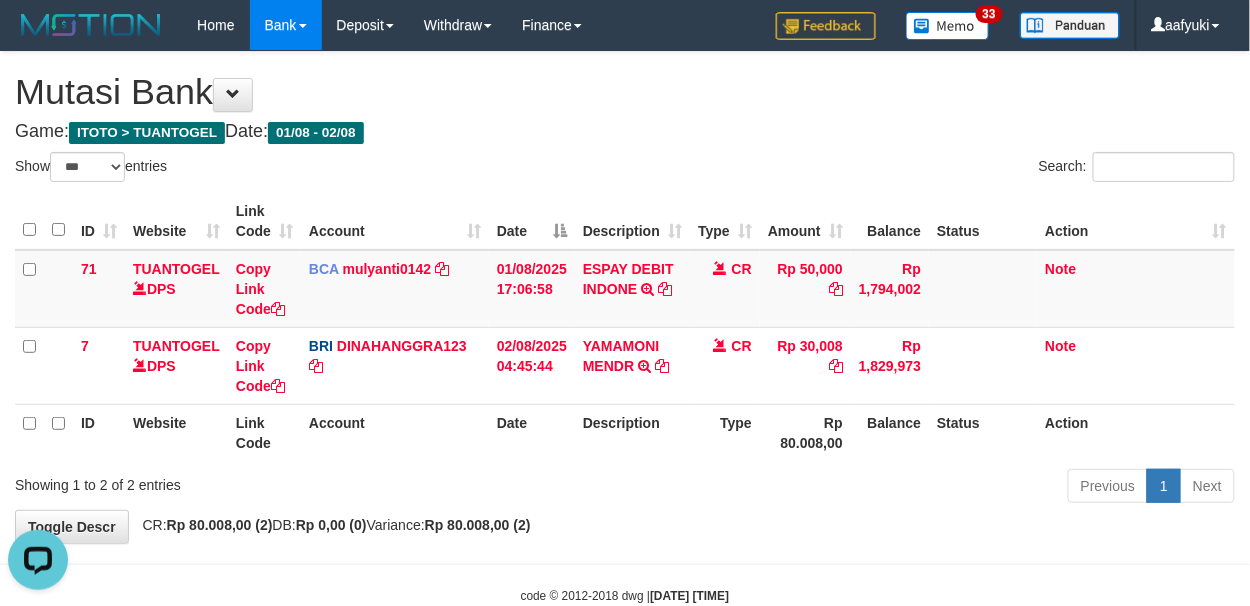 scroll, scrollTop: 0, scrollLeft: 0, axis: both 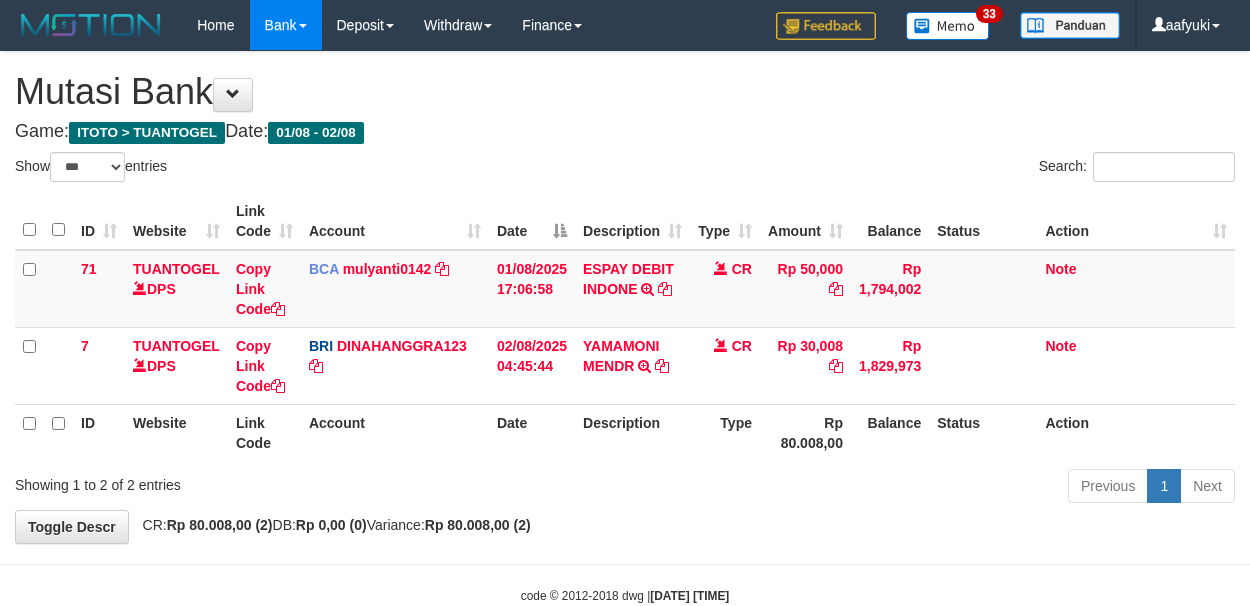 select on "***" 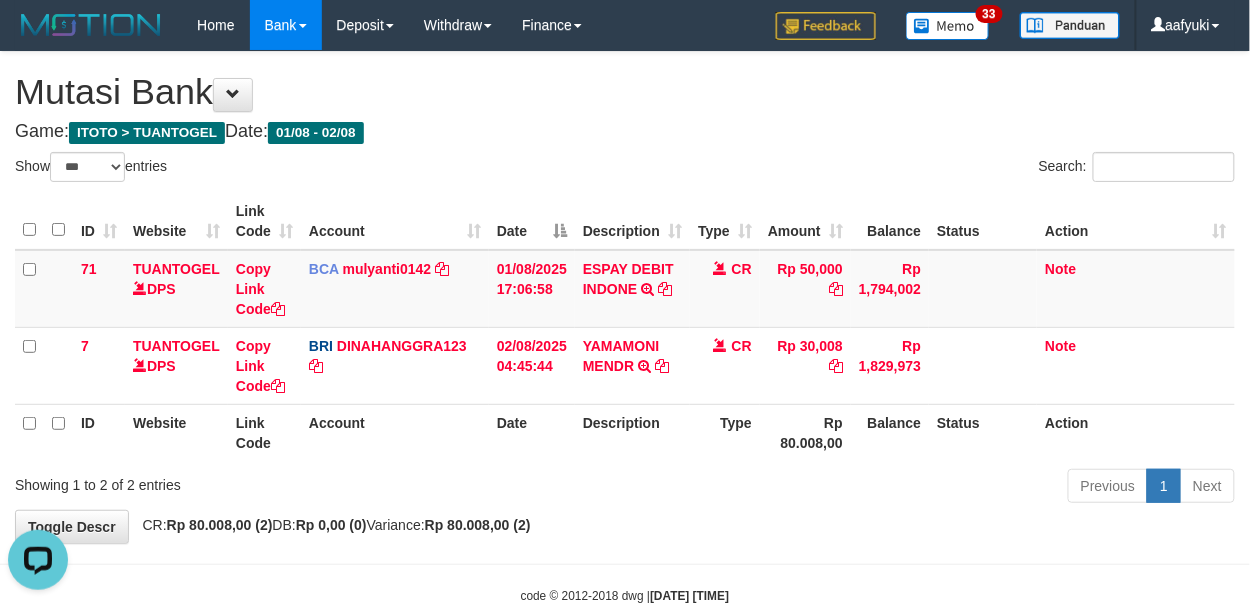 scroll, scrollTop: 0, scrollLeft: 0, axis: both 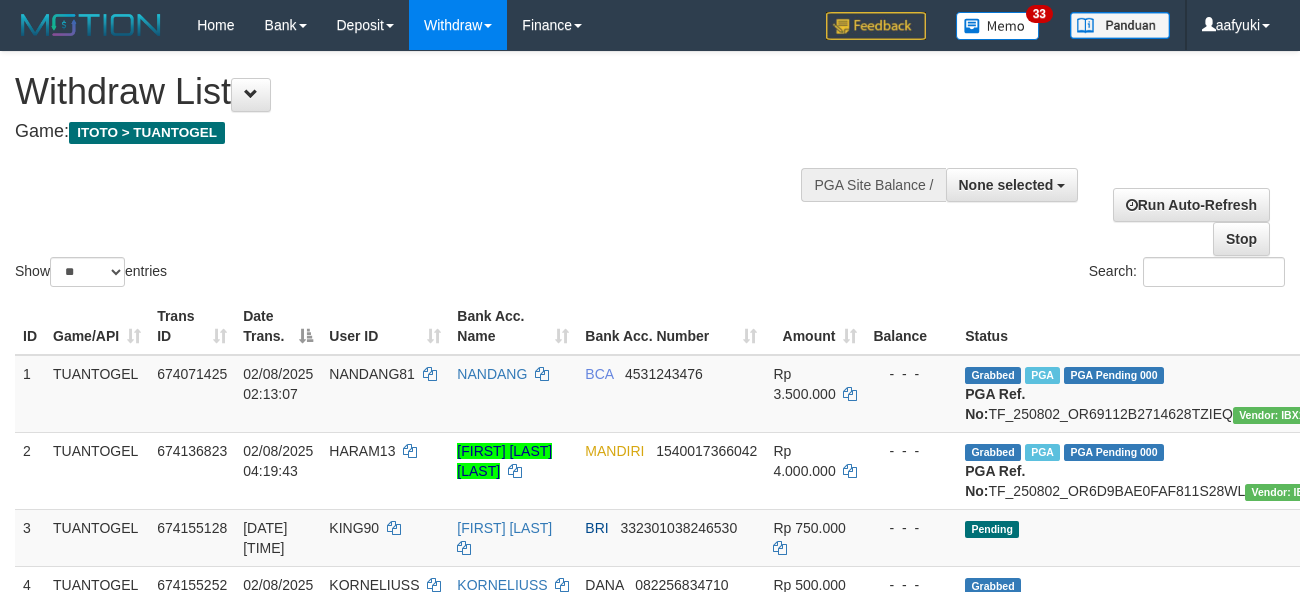 select 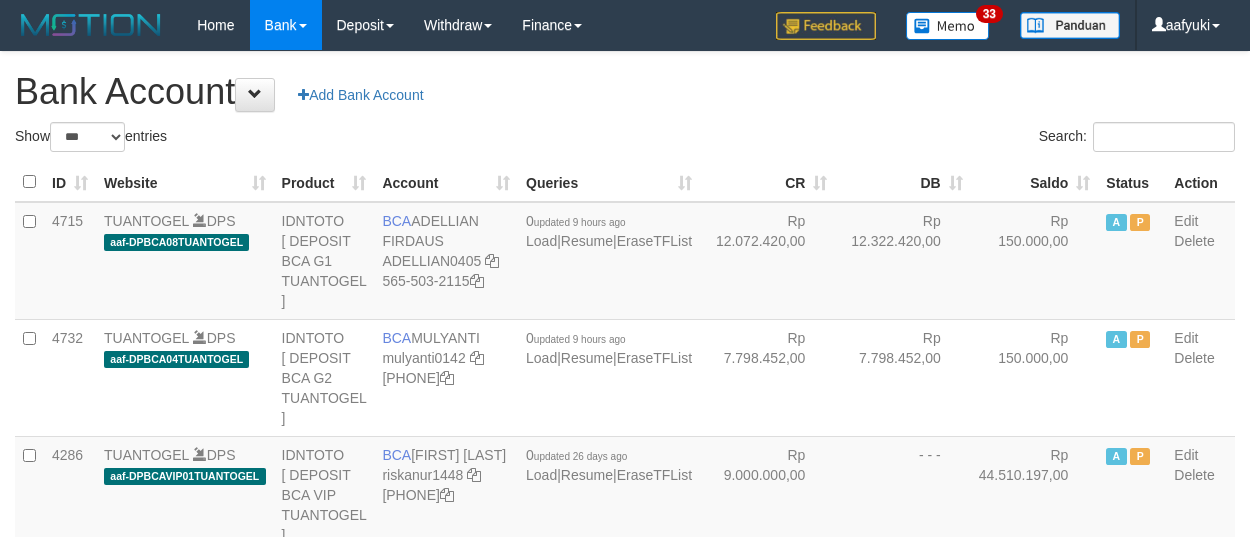 select on "***" 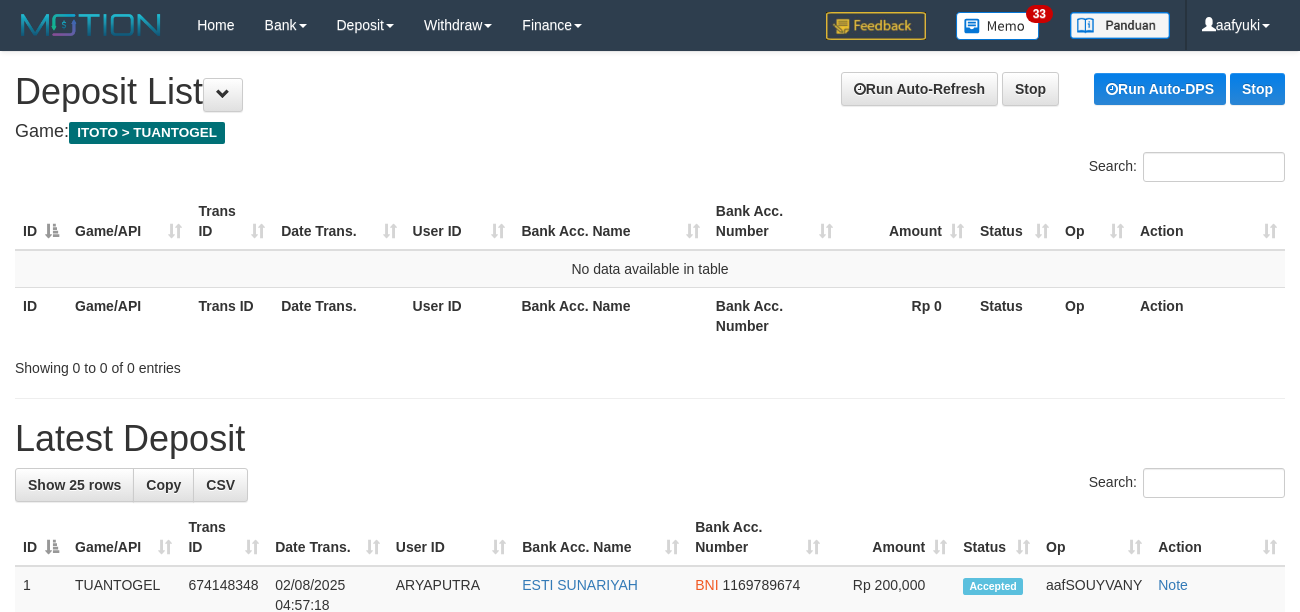 scroll, scrollTop: 0, scrollLeft: 0, axis: both 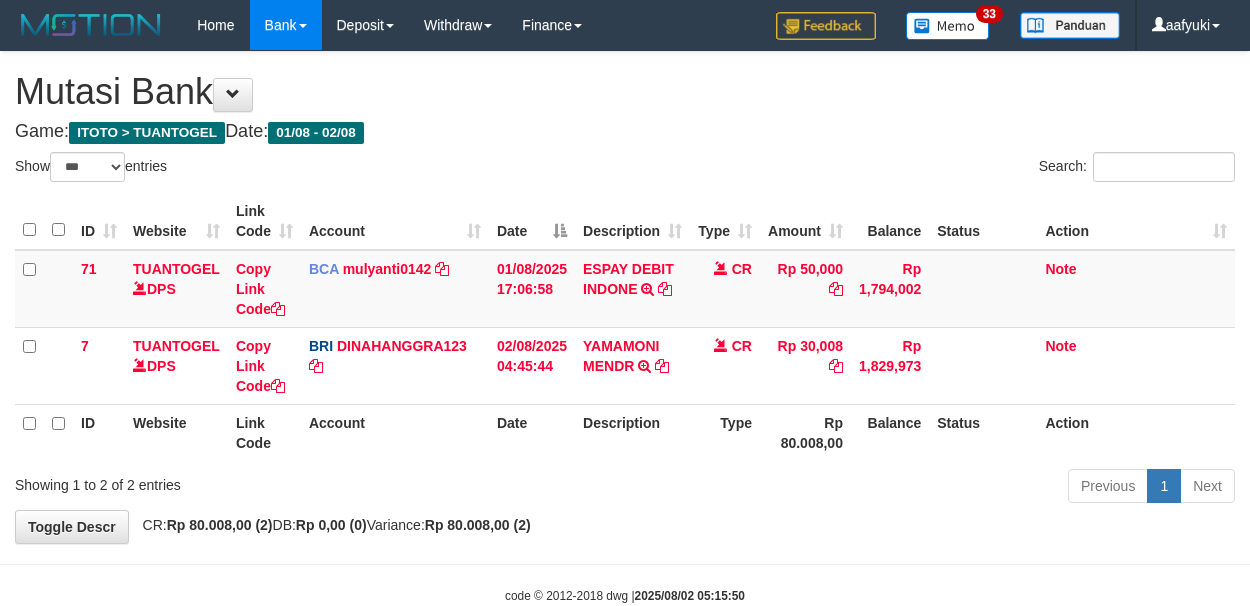 select on "***" 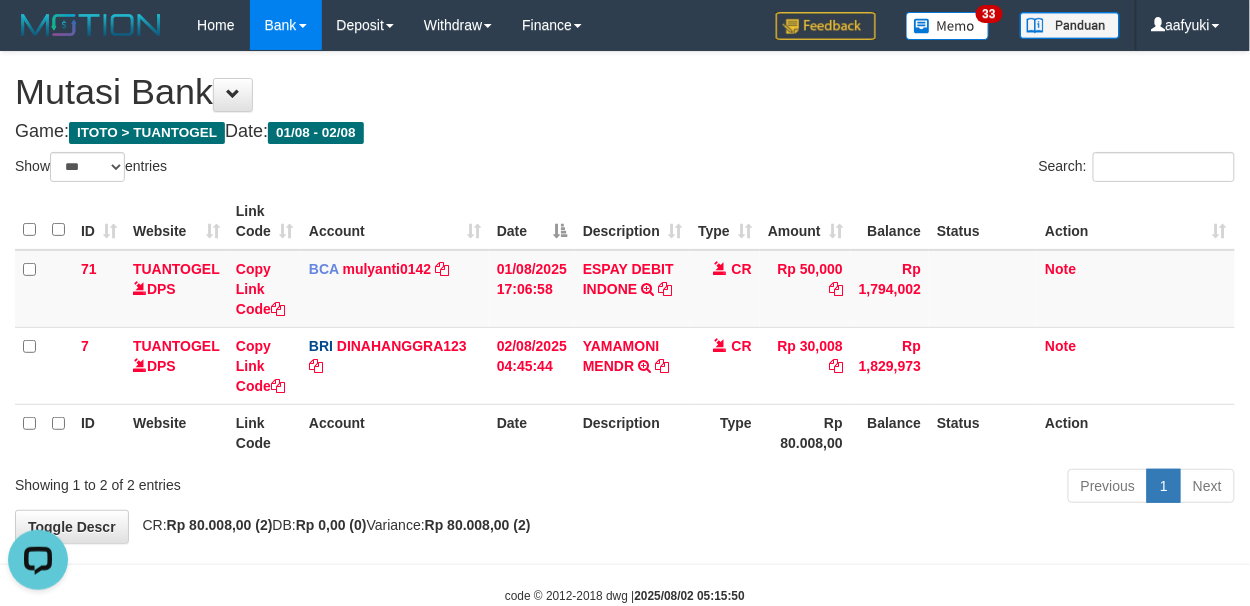 scroll, scrollTop: 0, scrollLeft: 0, axis: both 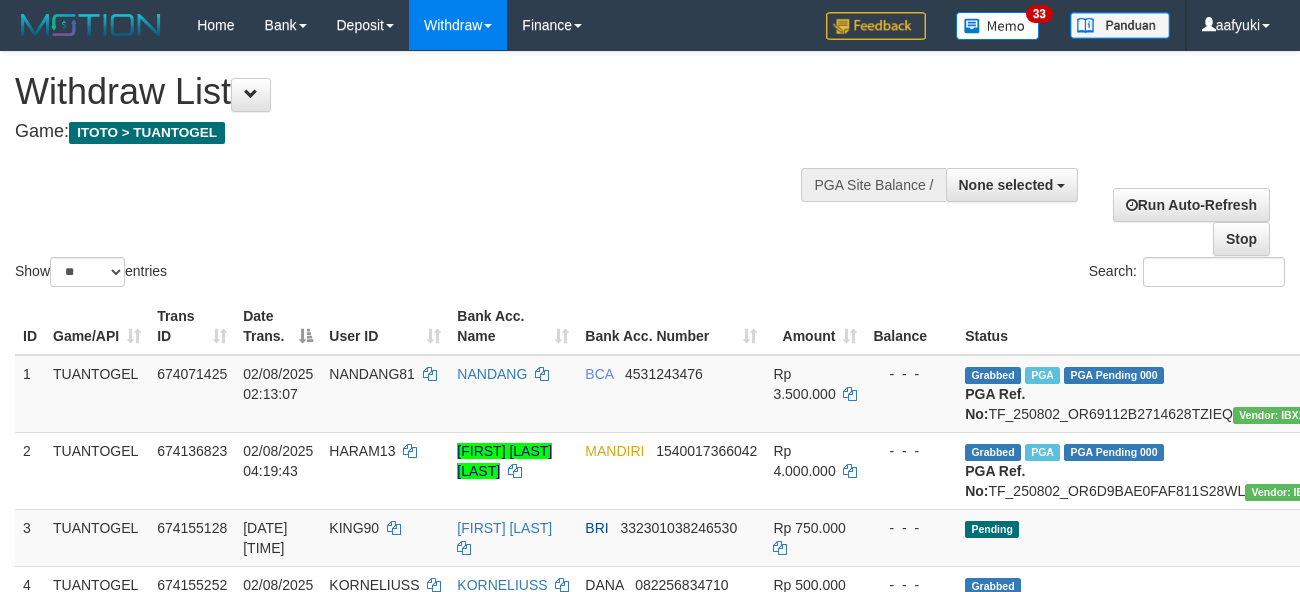 select 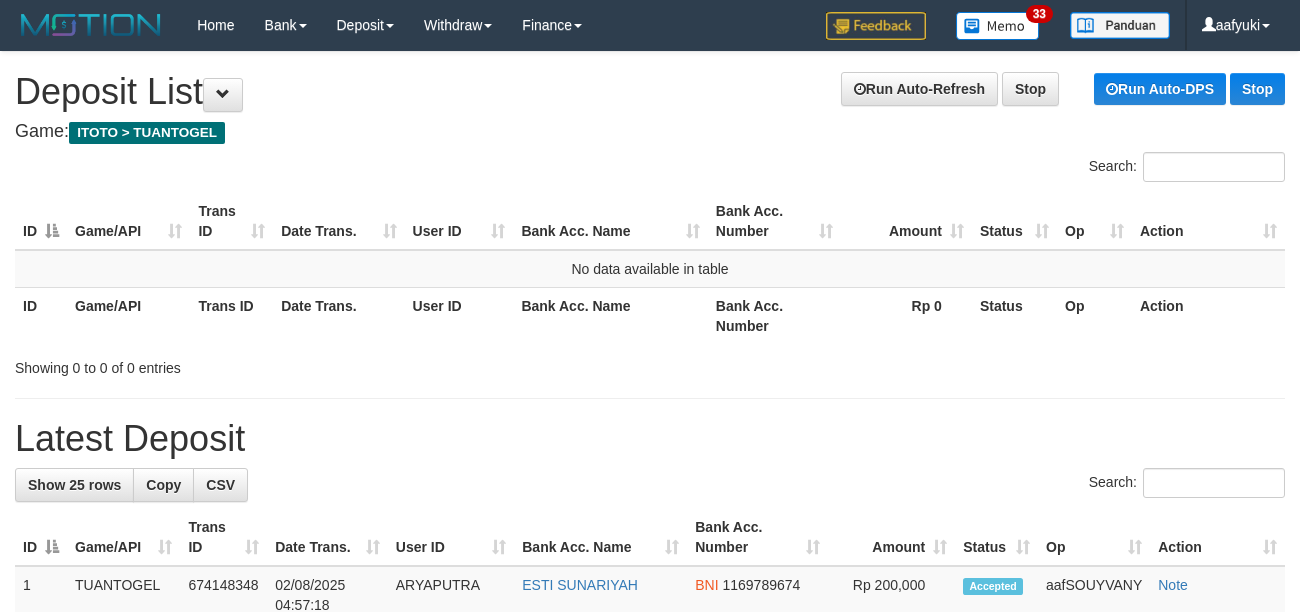 scroll, scrollTop: 0, scrollLeft: 0, axis: both 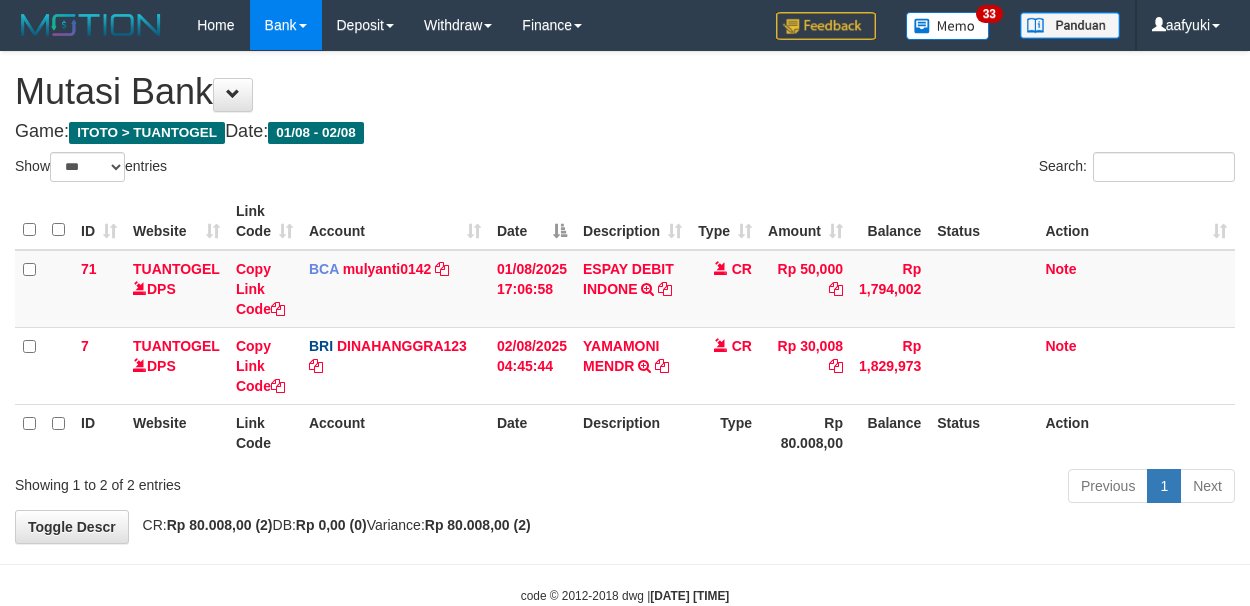 select on "***" 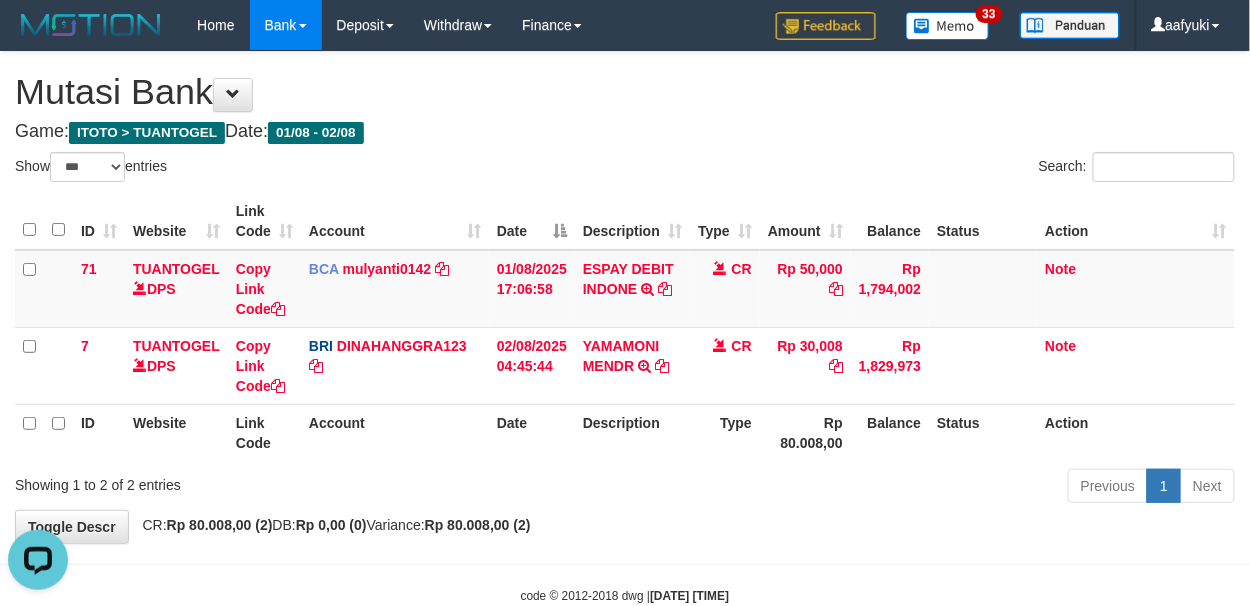 scroll, scrollTop: 0, scrollLeft: 0, axis: both 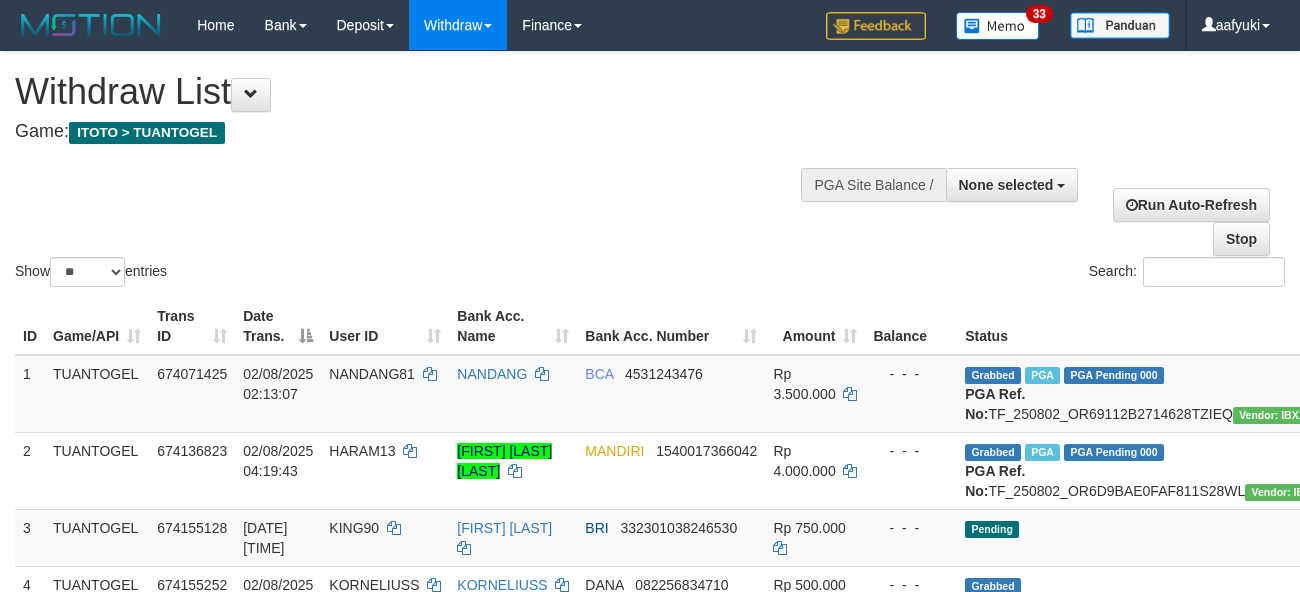 select 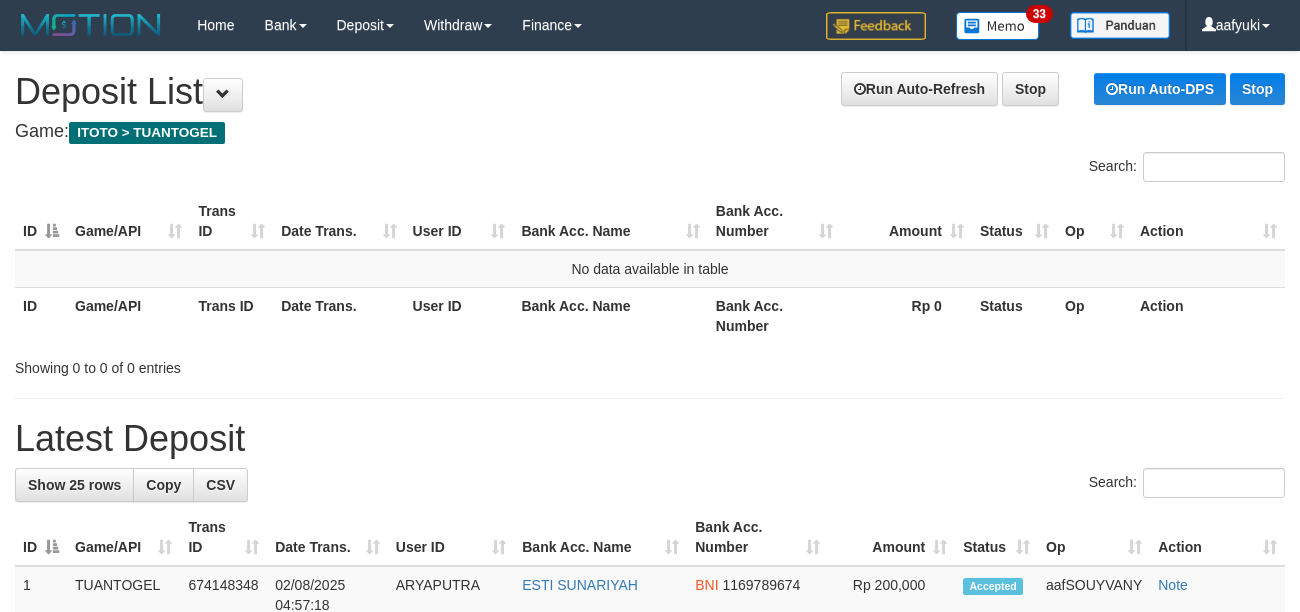 scroll, scrollTop: 0, scrollLeft: 0, axis: both 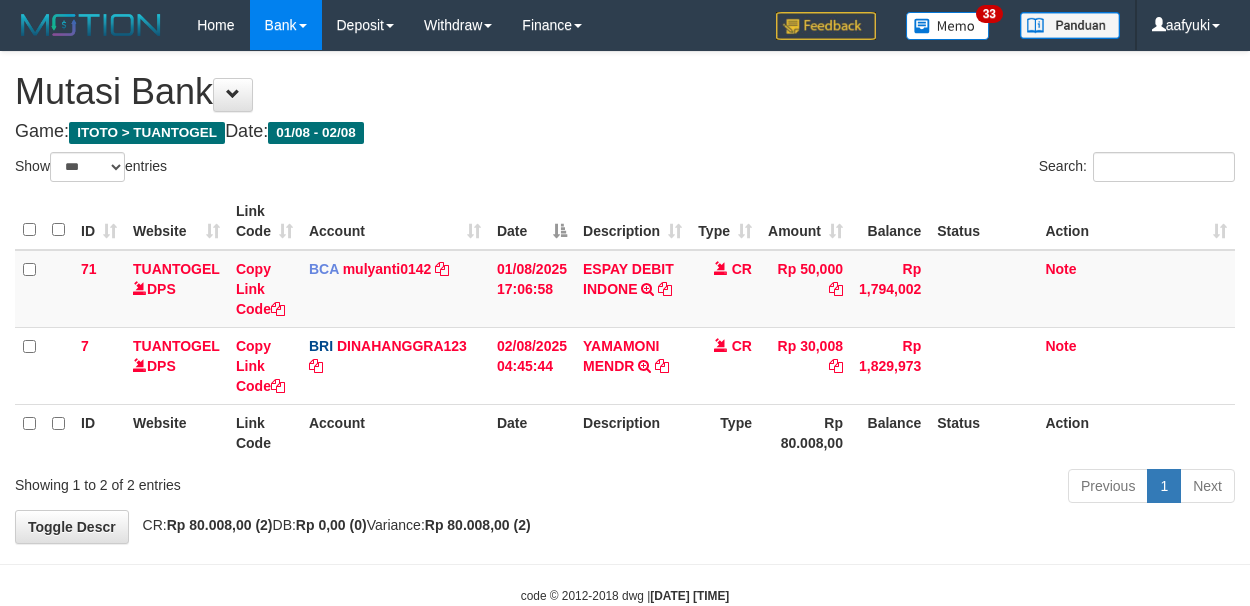 select on "***" 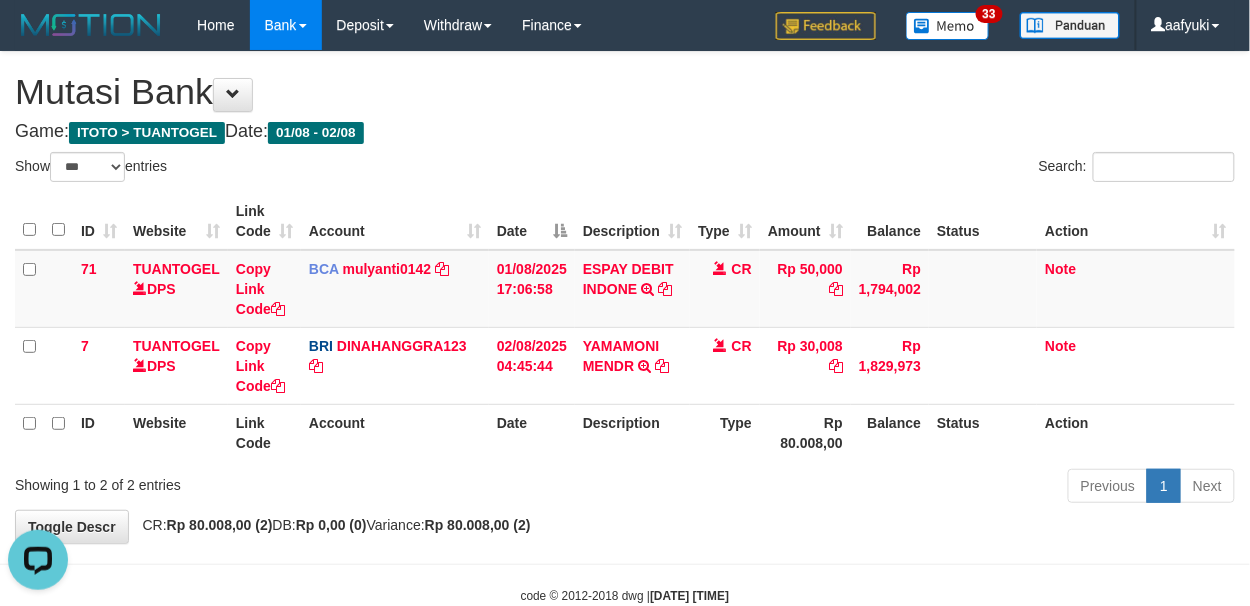 scroll, scrollTop: 0, scrollLeft: 0, axis: both 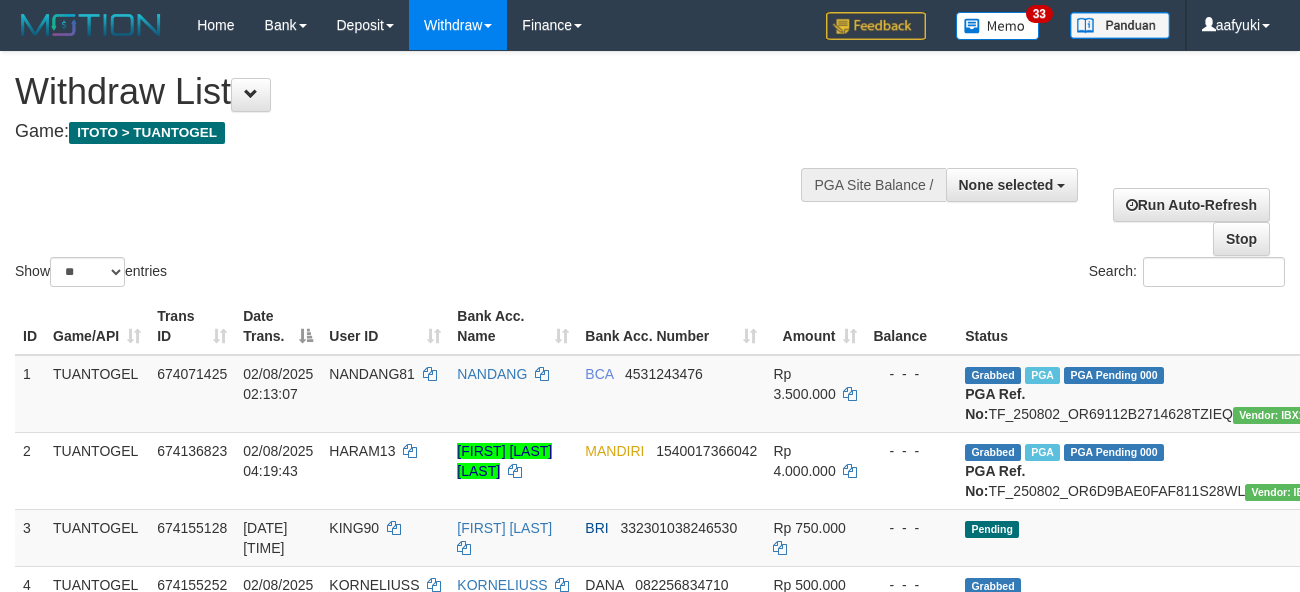 select 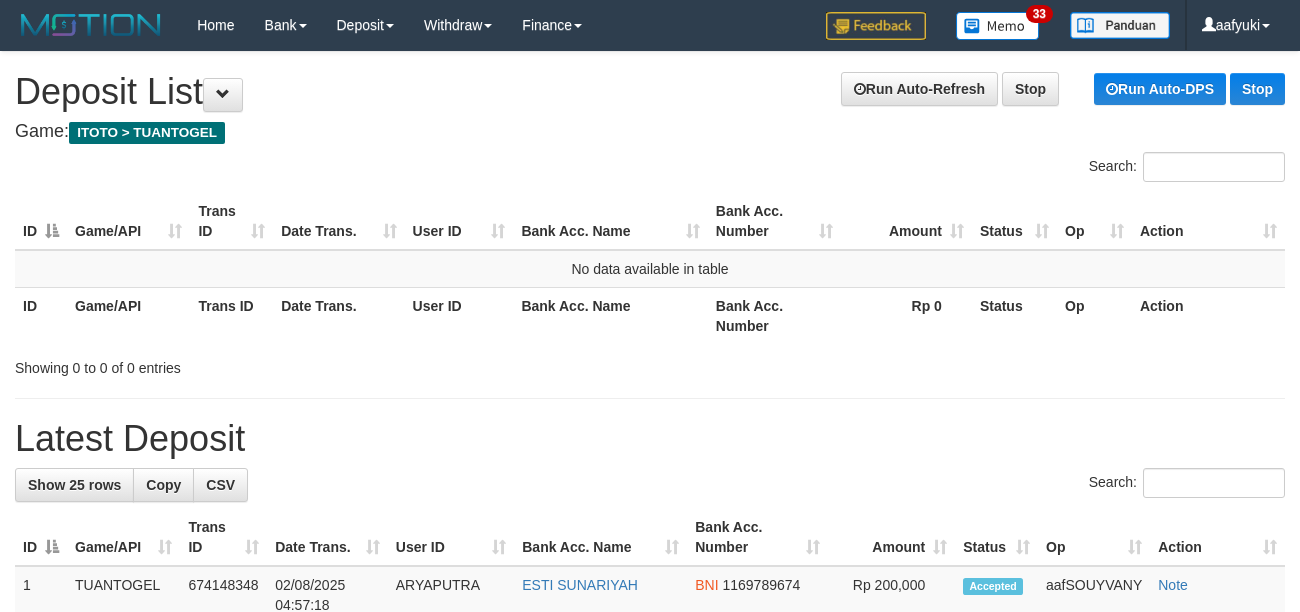 scroll, scrollTop: 0, scrollLeft: 0, axis: both 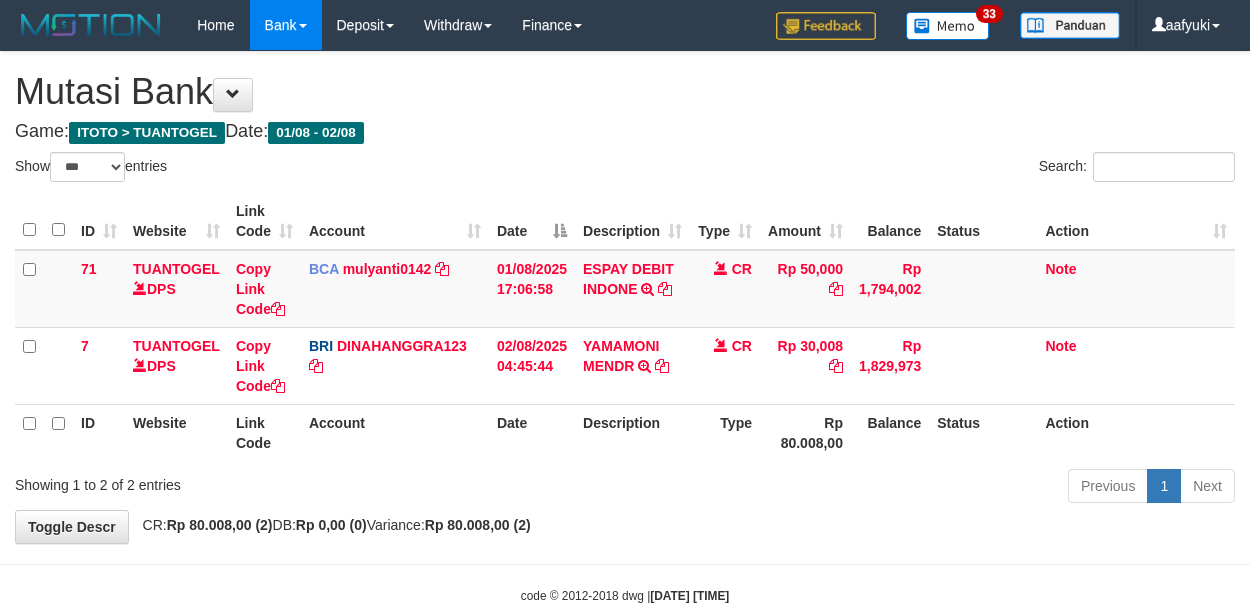 select on "***" 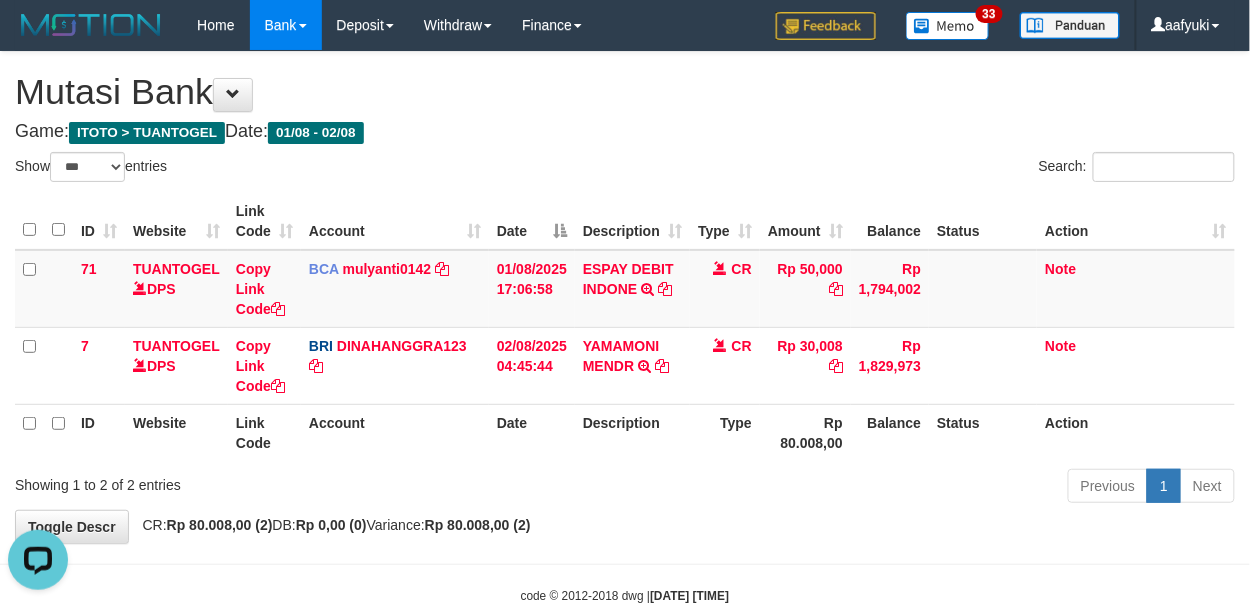 scroll, scrollTop: 0, scrollLeft: 0, axis: both 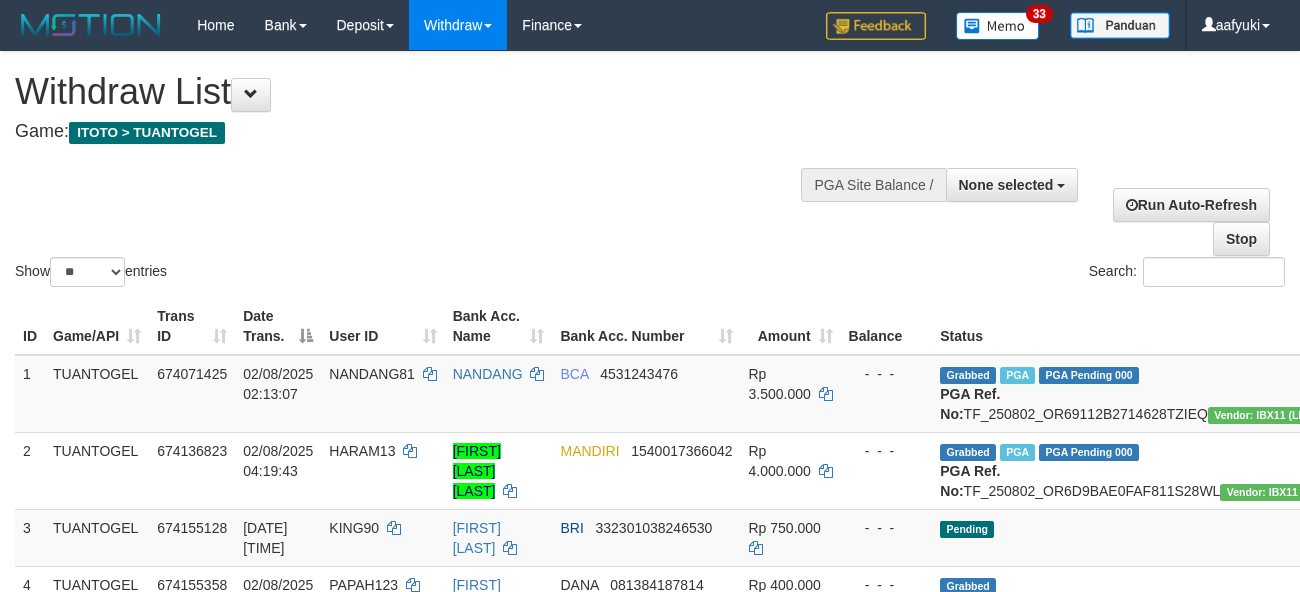 select 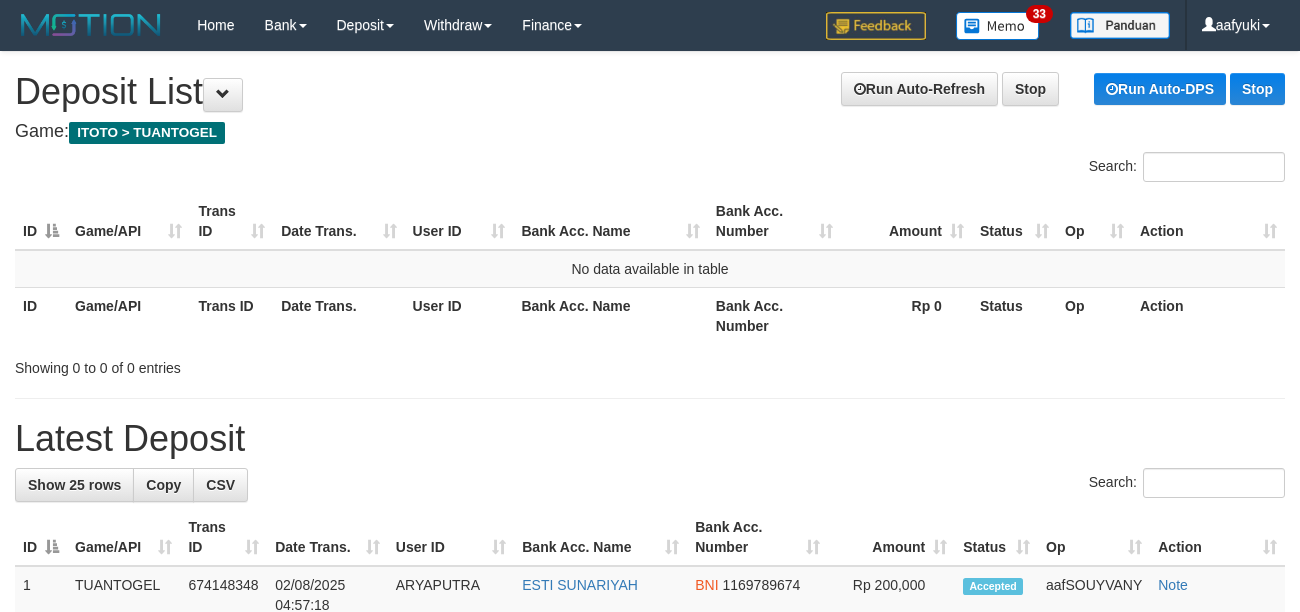 scroll, scrollTop: 0, scrollLeft: 0, axis: both 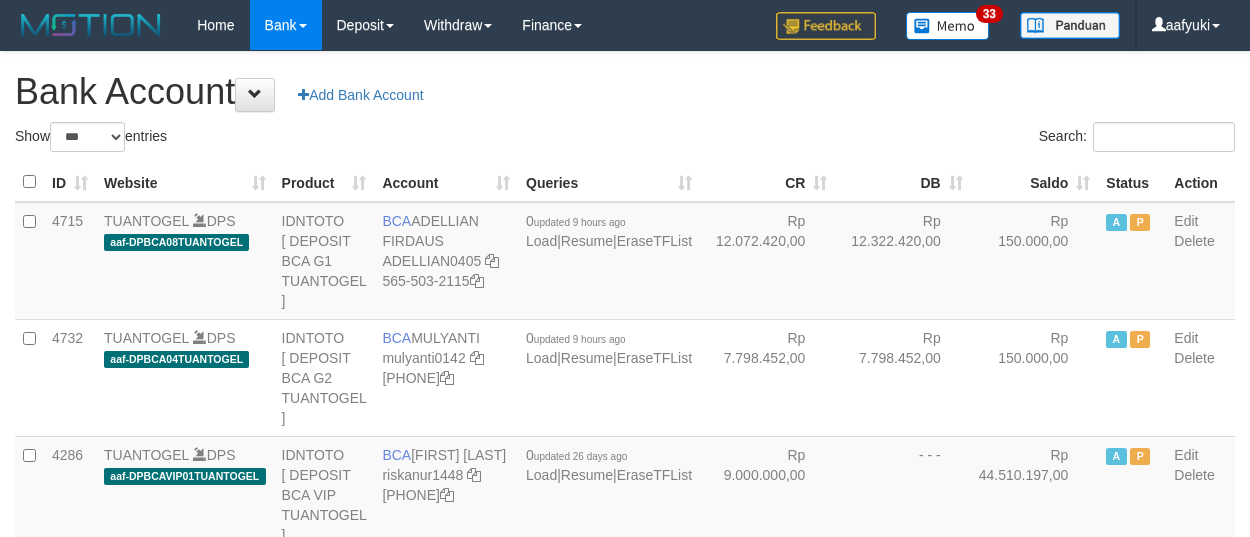 select on "***" 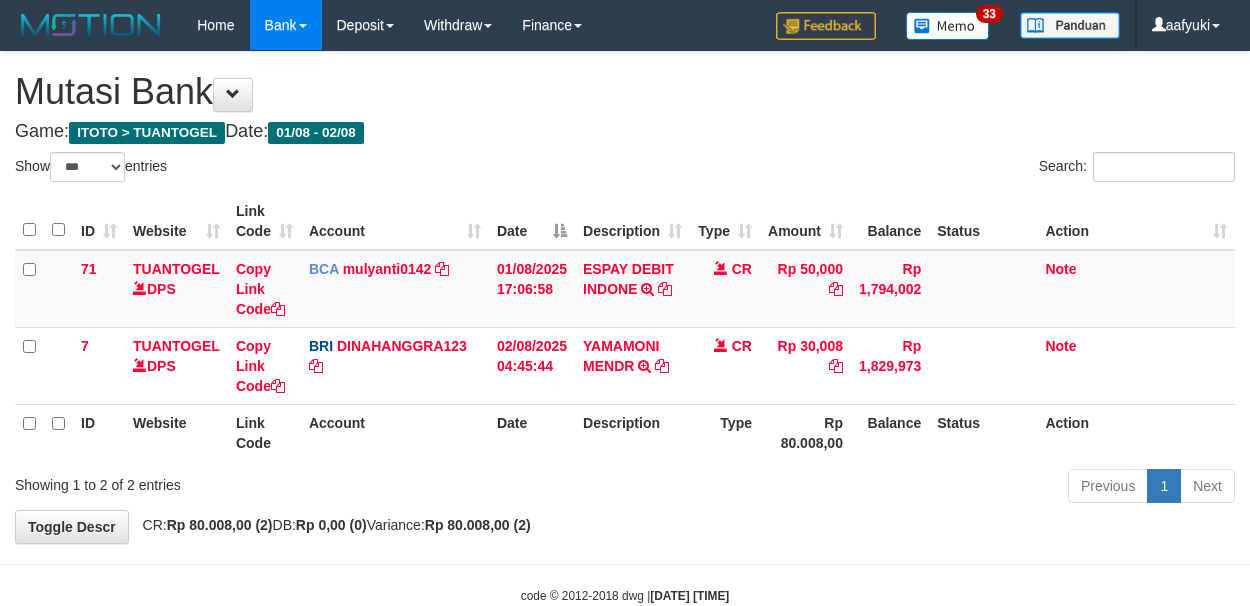 select on "***" 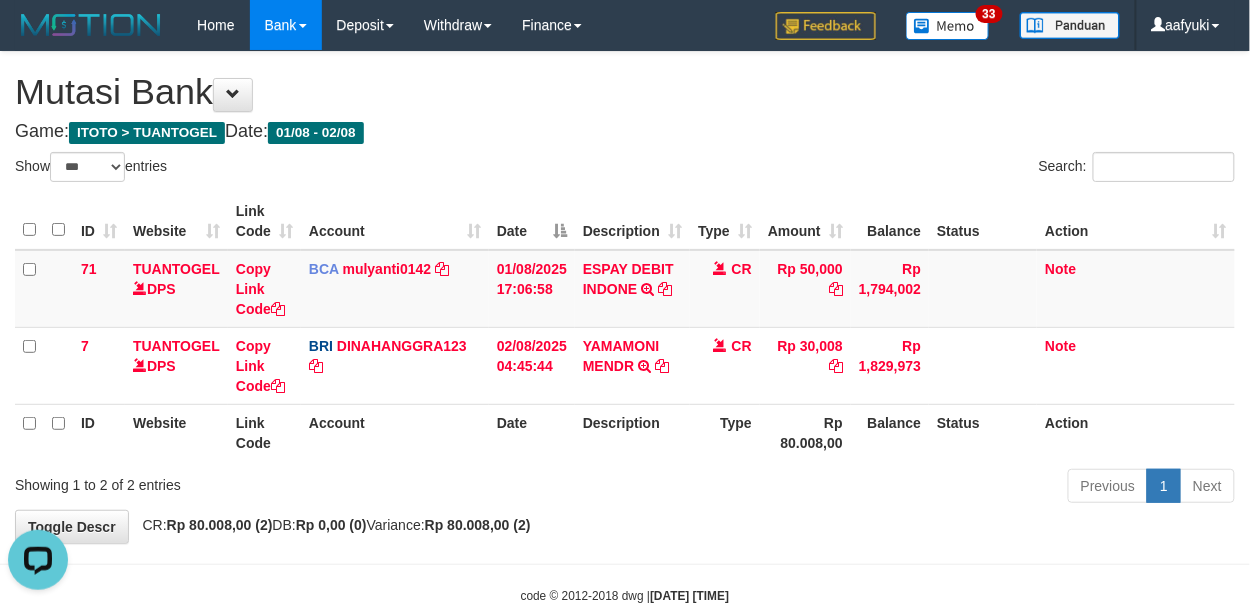 scroll, scrollTop: 0, scrollLeft: 0, axis: both 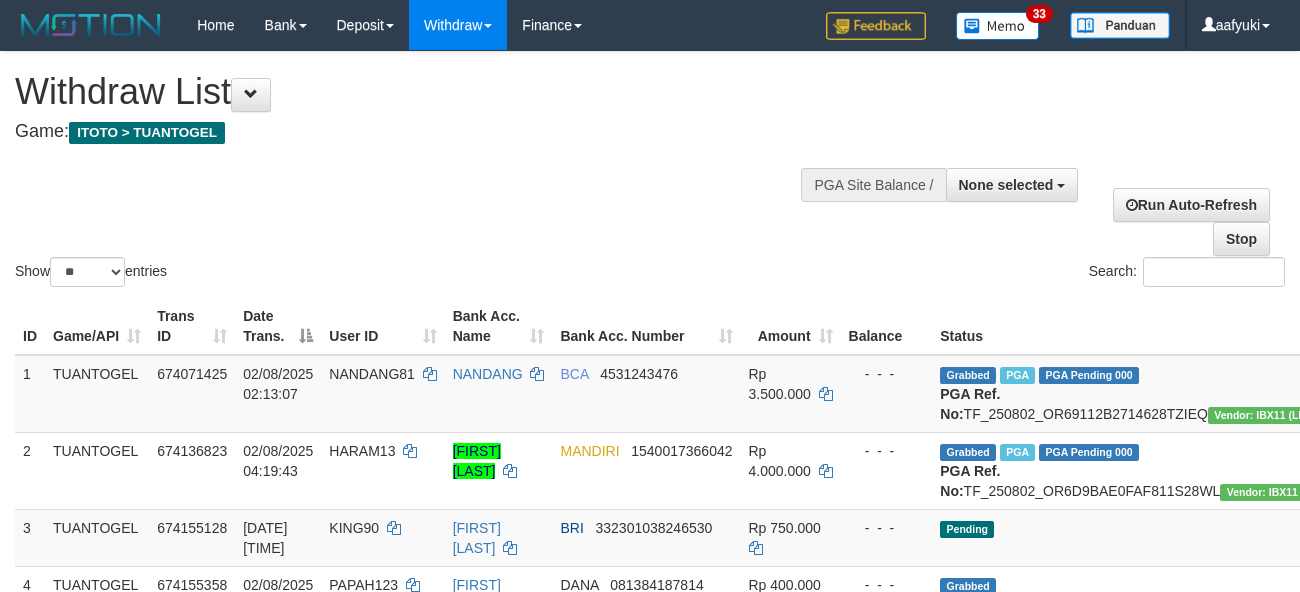 select 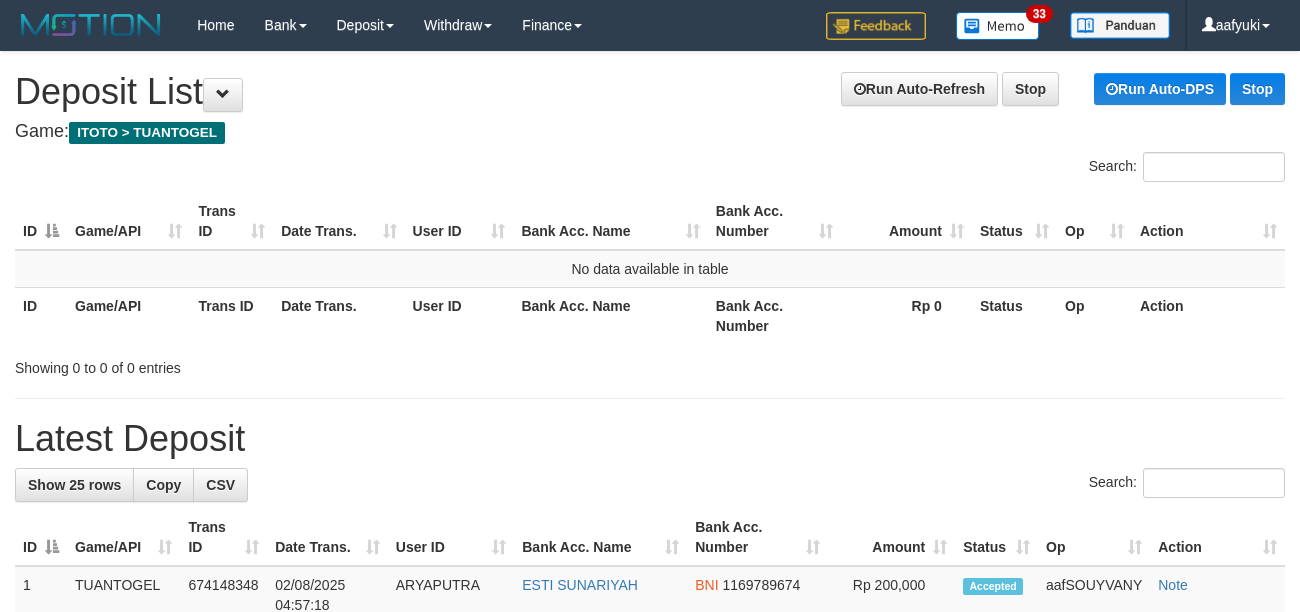 scroll, scrollTop: 0, scrollLeft: 0, axis: both 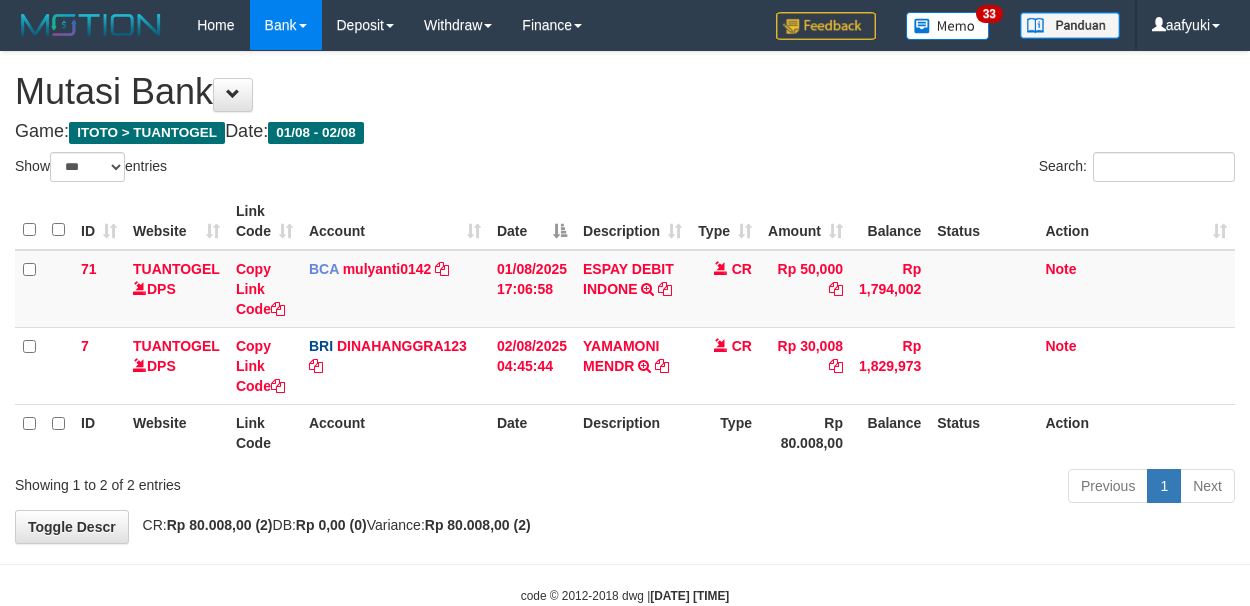 select on "***" 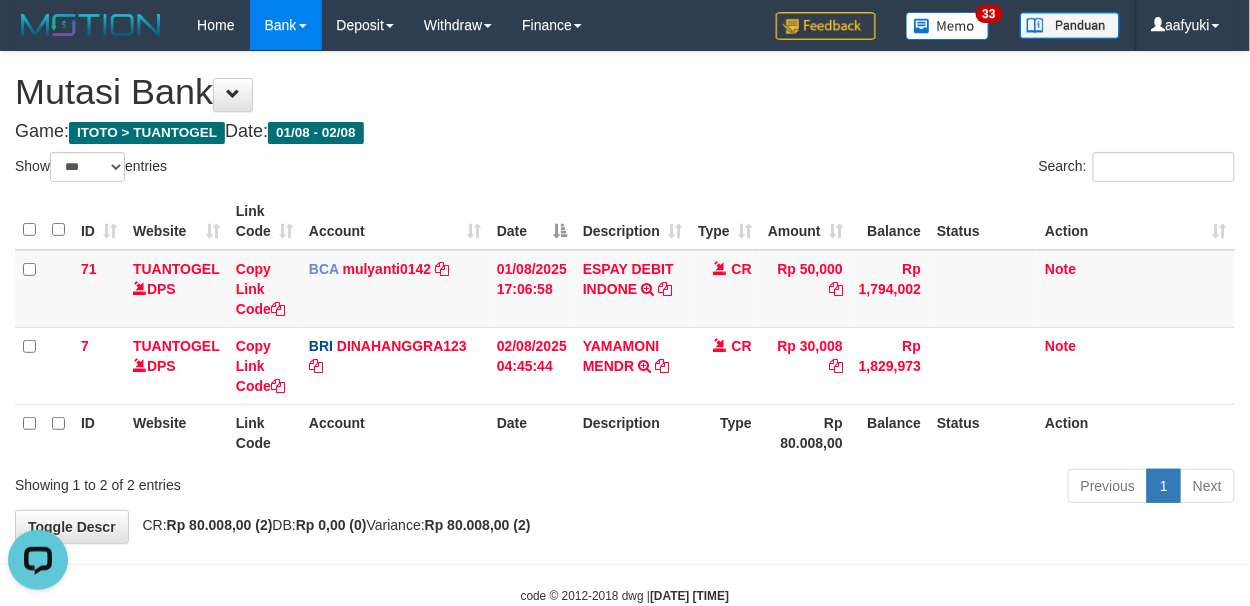 scroll, scrollTop: 0, scrollLeft: 0, axis: both 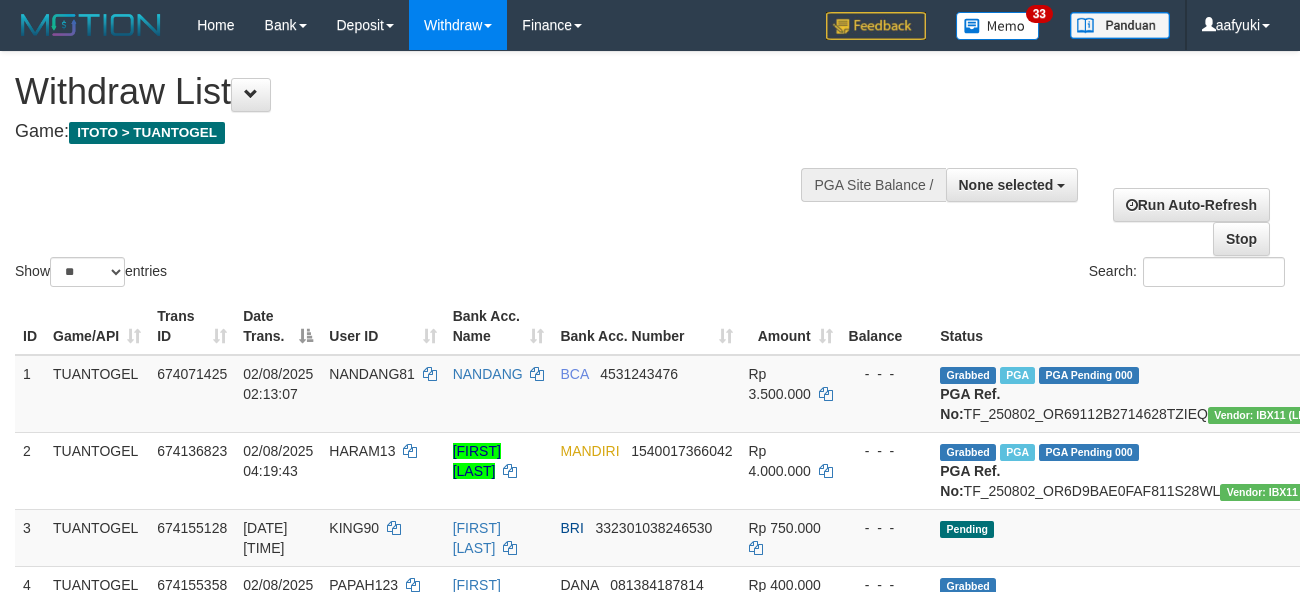 select 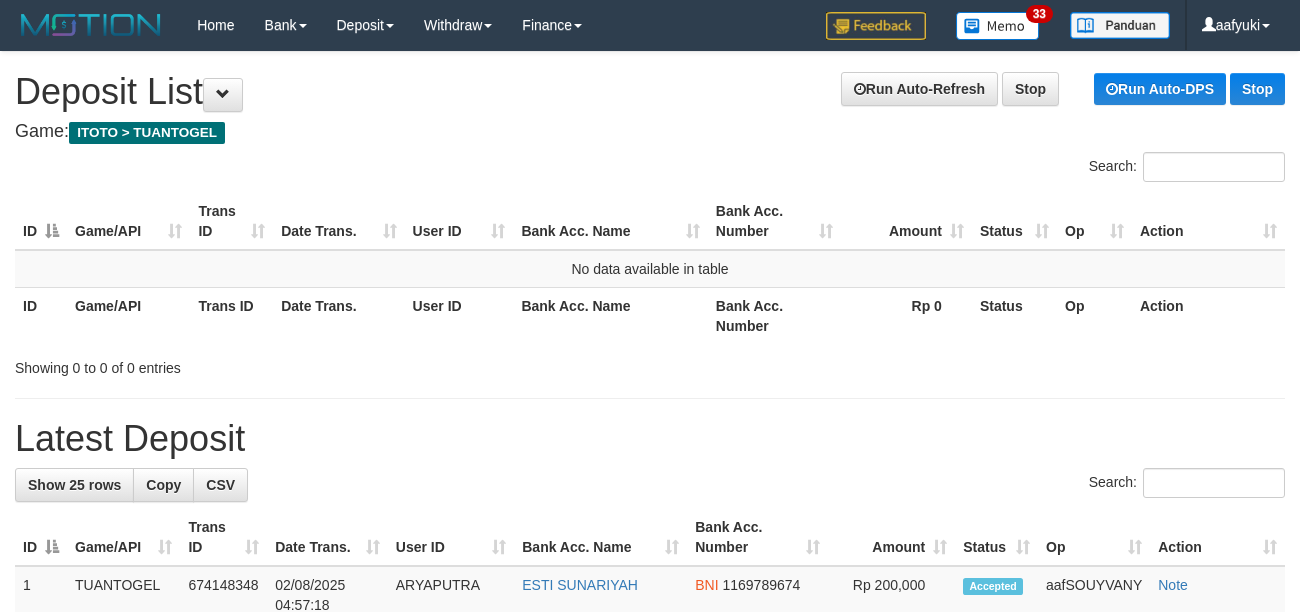 scroll, scrollTop: 0, scrollLeft: 0, axis: both 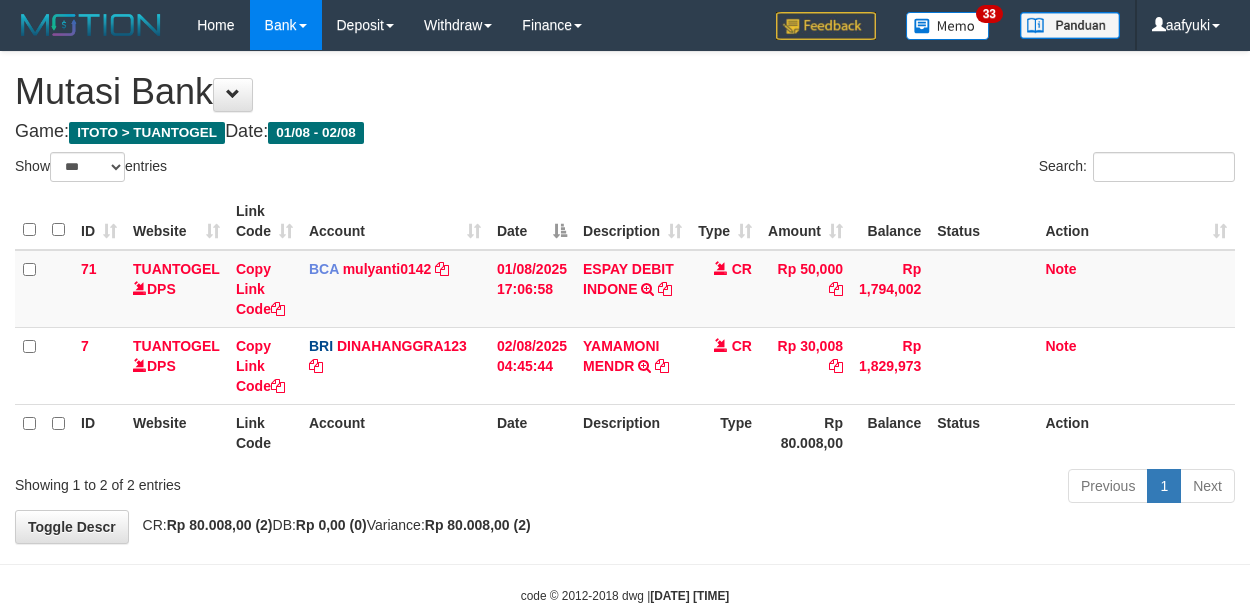 select on "***" 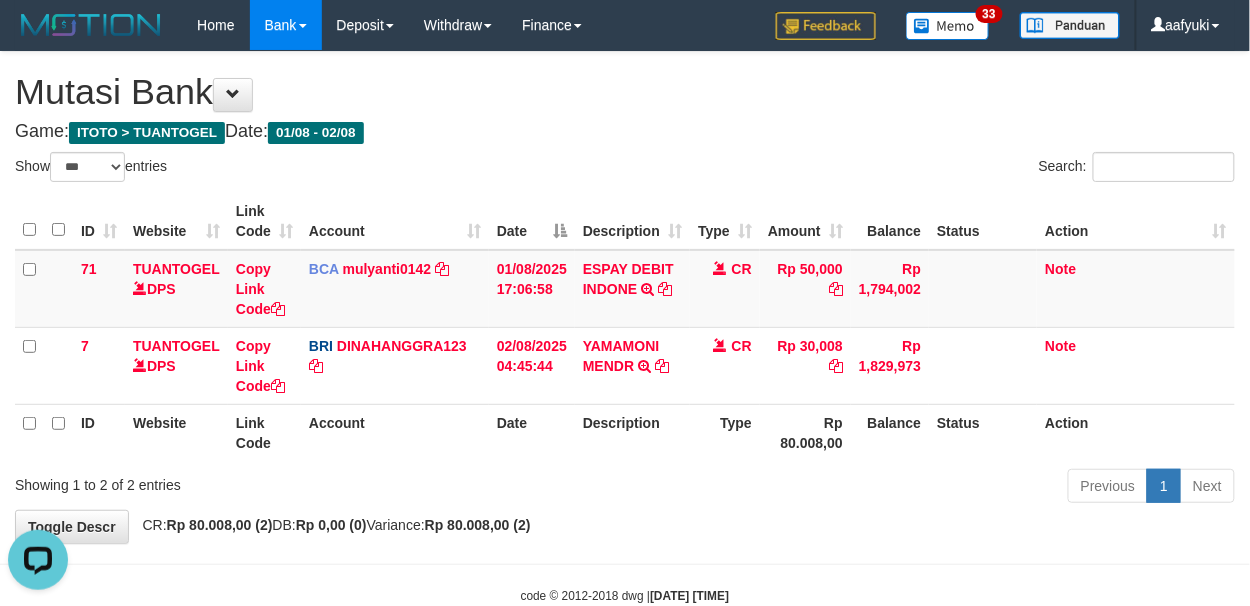 scroll, scrollTop: 0, scrollLeft: 0, axis: both 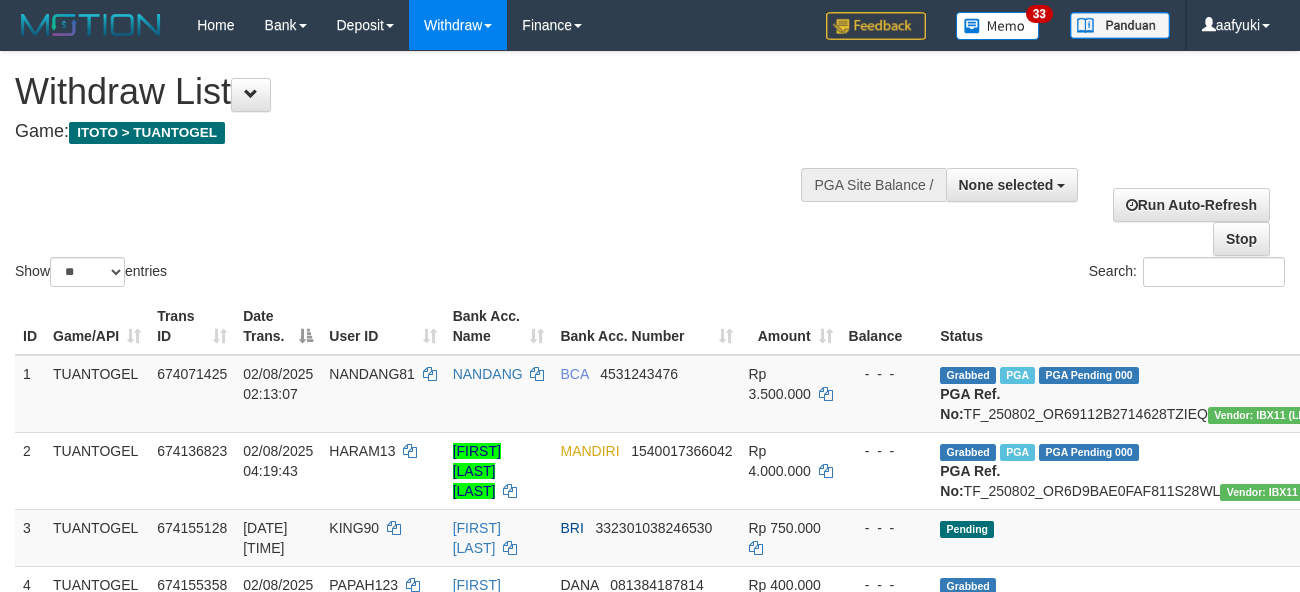 select 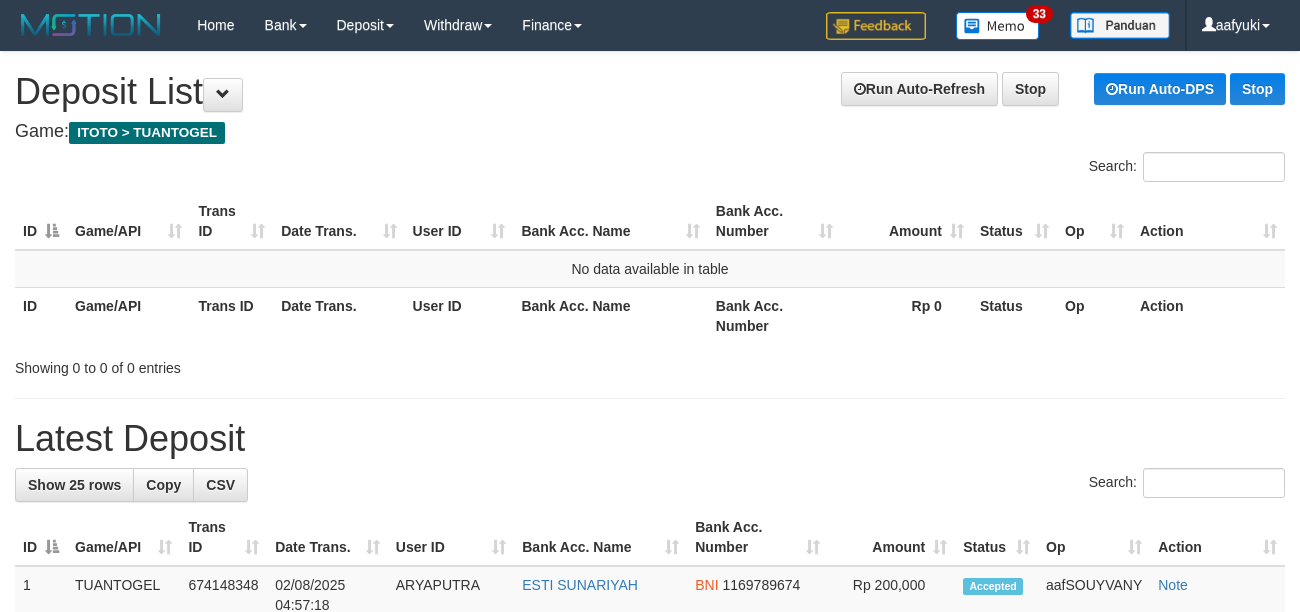 scroll, scrollTop: 0, scrollLeft: 0, axis: both 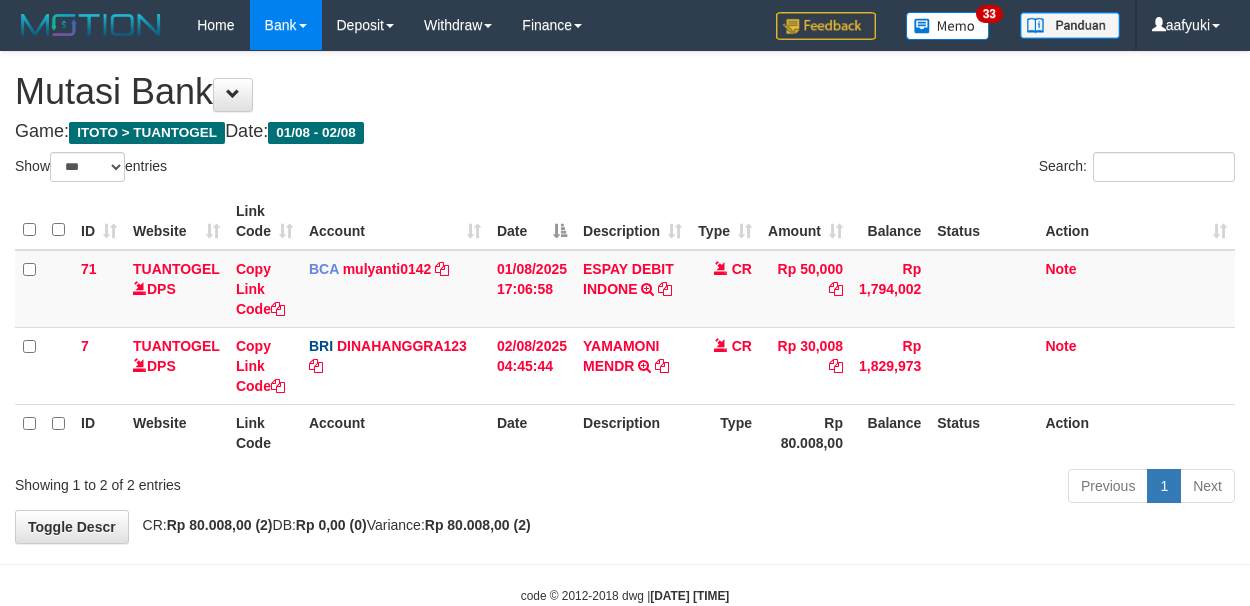 select on "***" 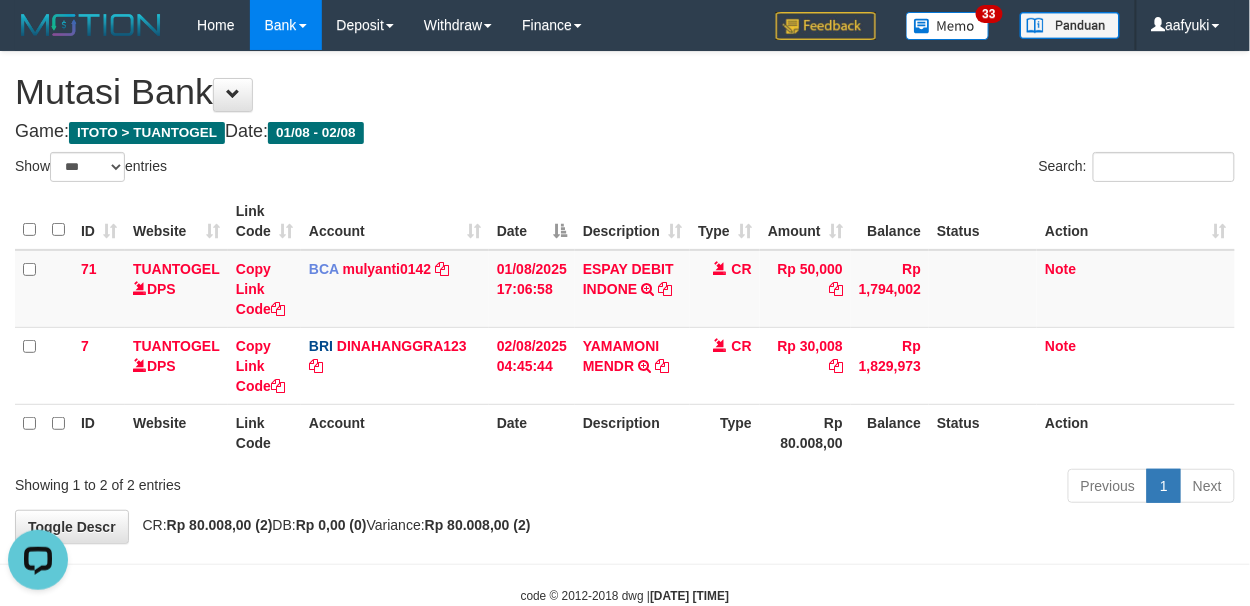 scroll, scrollTop: 0, scrollLeft: 0, axis: both 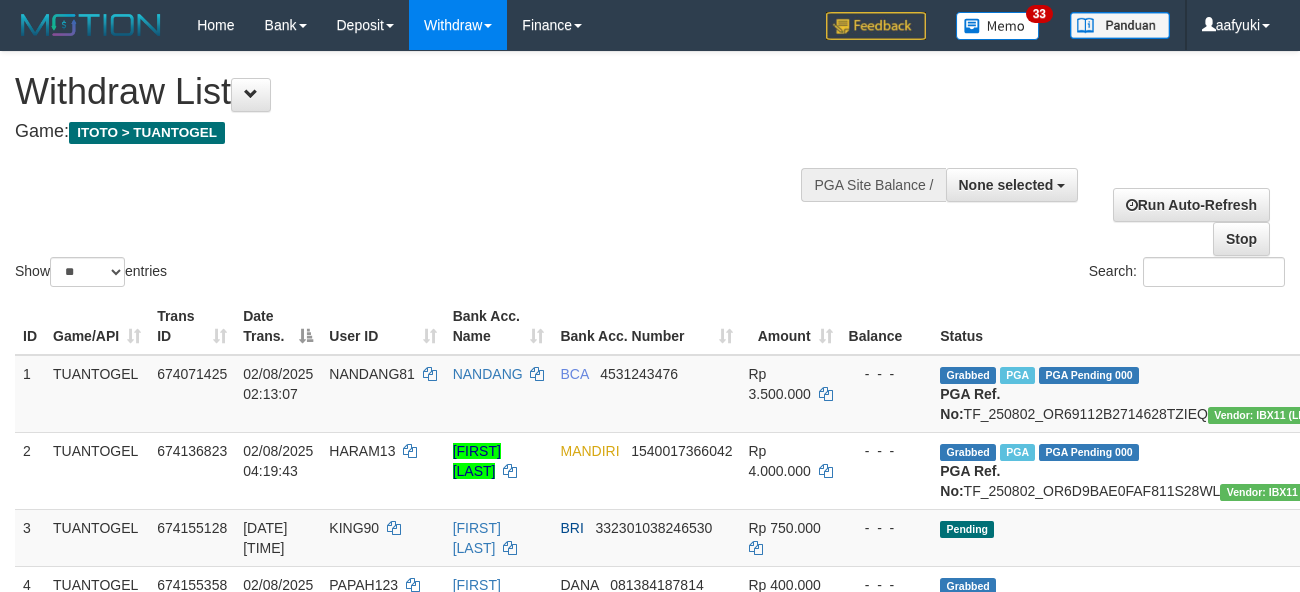 select 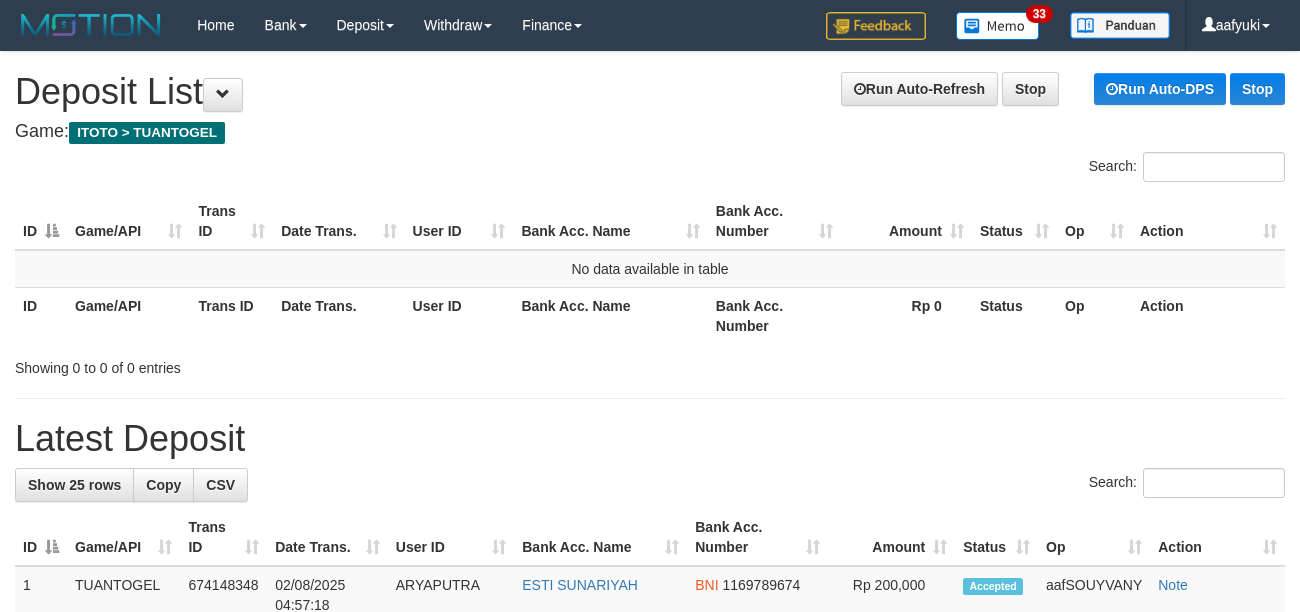 scroll, scrollTop: 0, scrollLeft: 0, axis: both 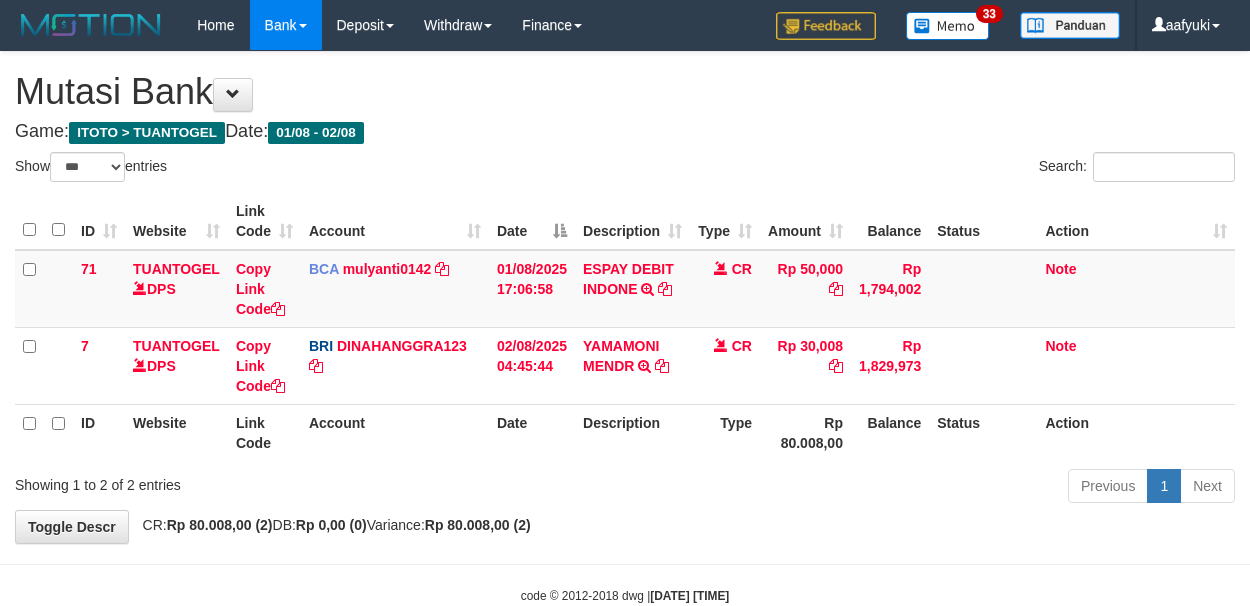 select on "***" 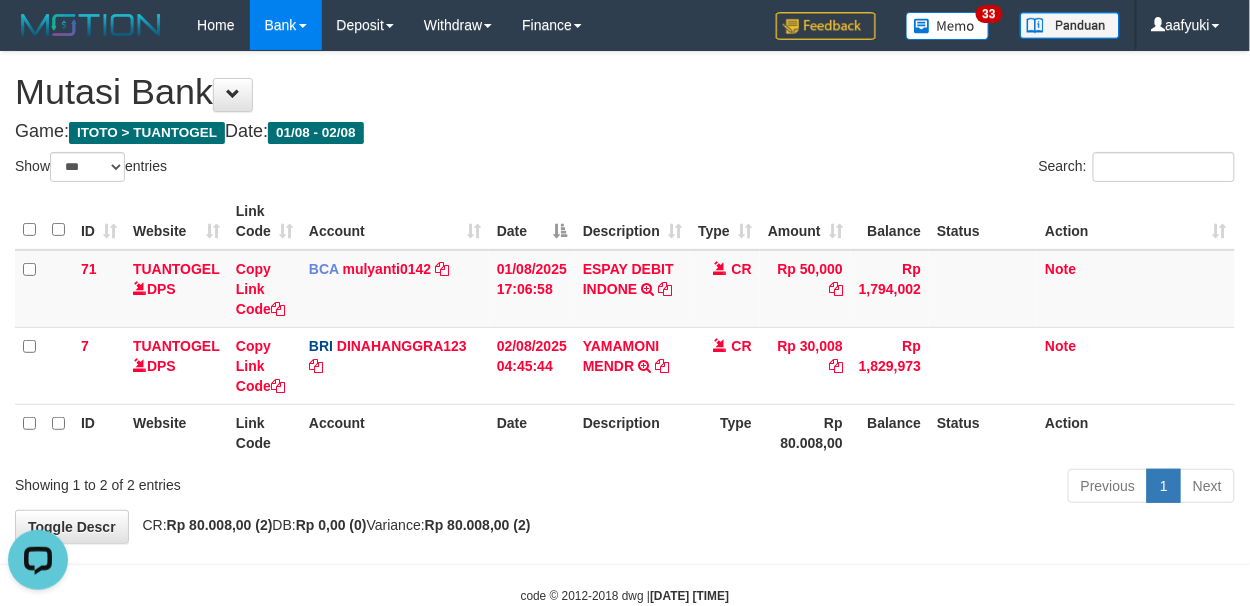 scroll, scrollTop: 0, scrollLeft: 0, axis: both 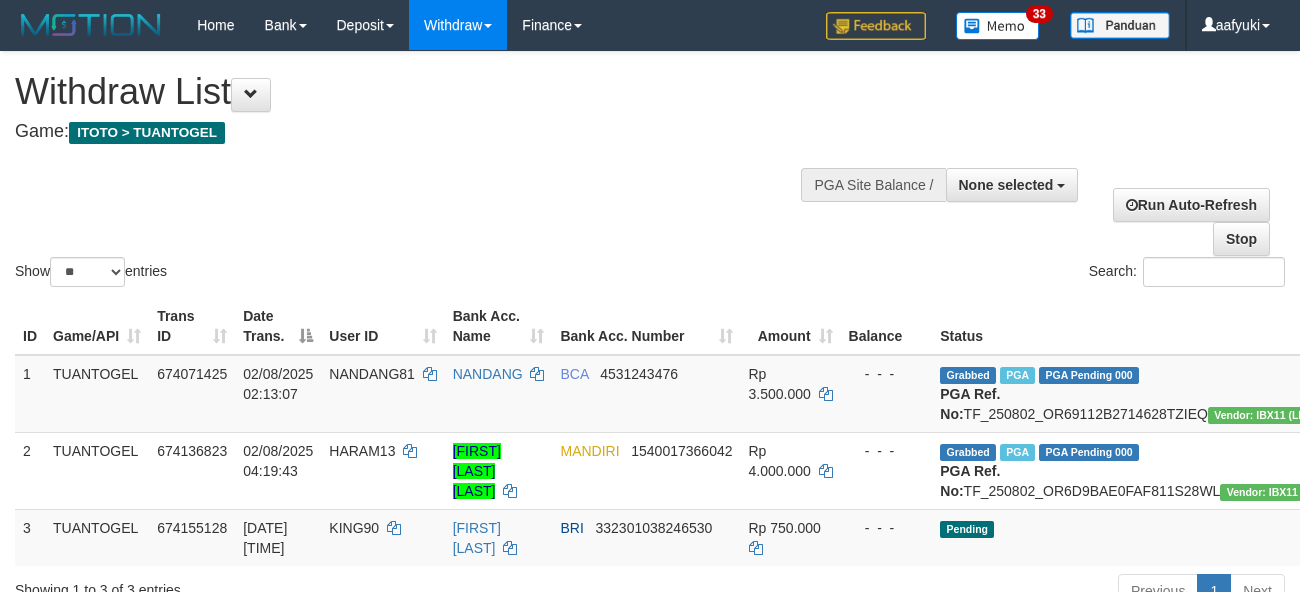 select 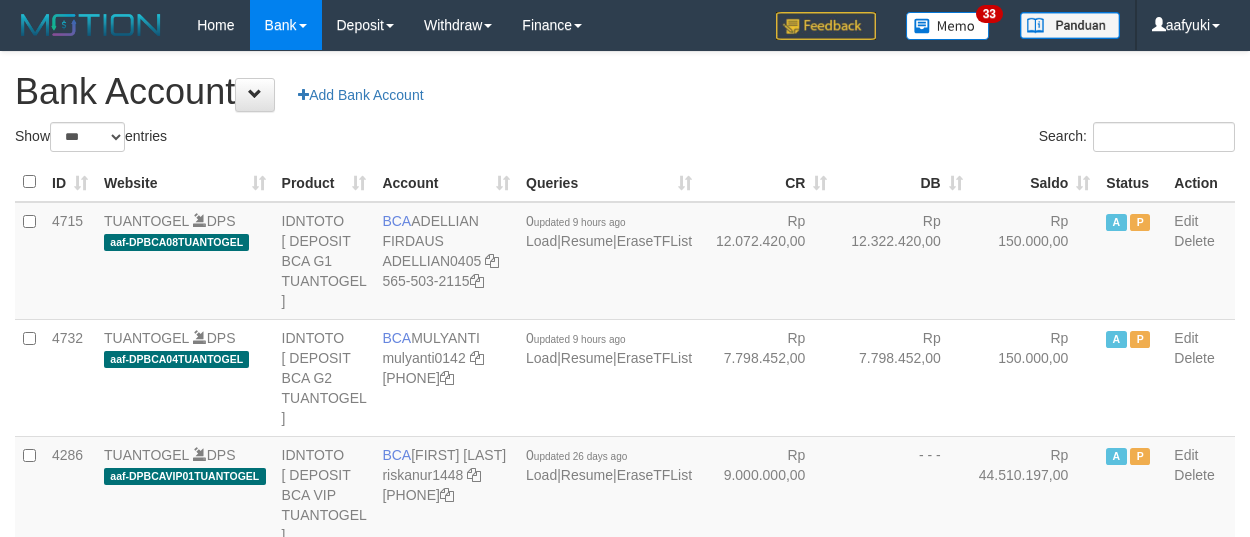 select on "***" 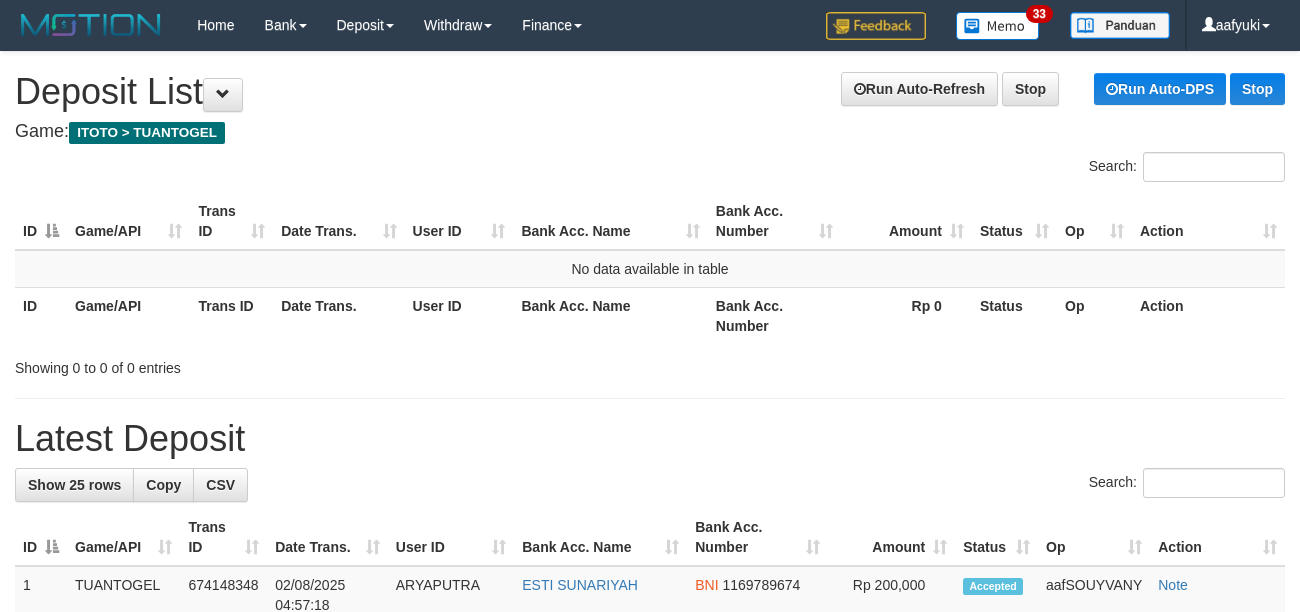 scroll, scrollTop: 0, scrollLeft: 0, axis: both 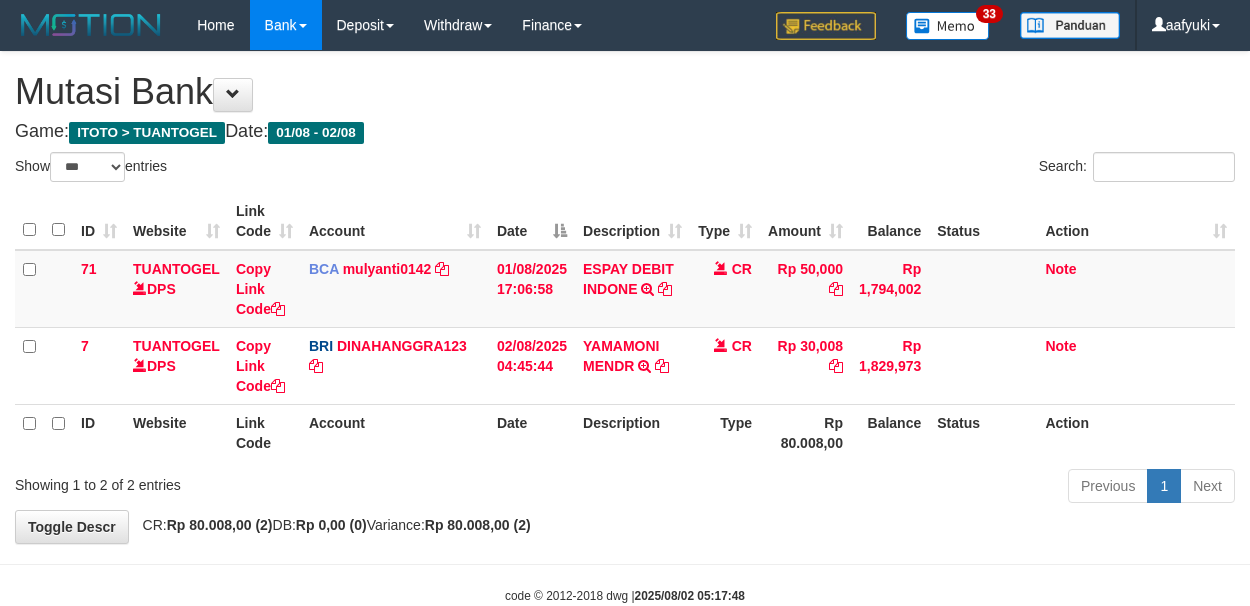 select on "***" 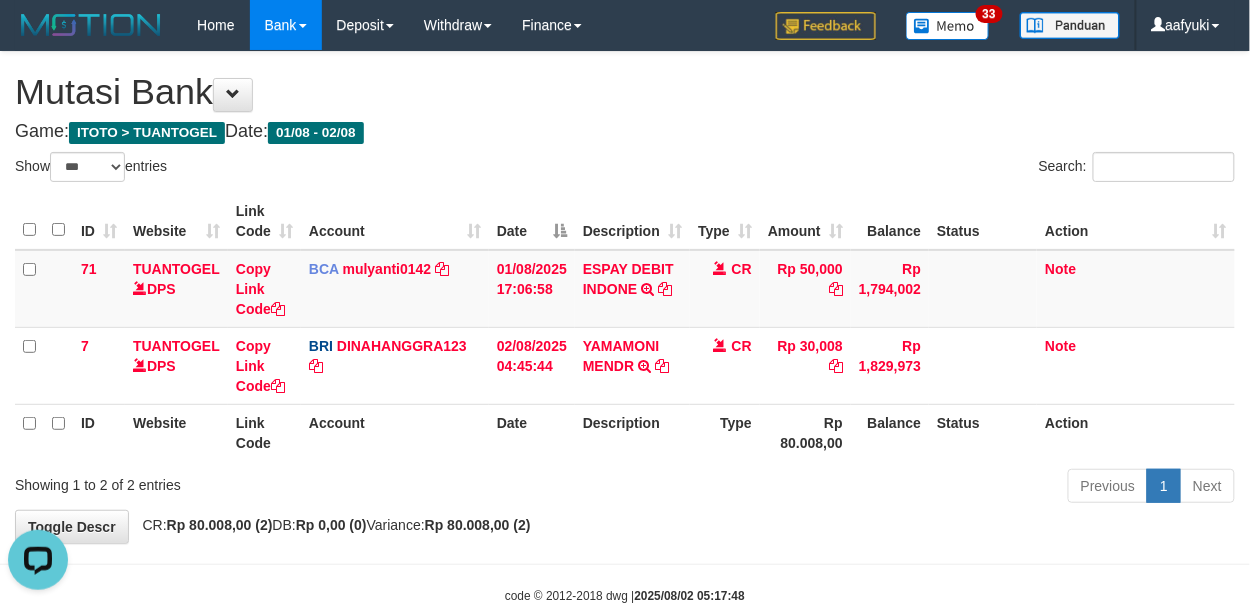 scroll, scrollTop: 0, scrollLeft: 0, axis: both 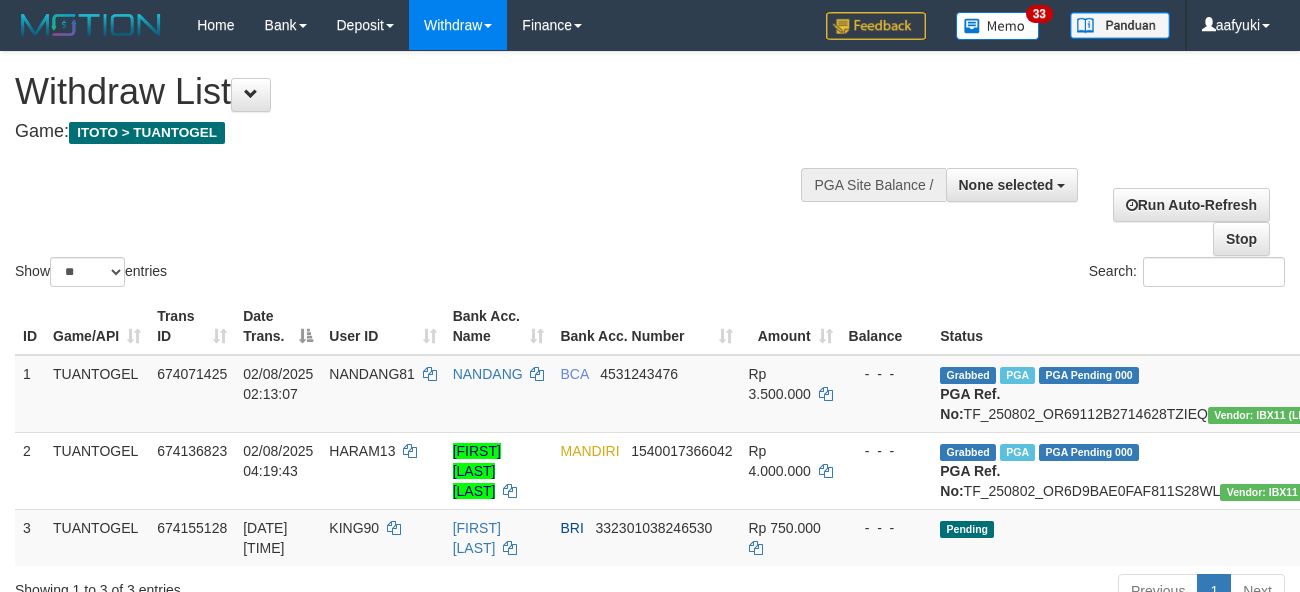 select 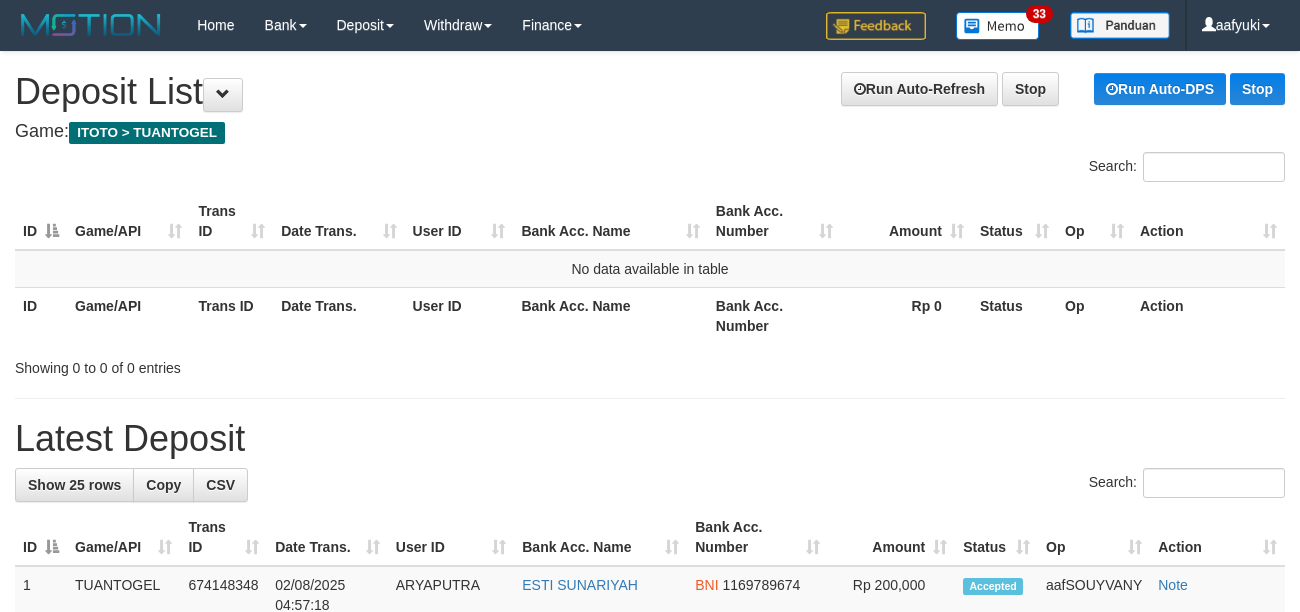 scroll, scrollTop: 0, scrollLeft: 0, axis: both 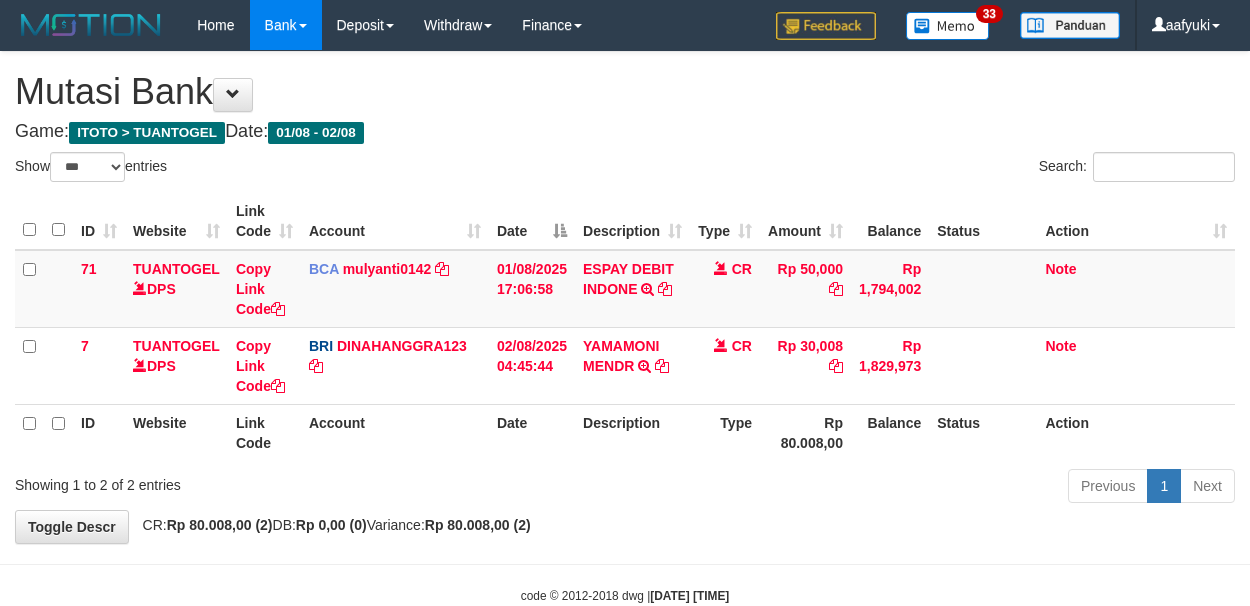 select on "***" 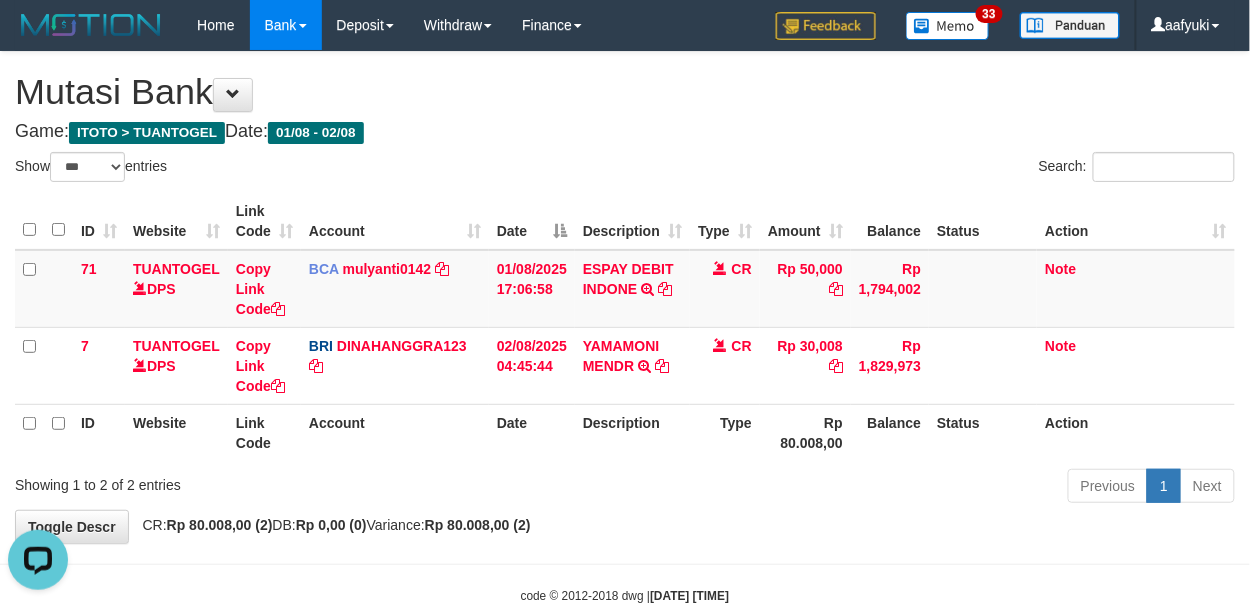 scroll, scrollTop: 0, scrollLeft: 0, axis: both 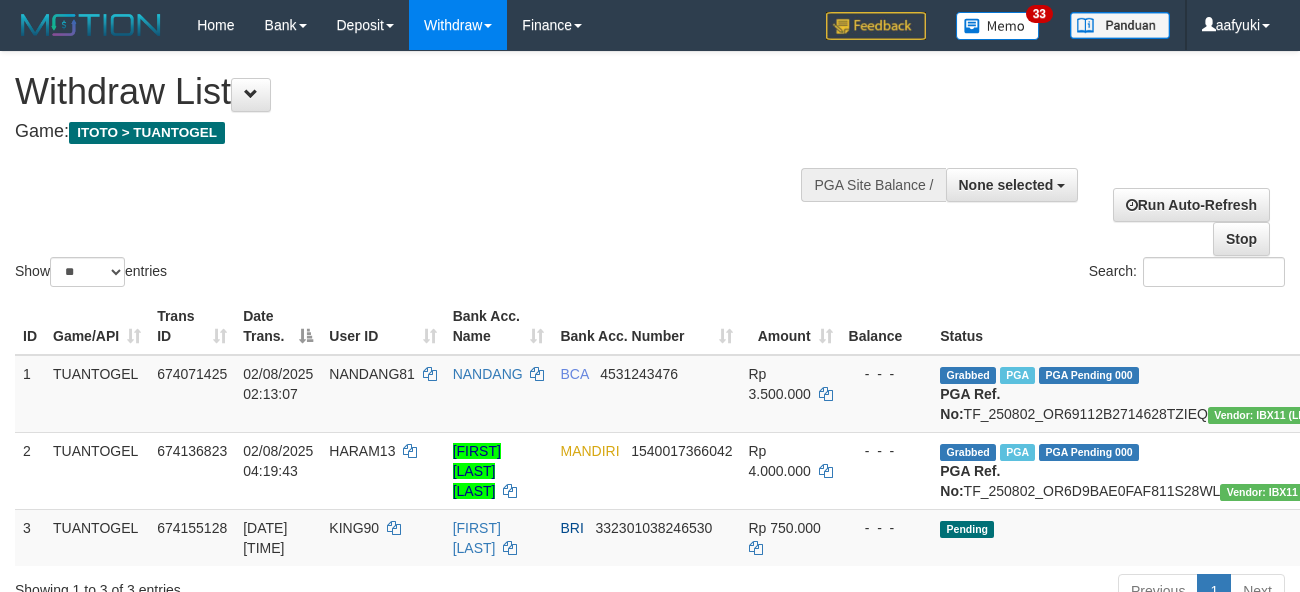select 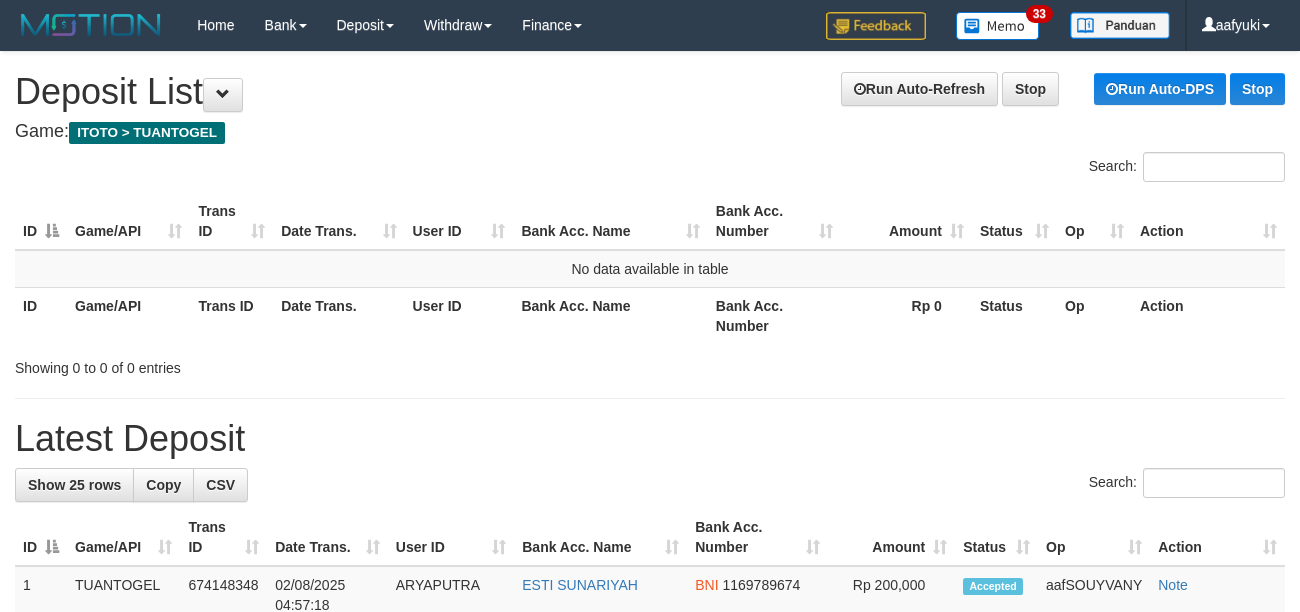 scroll, scrollTop: 0, scrollLeft: 0, axis: both 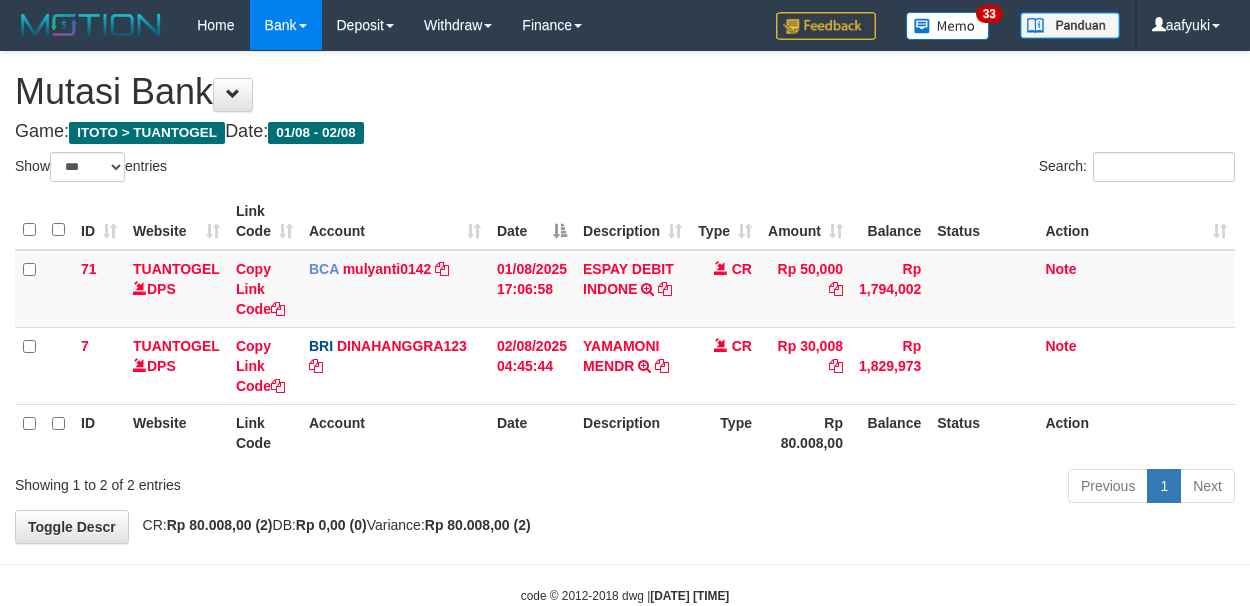 select on "***" 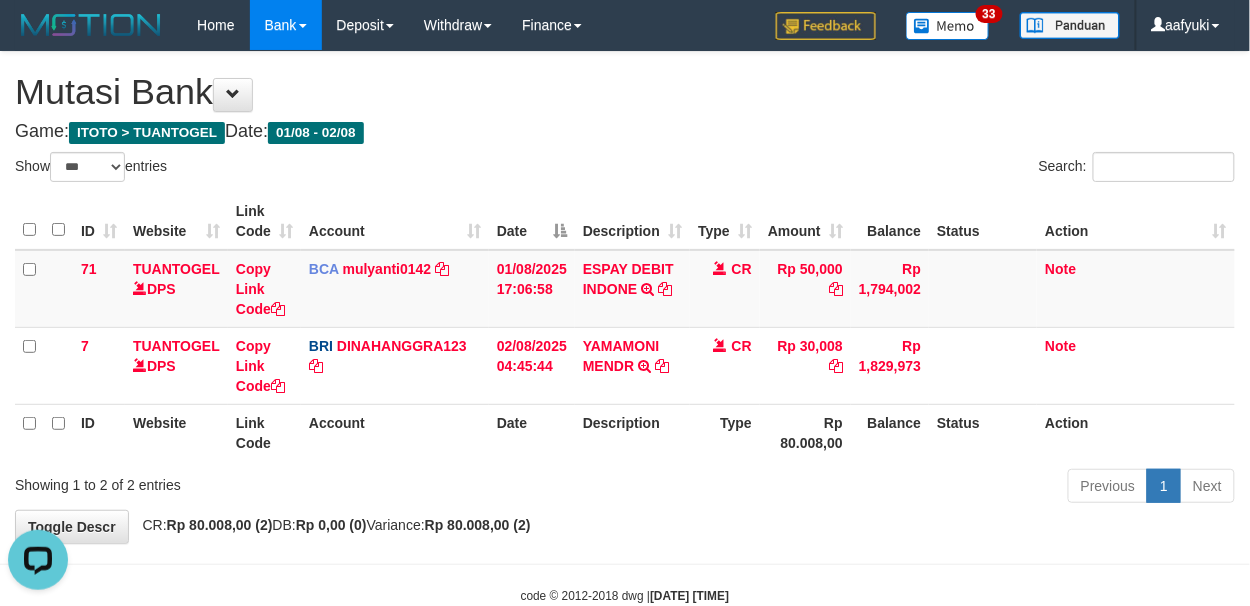 scroll, scrollTop: 0, scrollLeft: 0, axis: both 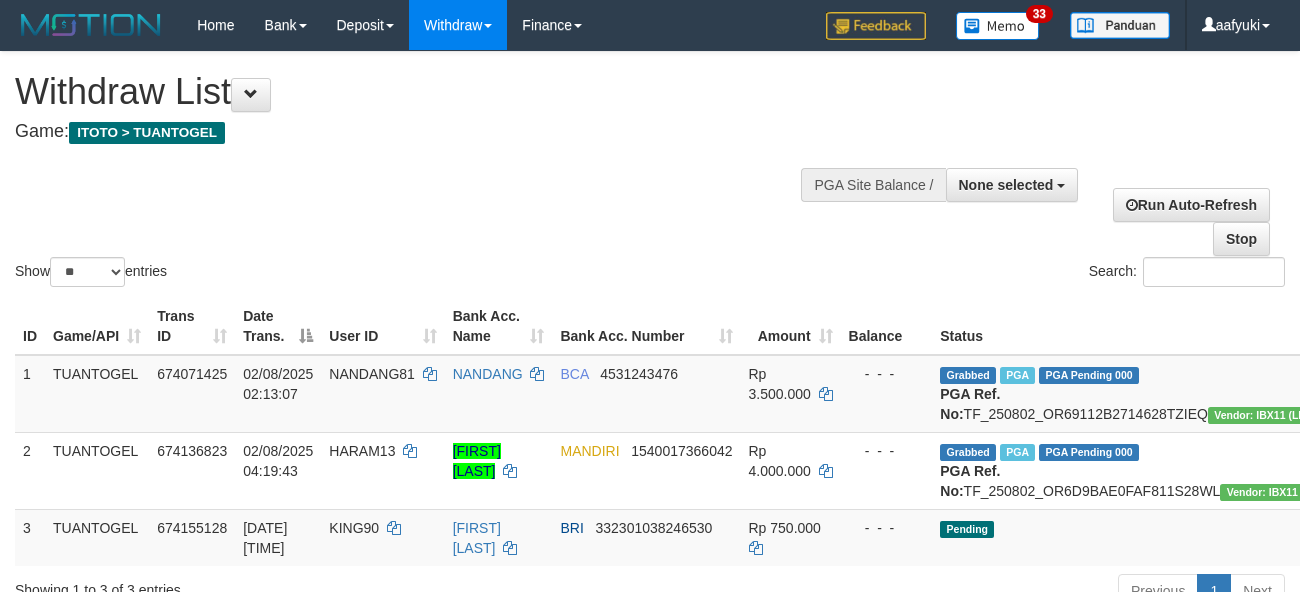 select 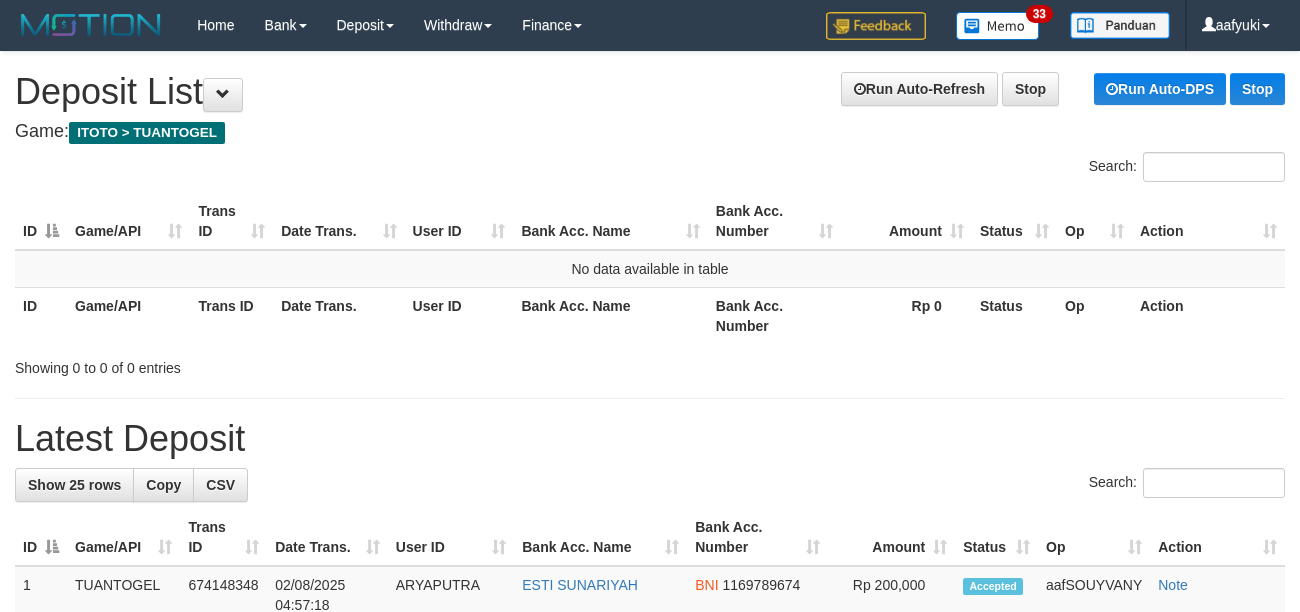 scroll, scrollTop: 0, scrollLeft: 0, axis: both 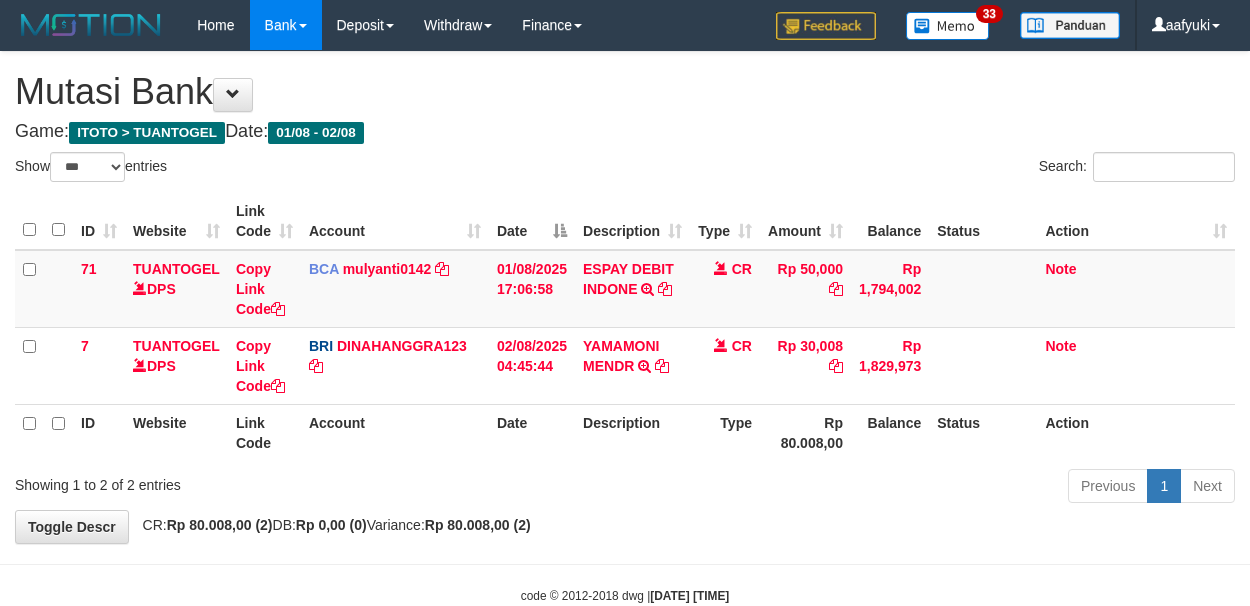select on "***" 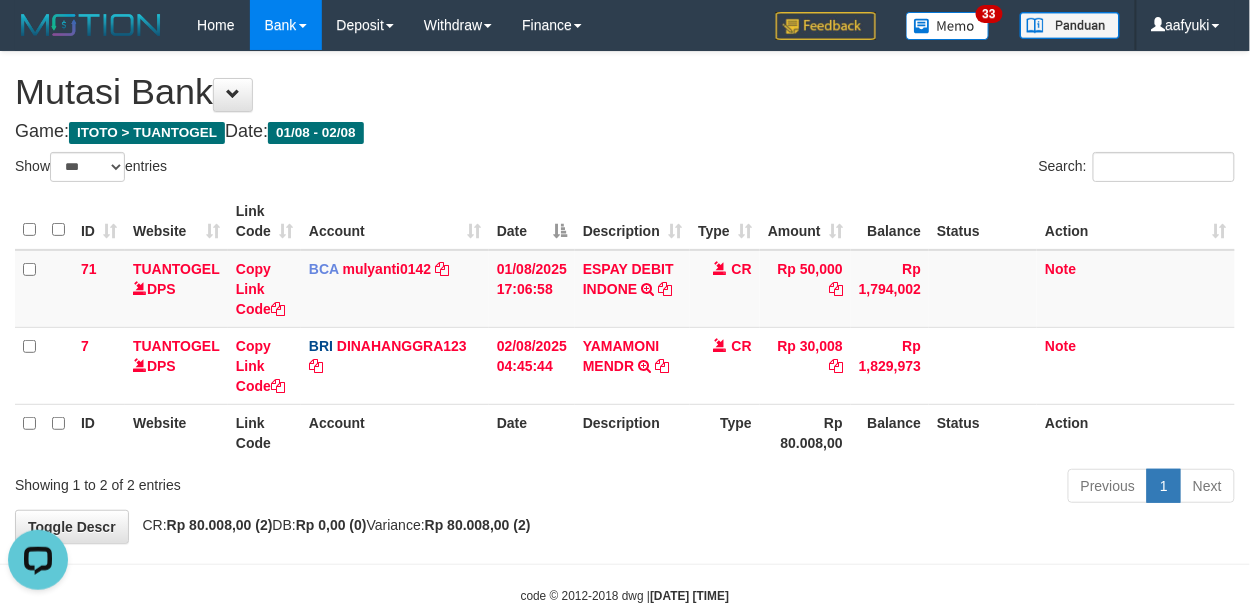 scroll, scrollTop: 0, scrollLeft: 0, axis: both 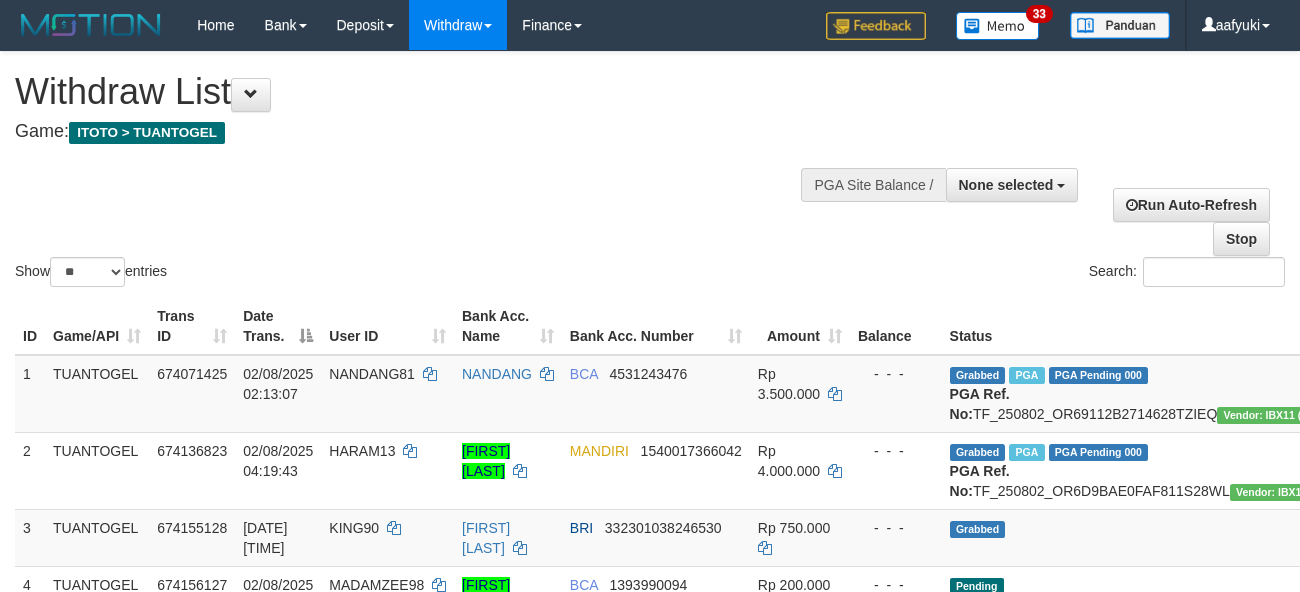 select 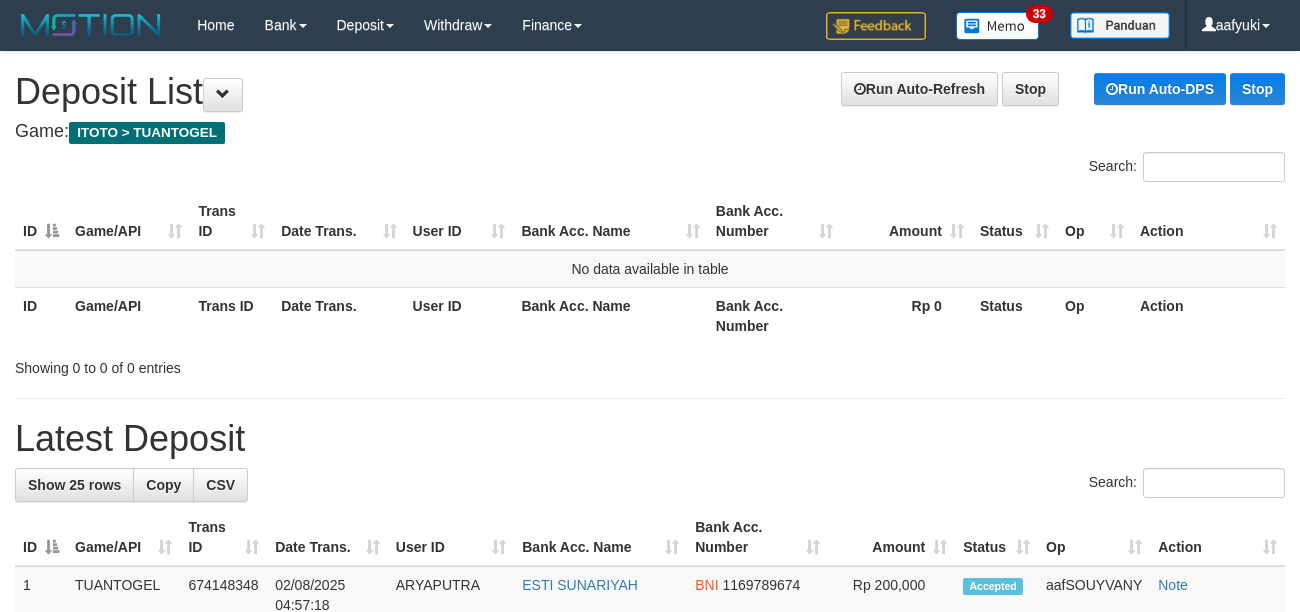 scroll, scrollTop: 0, scrollLeft: 0, axis: both 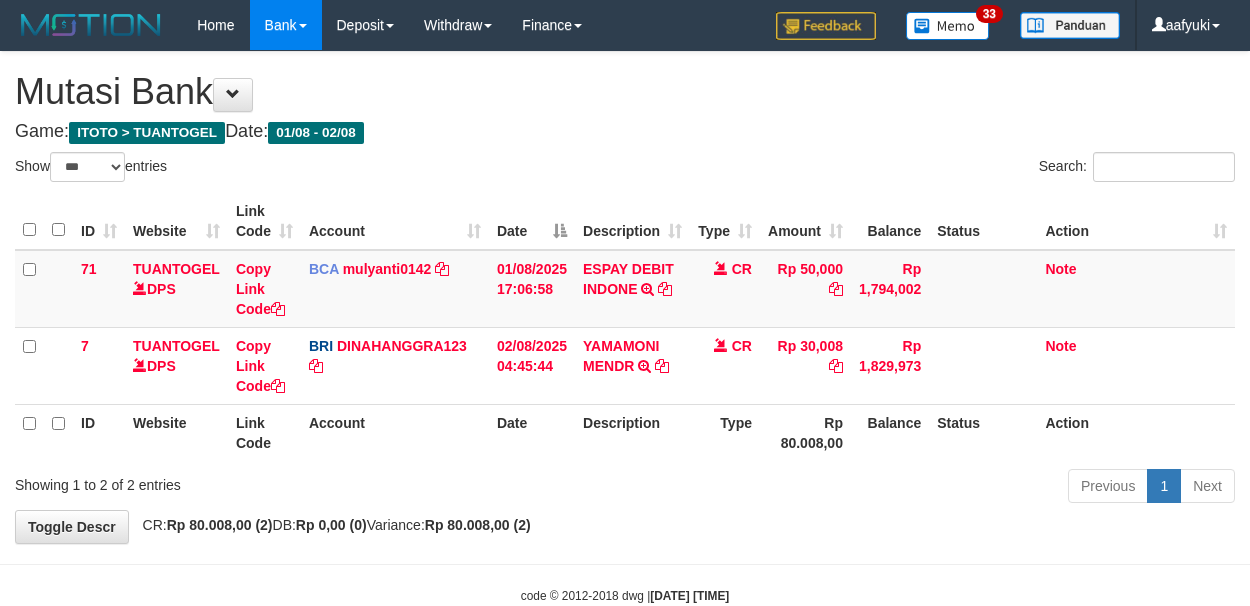 select on "***" 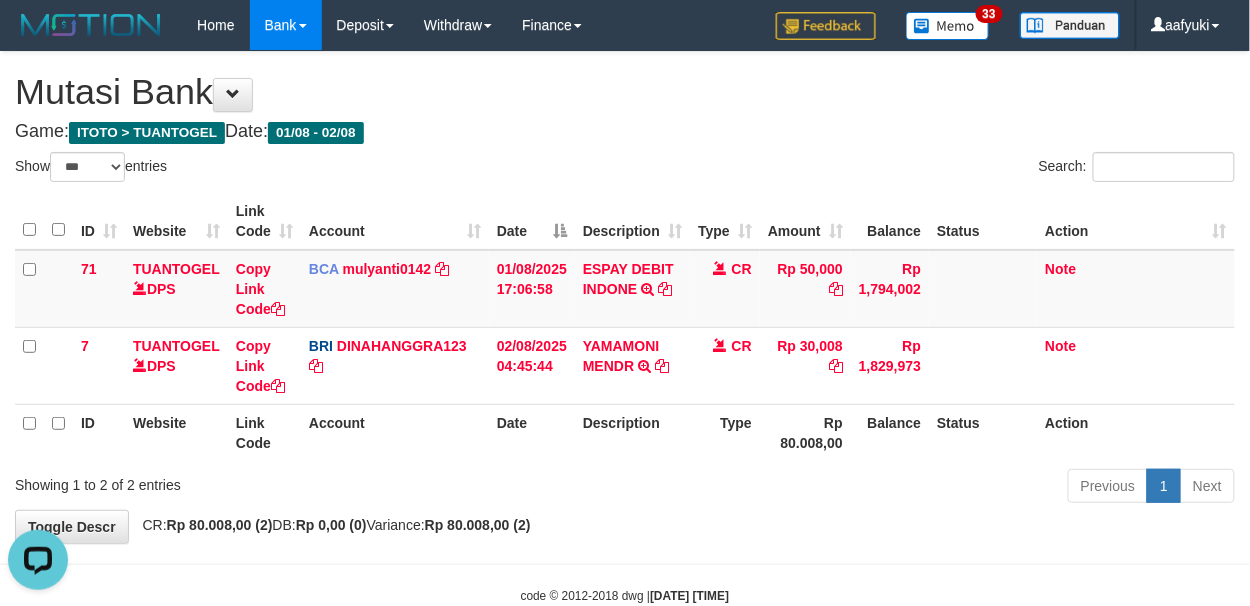 scroll, scrollTop: 0, scrollLeft: 0, axis: both 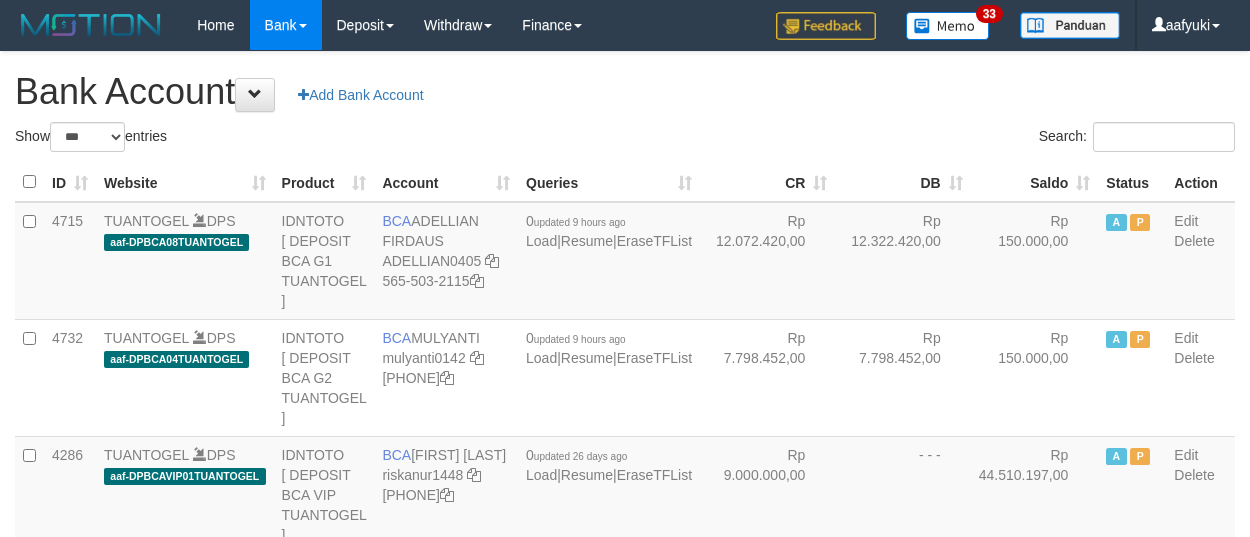 select on "***" 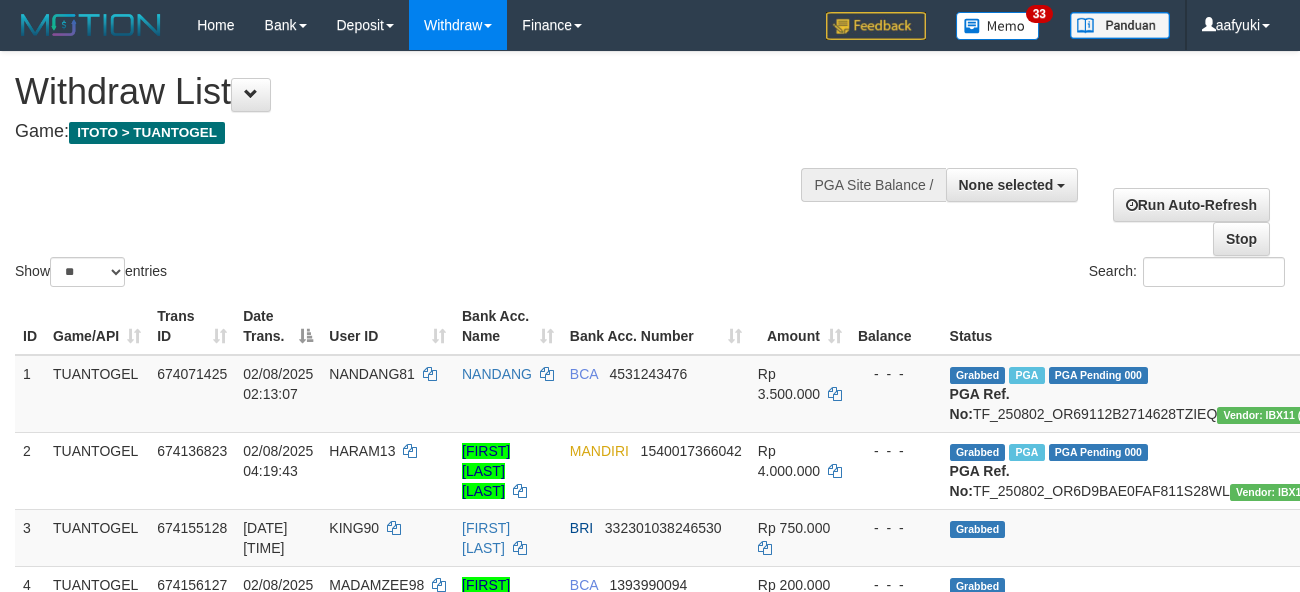 select 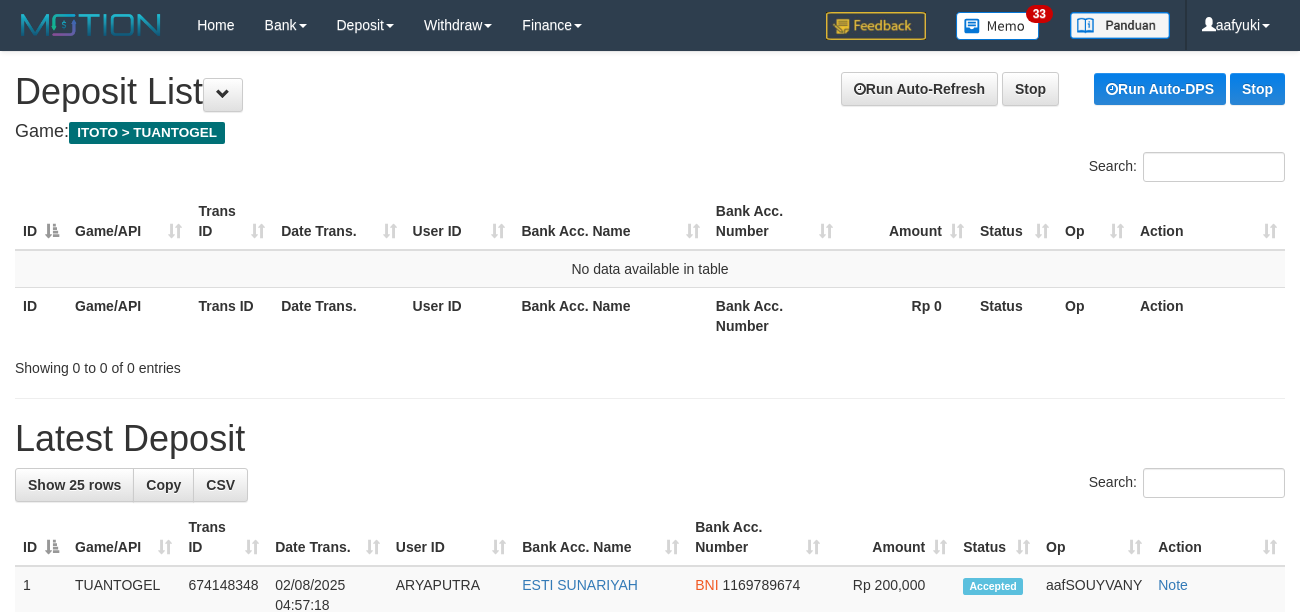 scroll, scrollTop: 0, scrollLeft: 0, axis: both 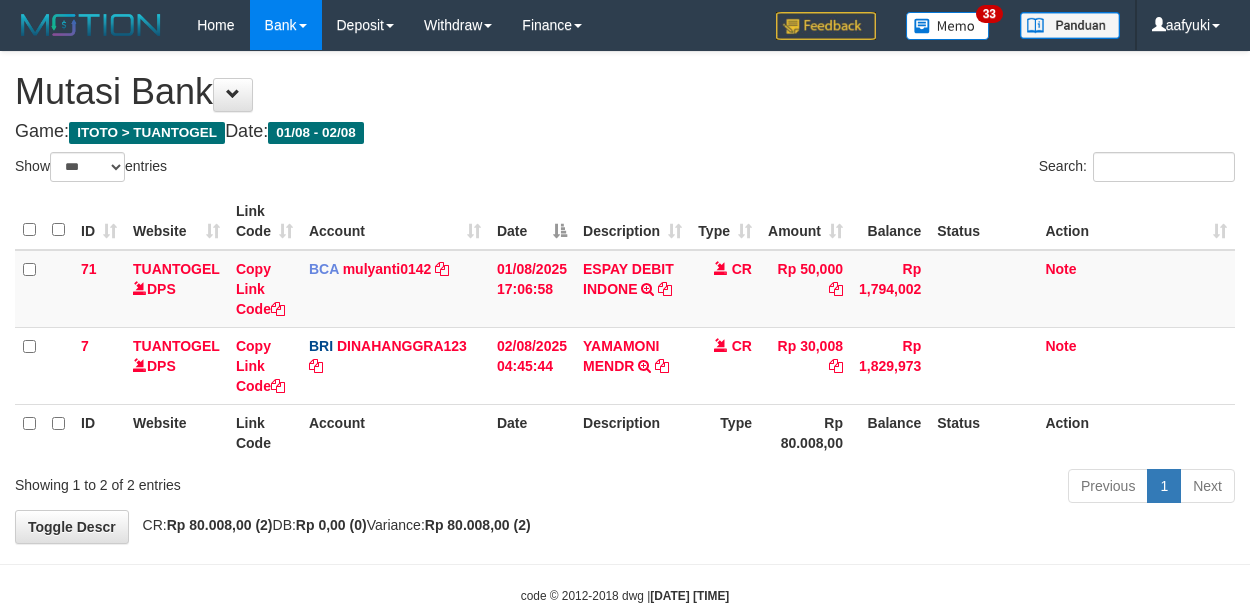 select on "***" 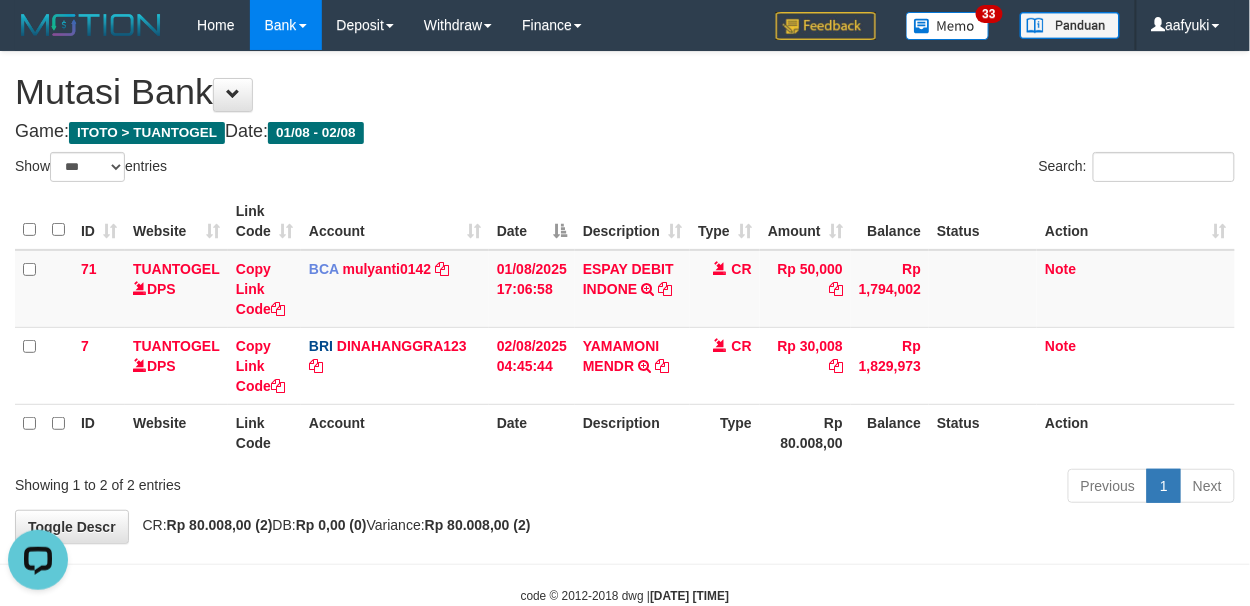 scroll, scrollTop: 0, scrollLeft: 0, axis: both 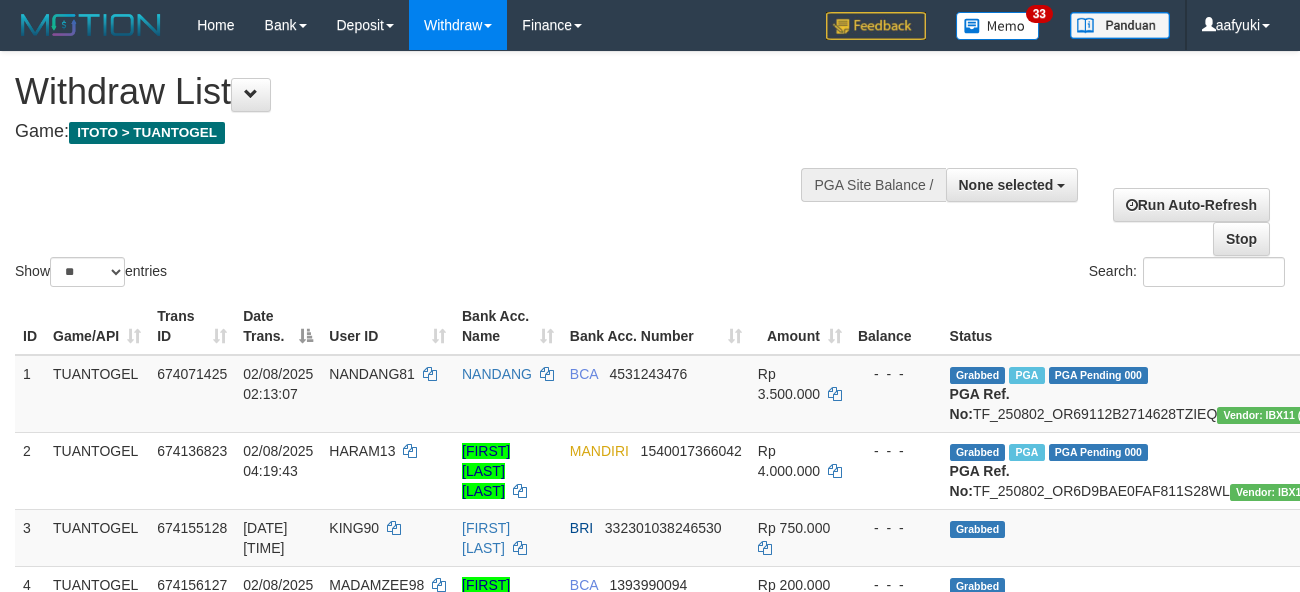 select 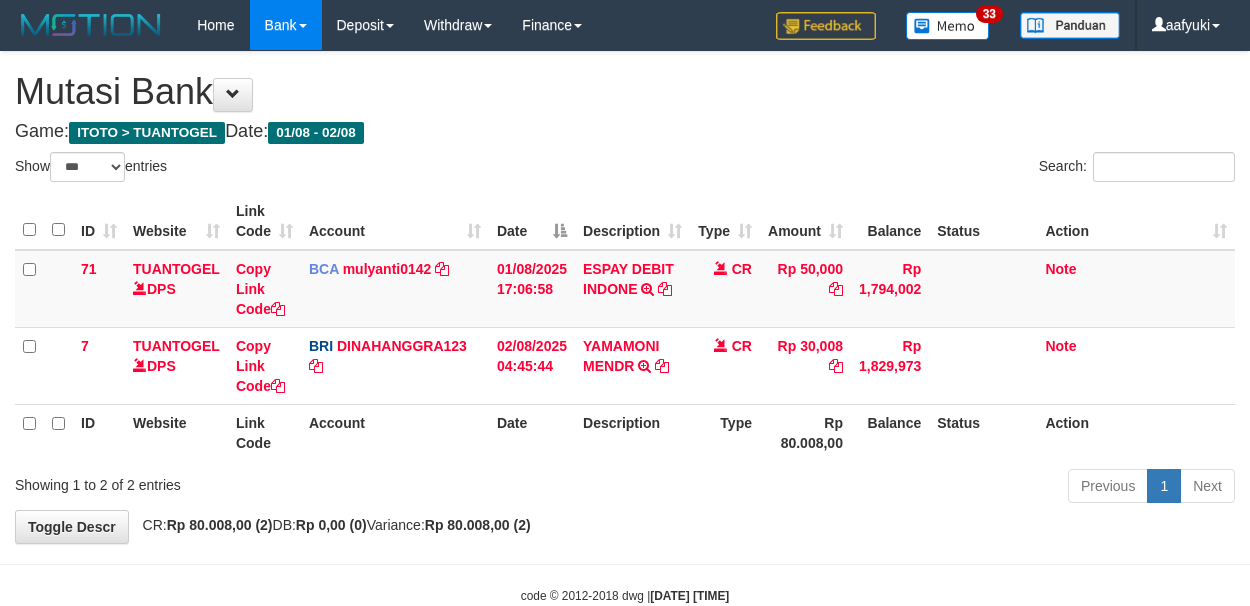 select on "***" 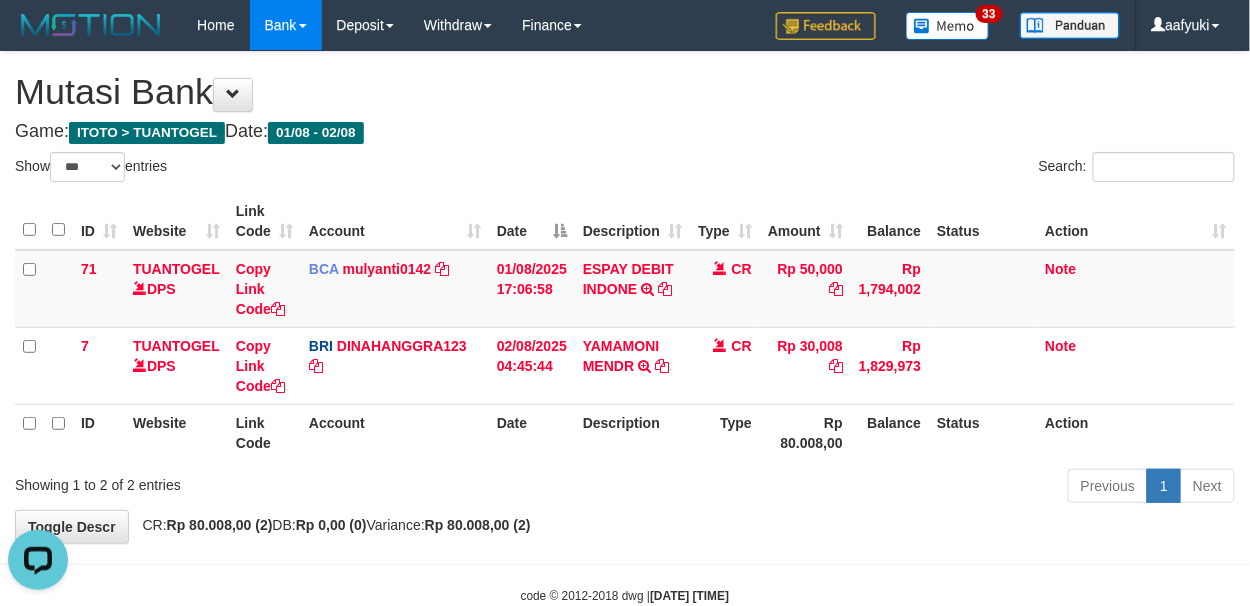 scroll, scrollTop: 0, scrollLeft: 0, axis: both 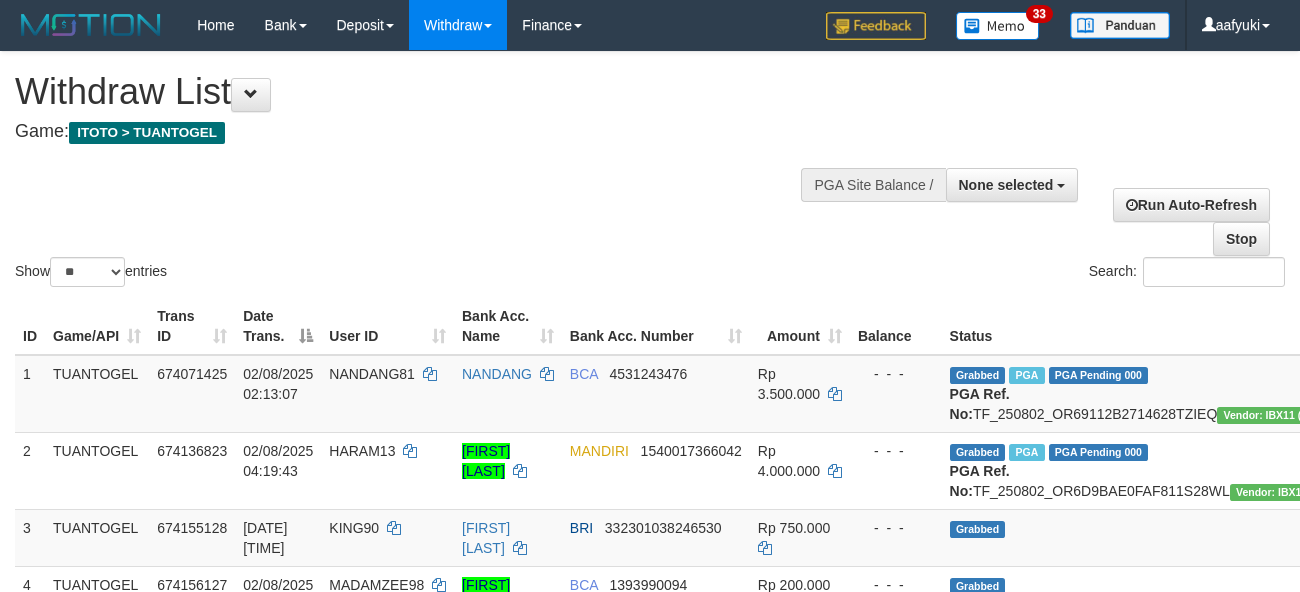 select 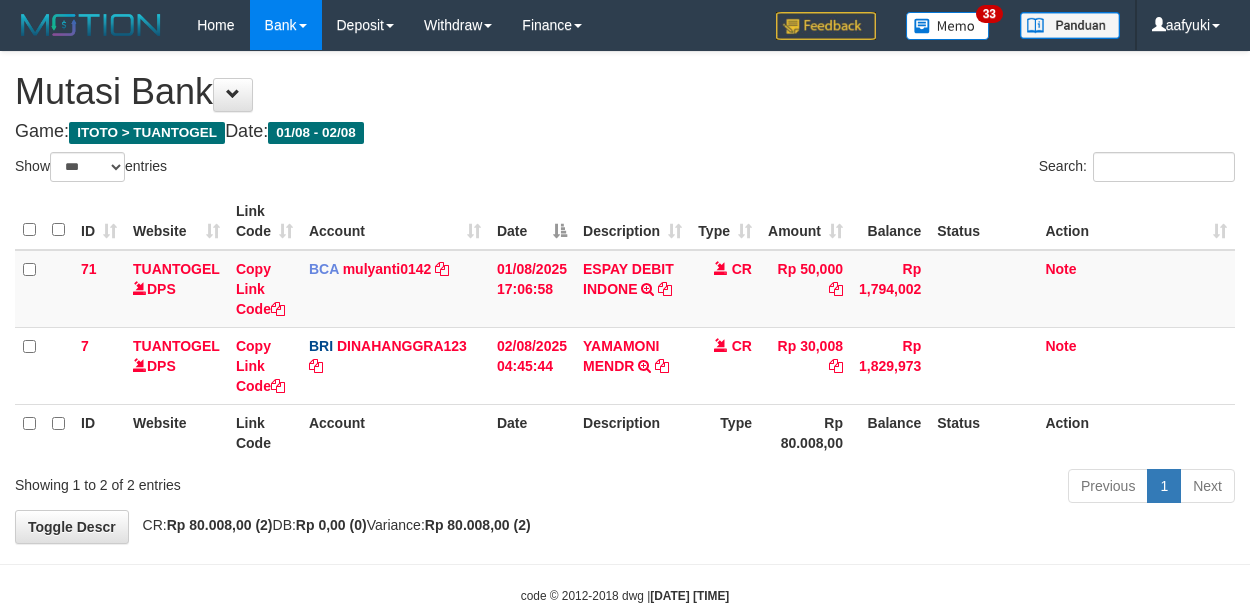 select on "***" 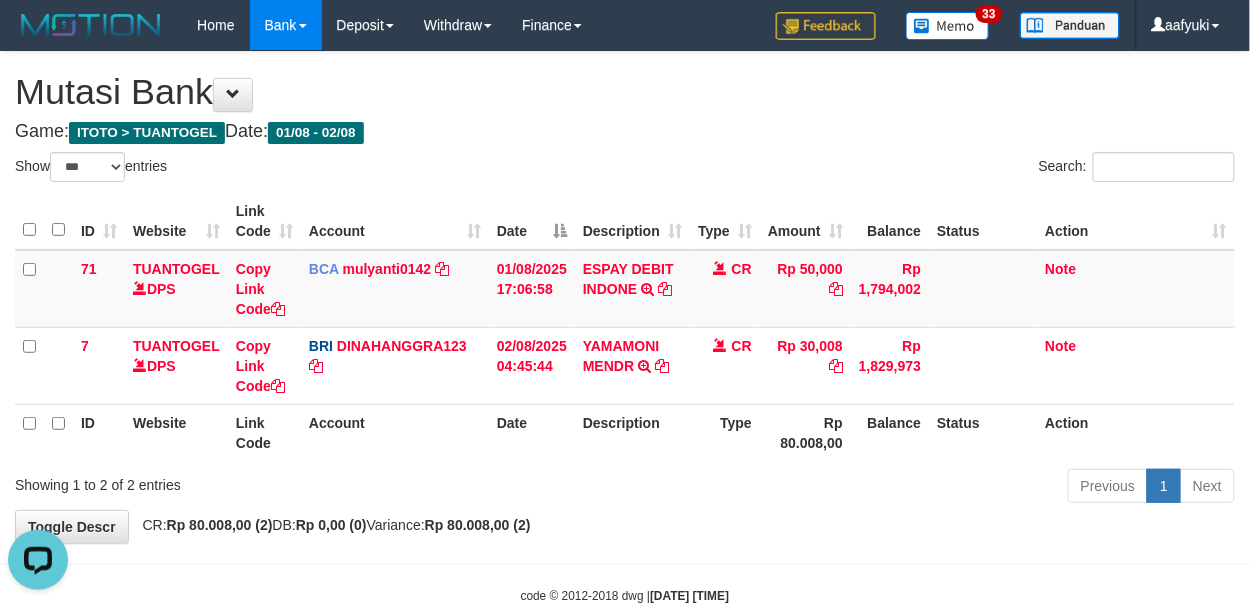 scroll, scrollTop: 0, scrollLeft: 0, axis: both 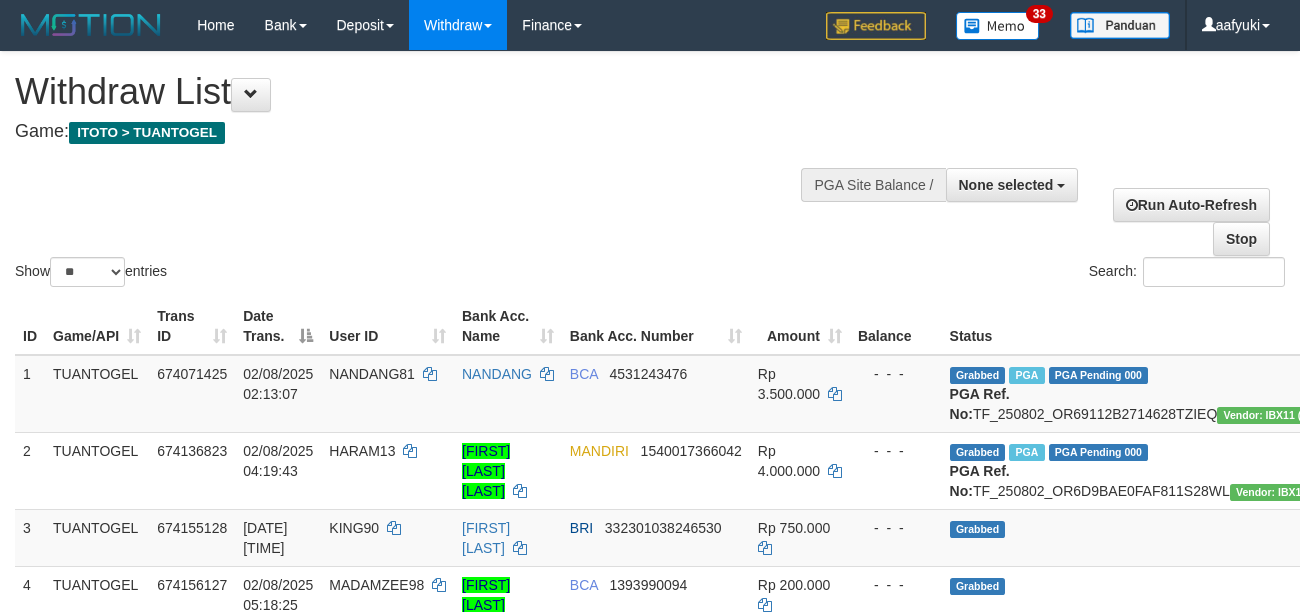select 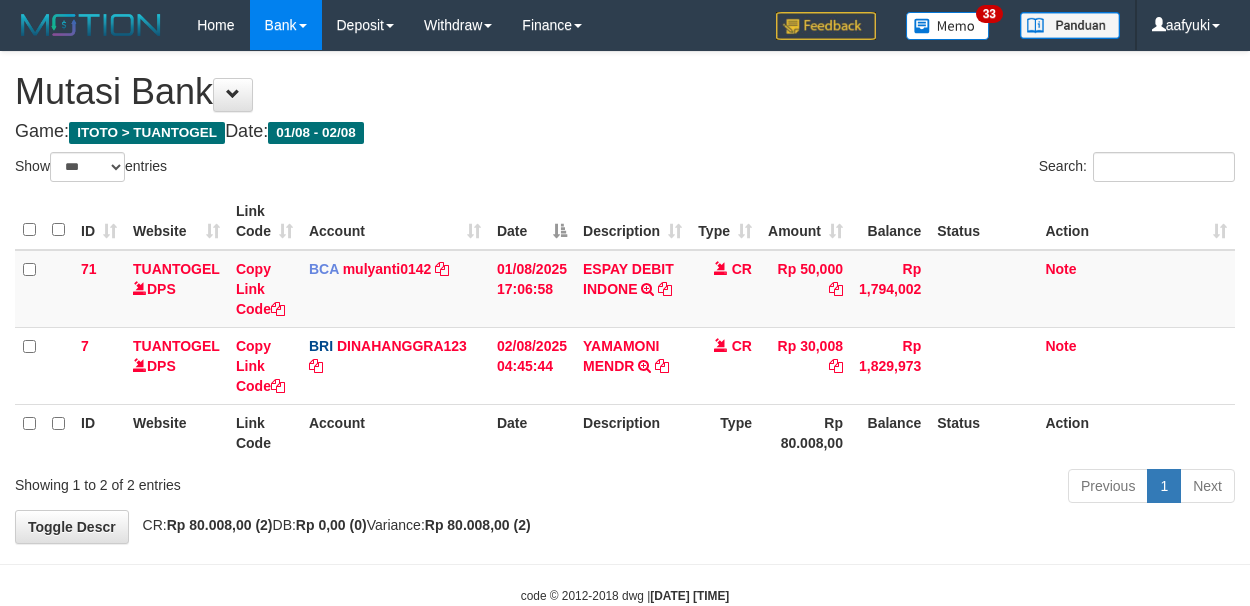 select on "***" 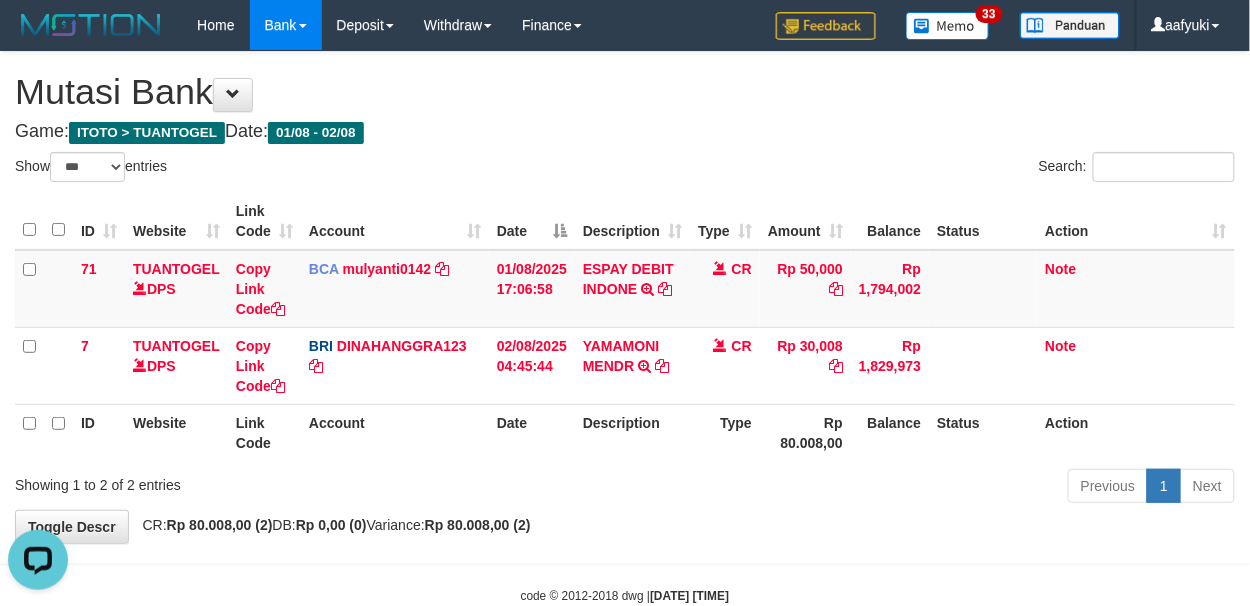 scroll, scrollTop: 0, scrollLeft: 0, axis: both 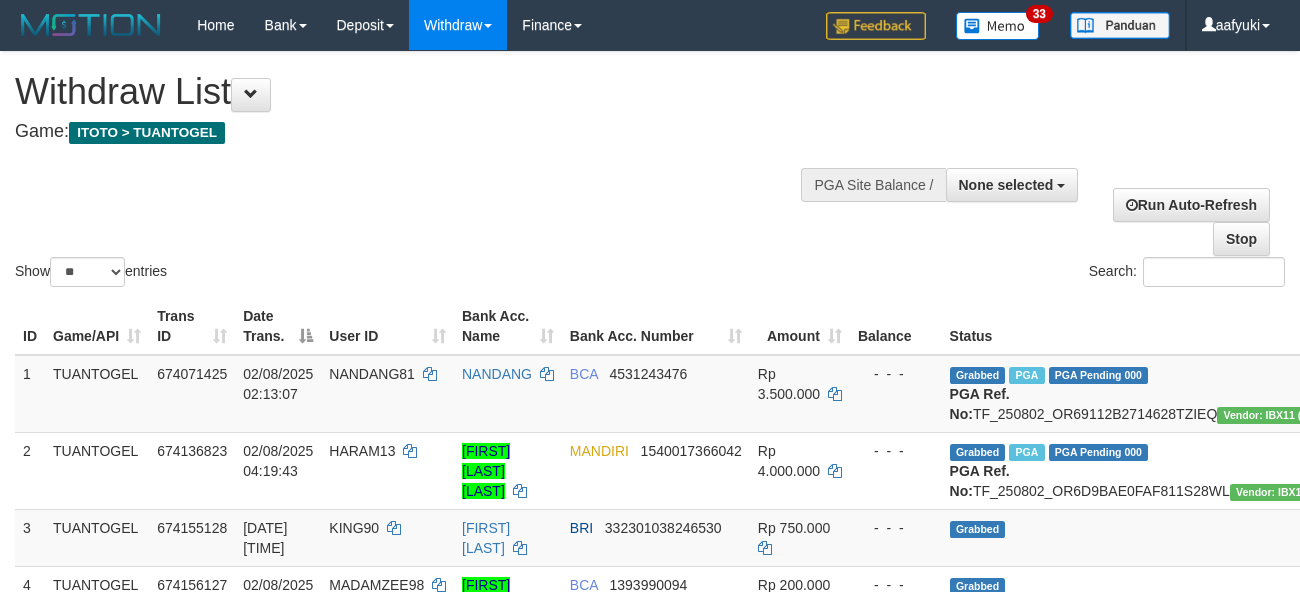 select 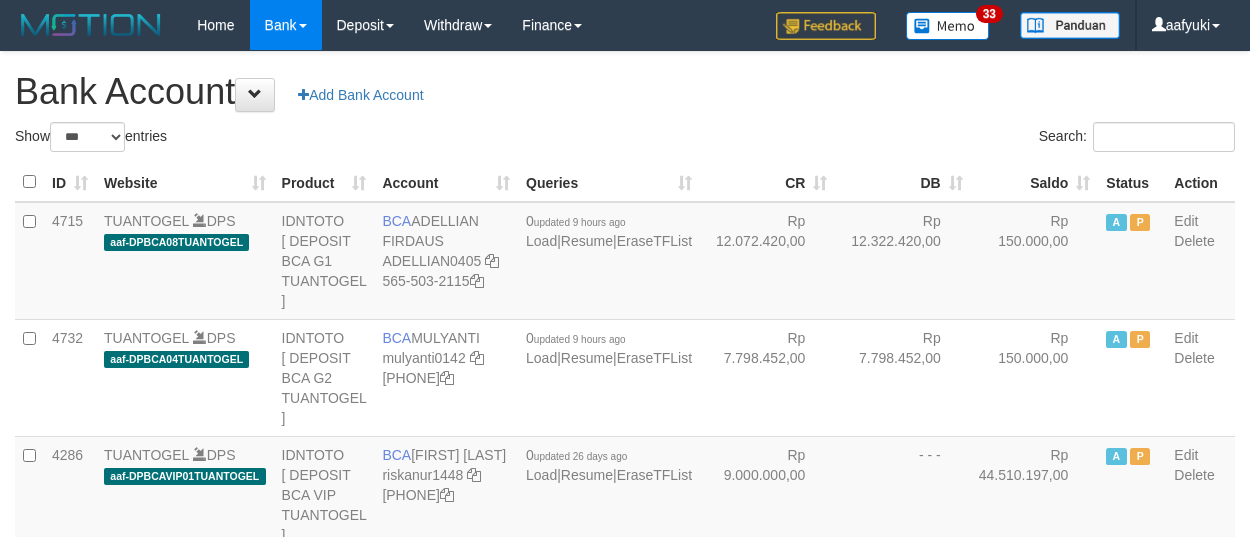 select on "***" 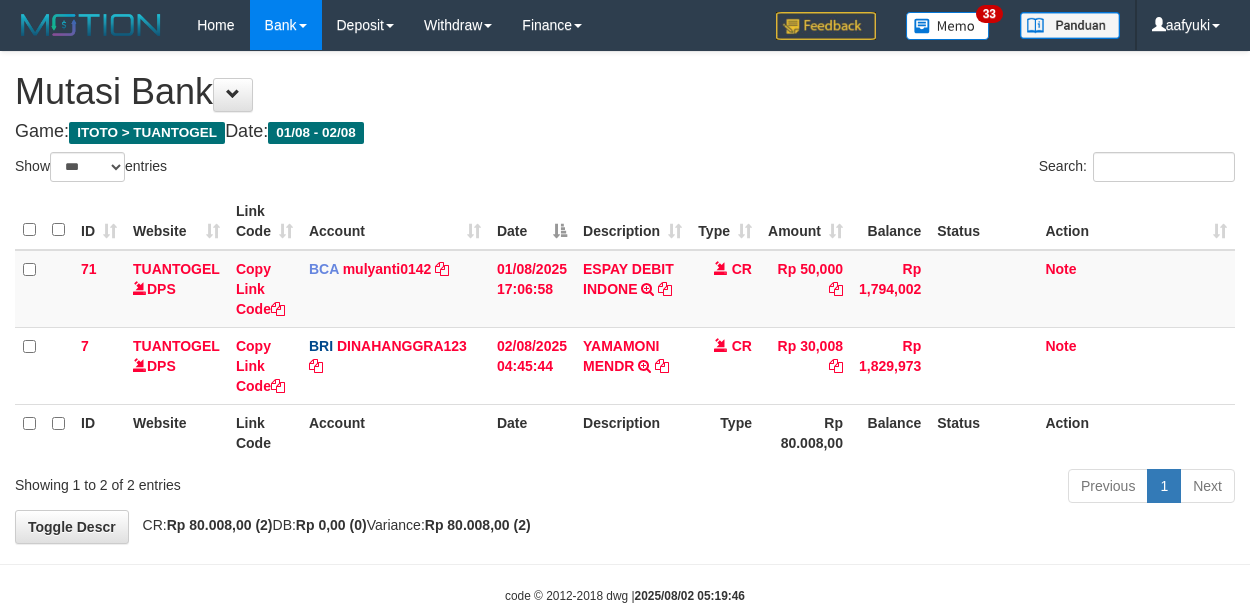select on "***" 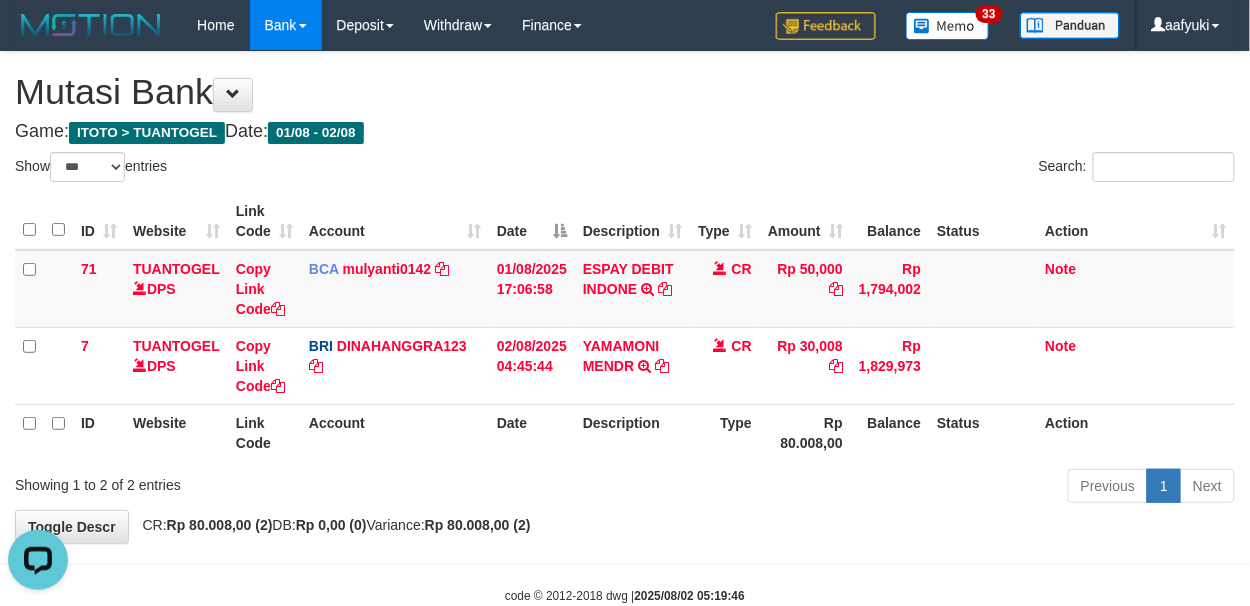 scroll, scrollTop: 0, scrollLeft: 0, axis: both 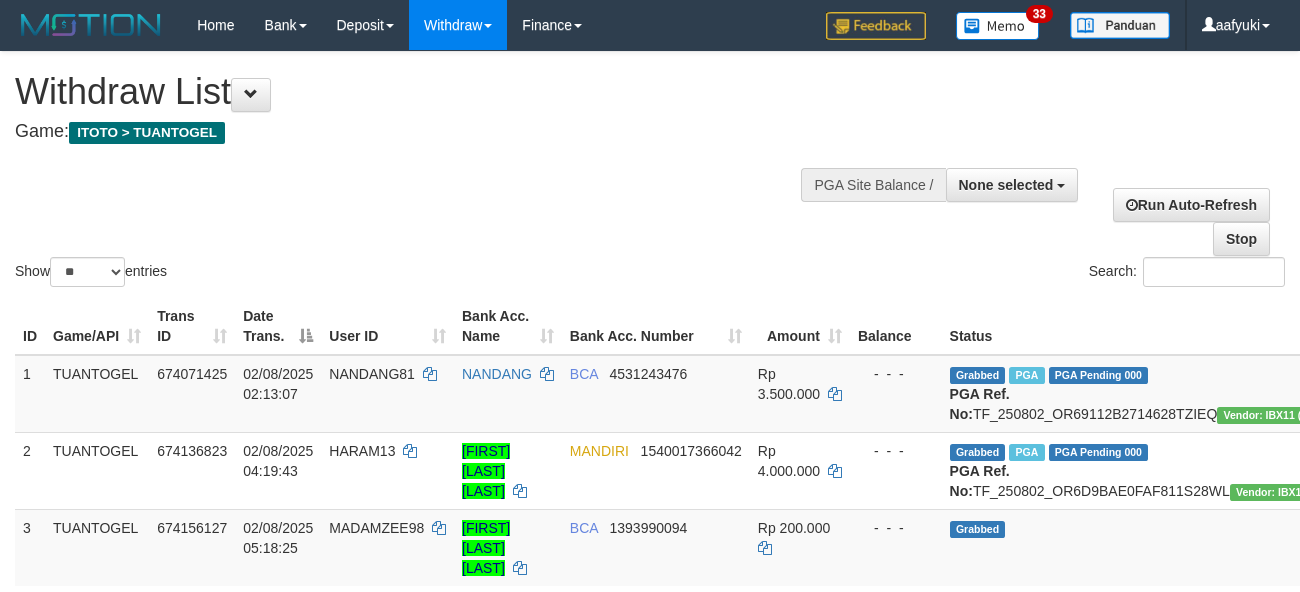 select 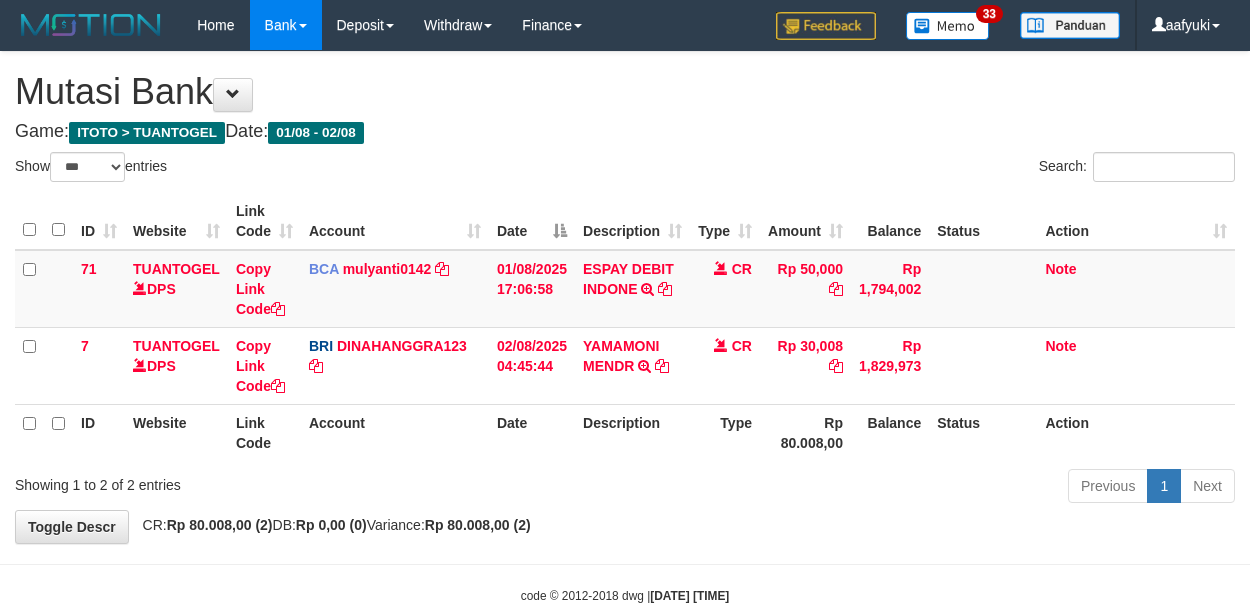 select on "***" 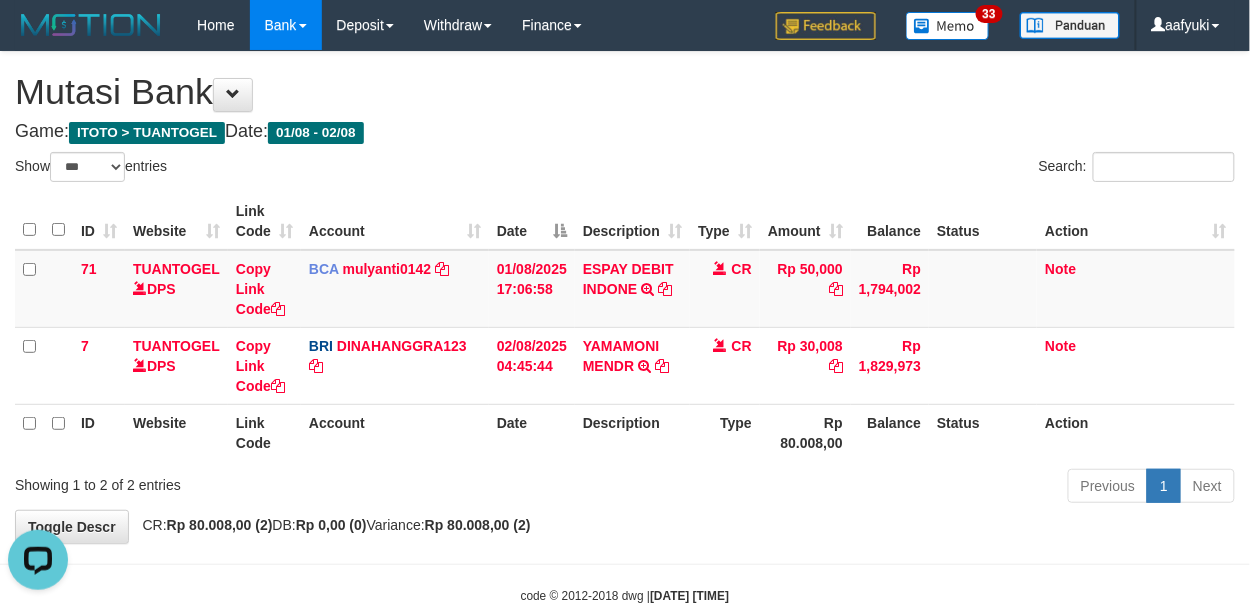 scroll, scrollTop: 0, scrollLeft: 0, axis: both 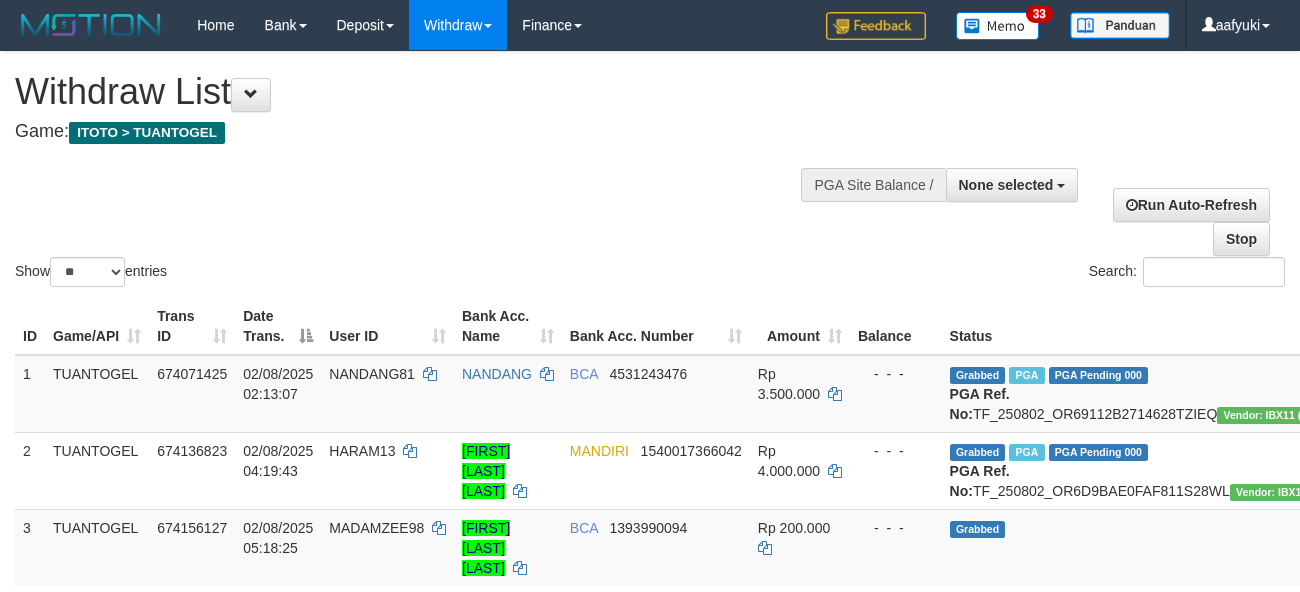 select 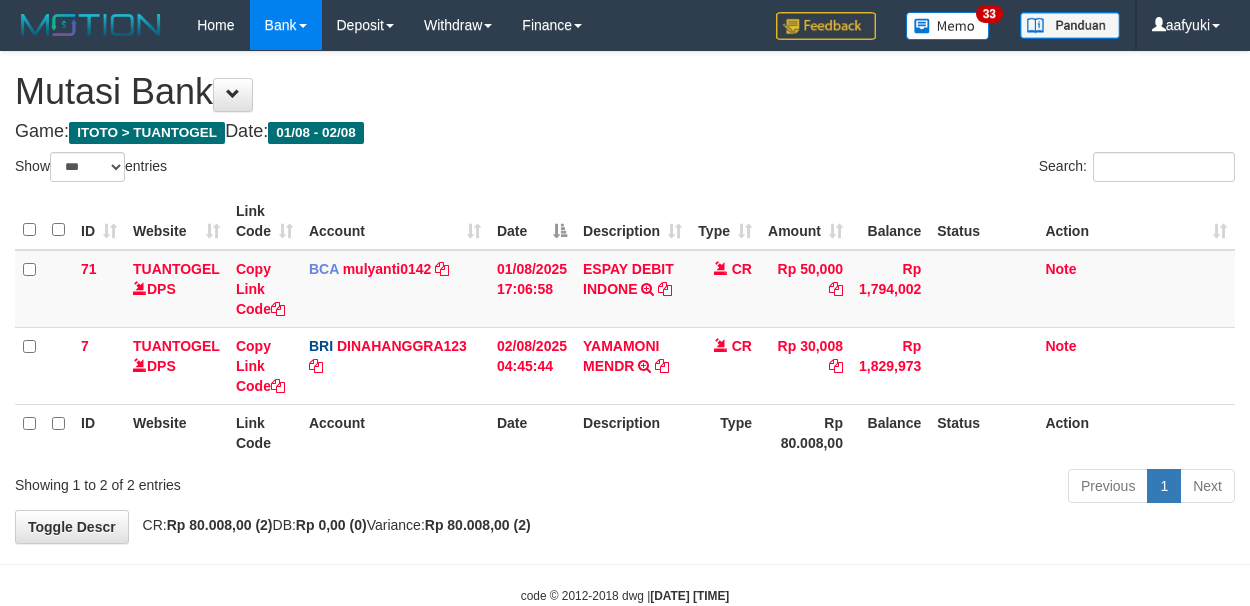 select on "***" 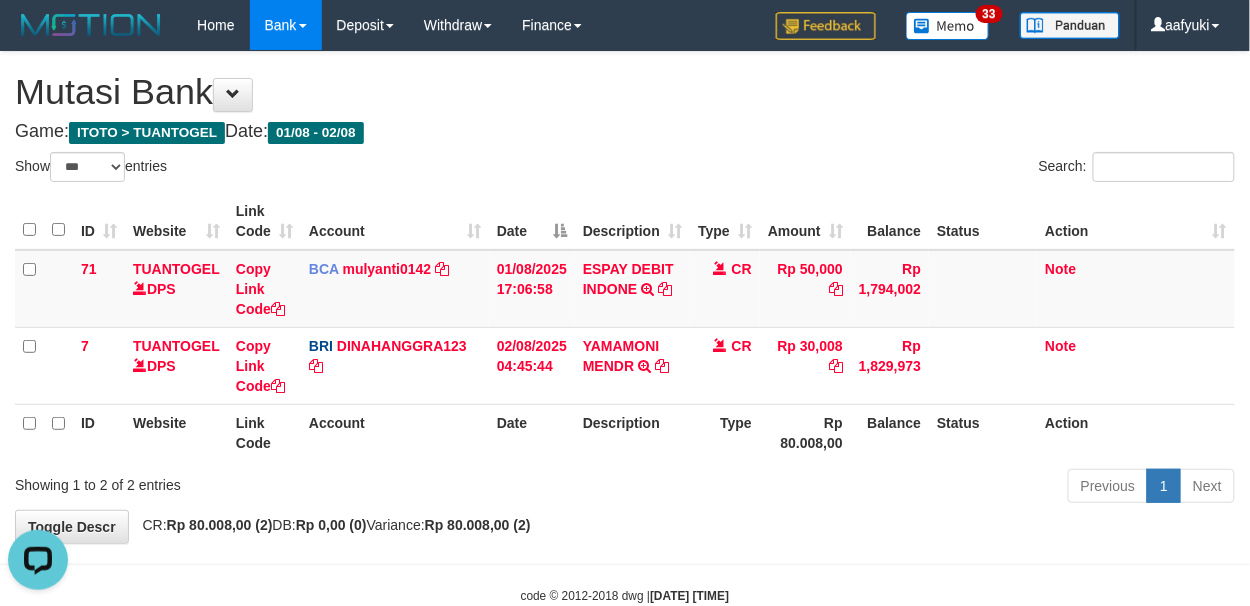 scroll, scrollTop: 0, scrollLeft: 0, axis: both 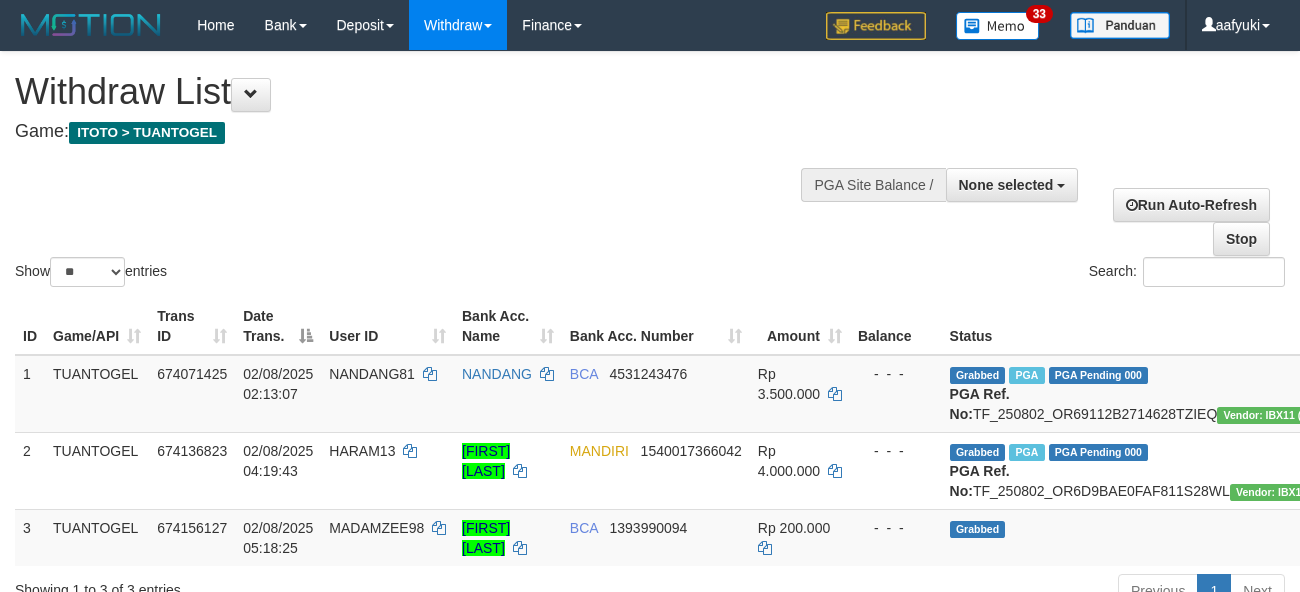 select 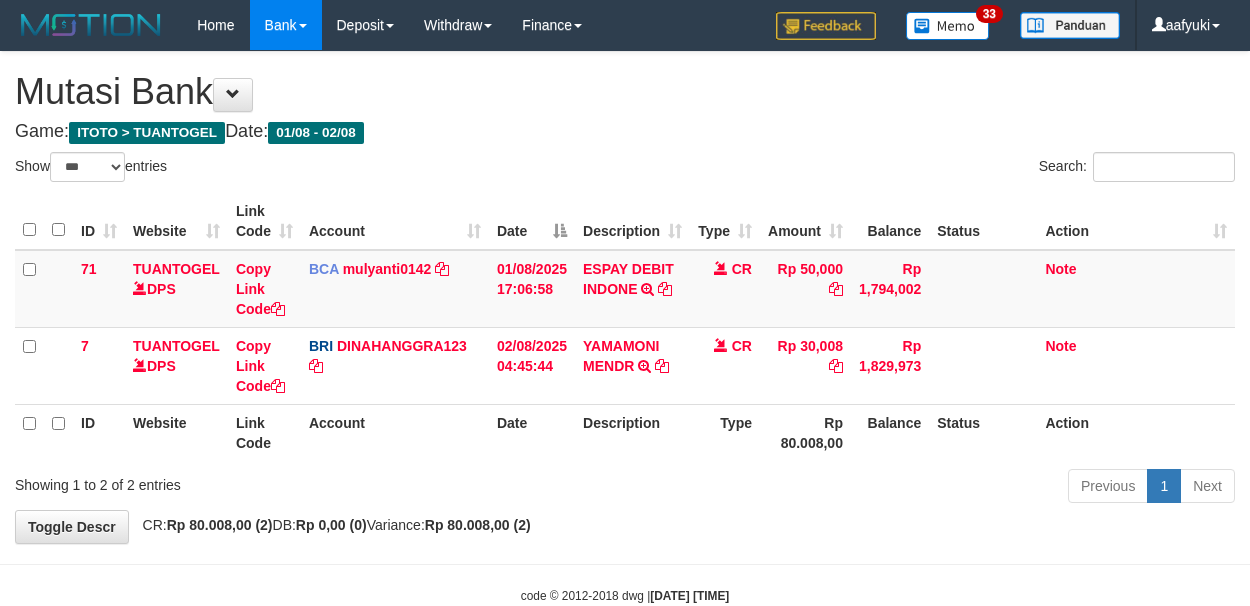 select on "***" 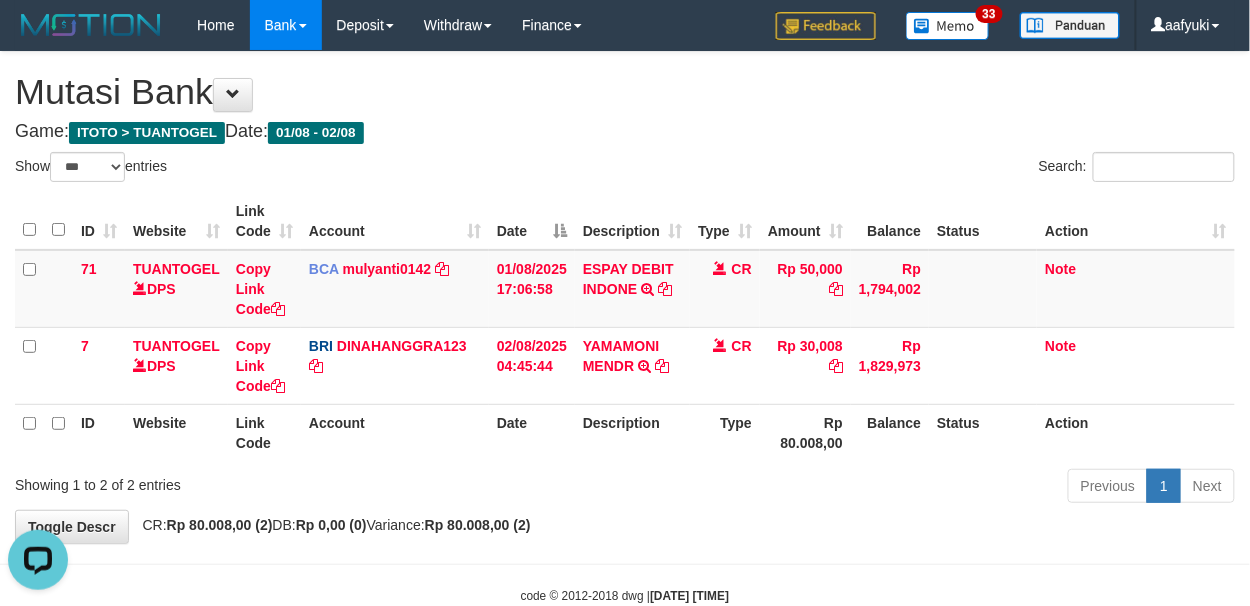 scroll, scrollTop: 0, scrollLeft: 0, axis: both 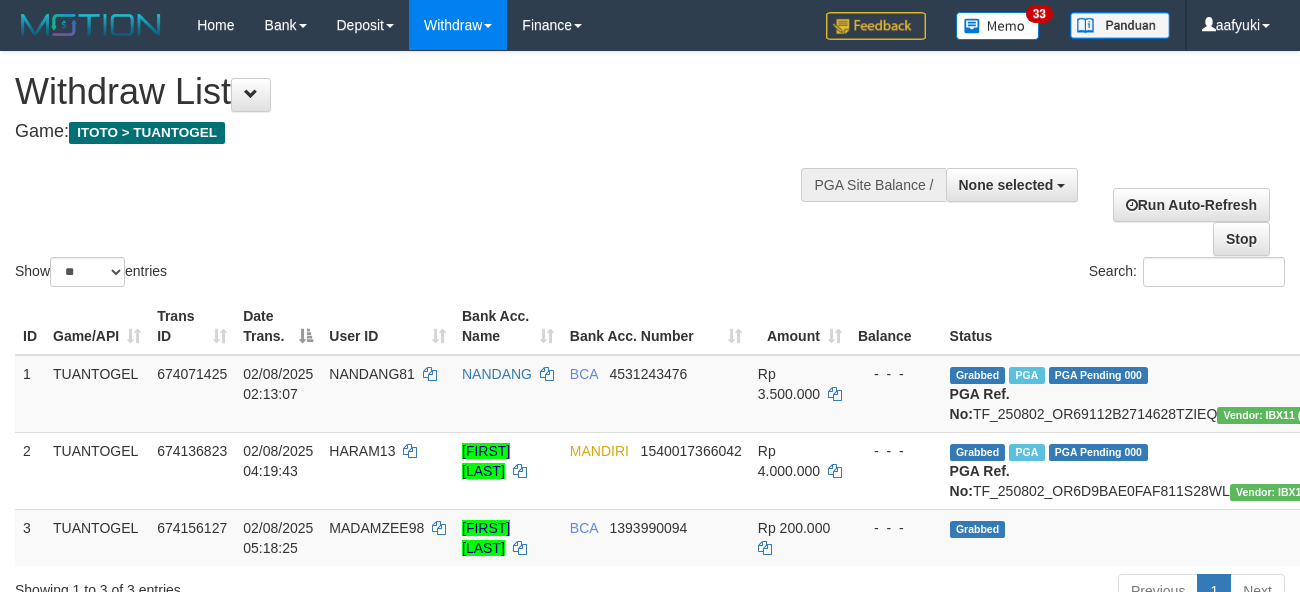 select 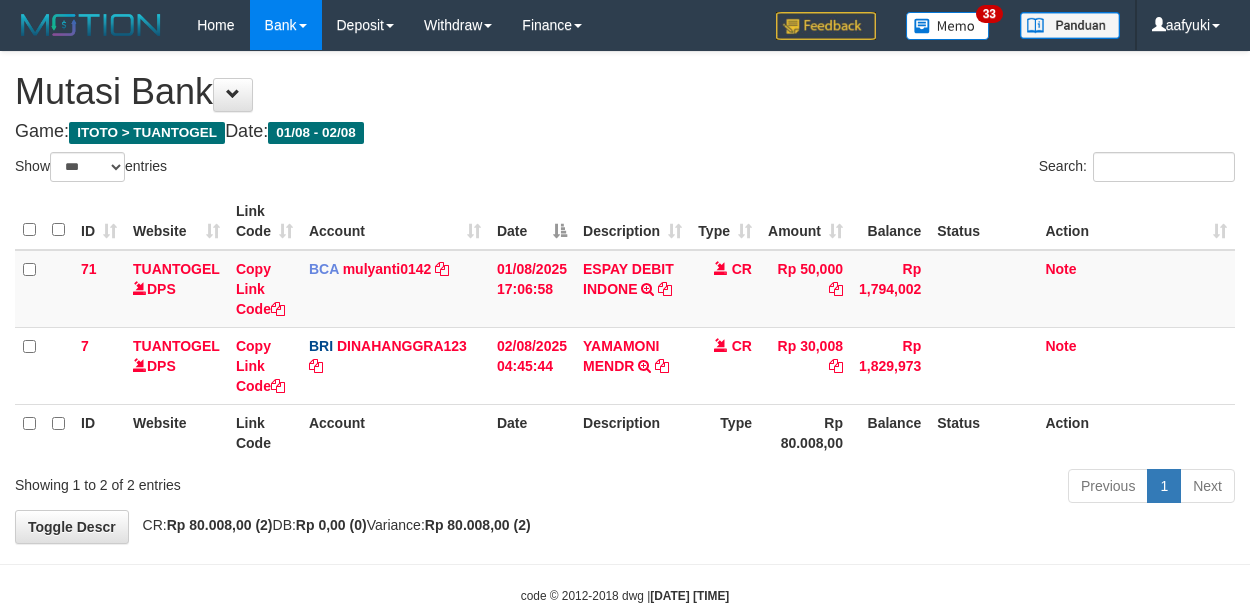 select on "***" 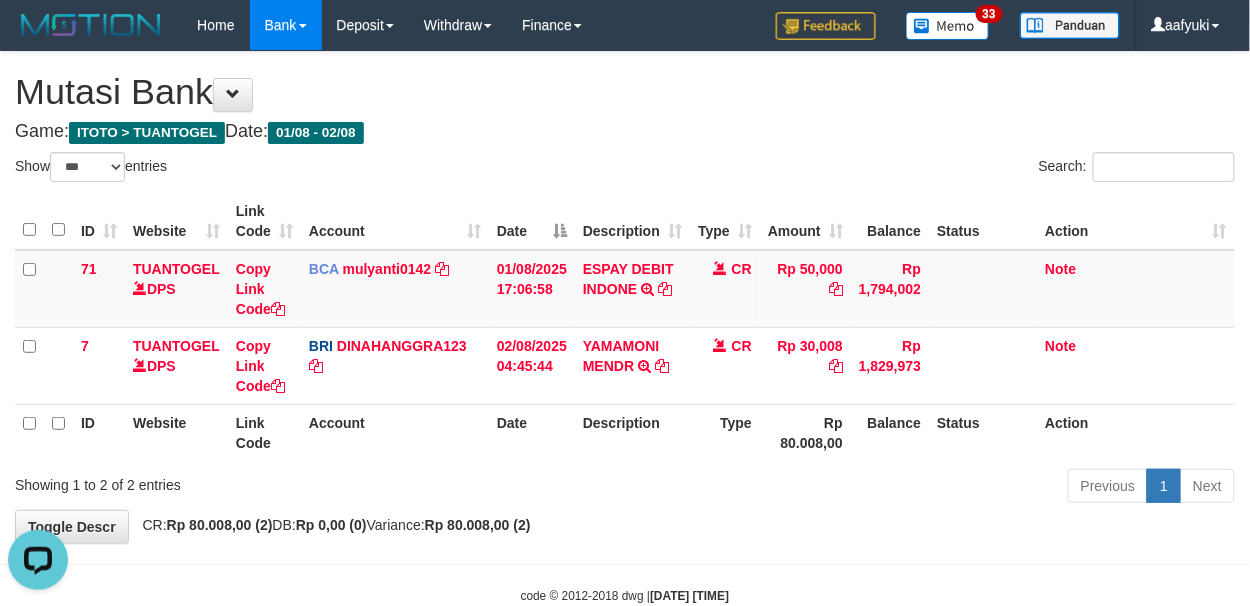 scroll, scrollTop: 0, scrollLeft: 0, axis: both 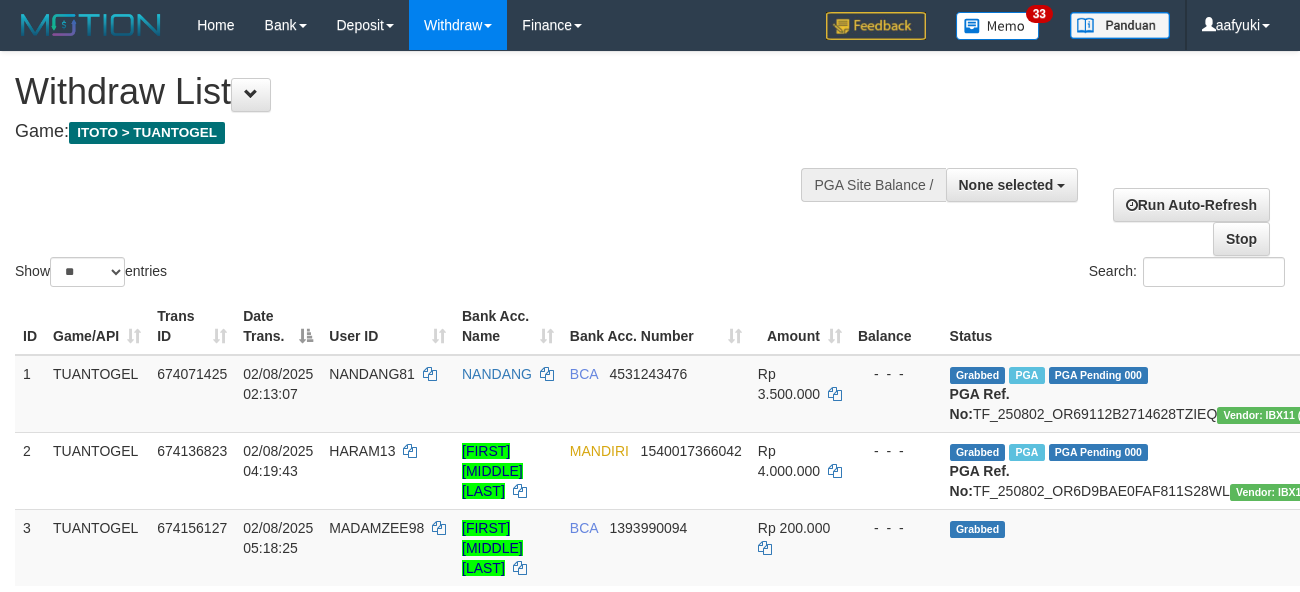 select 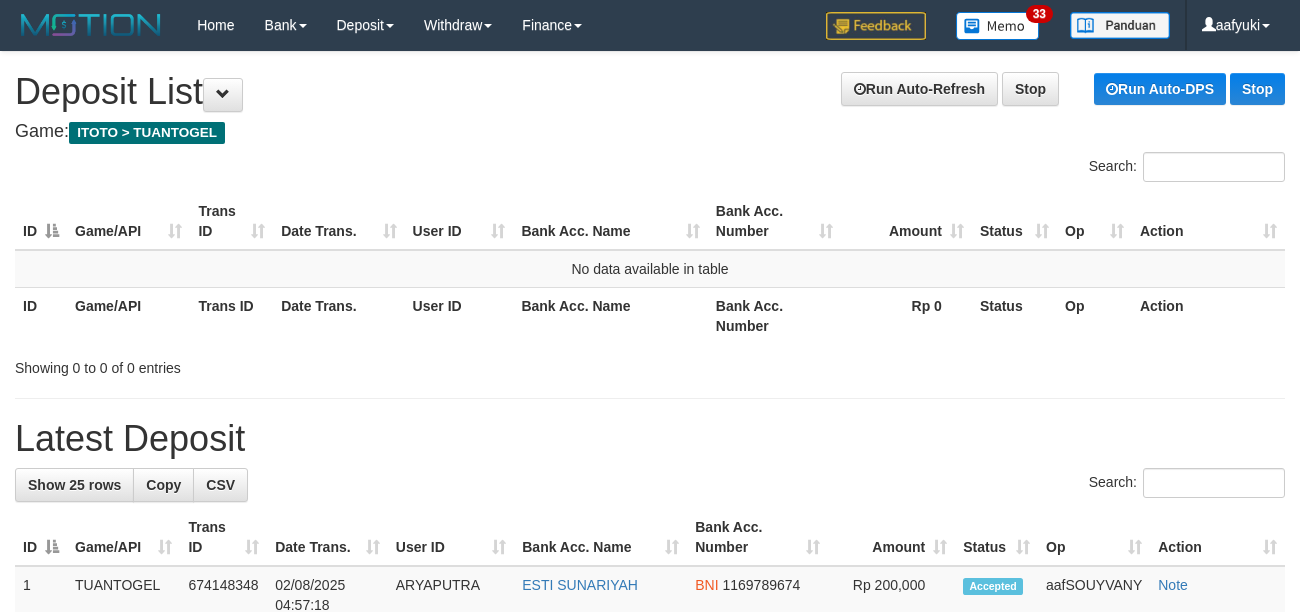 scroll, scrollTop: 0, scrollLeft: 0, axis: both 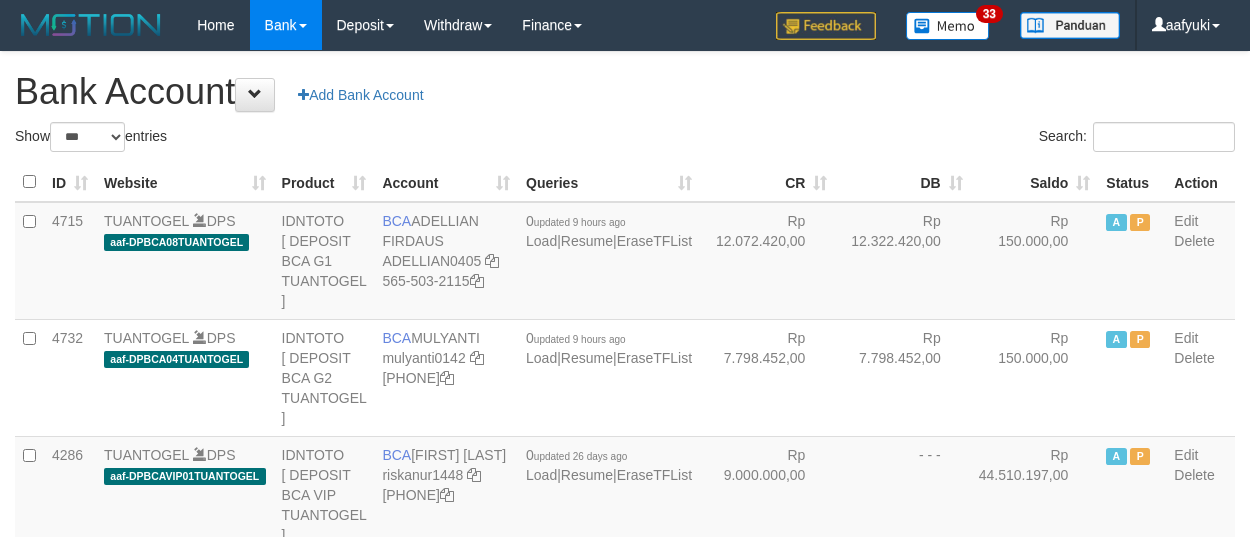 select on "***" 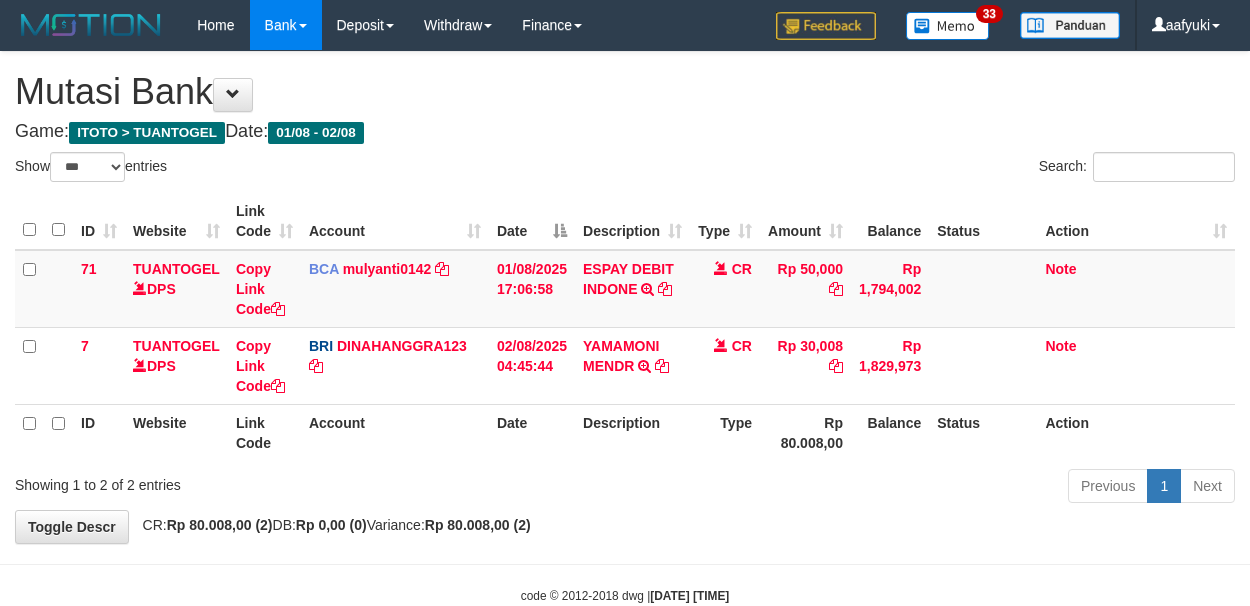 select on "***" 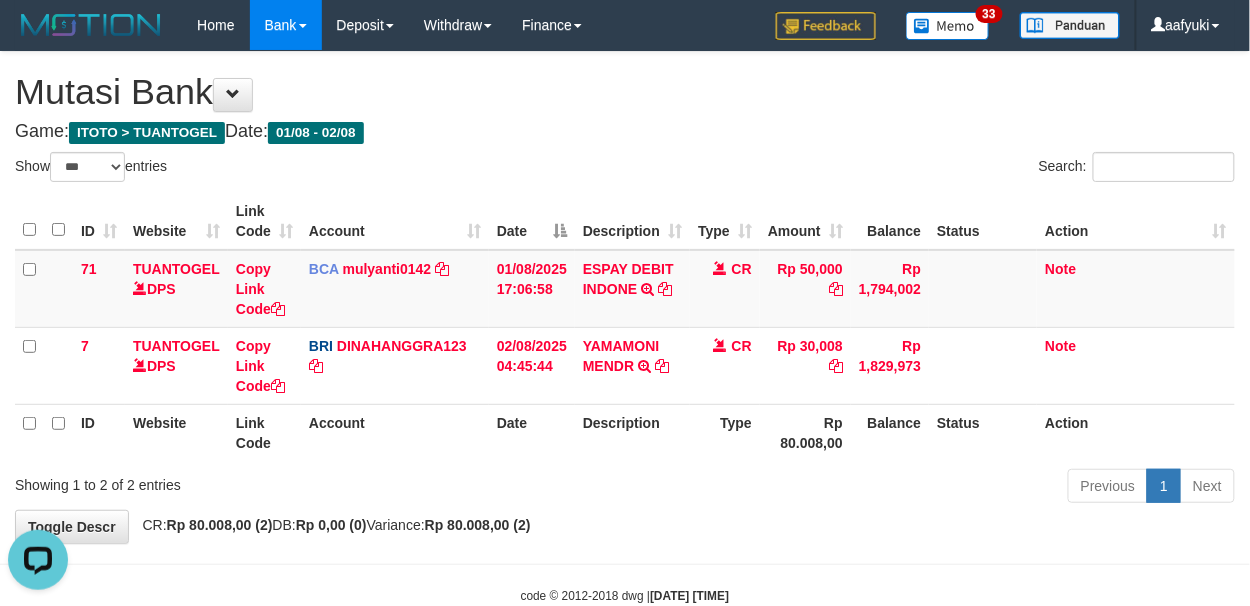 scroll, scrollTop: 0, scrollLeft: 0, axis: both 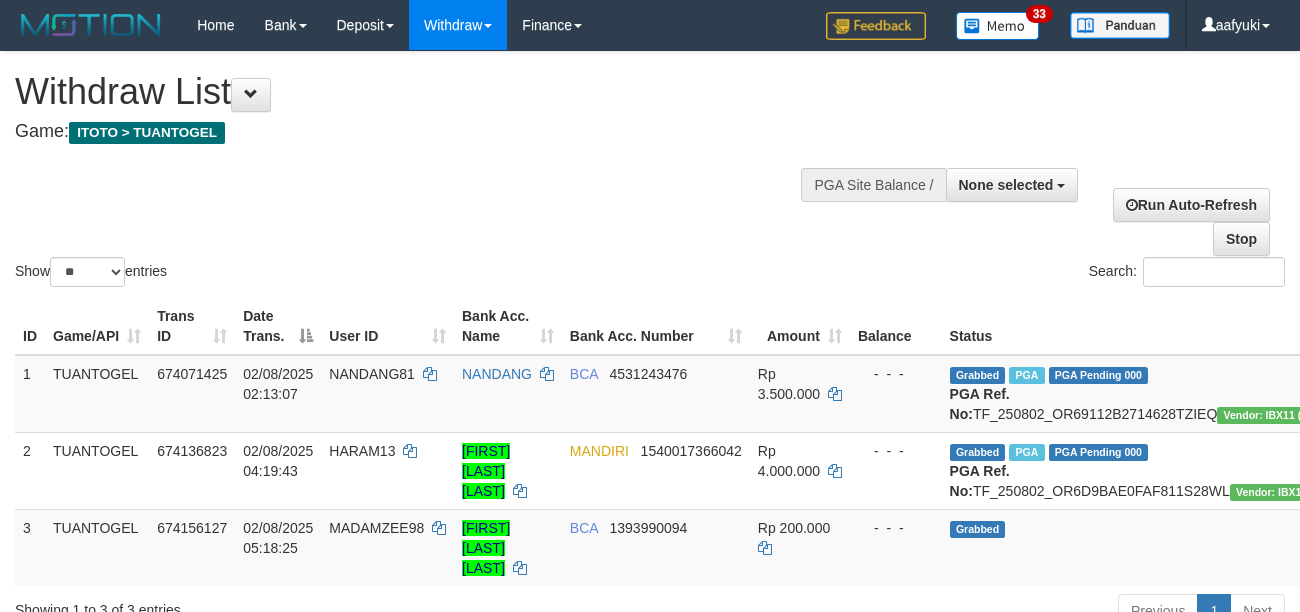 select 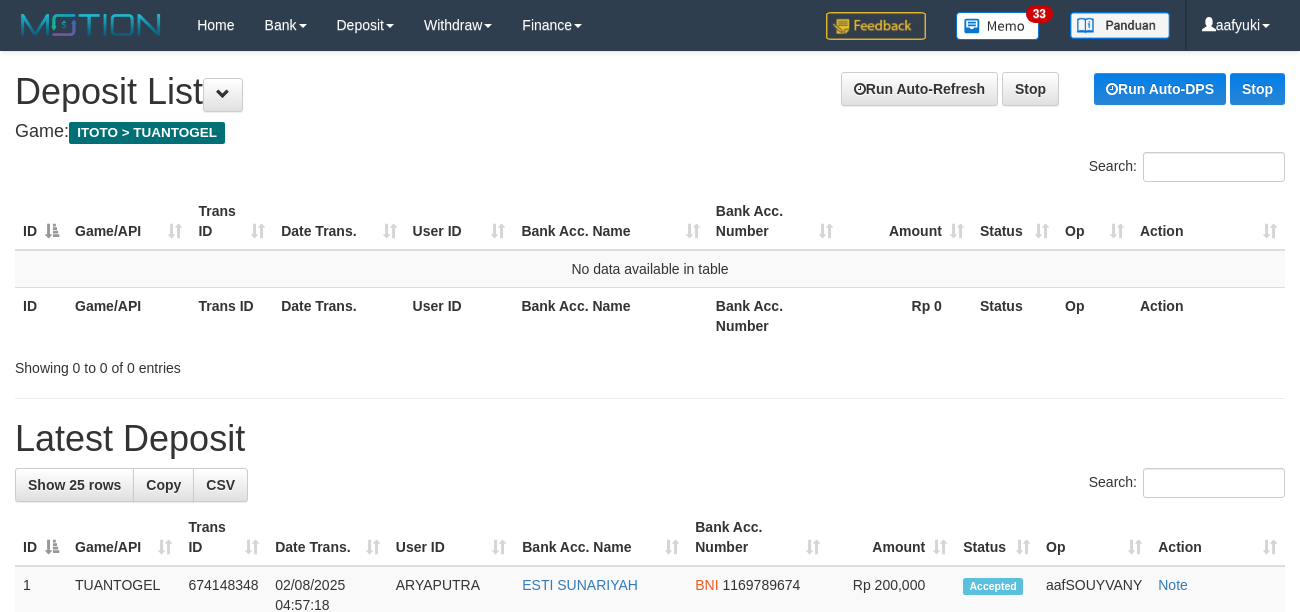 scroll, scrollTop: 0, scrollLeft: 0, axis: both 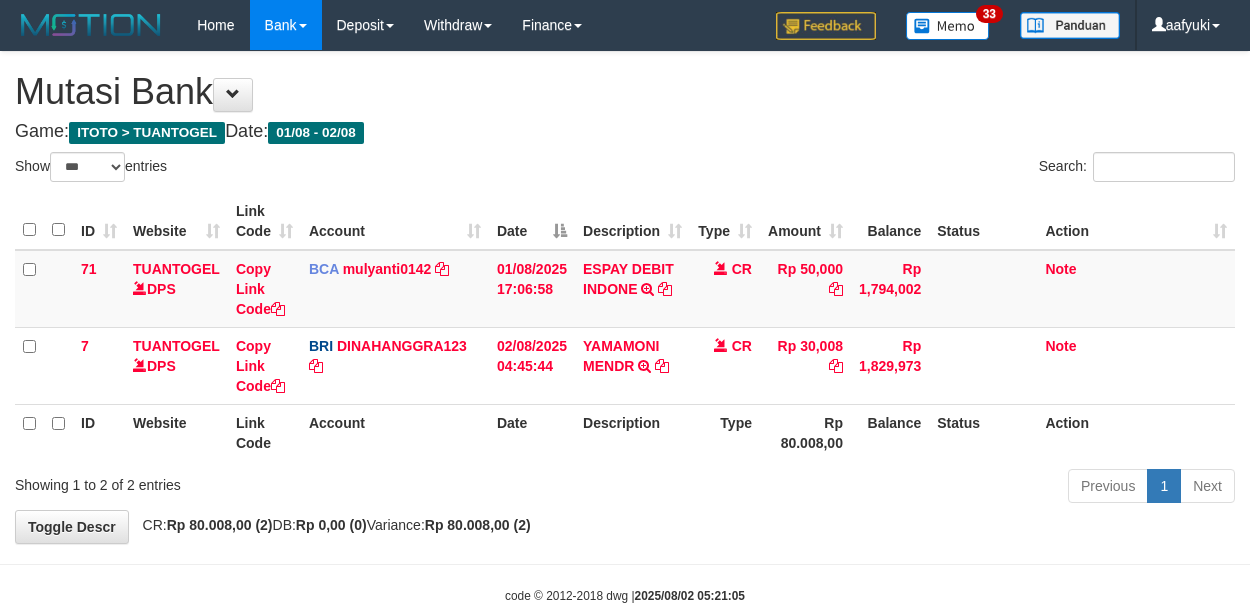 select on "***" 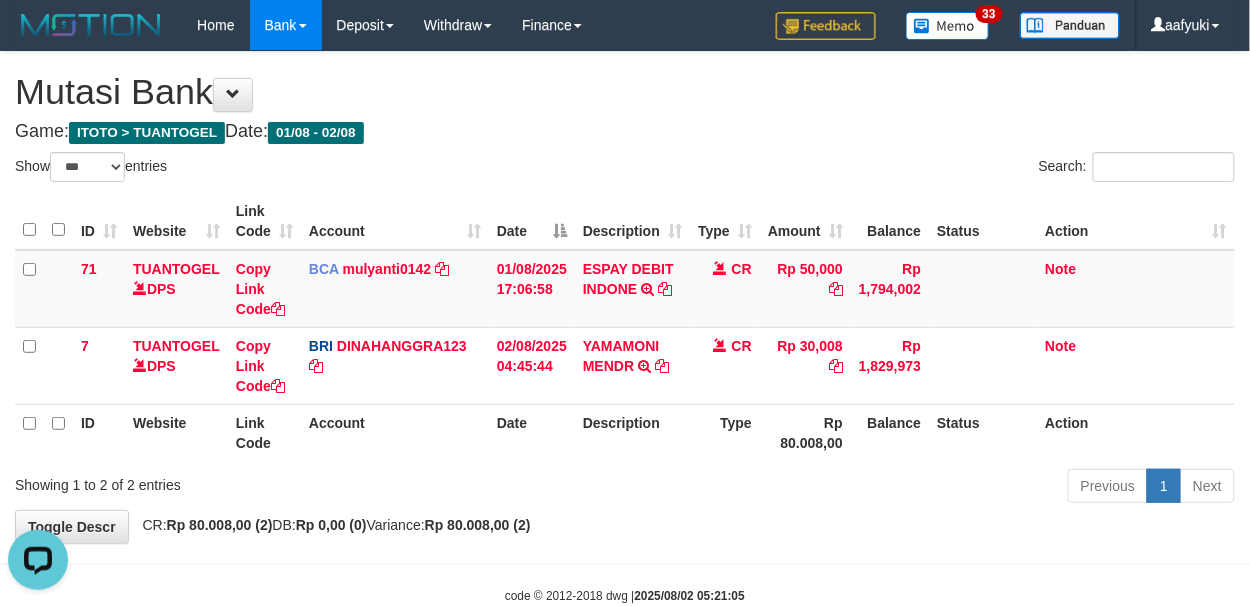 scroll, scrollTop: 0, scrollLeft: 0, axis: both 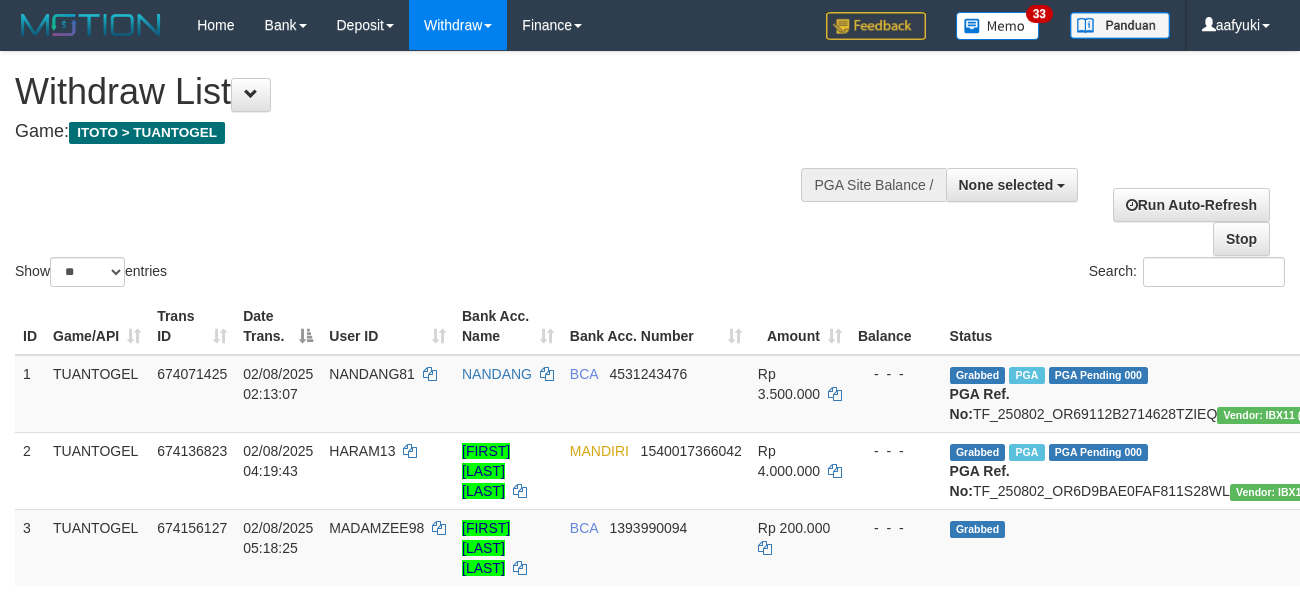 select 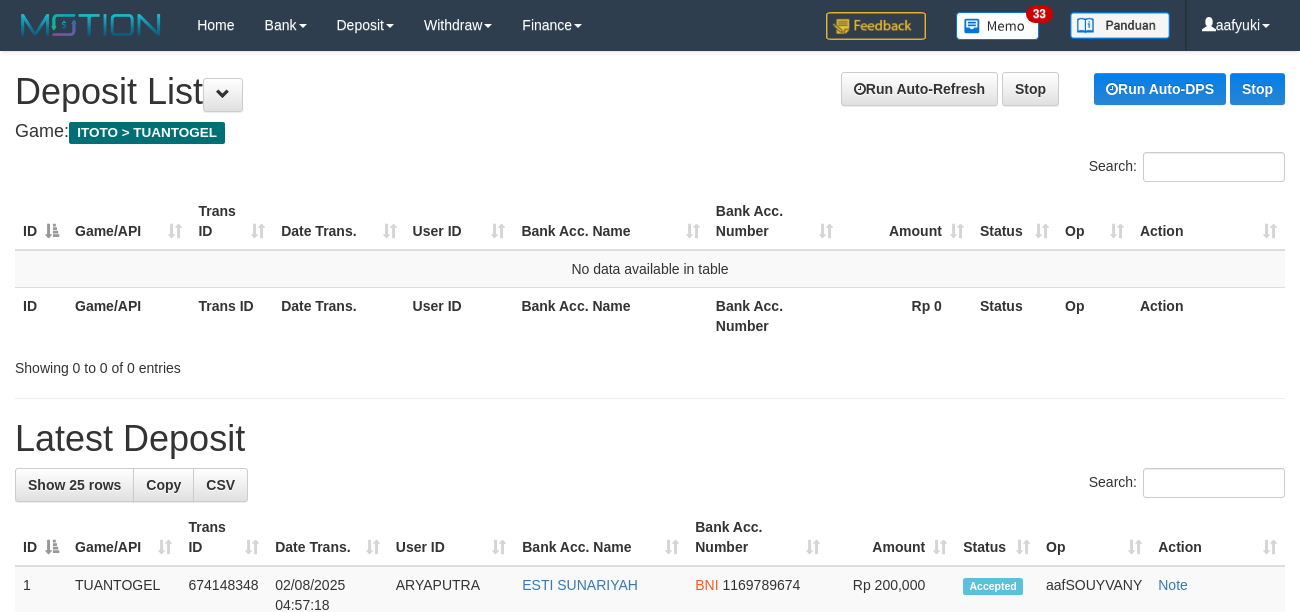 scroll, scrollTop: 0, scrollLeft: 0, axis: both 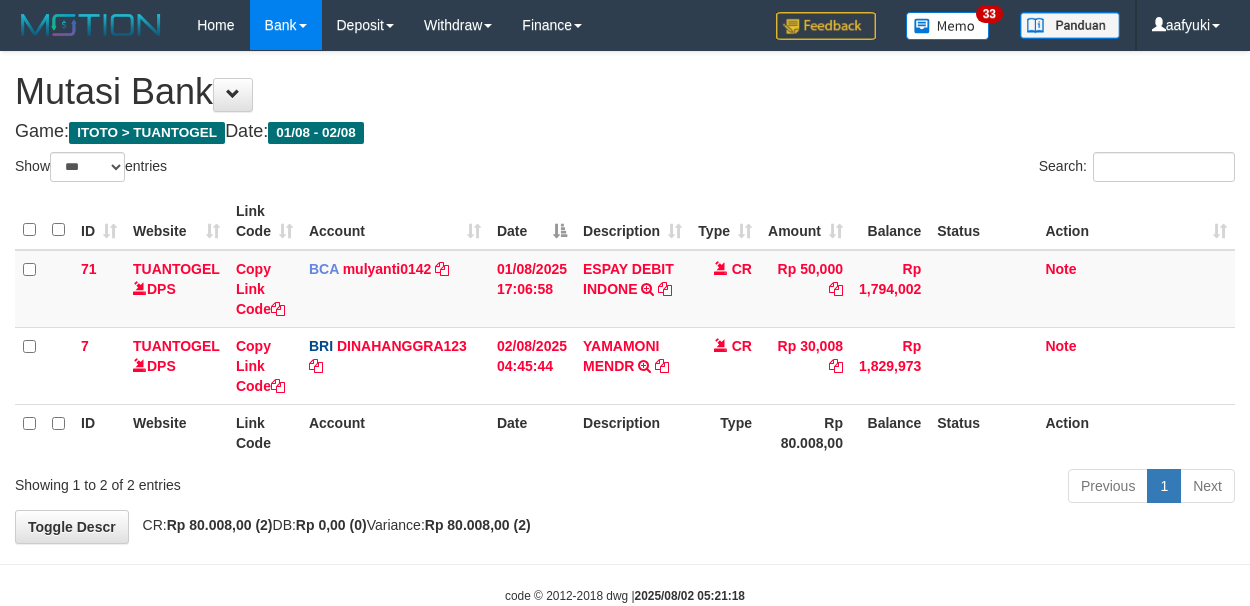 select on "***" 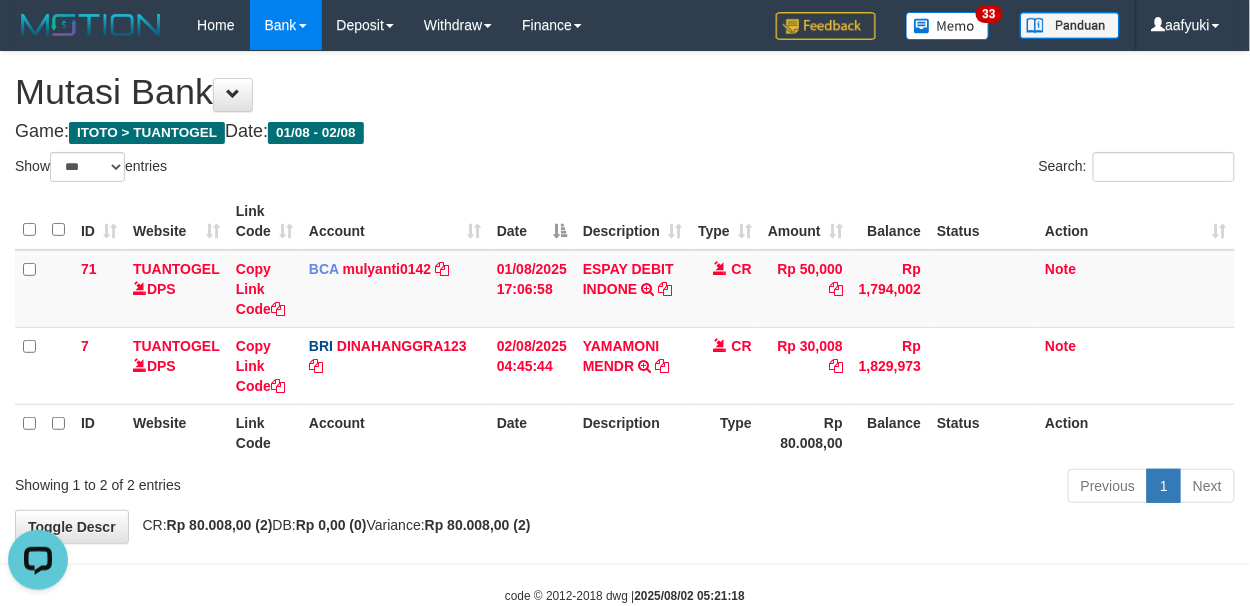 scroll, scrollTop: 0, scrollLeft: 0, axis: both 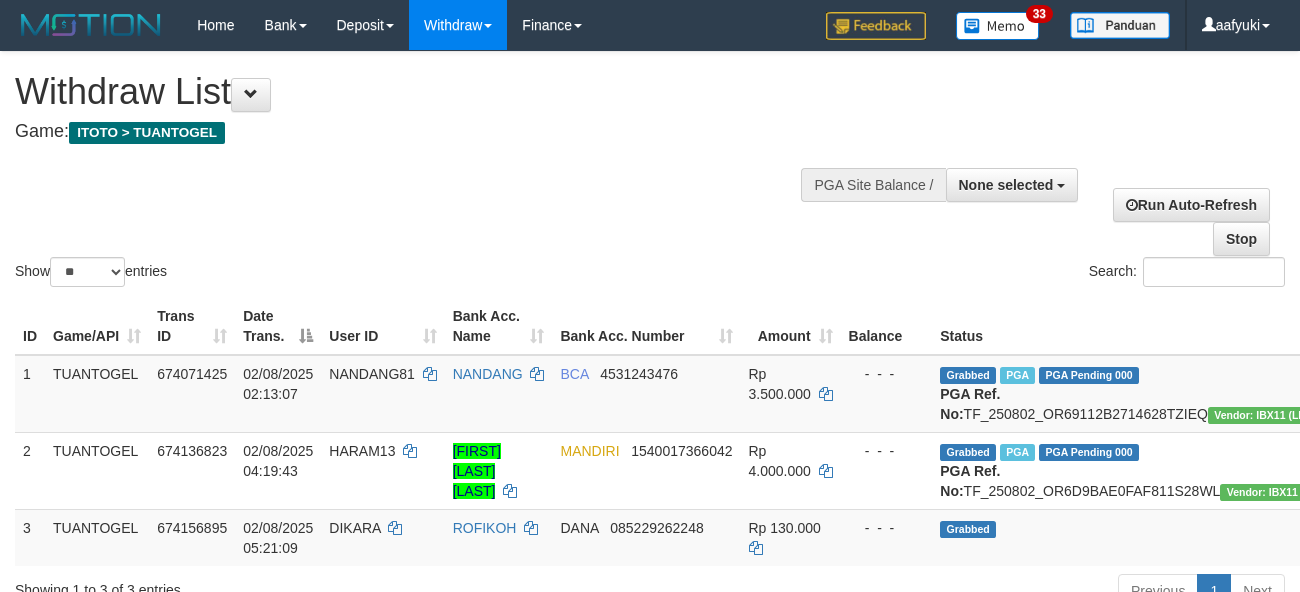 select 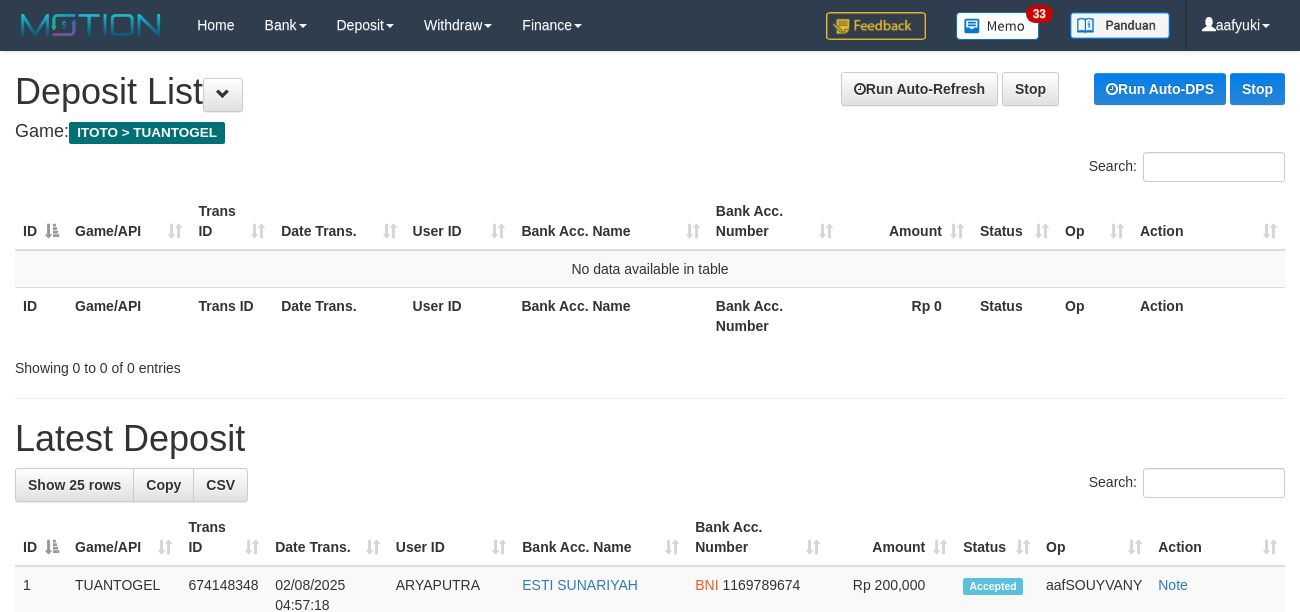 scroll, scrollTop: 0, scrollLeft: 0, axis: both 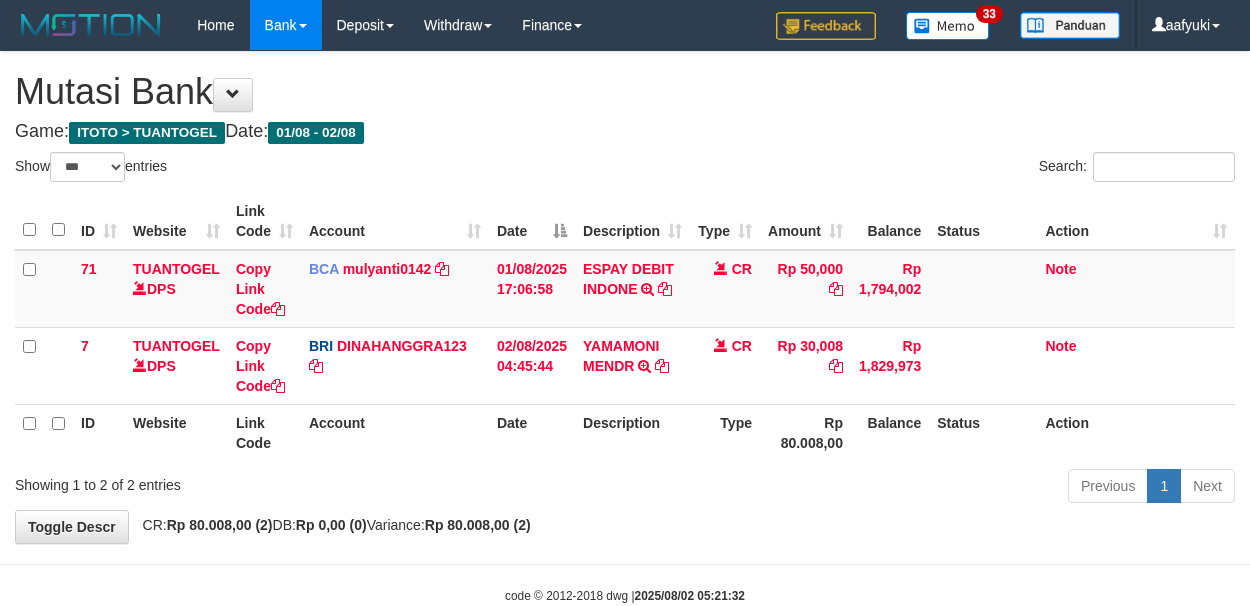 select on "***" 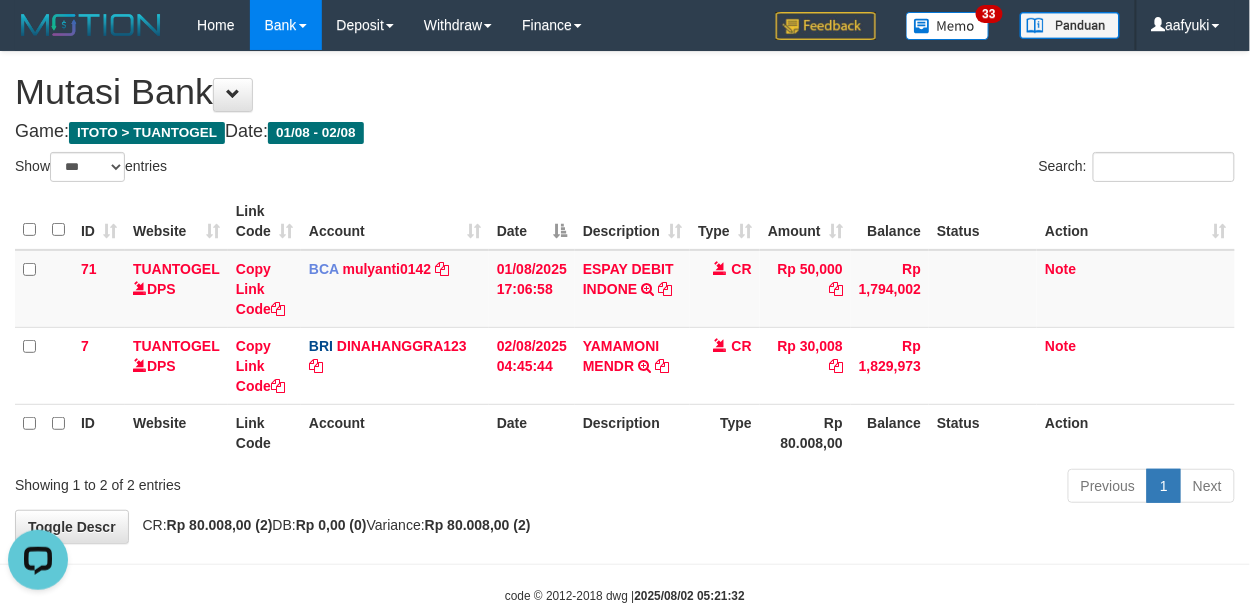 scroll, scrollTop: 0, scrollLeft: 0, axis: both 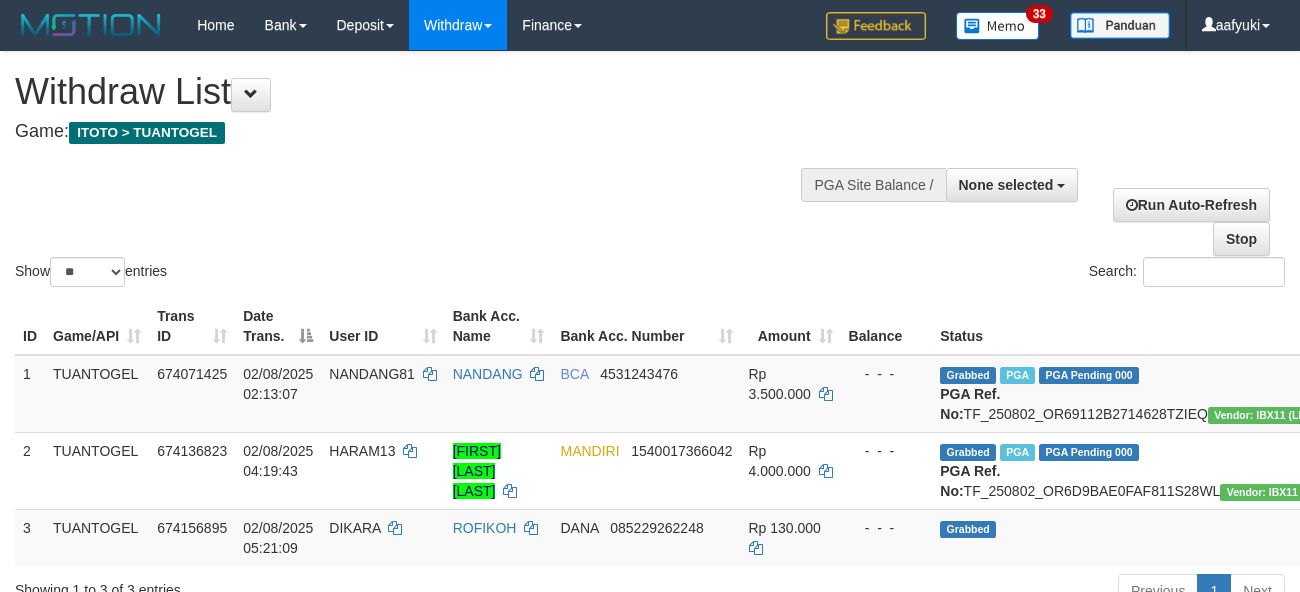 select 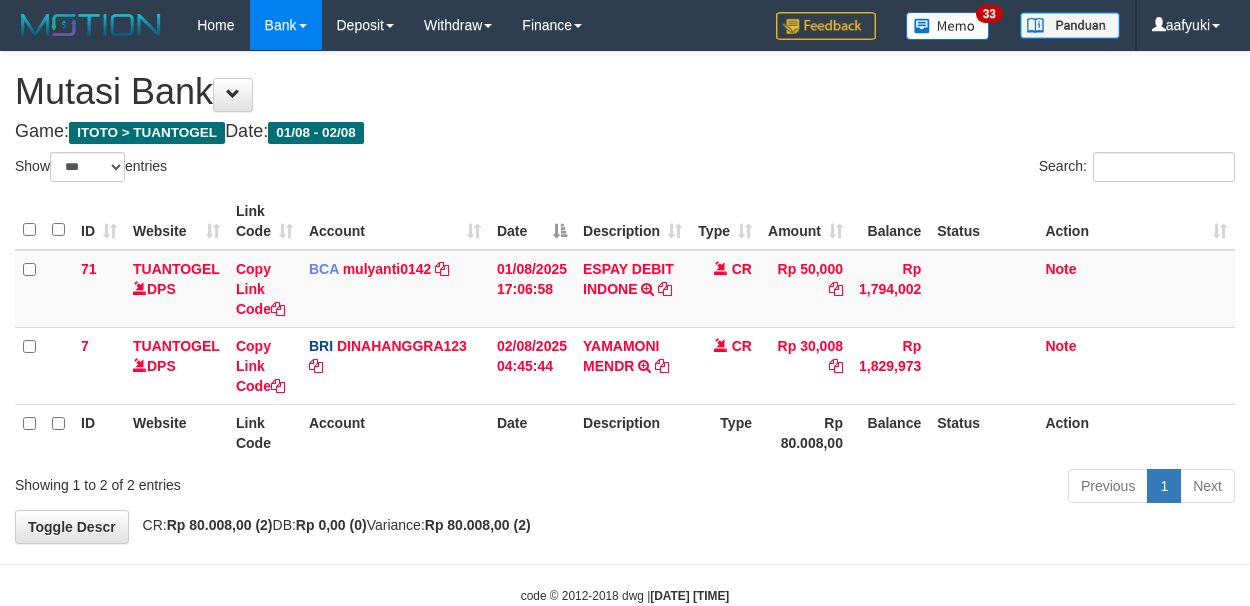 select on "***" 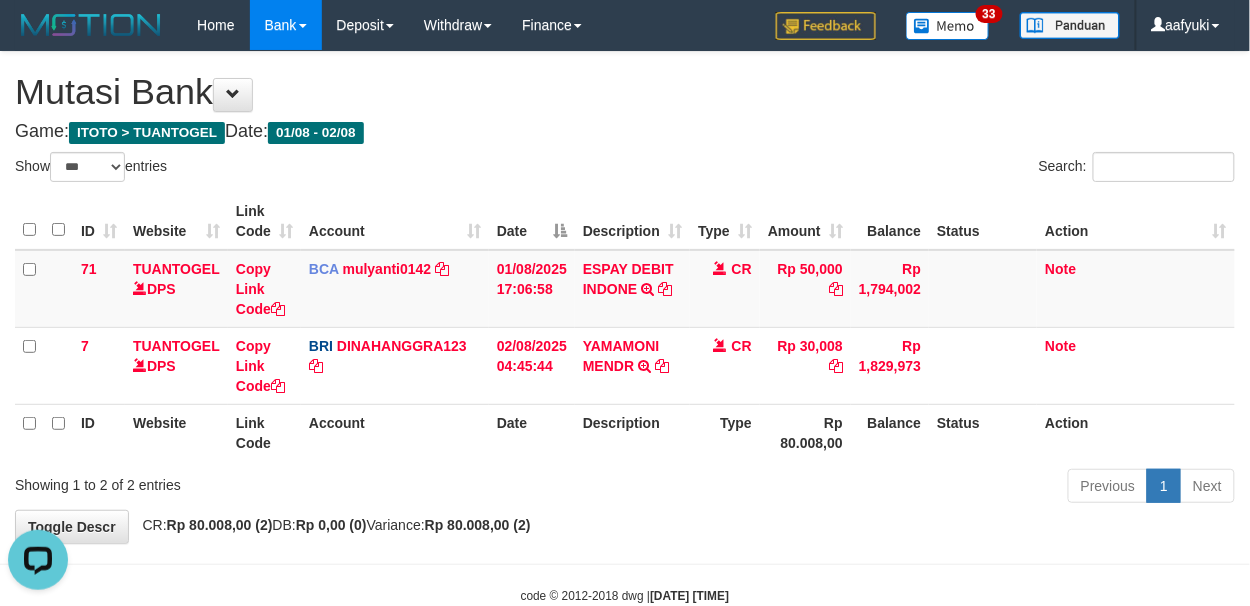 scroll, scrollTop: 0, scrollLeft: 0, axis: both 